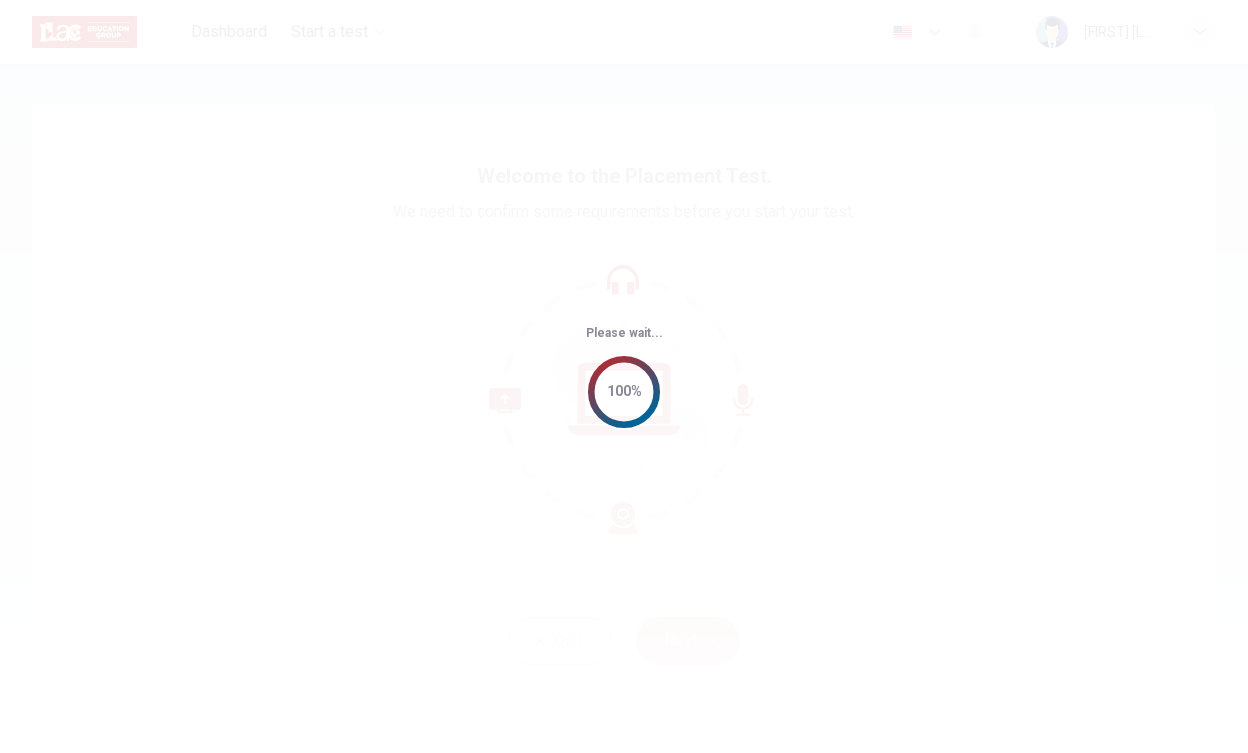 scroll, scrollTop: 0, scrollLeft: 0, axis: both 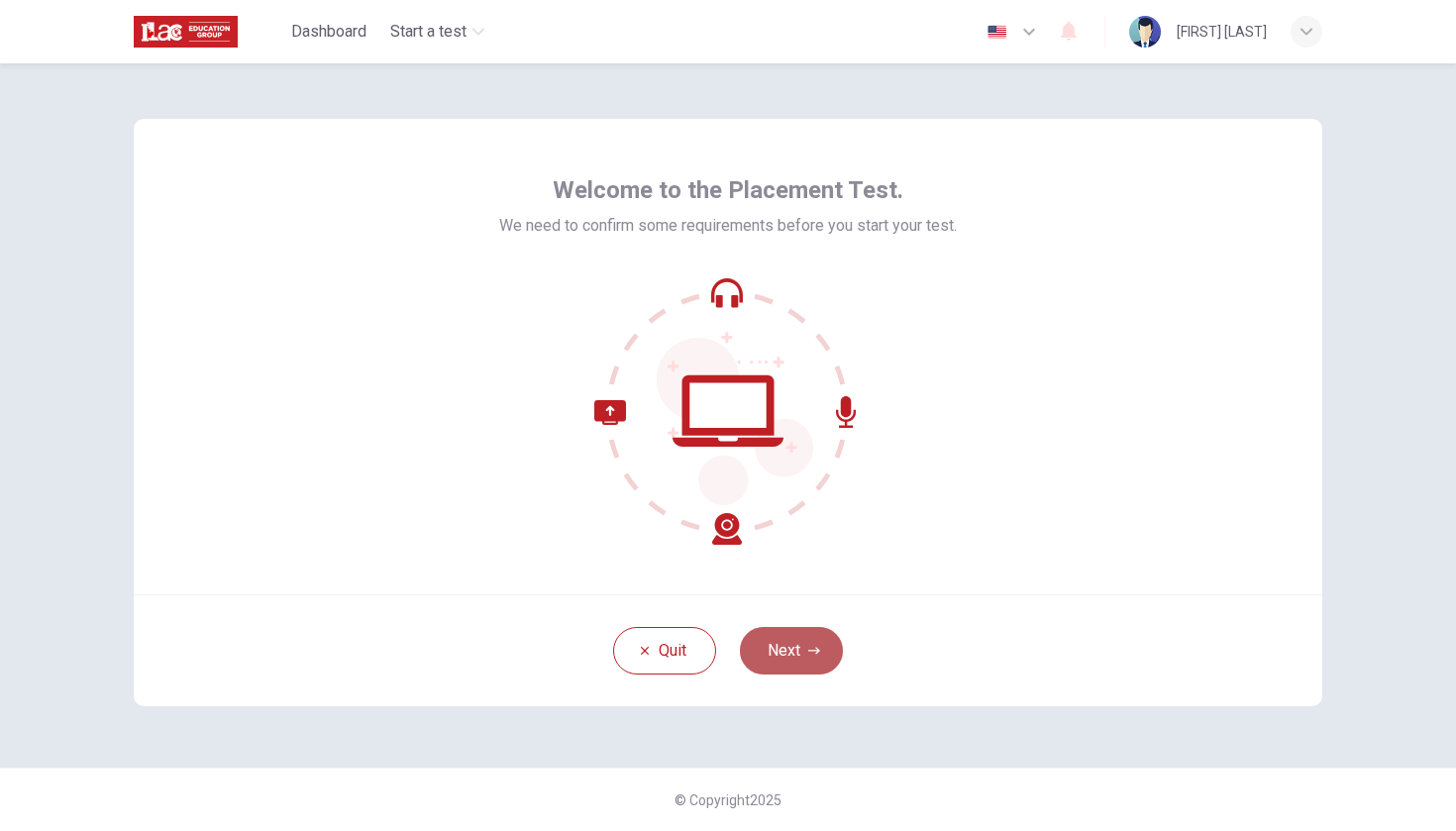click on "Next" at bounding box center [791, 651] 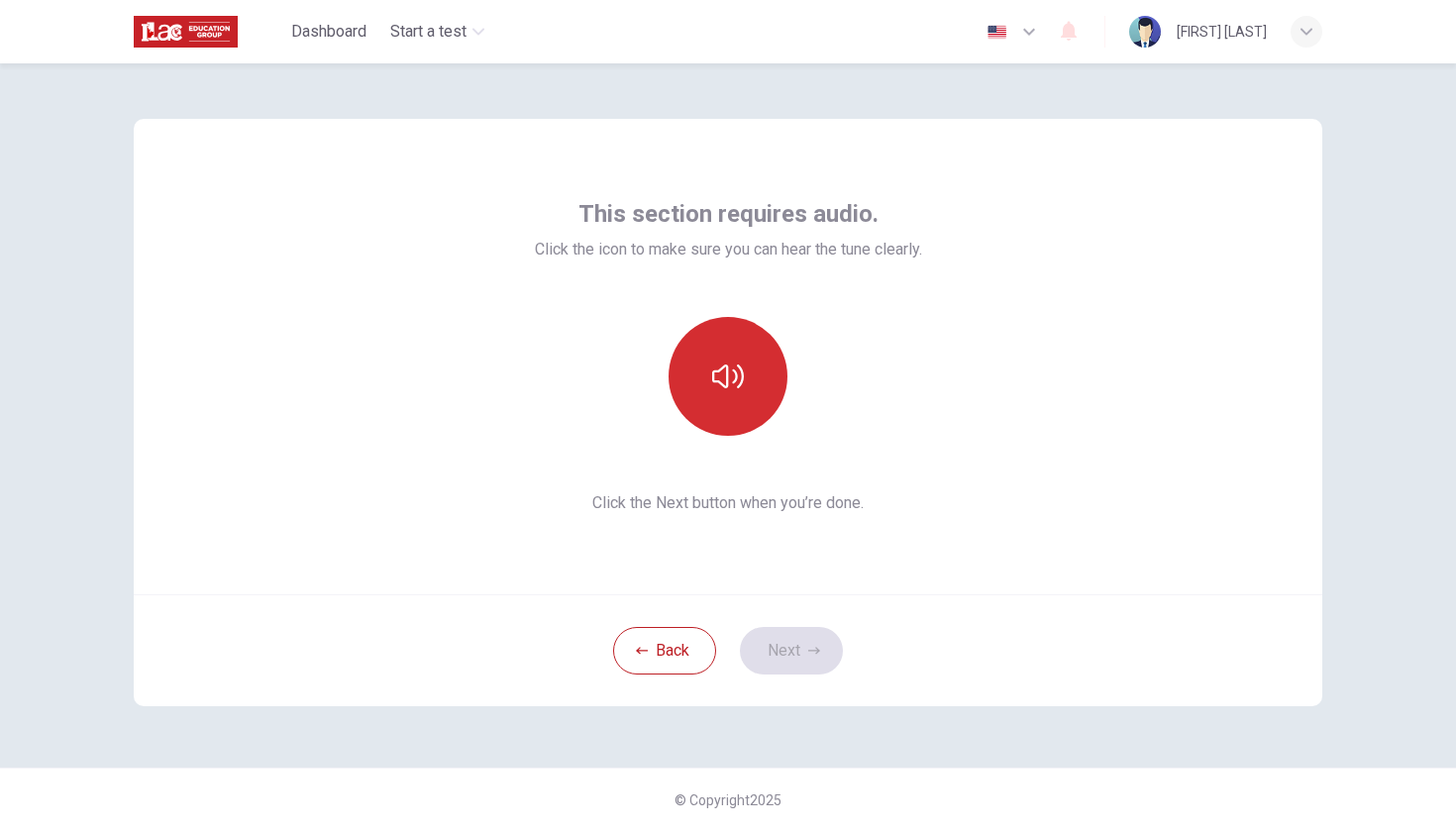 click at bounding box center [728, 376] 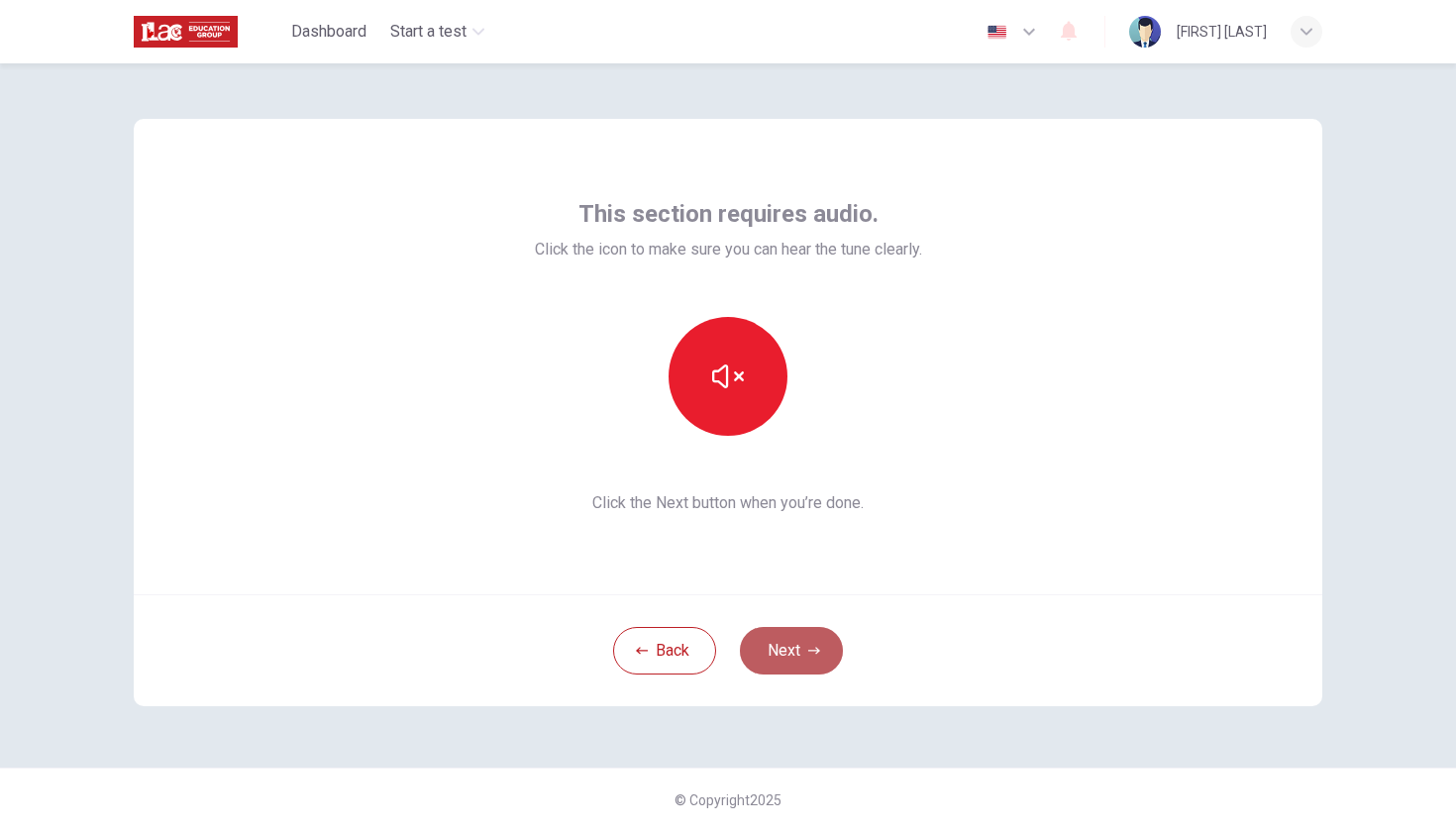 click on "Next" at bounding box center (791, 651) 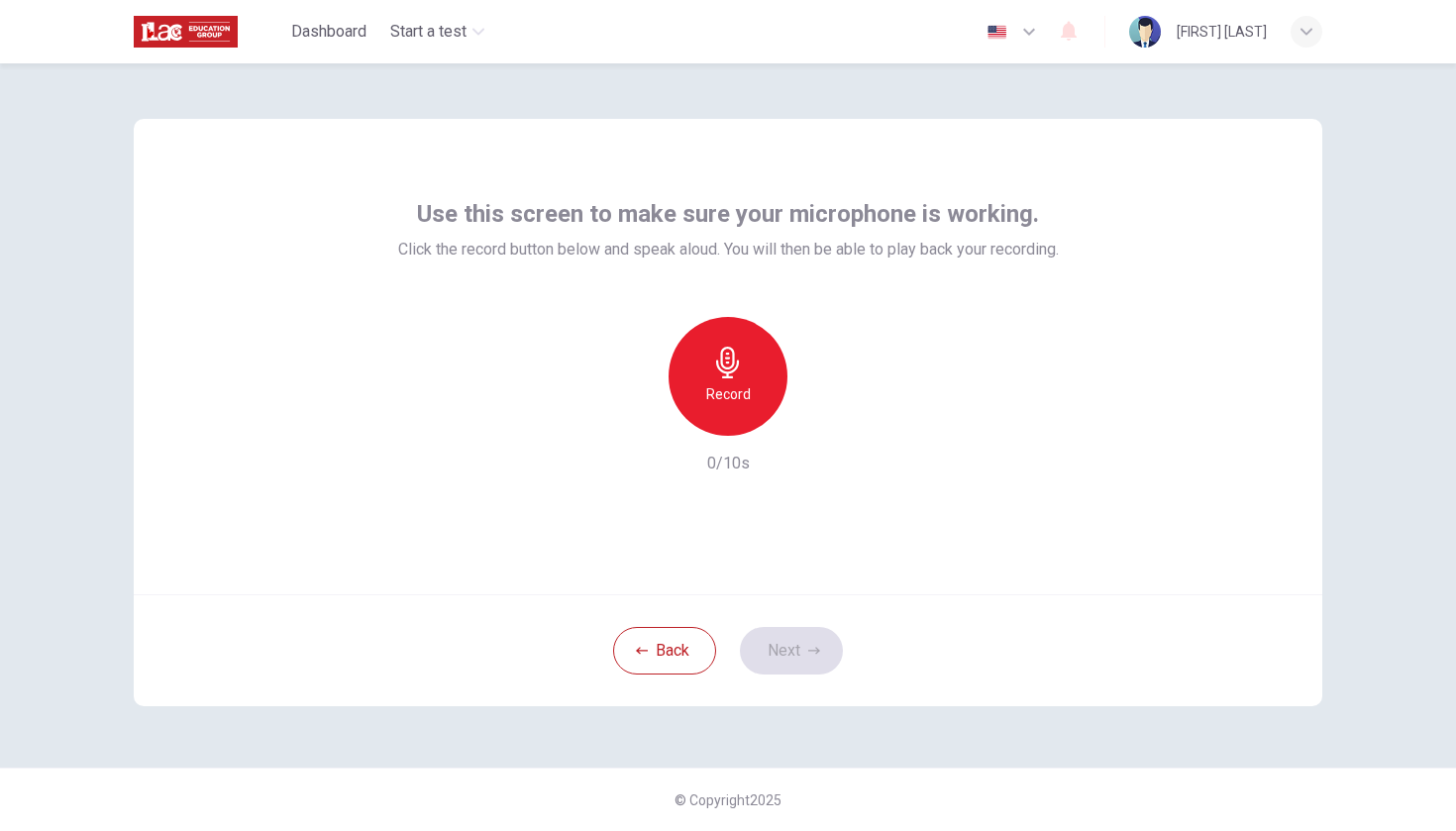 click on "Record" at bounding box center [728, 376] 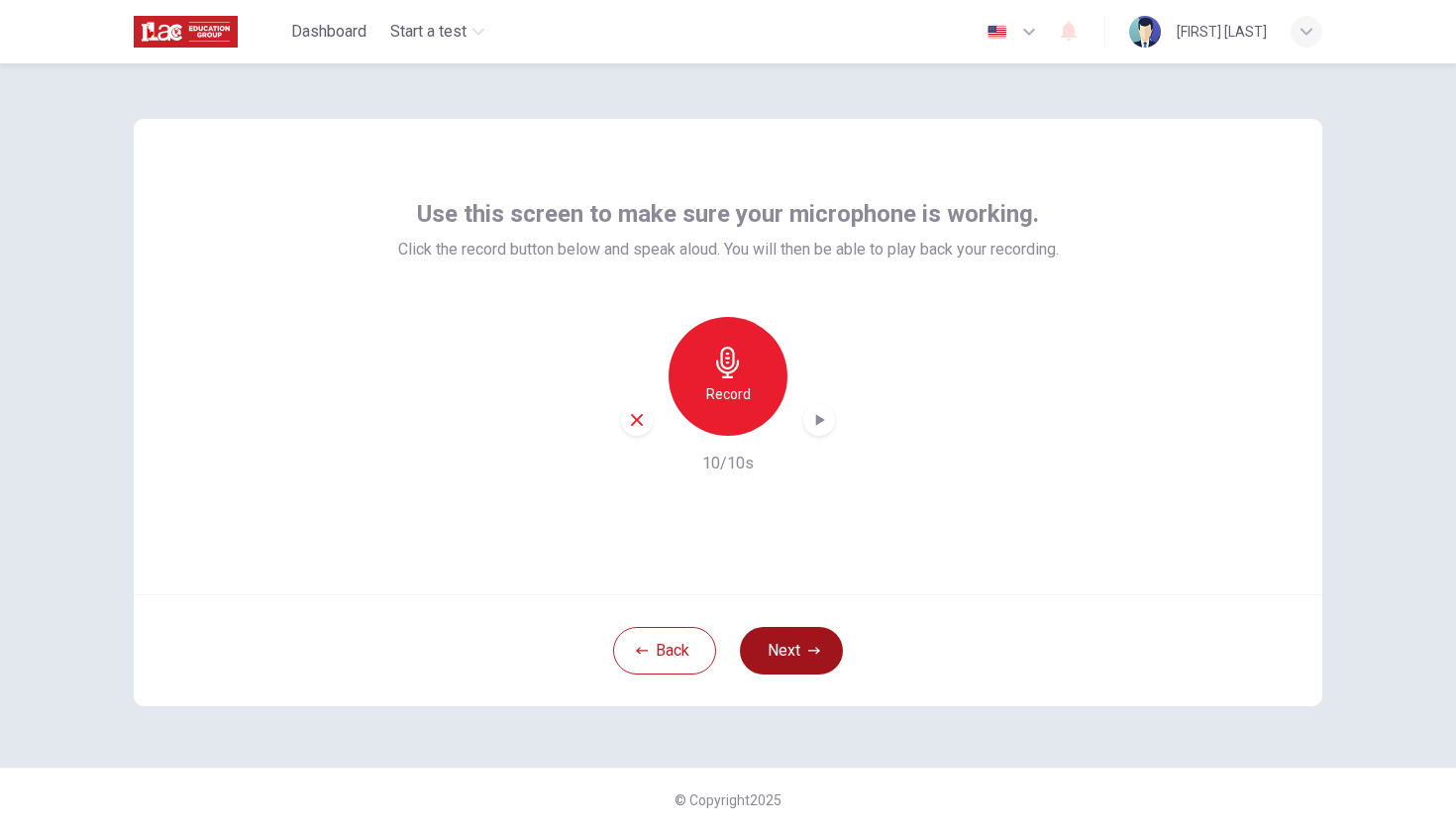 click on "Next" at bounding box center [791, 651] 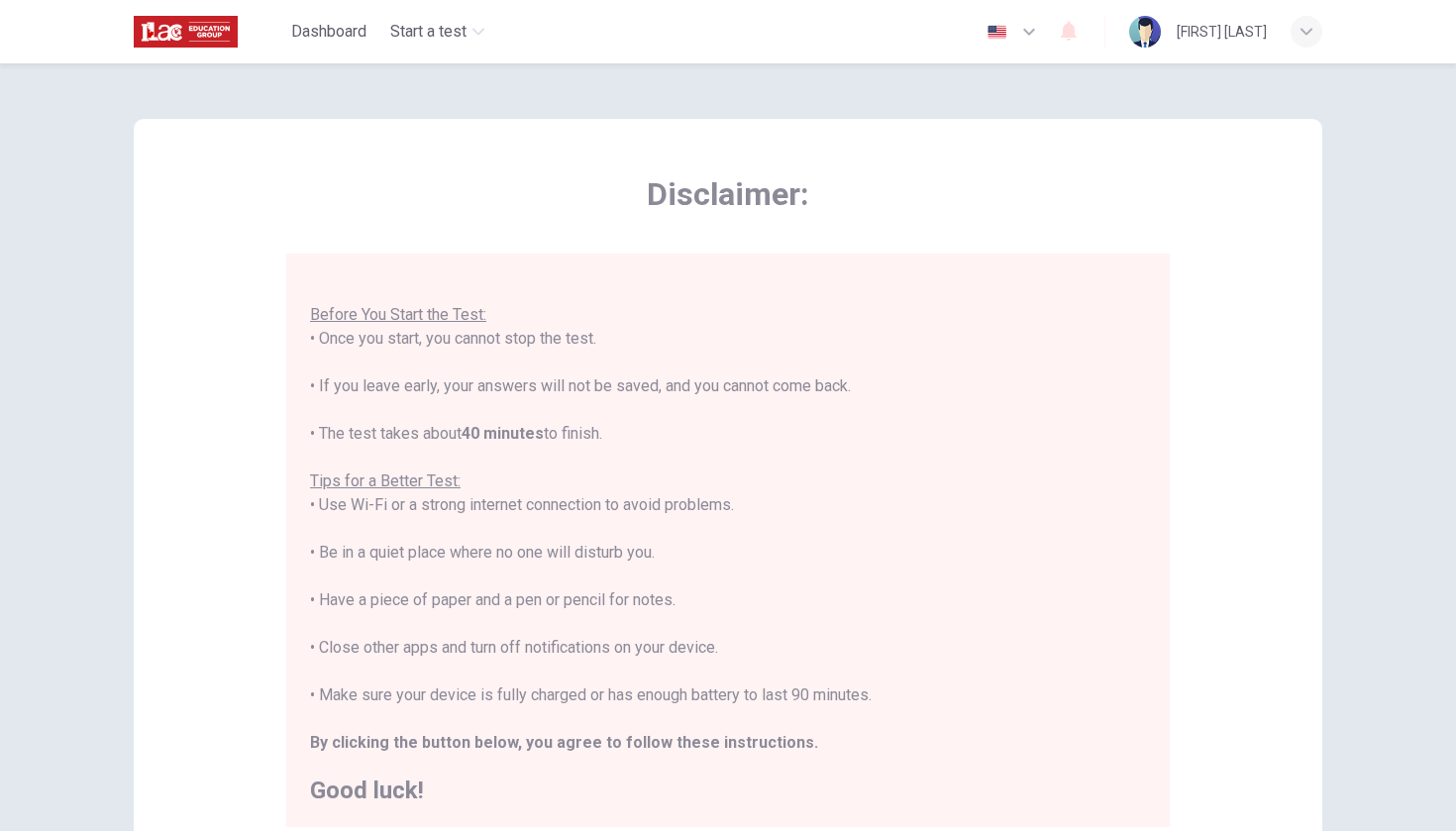 scroll, scrollTop: 21, scrollLeft: 0, axis: vertical 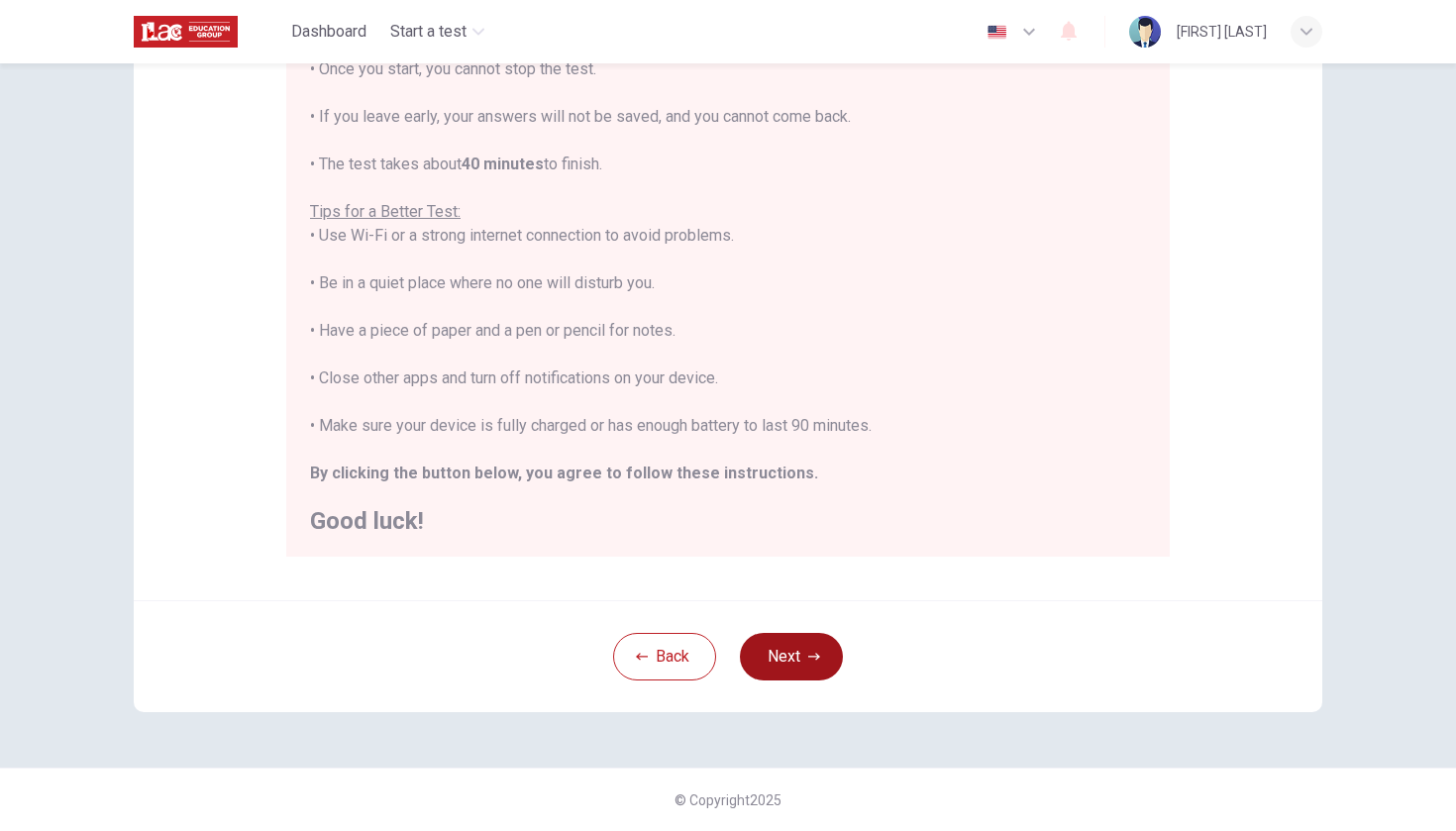 click on "Next" at bounding box center [791, 657] 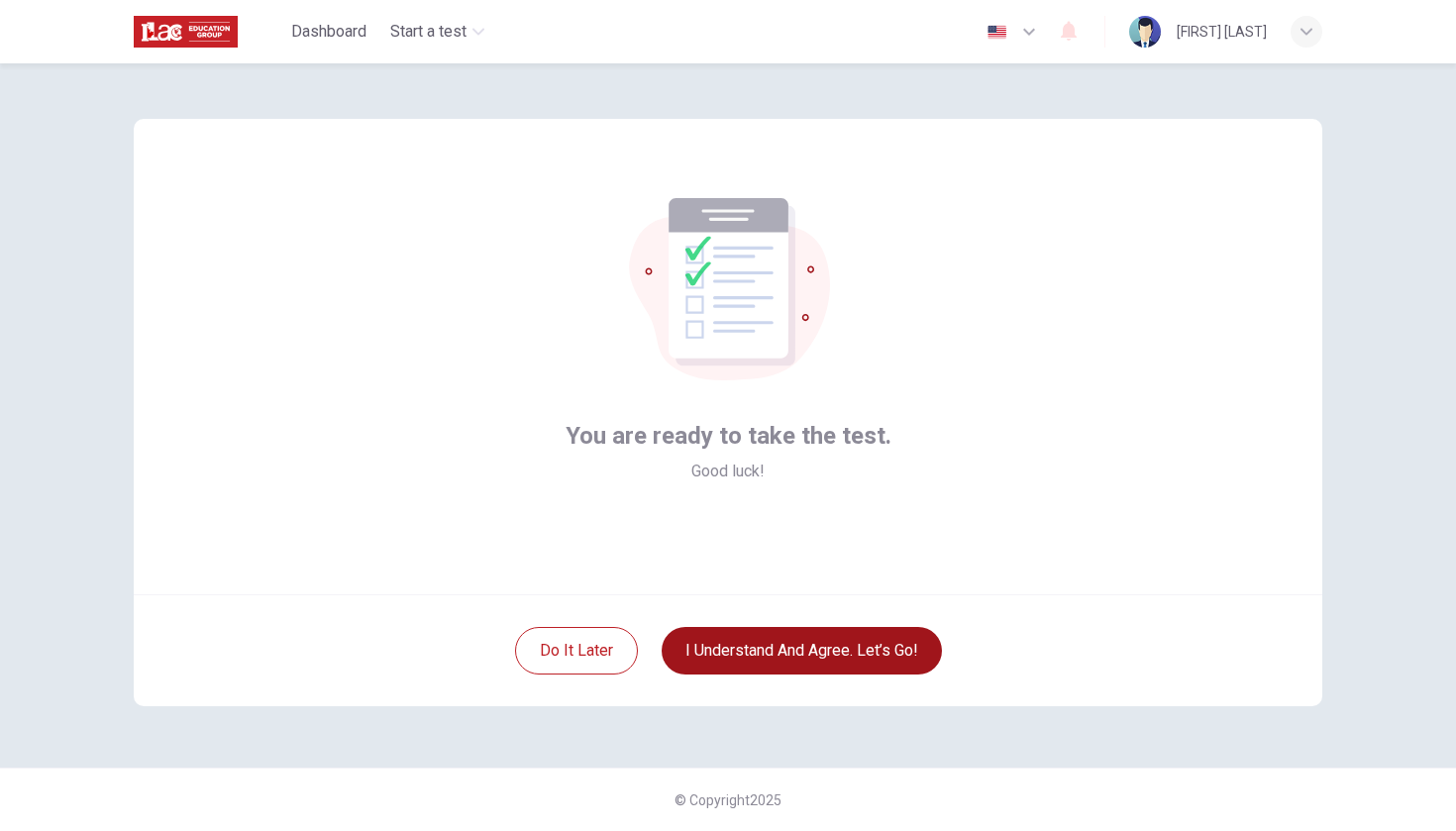 scroll, scrollTop: 0, scrollLeft: 0, axis: both 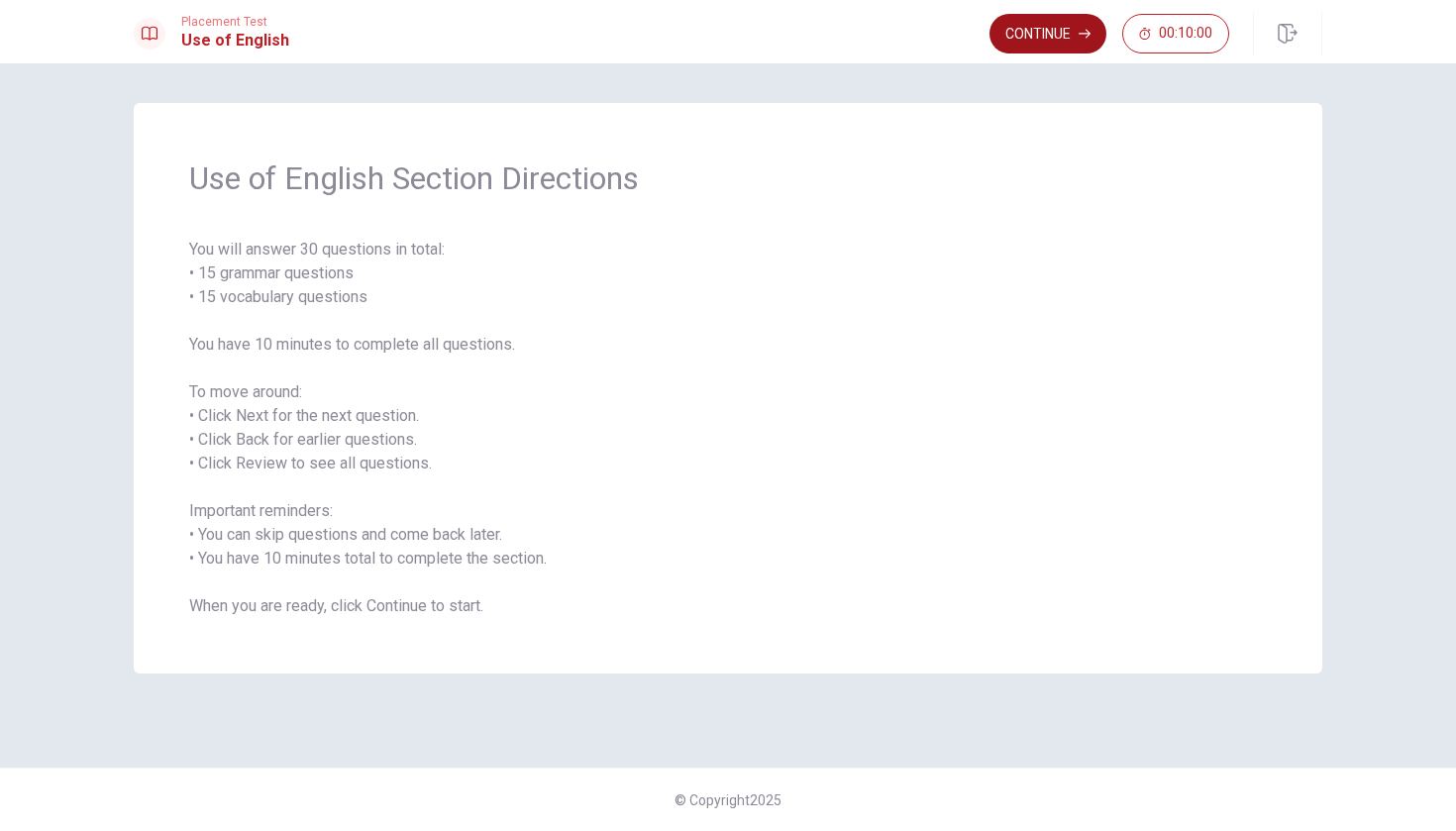 click on "Continue" at bounding box center [1048, 34] 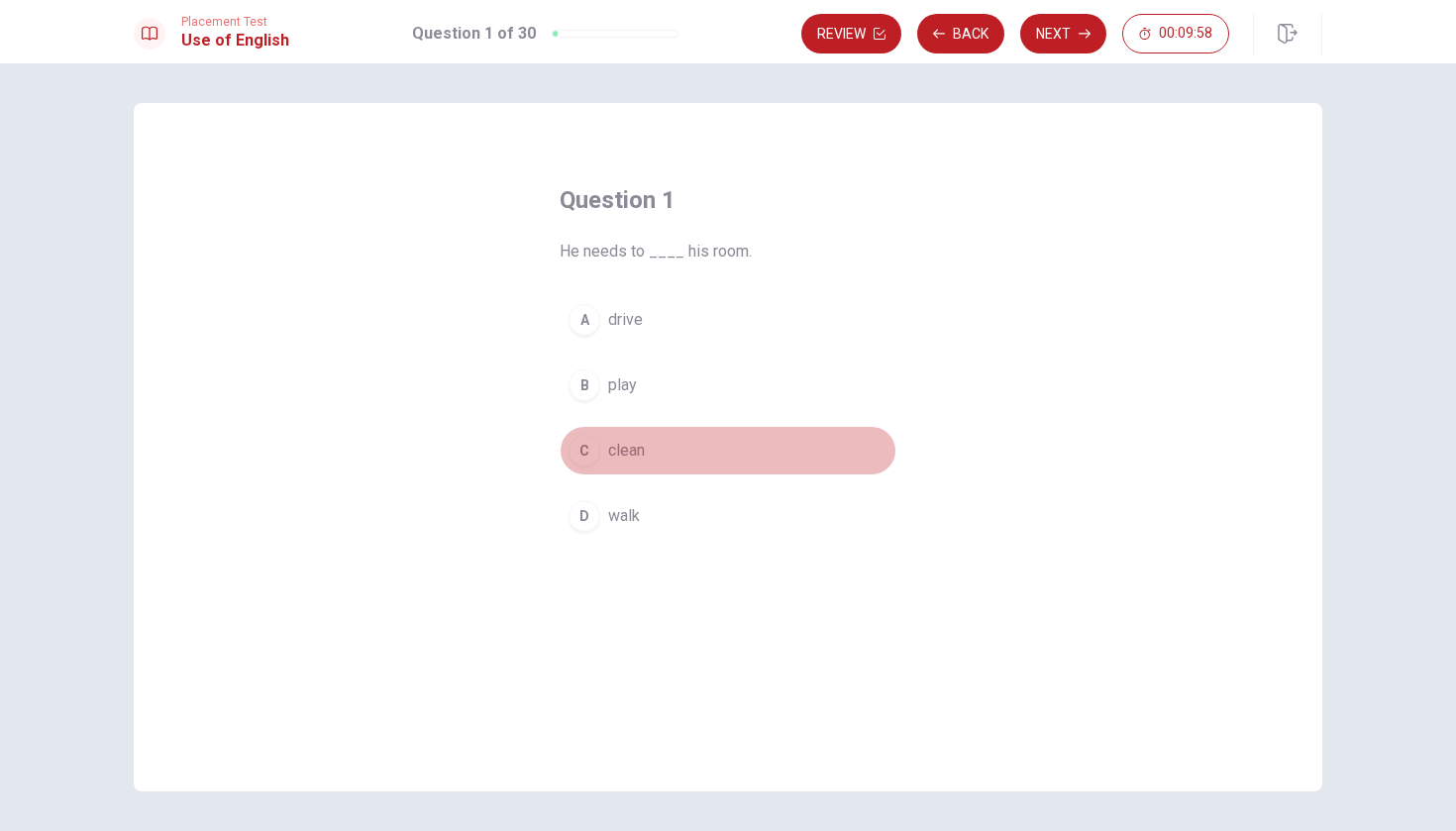 click on "C" at bounding box center (584, 451) 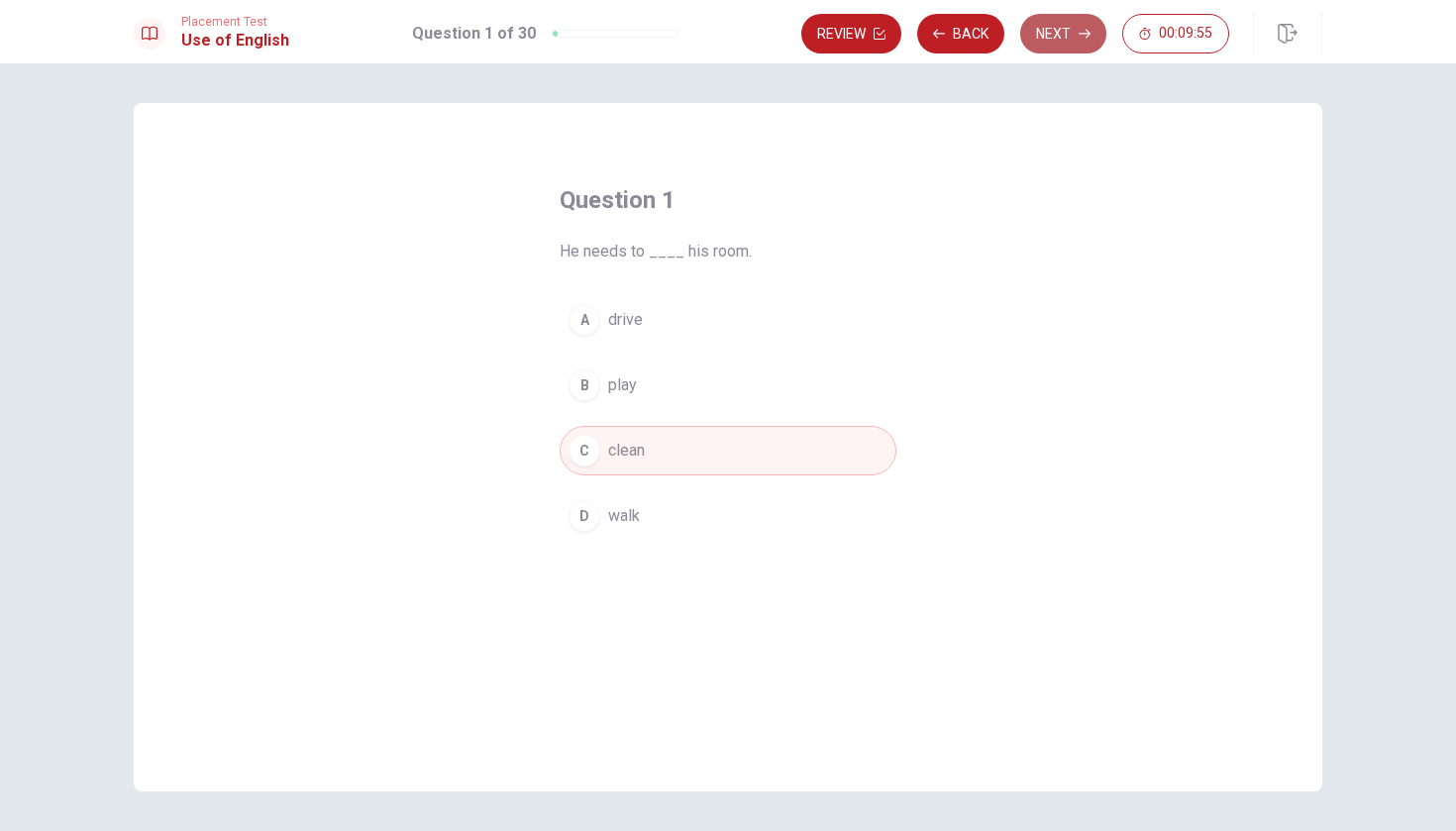 click on "Next" at bounding box center (1063, 34) 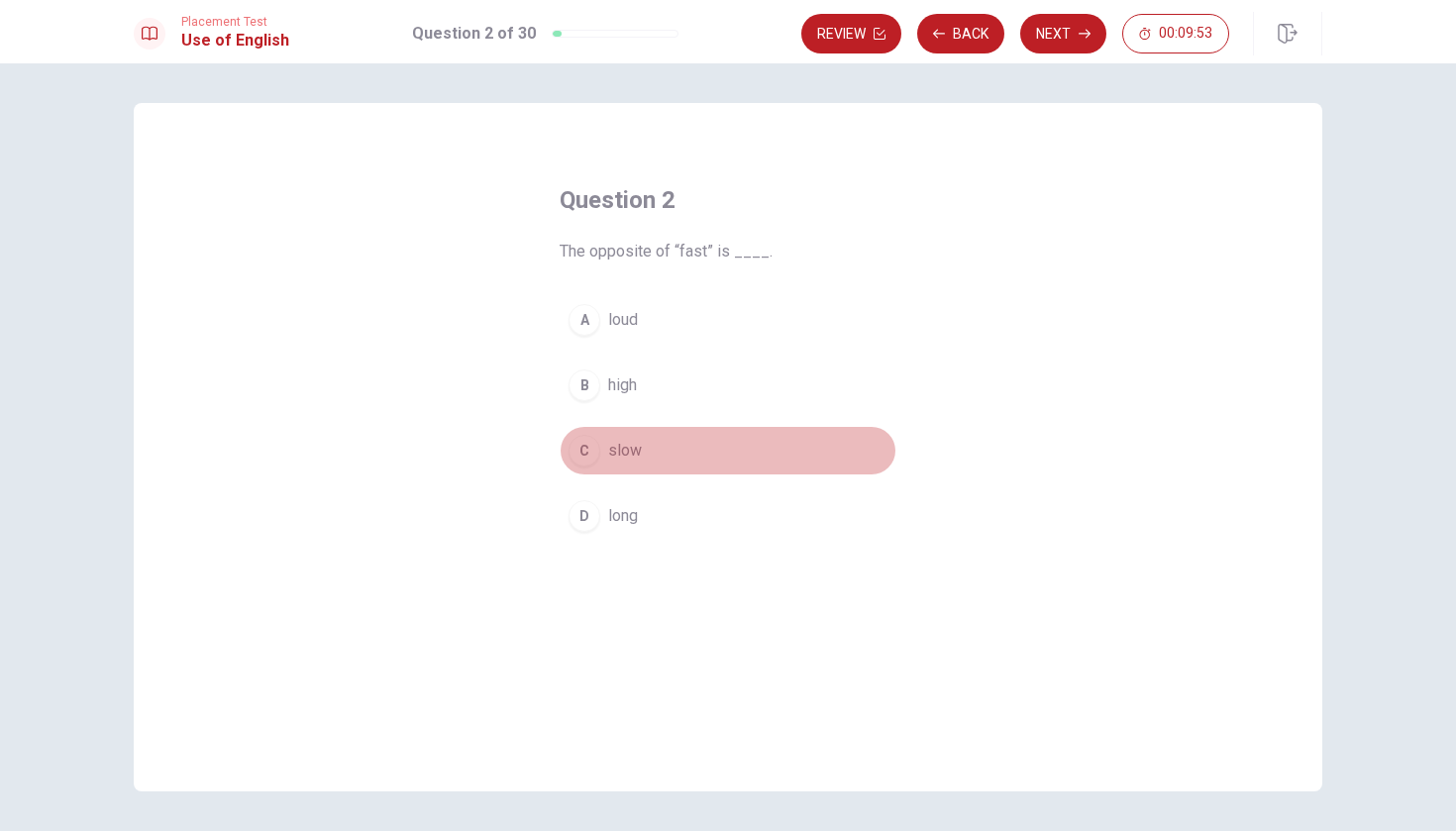 click on "C" at bounding box center (584, 451) 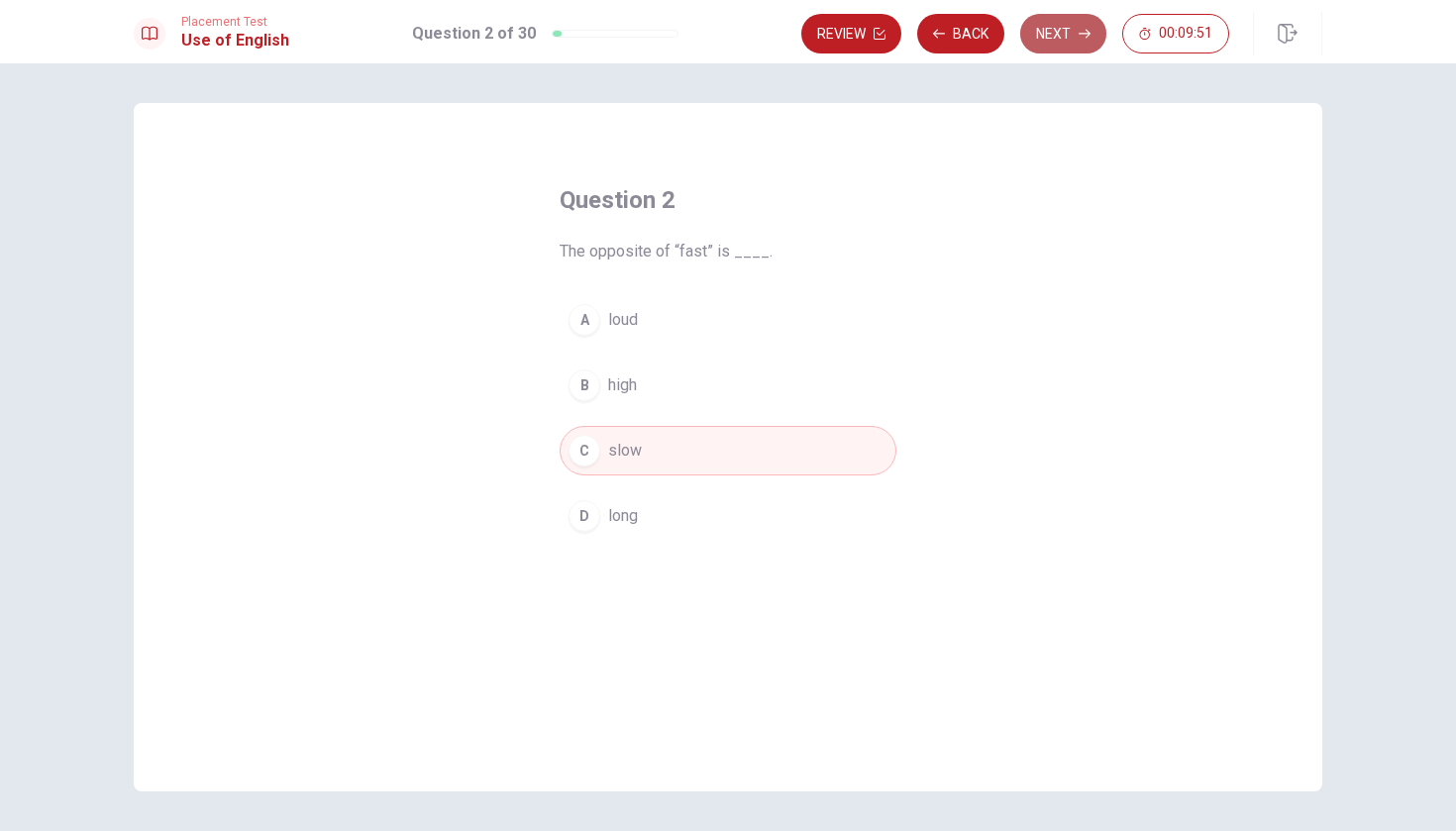 click on "Next" at bounding box center [1063, 34] 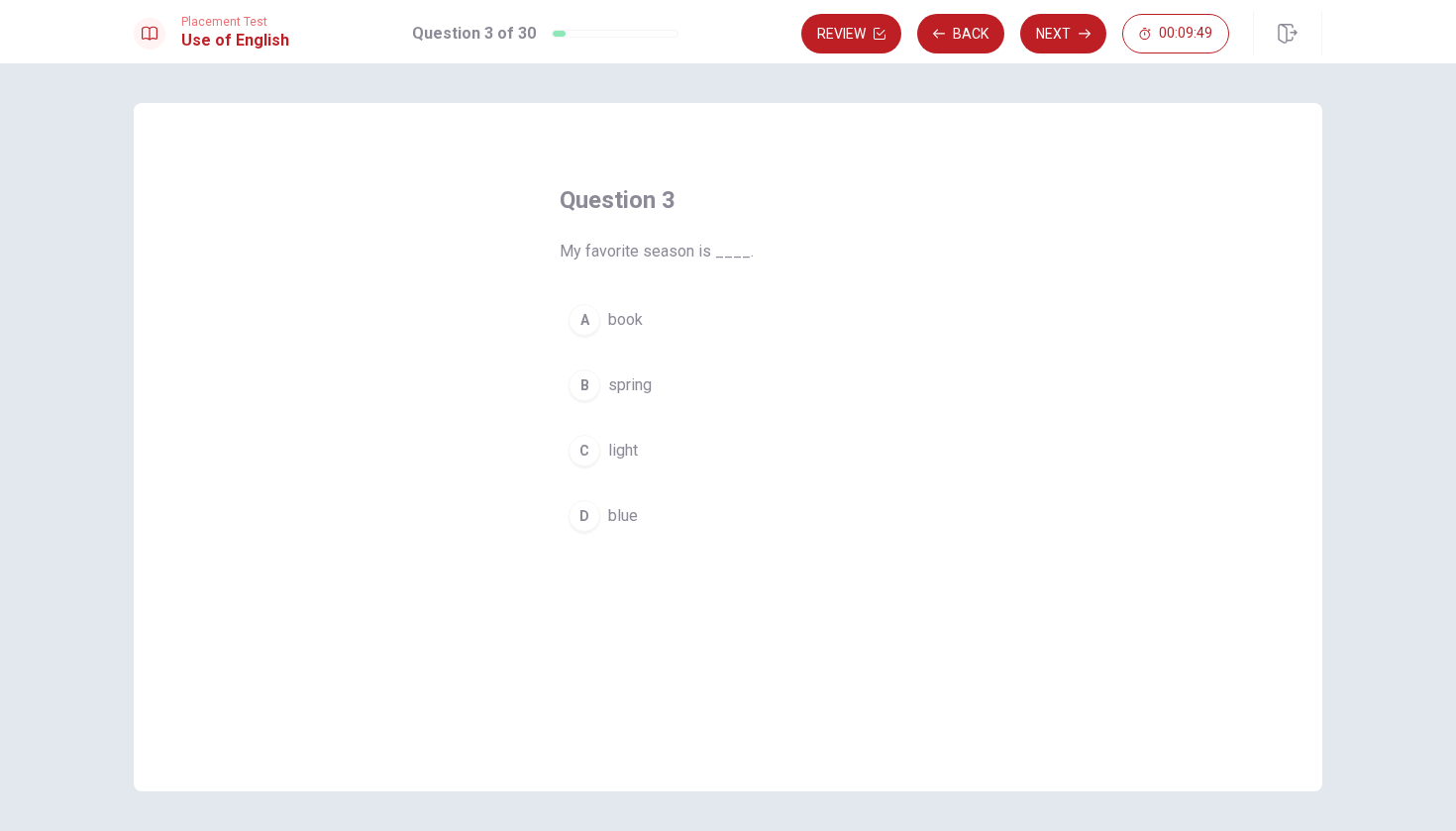 click on "B spring" at bounding box center [728, 385] 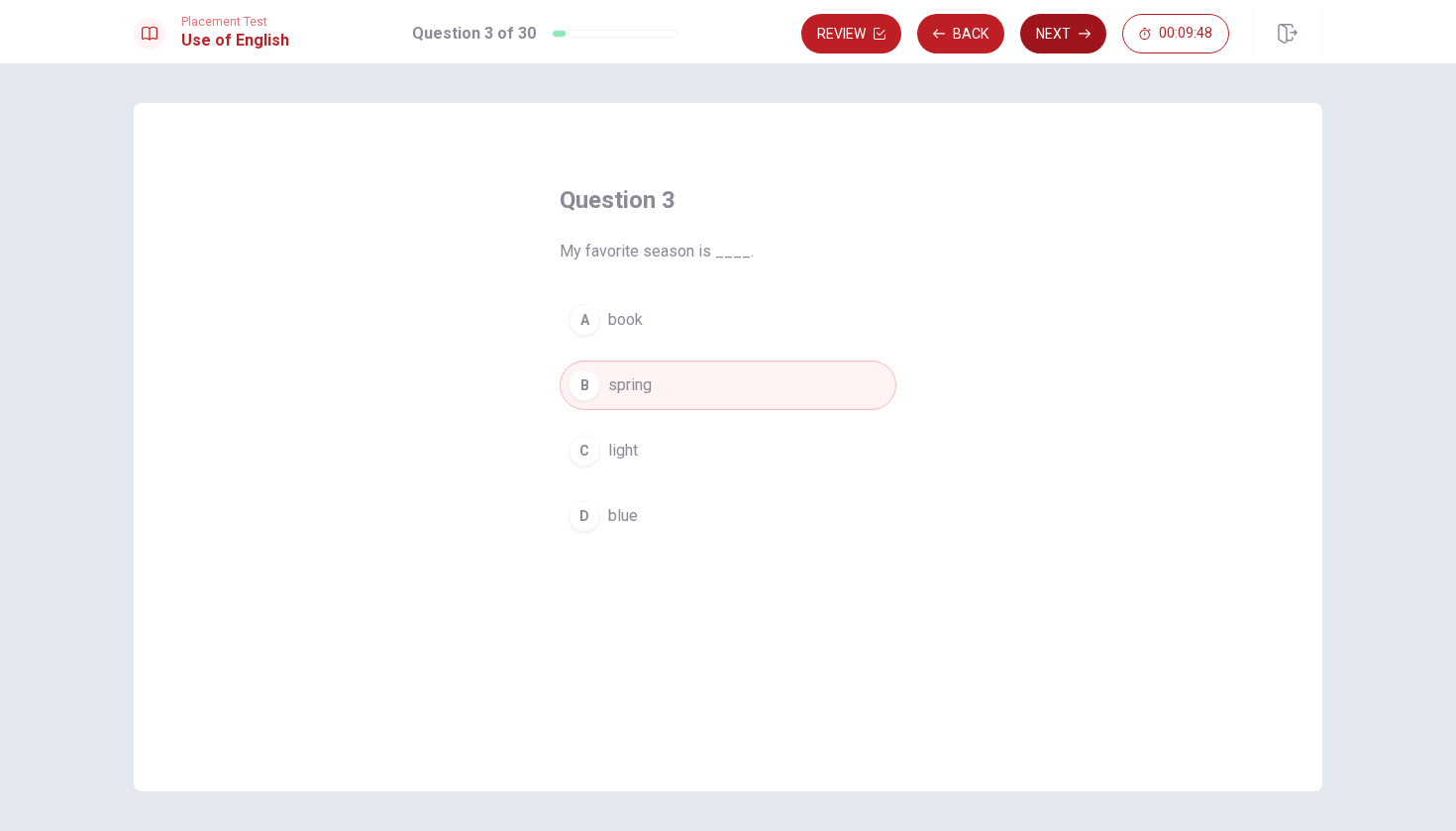 click on "Next" at bounding box center [1063, 34] 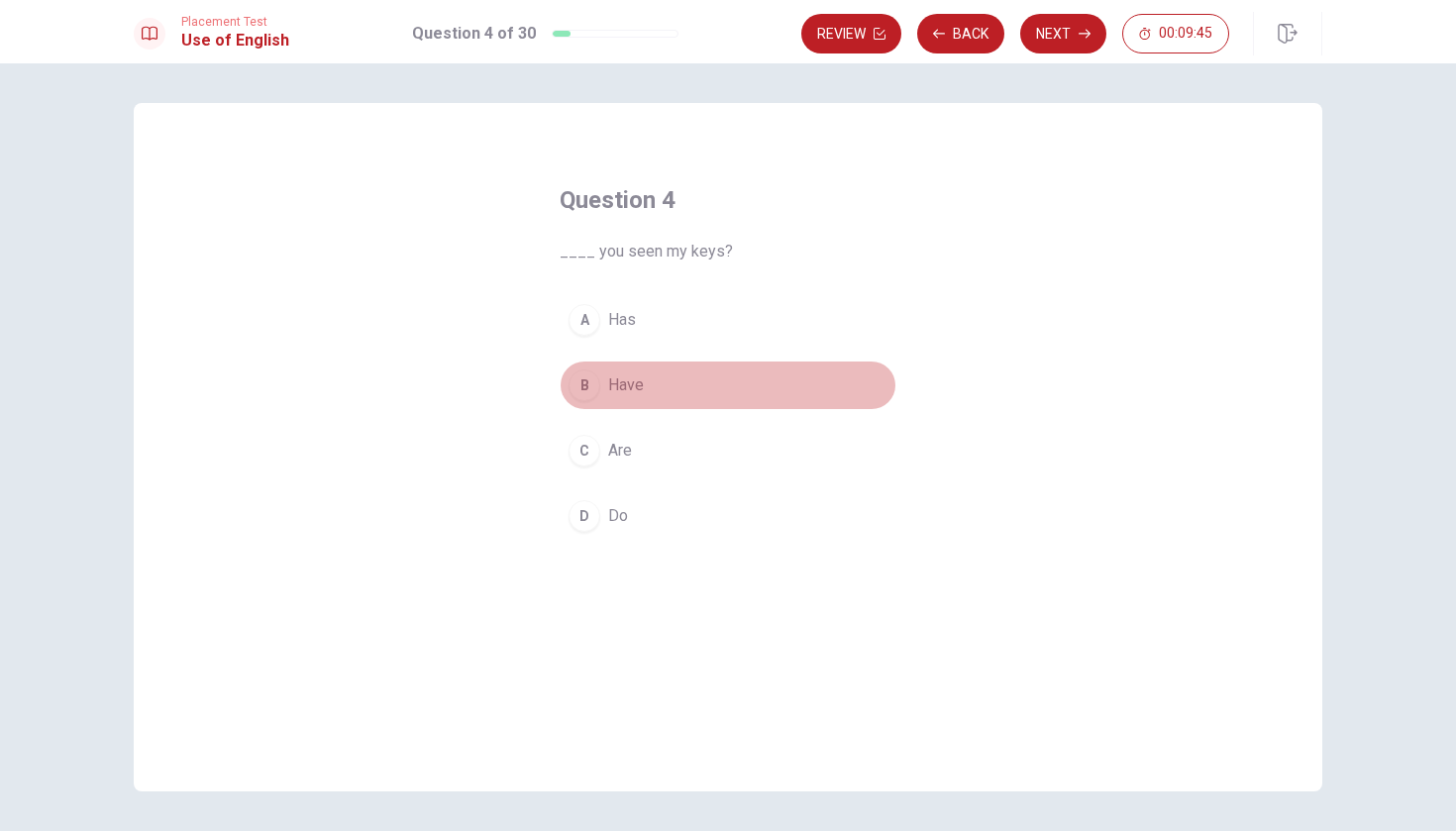 click on "B" at bounding box center (584, 385) 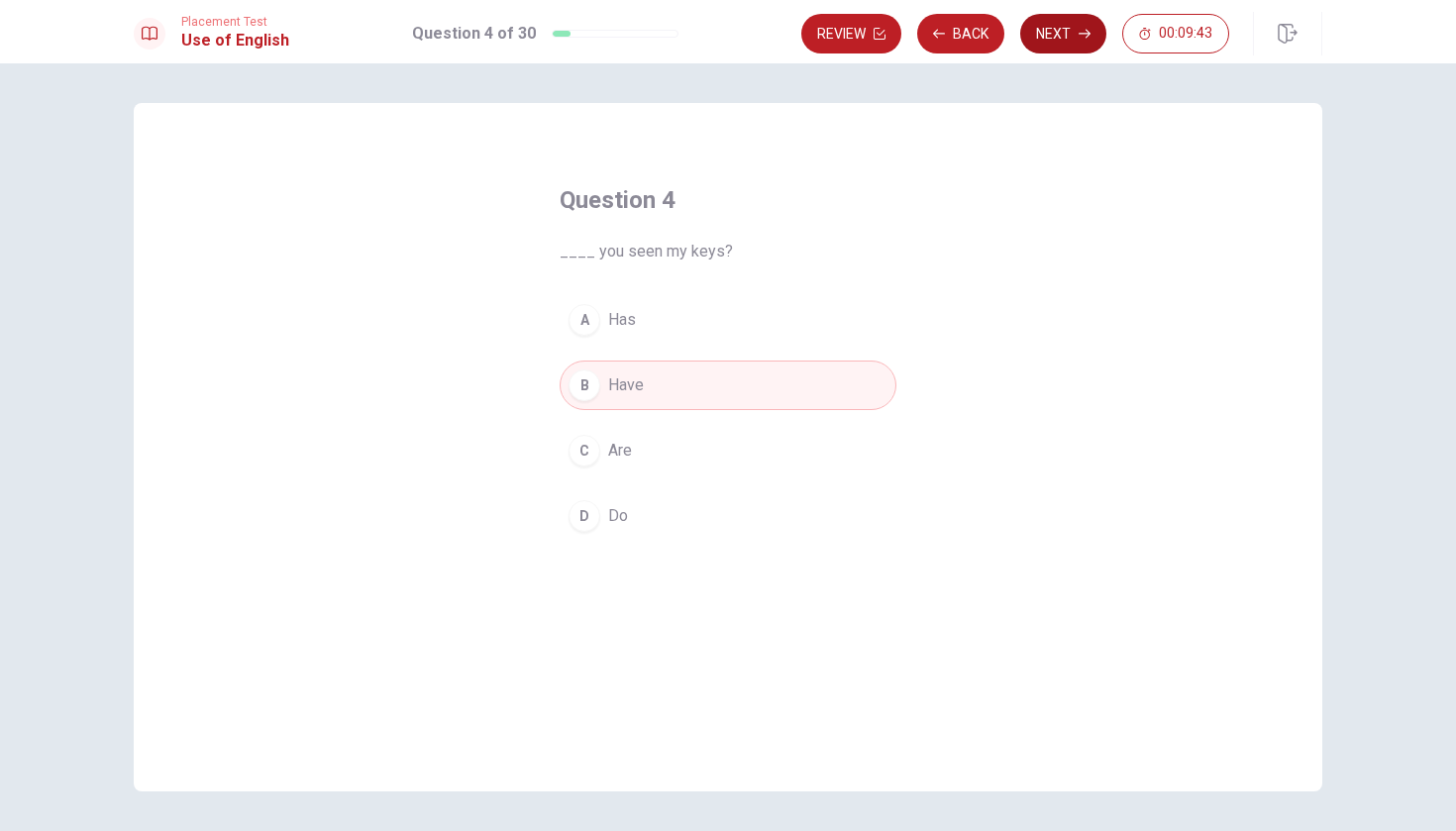 click on "Next" at bounding box center (1063, 34) 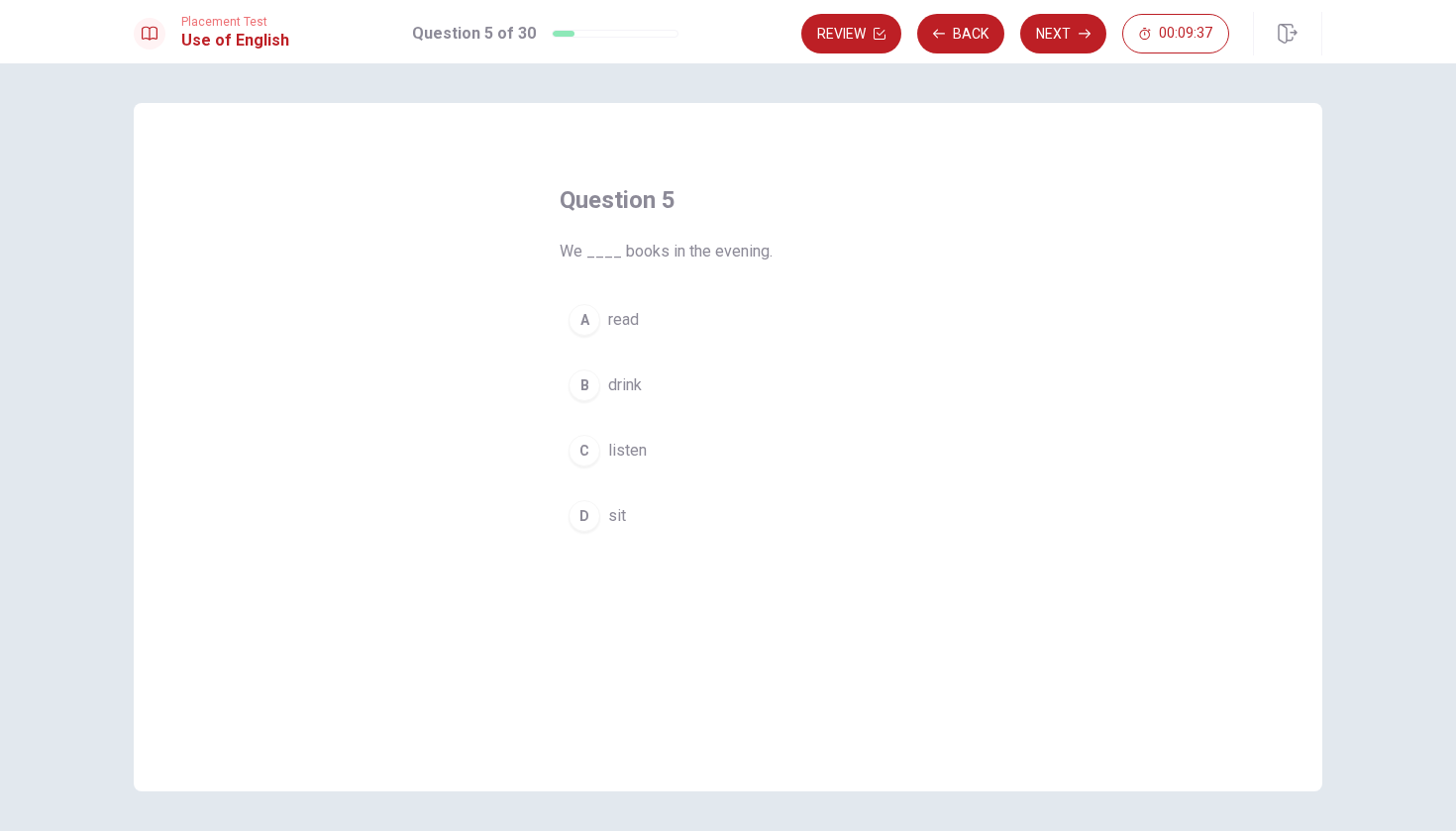 click on "A" at bounding box center (584, 320) 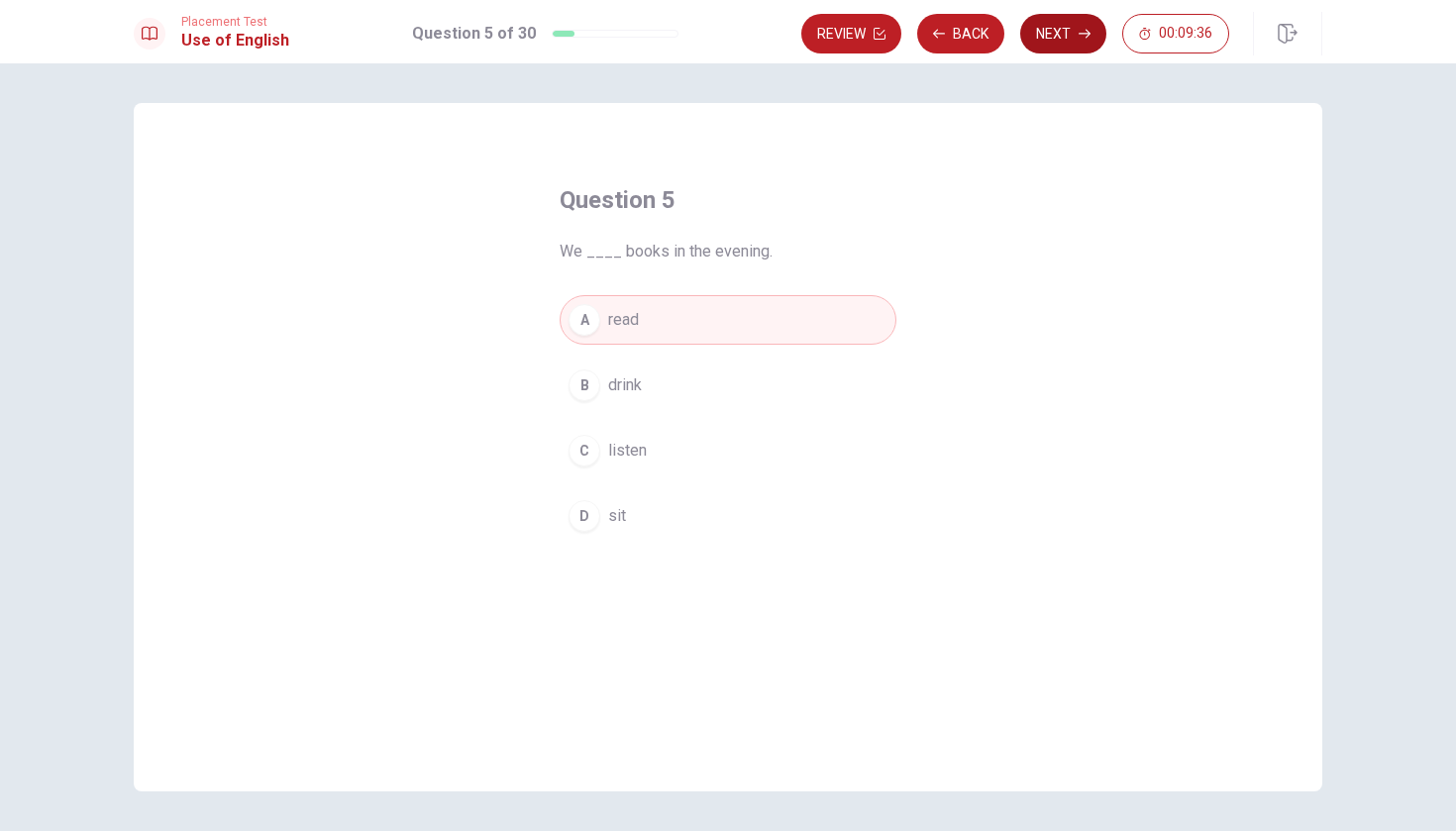 click on "Next" at bounding box center (1063, 34) 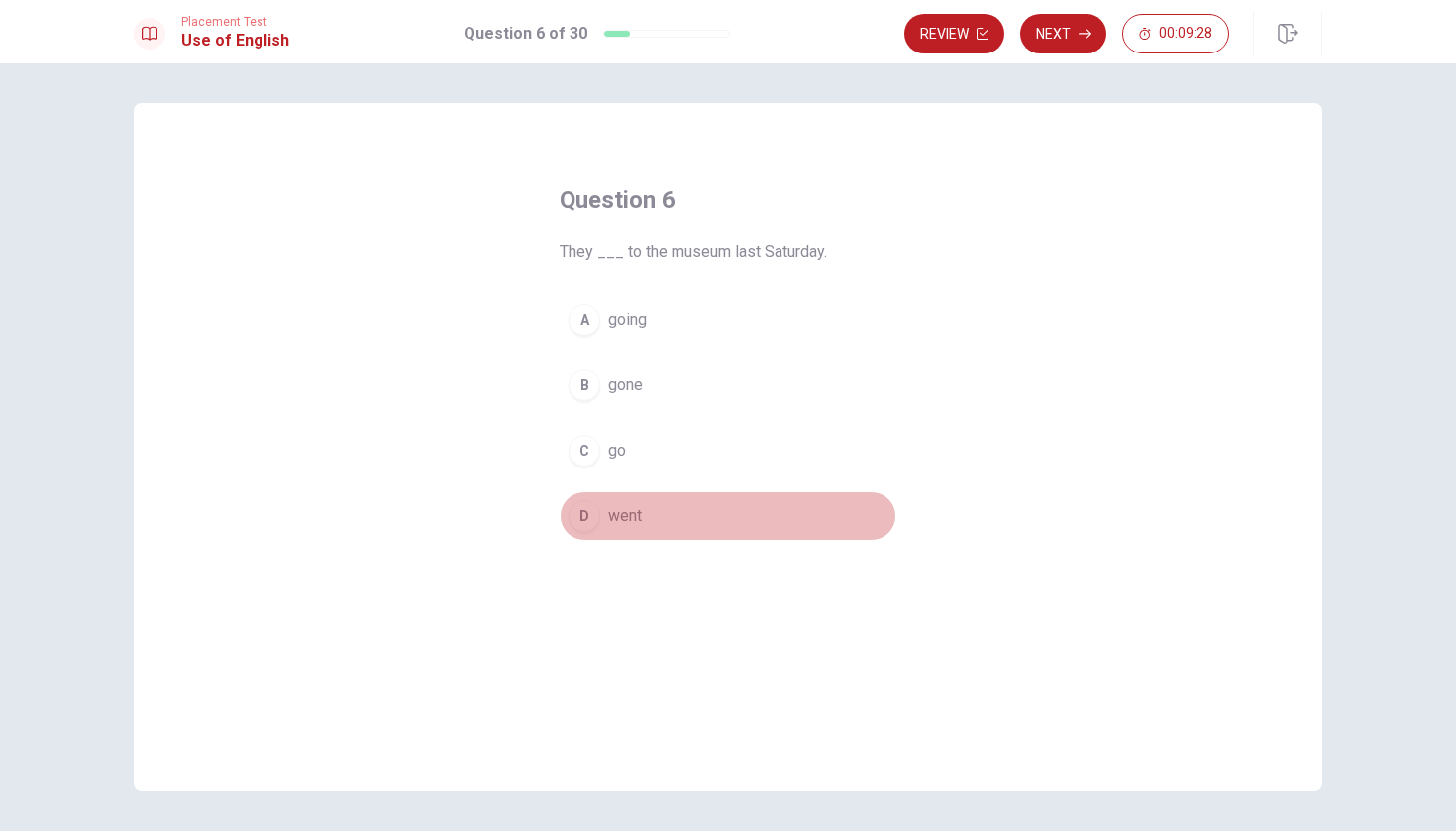 click on "D" at bounding box center (584, 516) 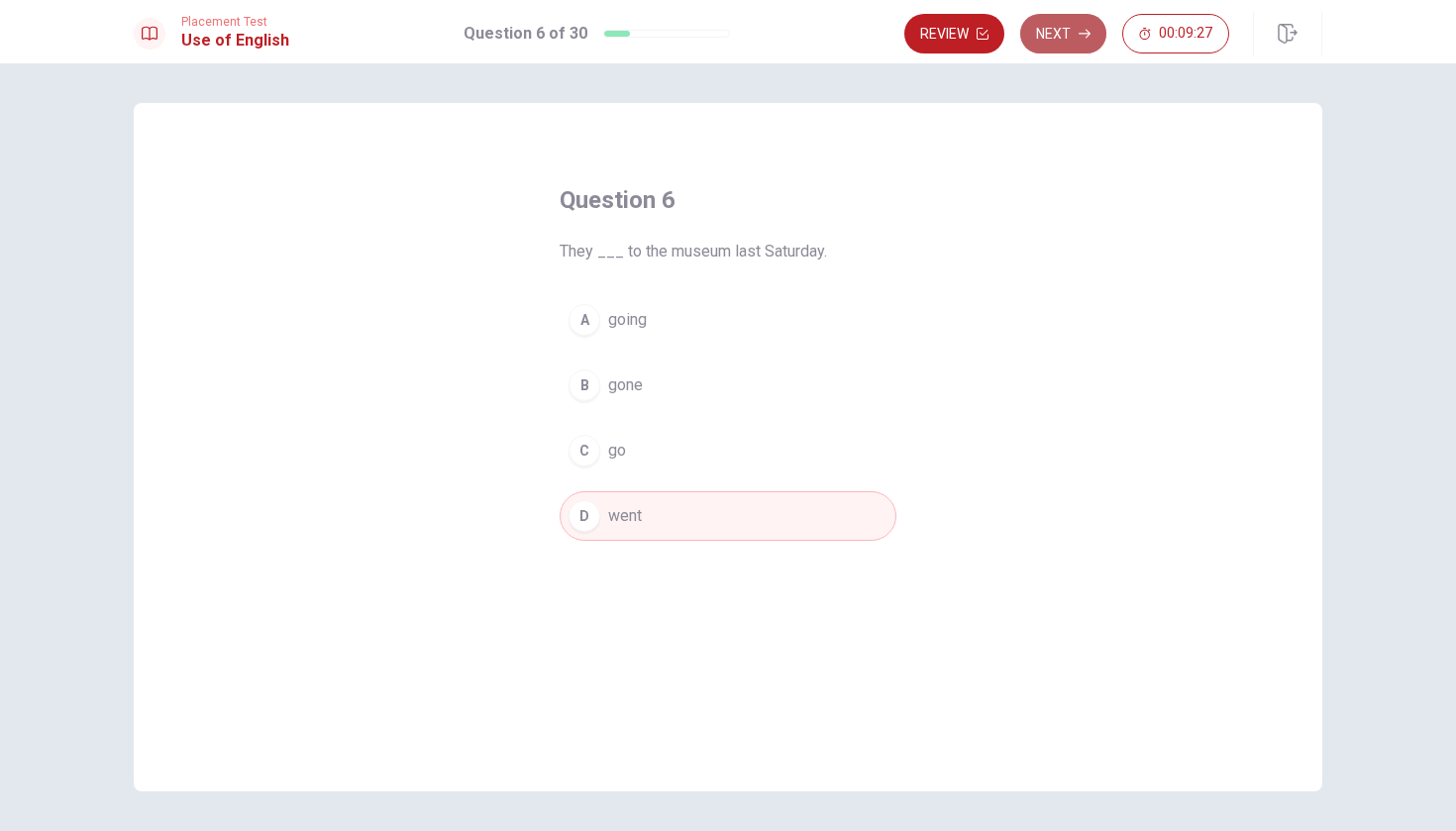 click on "Next" at bounding box center [1063, 34] 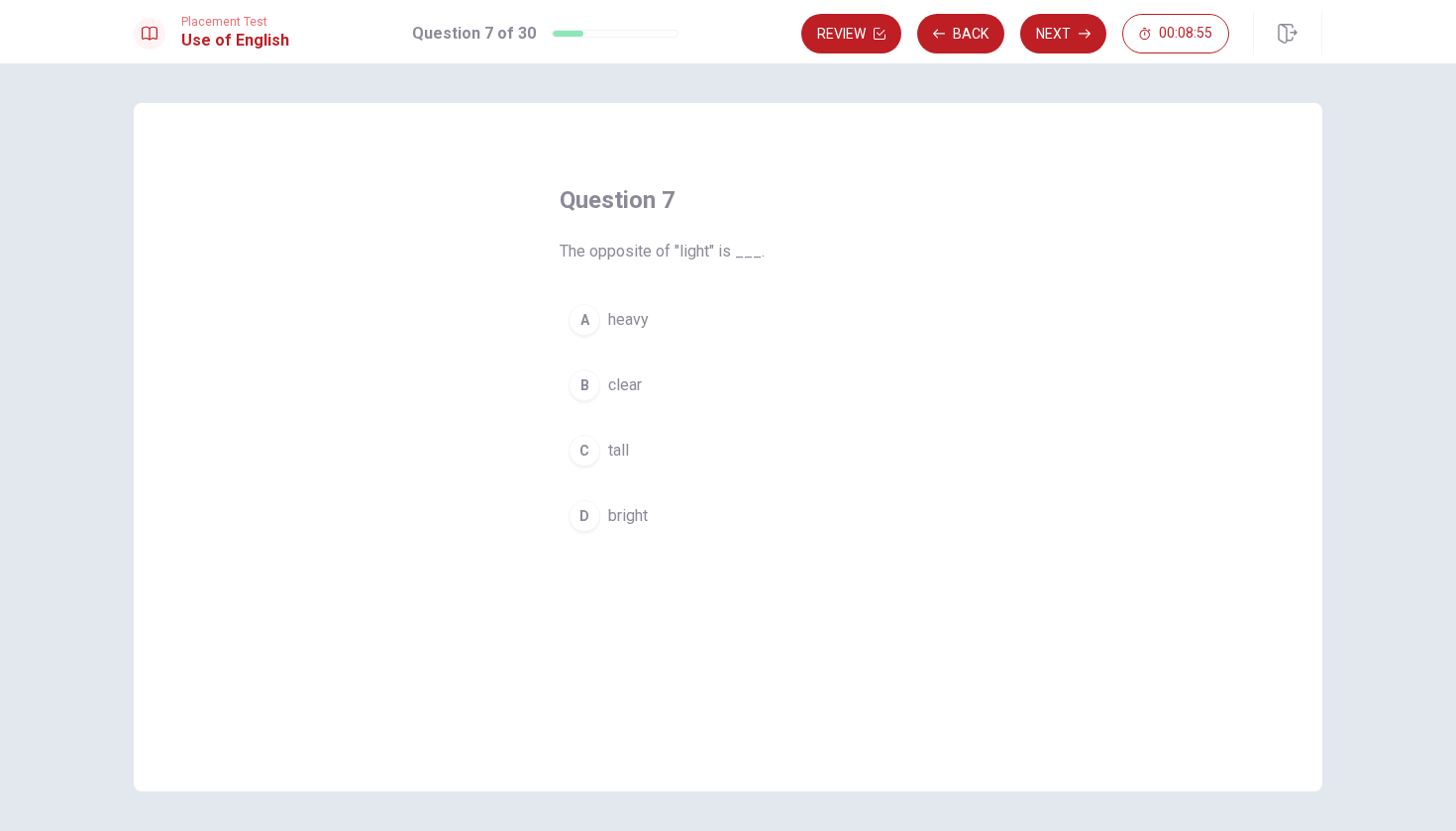 click on "A heavy" at bounding box center [728, 320] 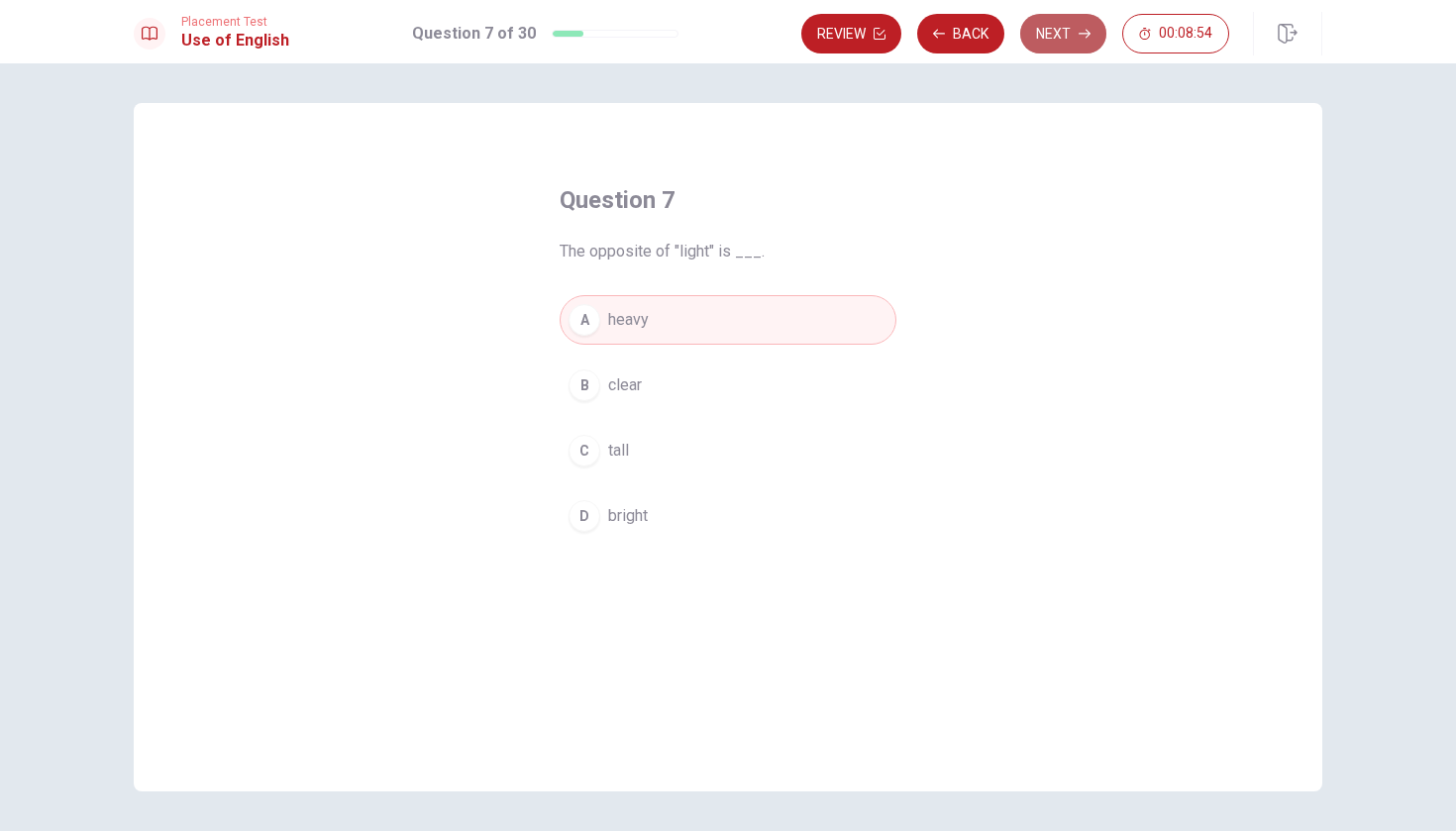click on "Next" at bounding box center [1063, 34] 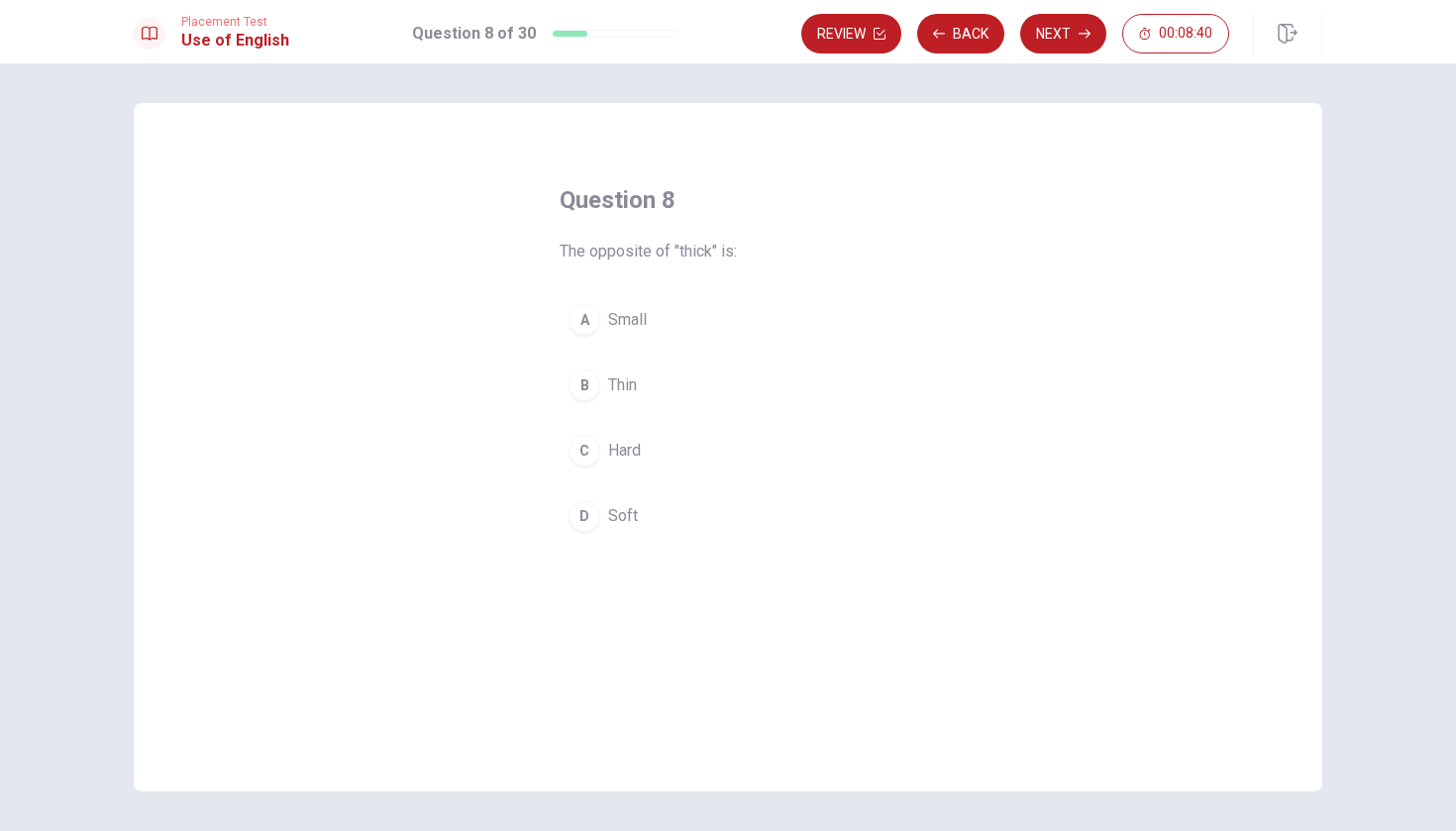 click on "B" at bounding box center (584, 385) 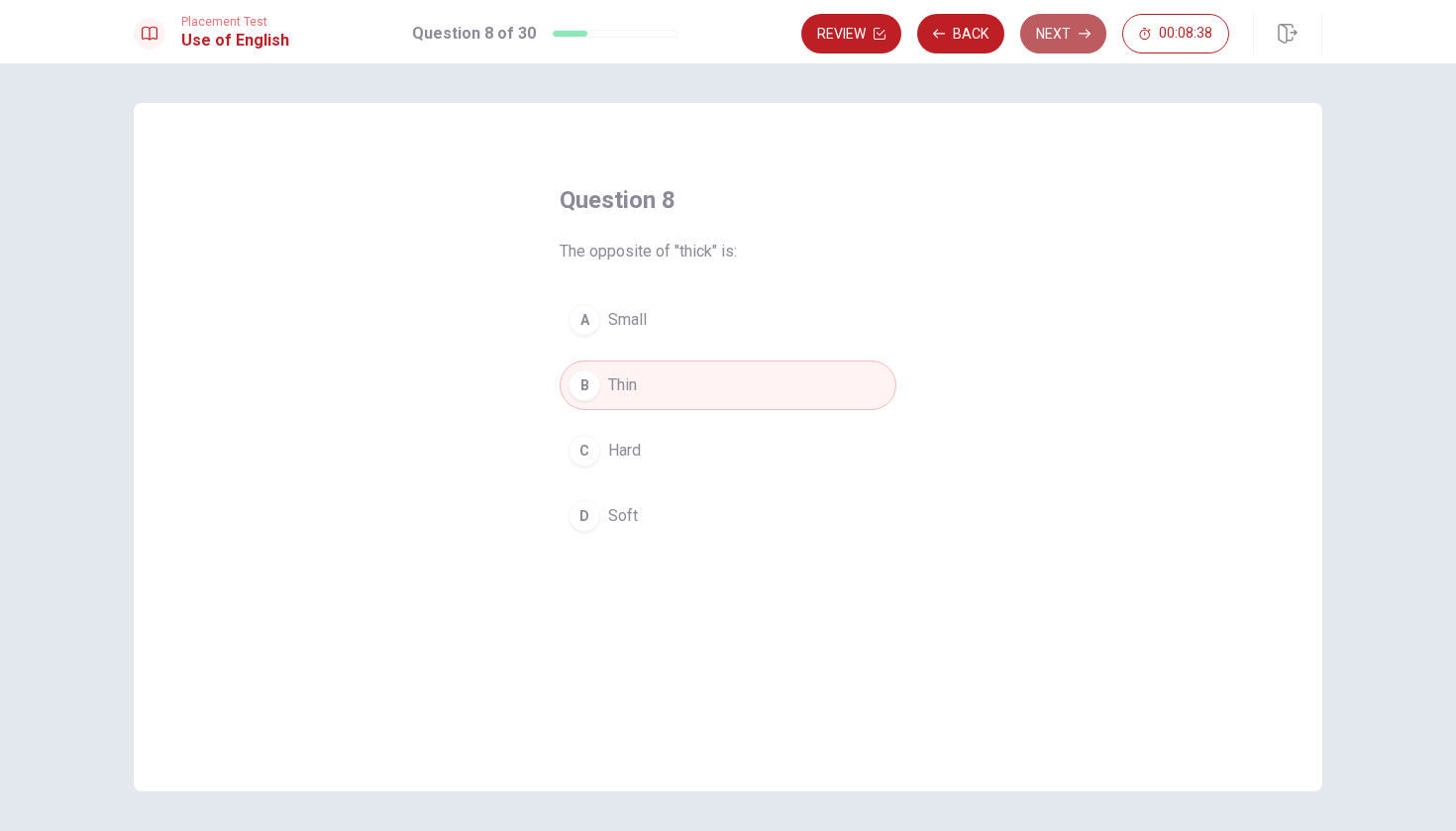 click on "Next" at bounding box center [1063, 34] 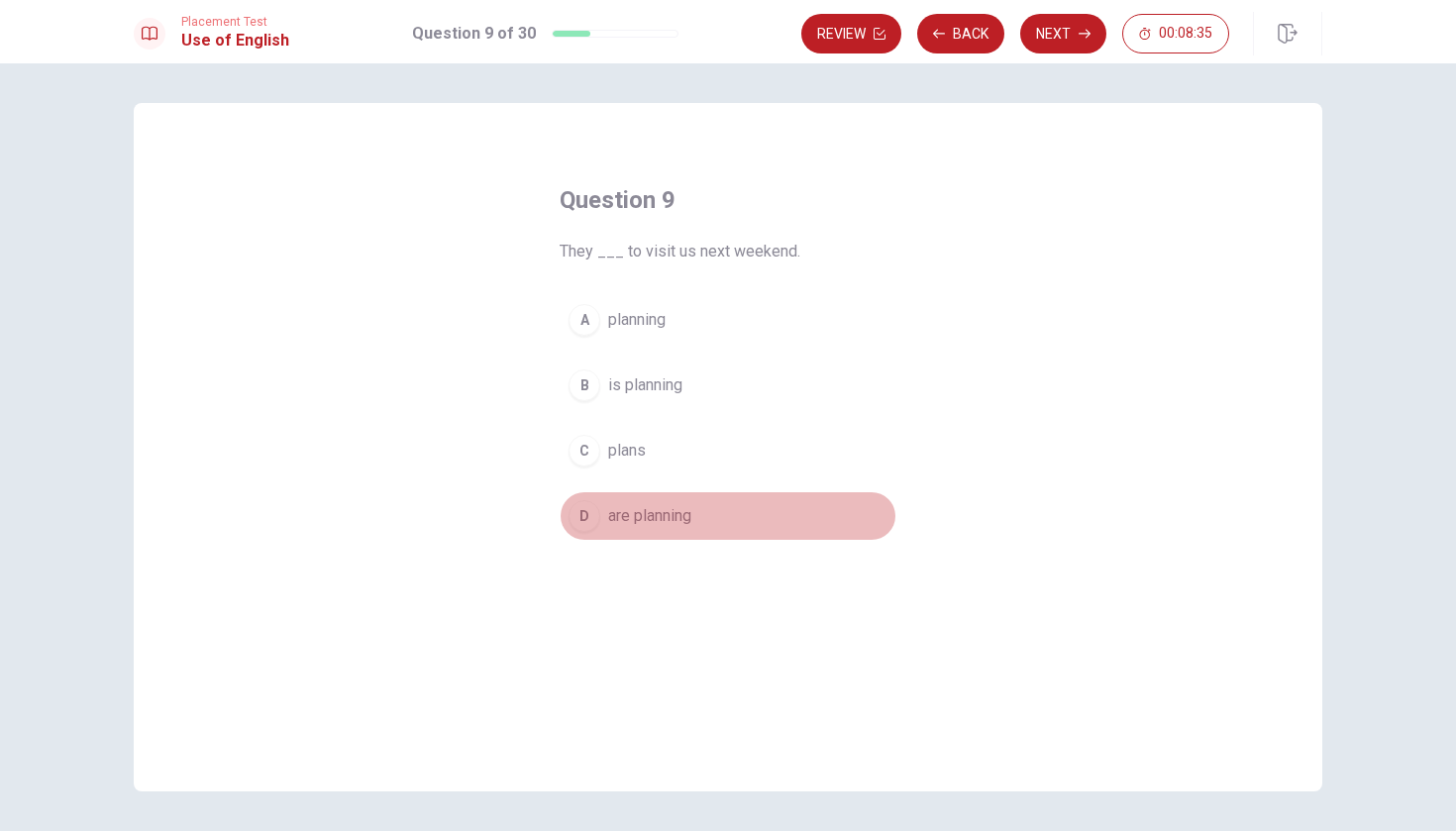 click on "D" at bounding box center [584, 516] 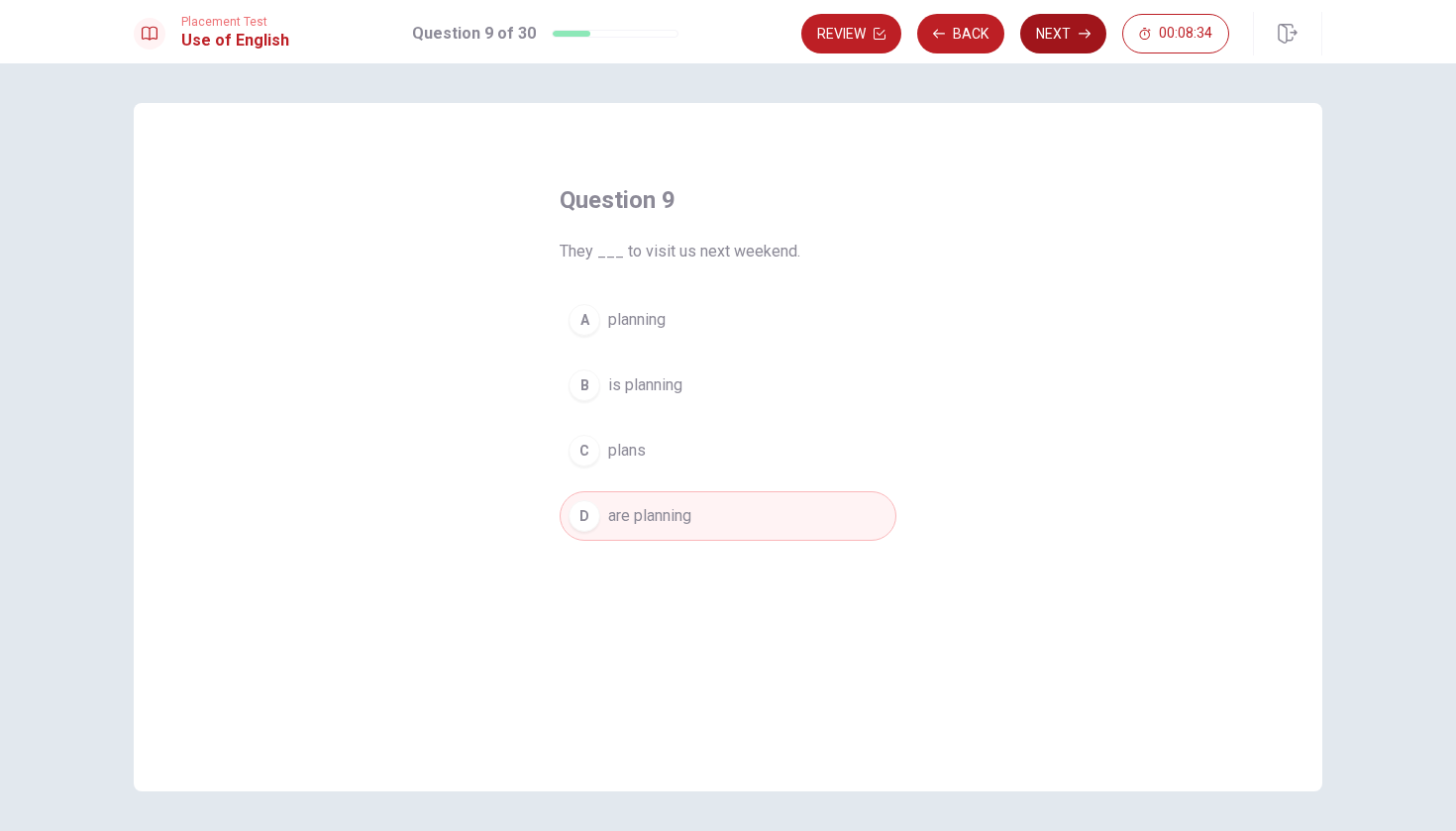 click on "Next" at bounding box center [1063, 34] 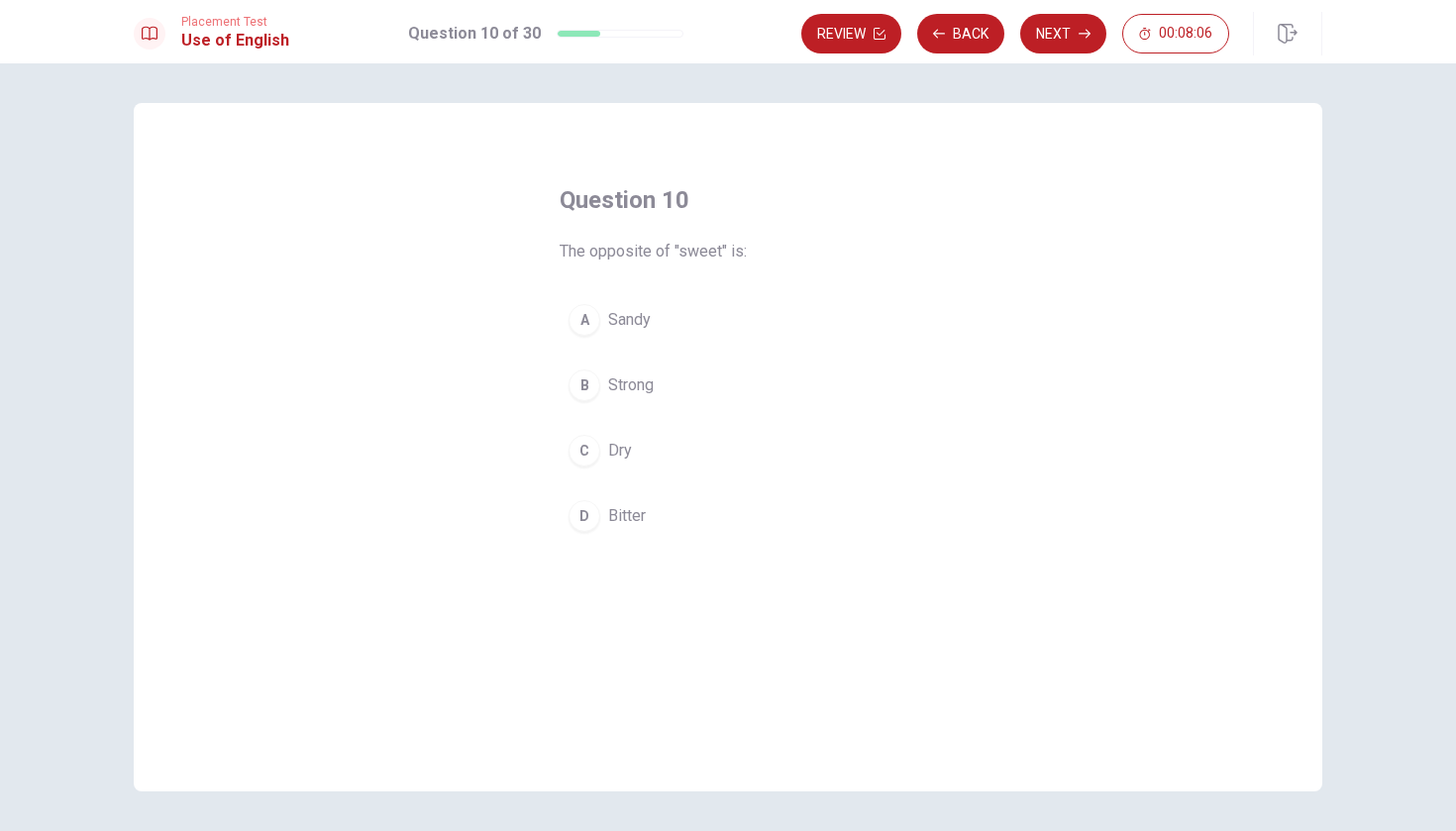click on "D Bitter" at bounding box center (728, 516) 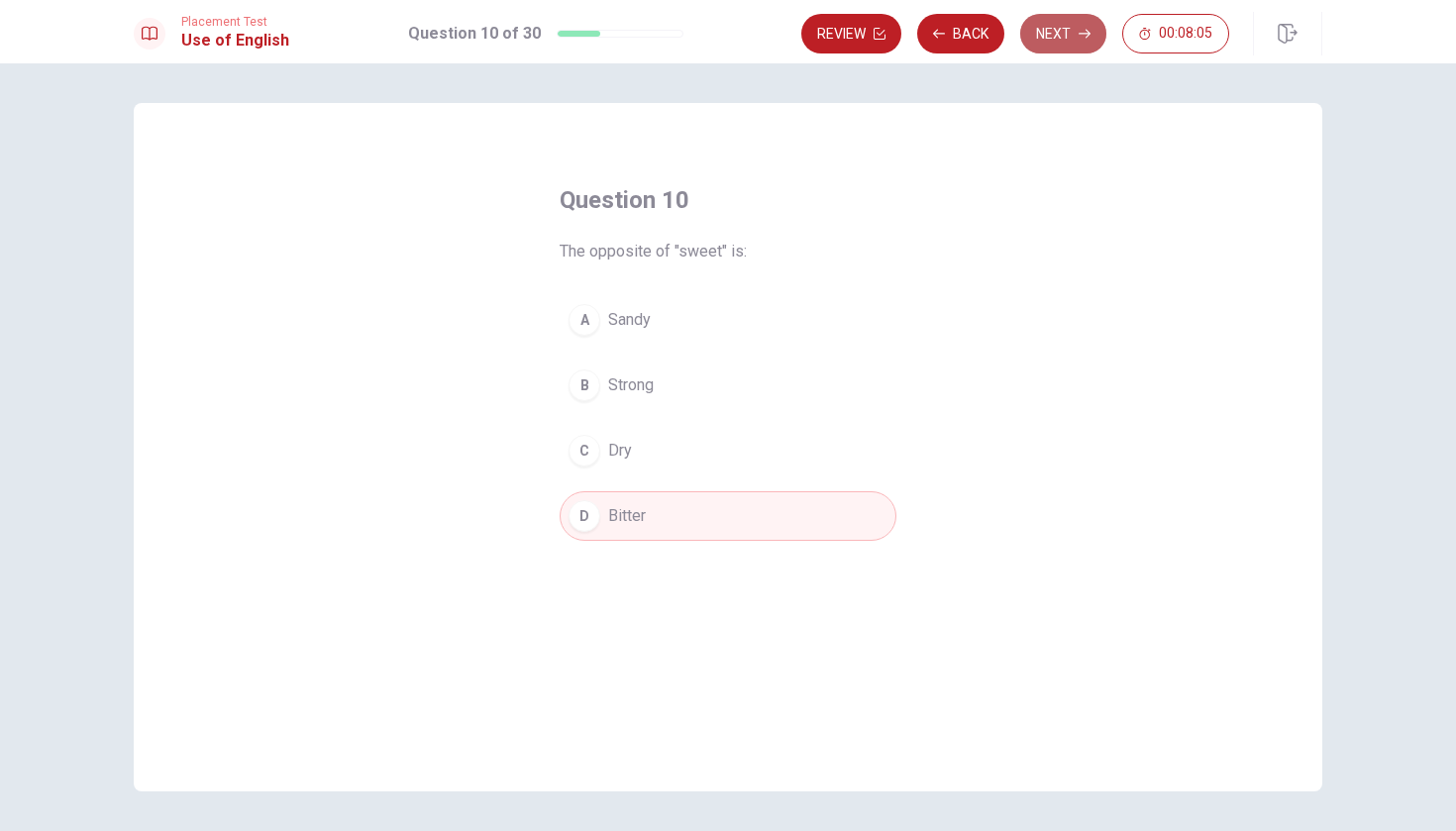 click on "Next" at bounding box center (1063, 34) 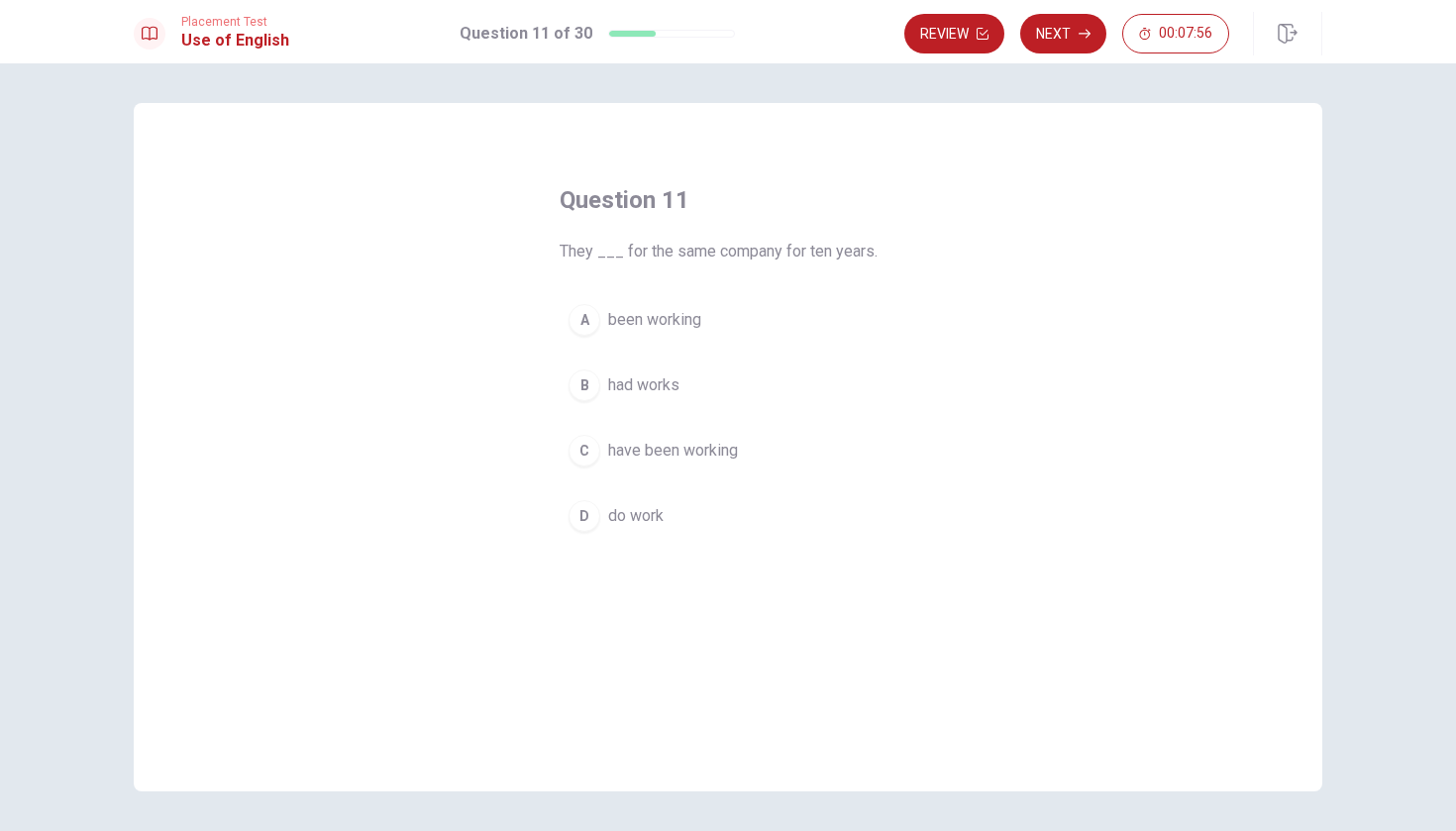 click on "C have been working" at bounding box center (728, 451) 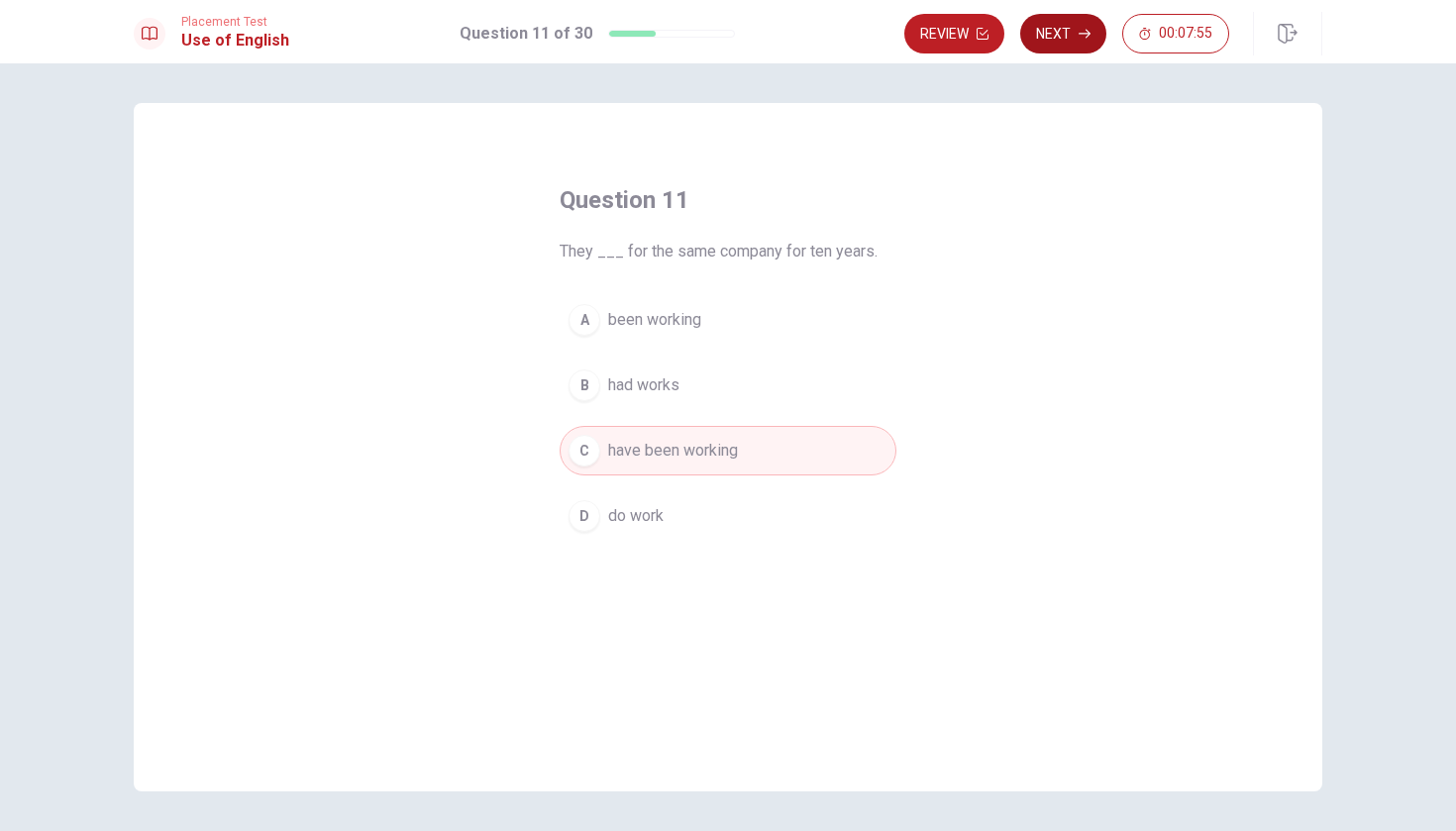 click on "Next" at bounding box center [1063, 34] 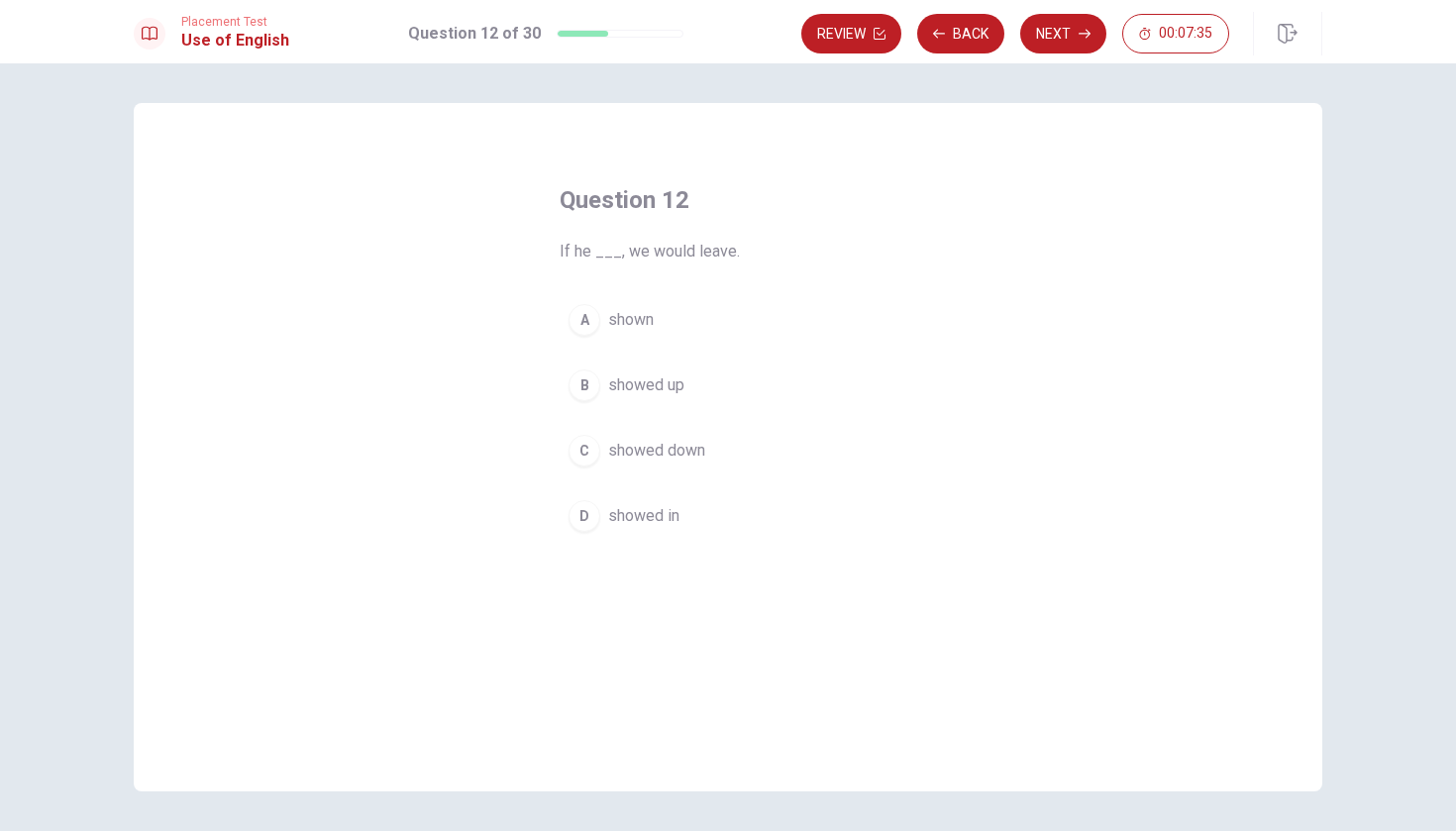 click on "B" at bounding box center [584, 385] 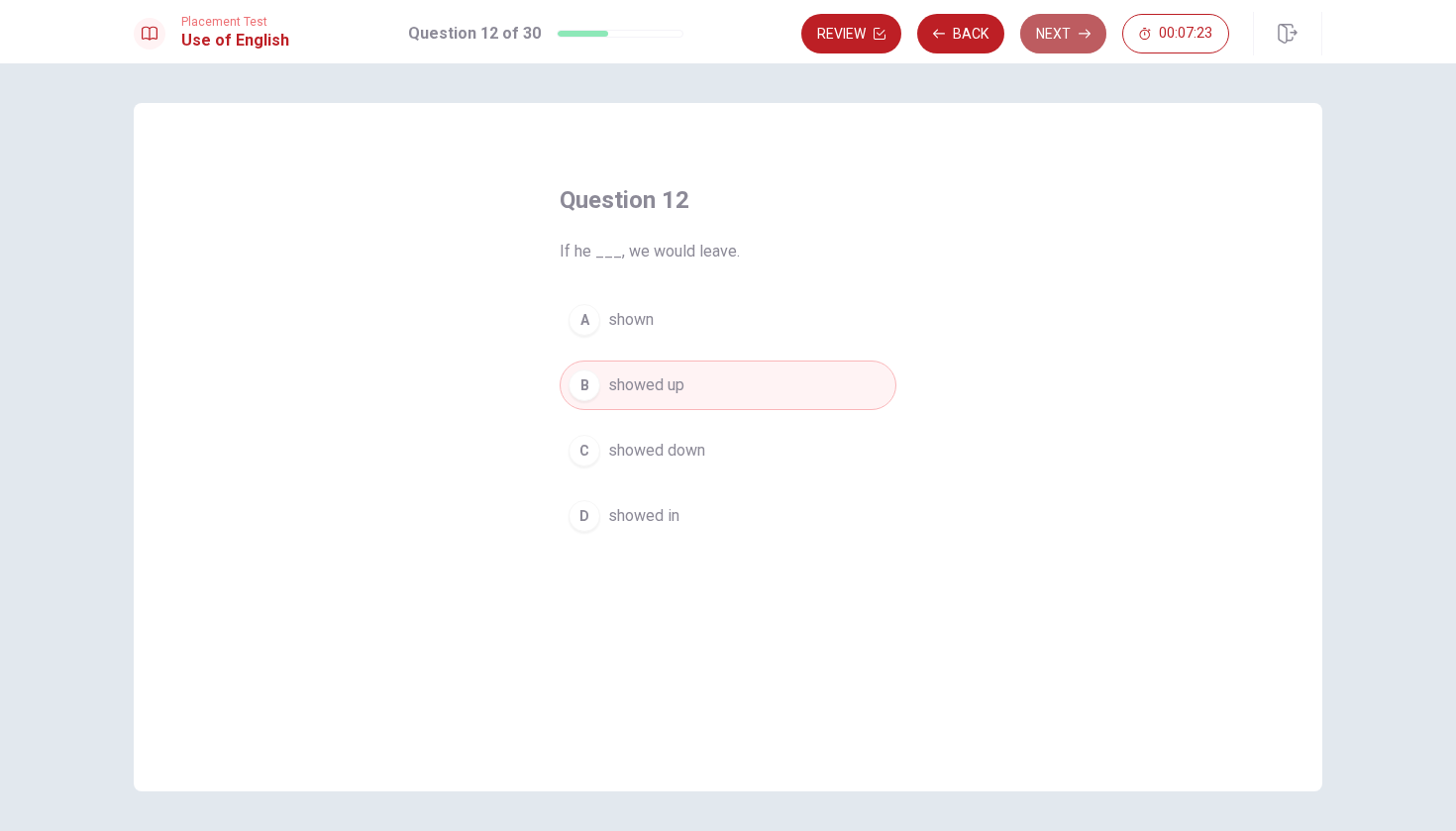 click on "Next" at bounding box center (1063, 34) 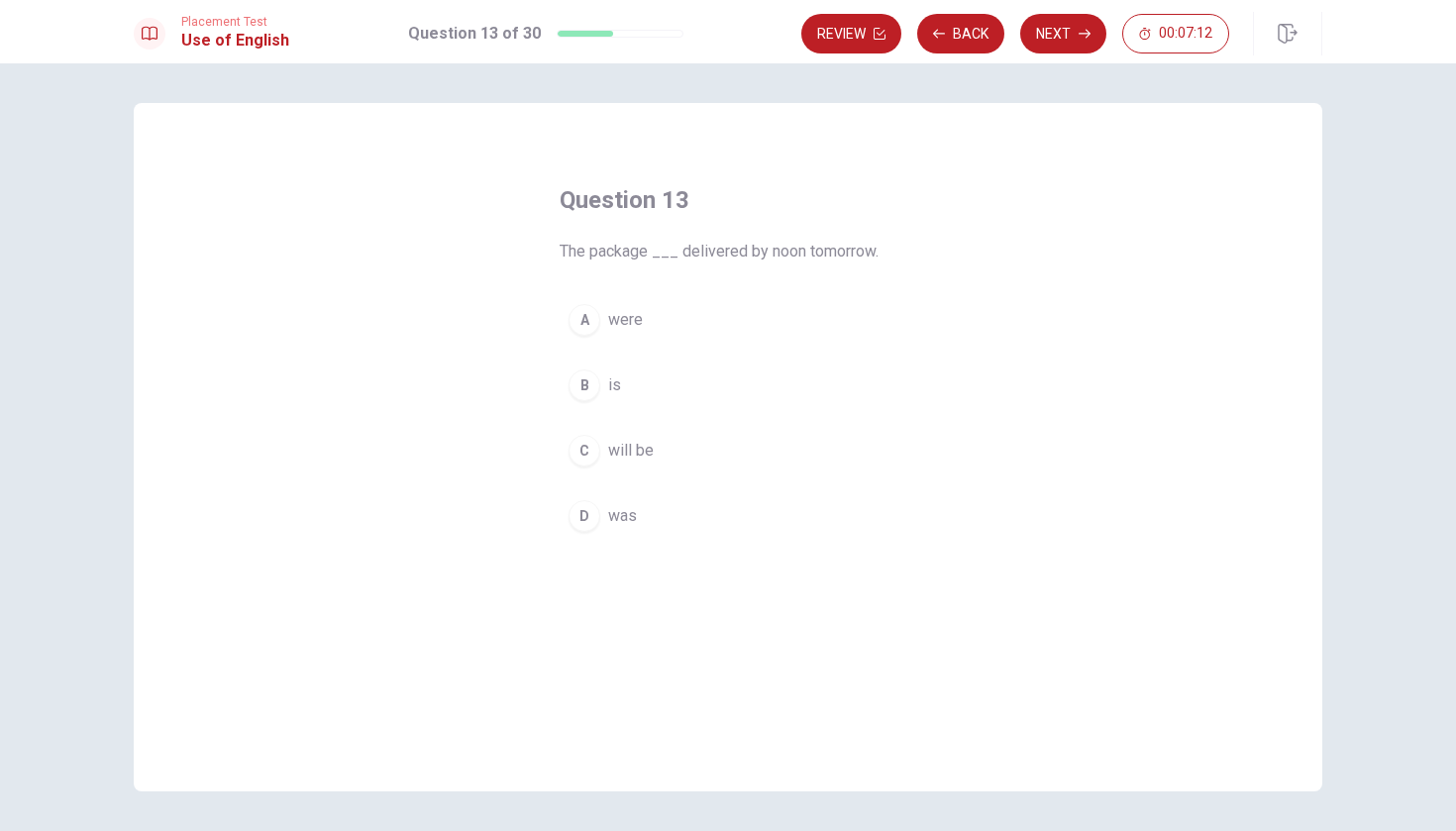 click on "C" at bounding box center [584, 451] 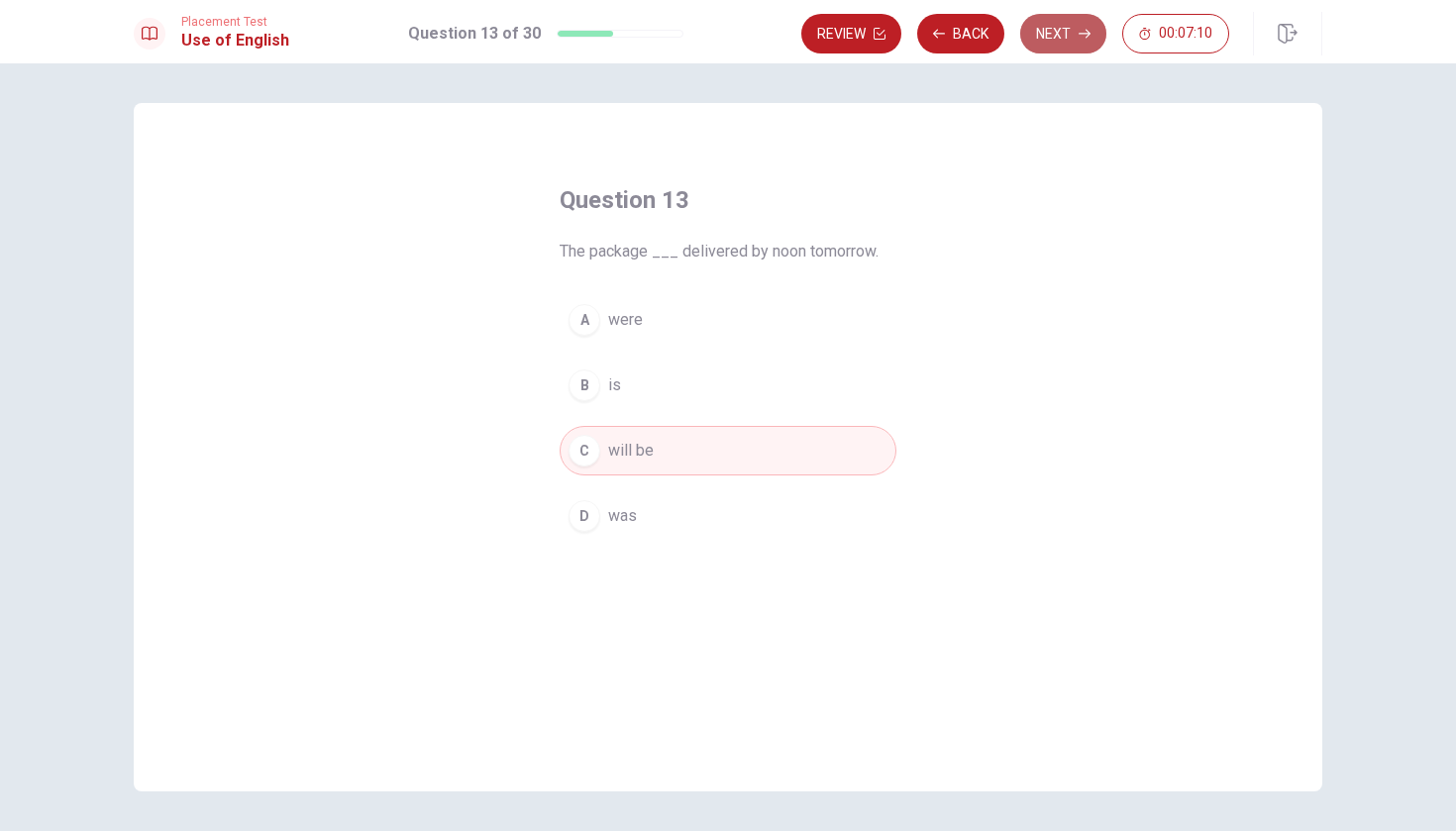 click on "Next" at bounding box center (1063, 34) 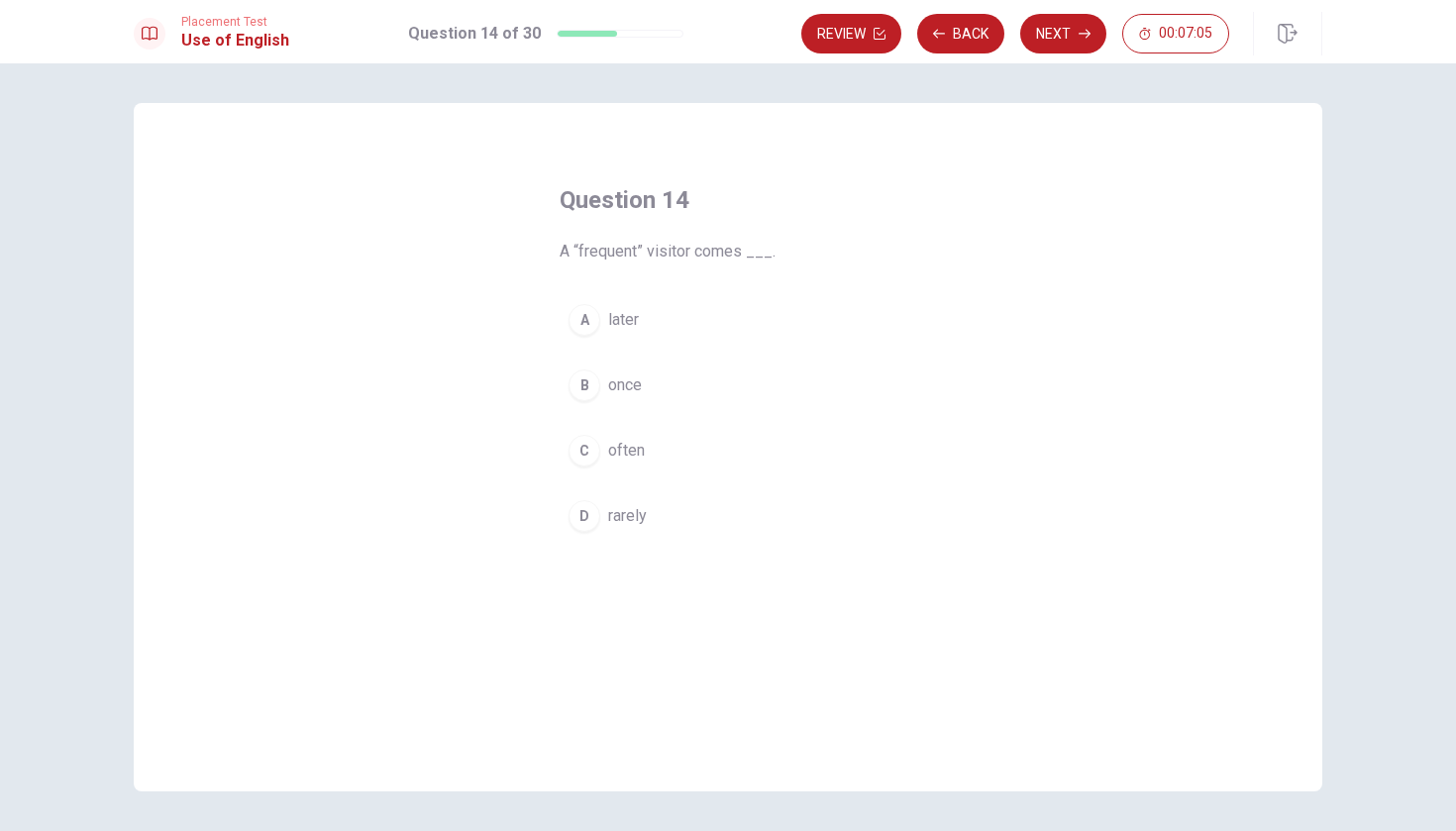 click on "C" at bounding box center [584, 451] 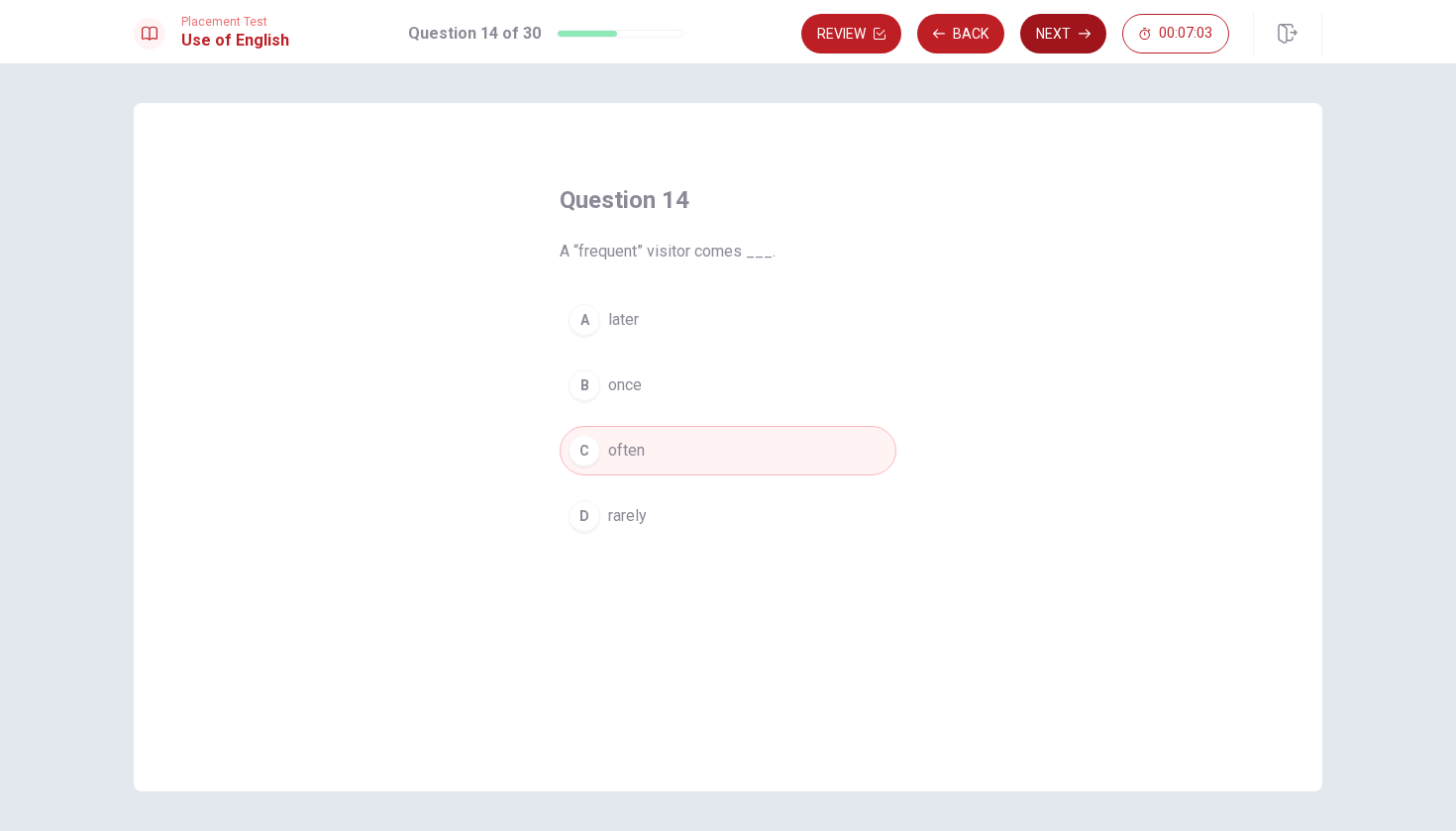 click on "Next" at bounding box center [1063, 34] 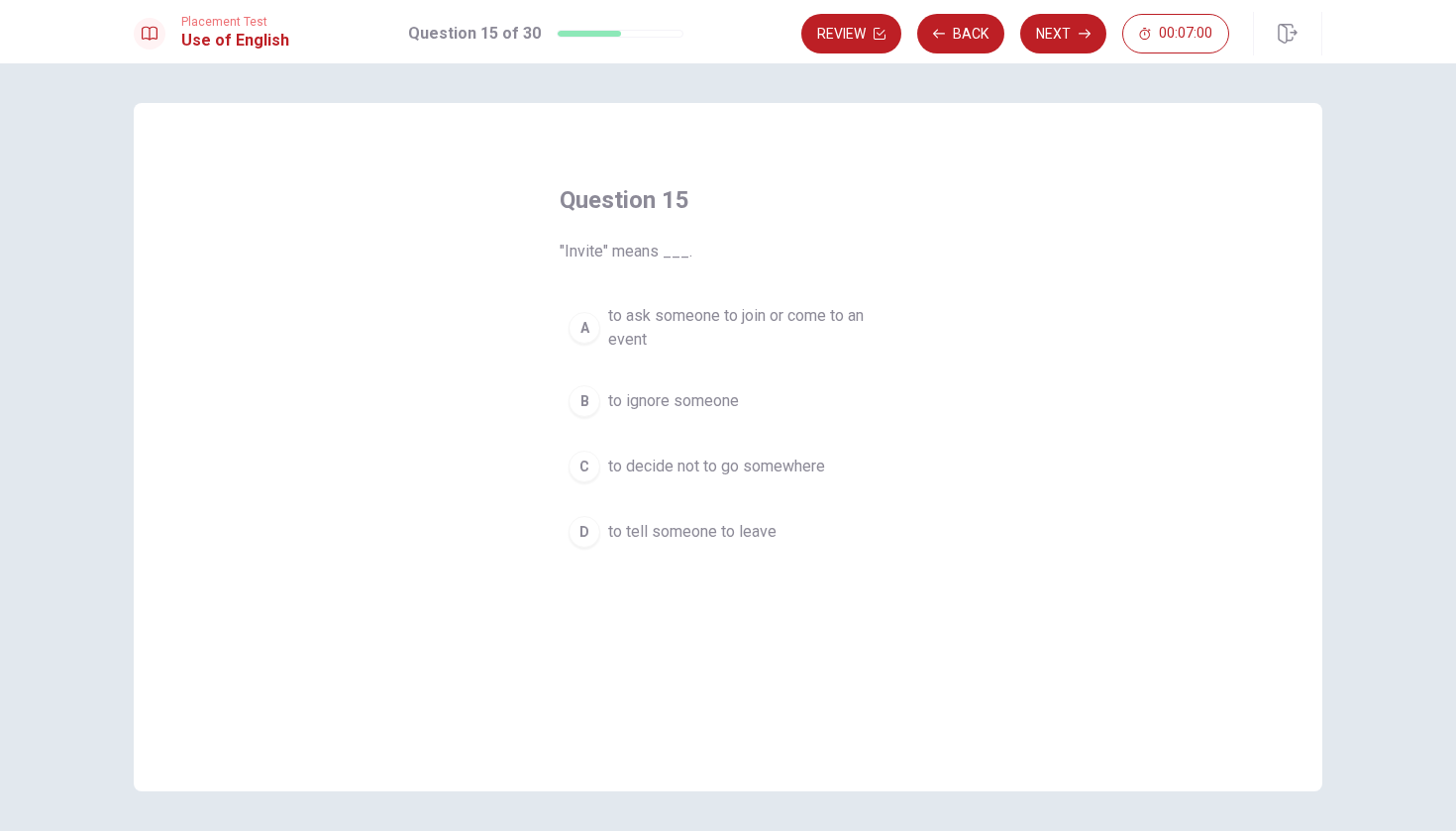 click on "A" at bounding box center [584, 328] 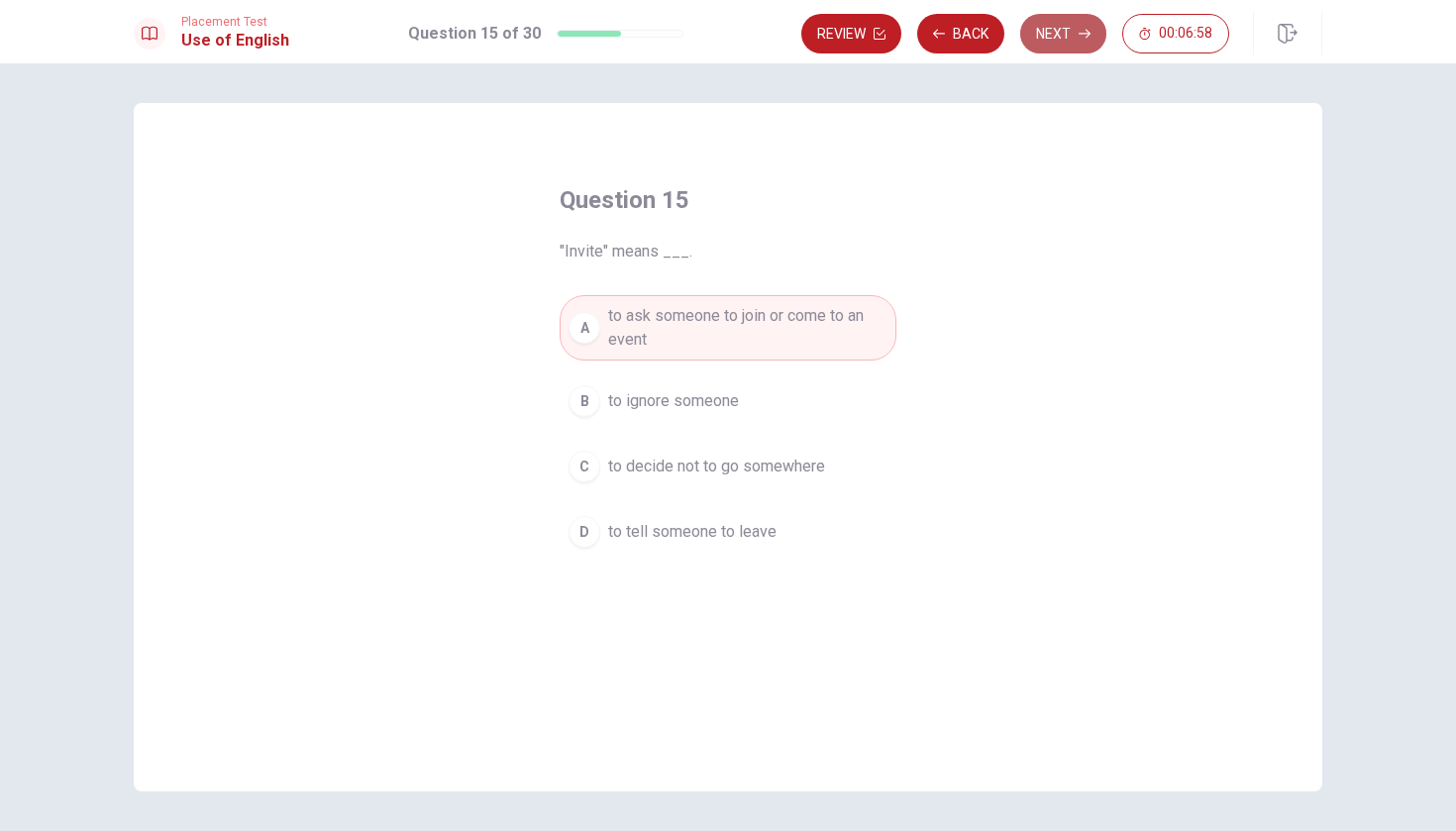 click on "Next" at bounding box center (1063, 34) 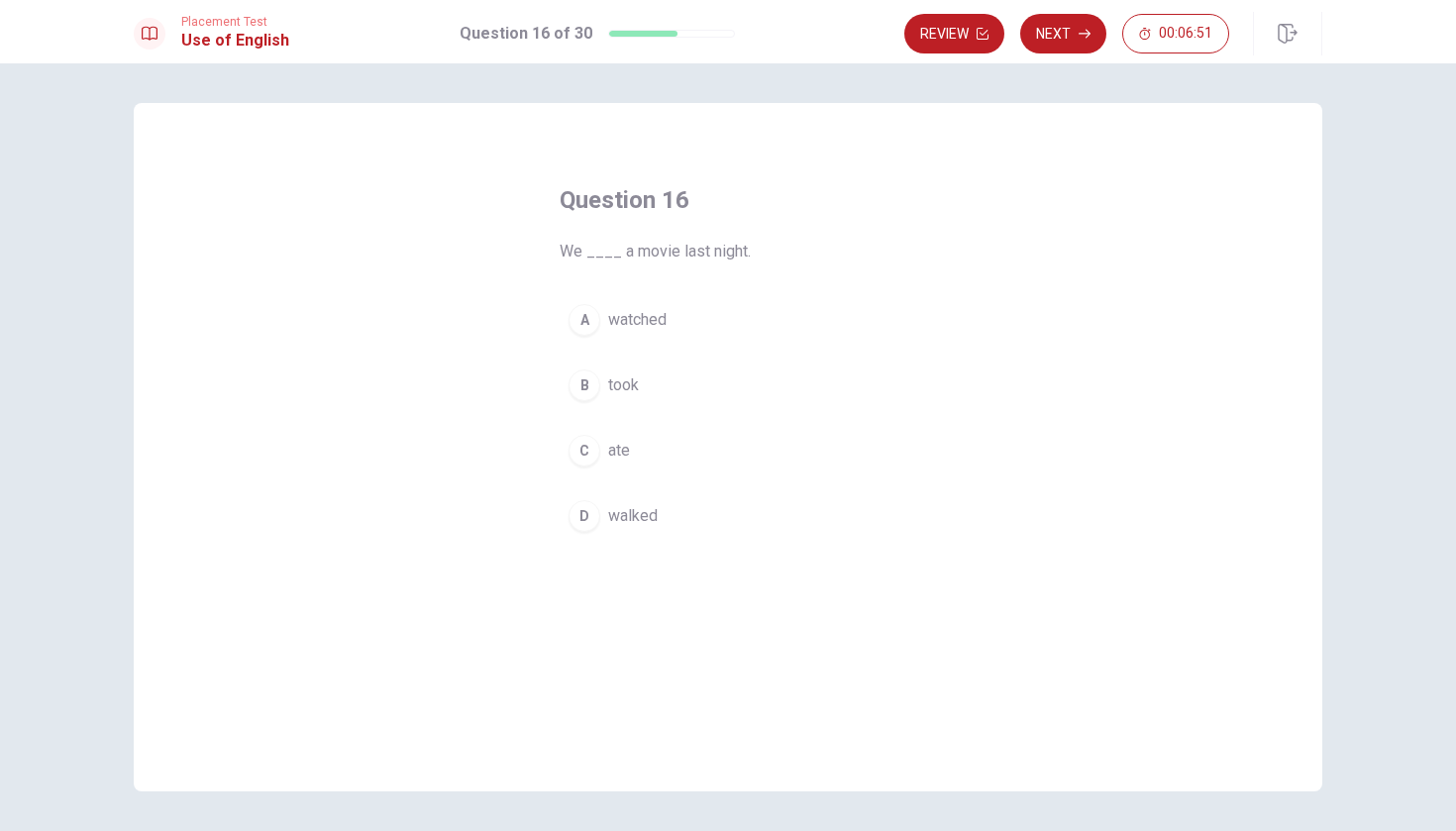 click on "A watched" at bounding box center [728, 320] 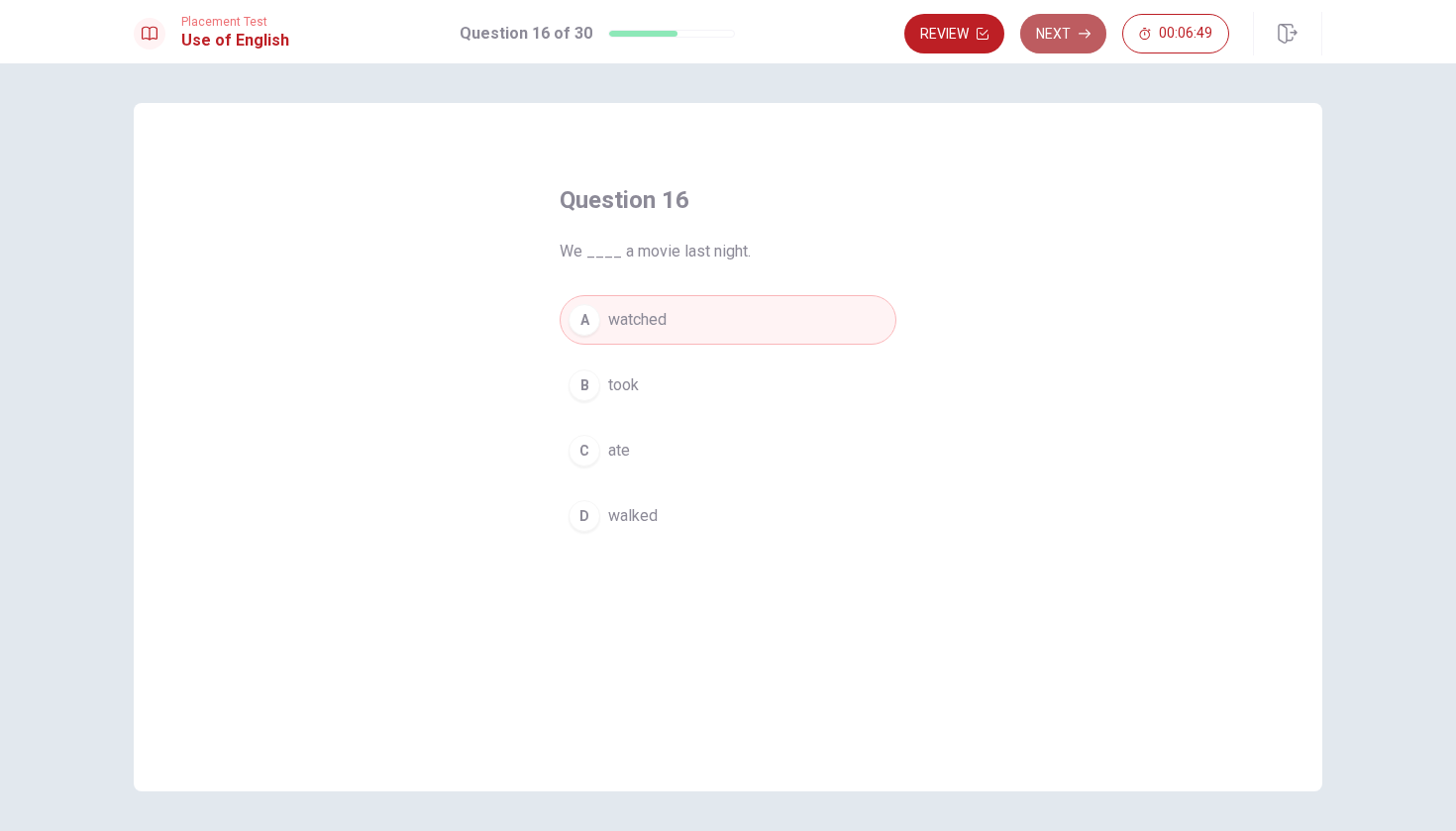 click on "Next" at bounding box center [1063, 34] 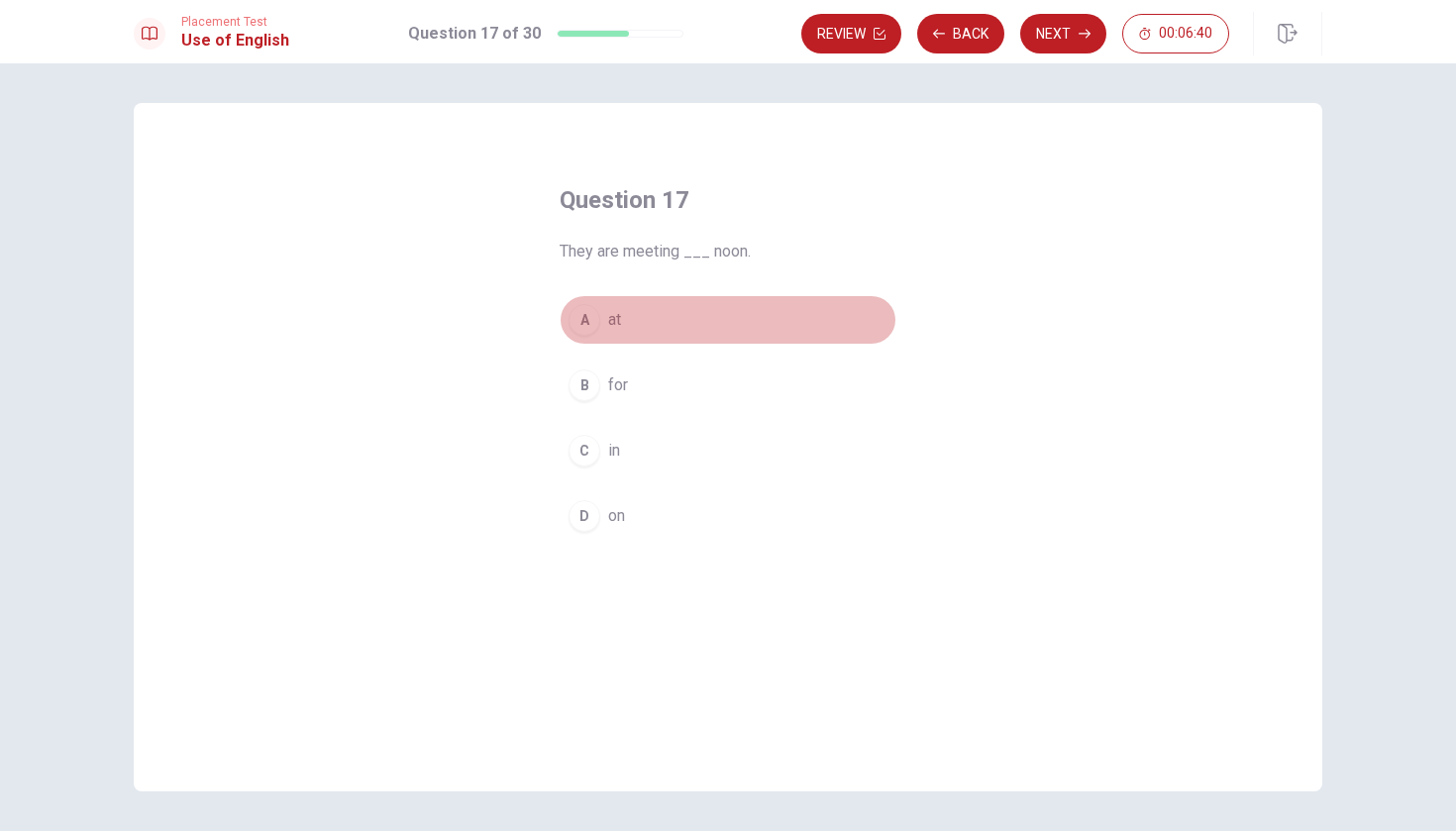 click on "A at" at bounding box center (728, 320) 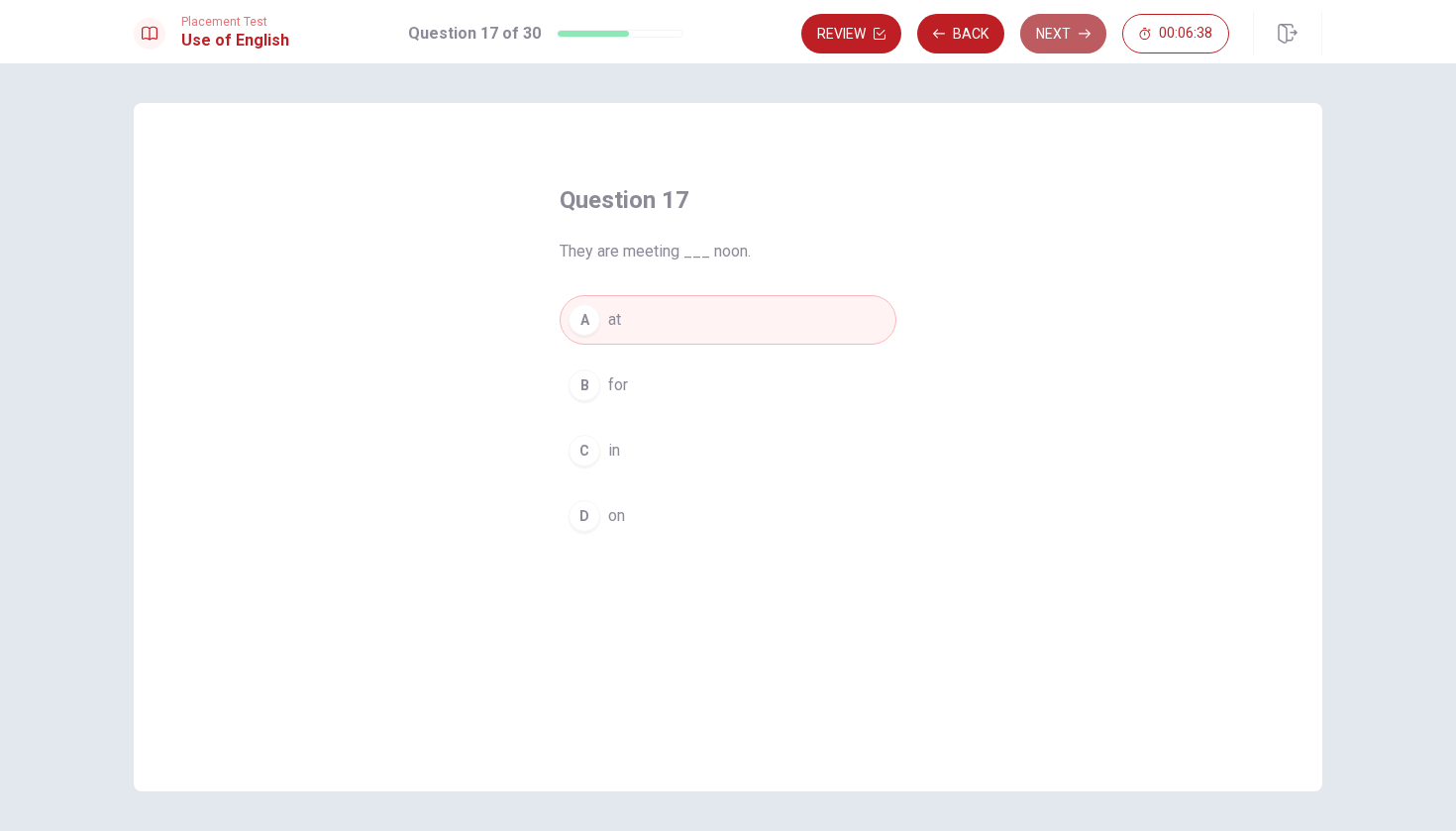 click on "Next" at bounding box center [1063, 34] 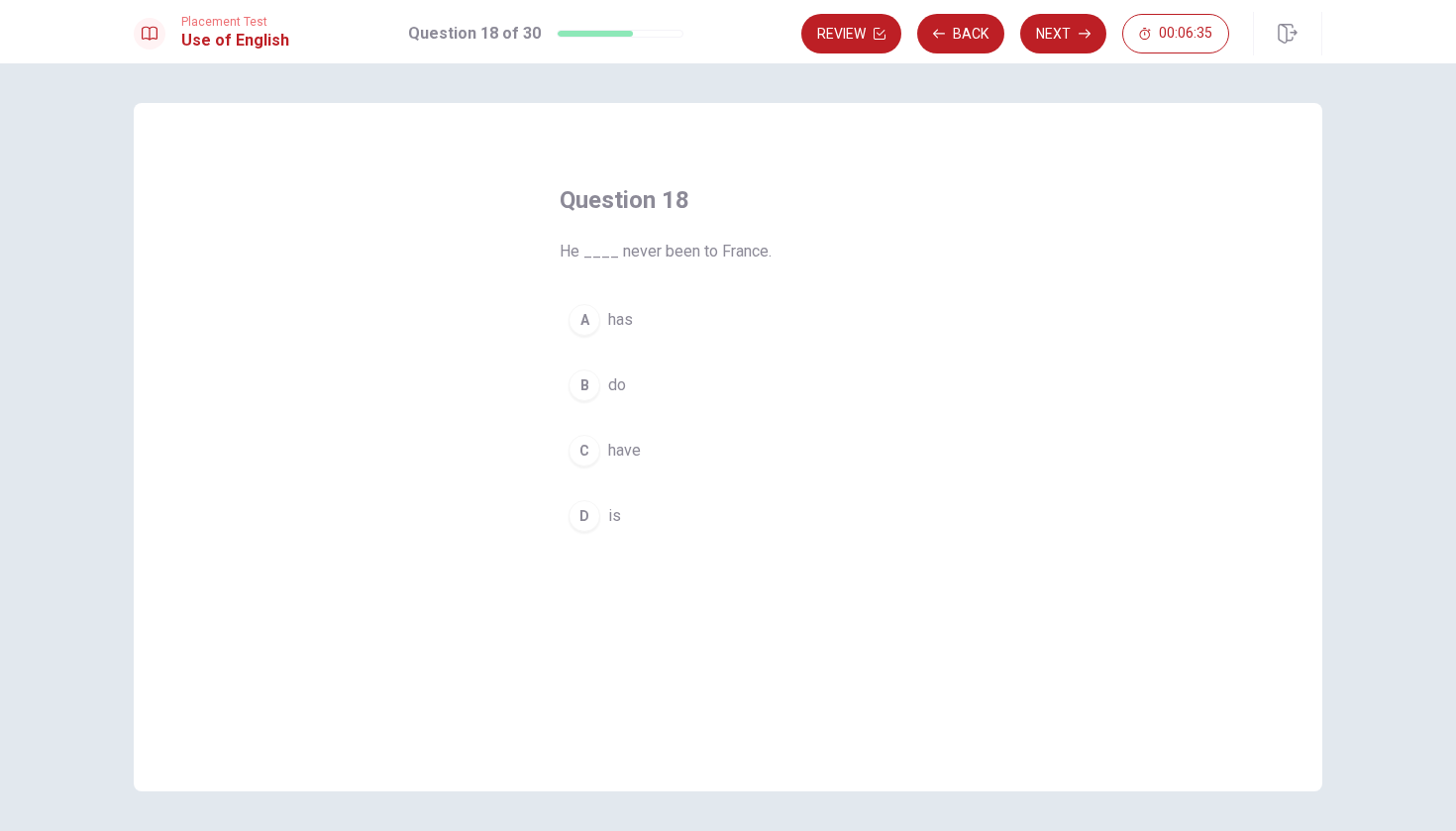 click on "C" at bounding box center [584, 451] 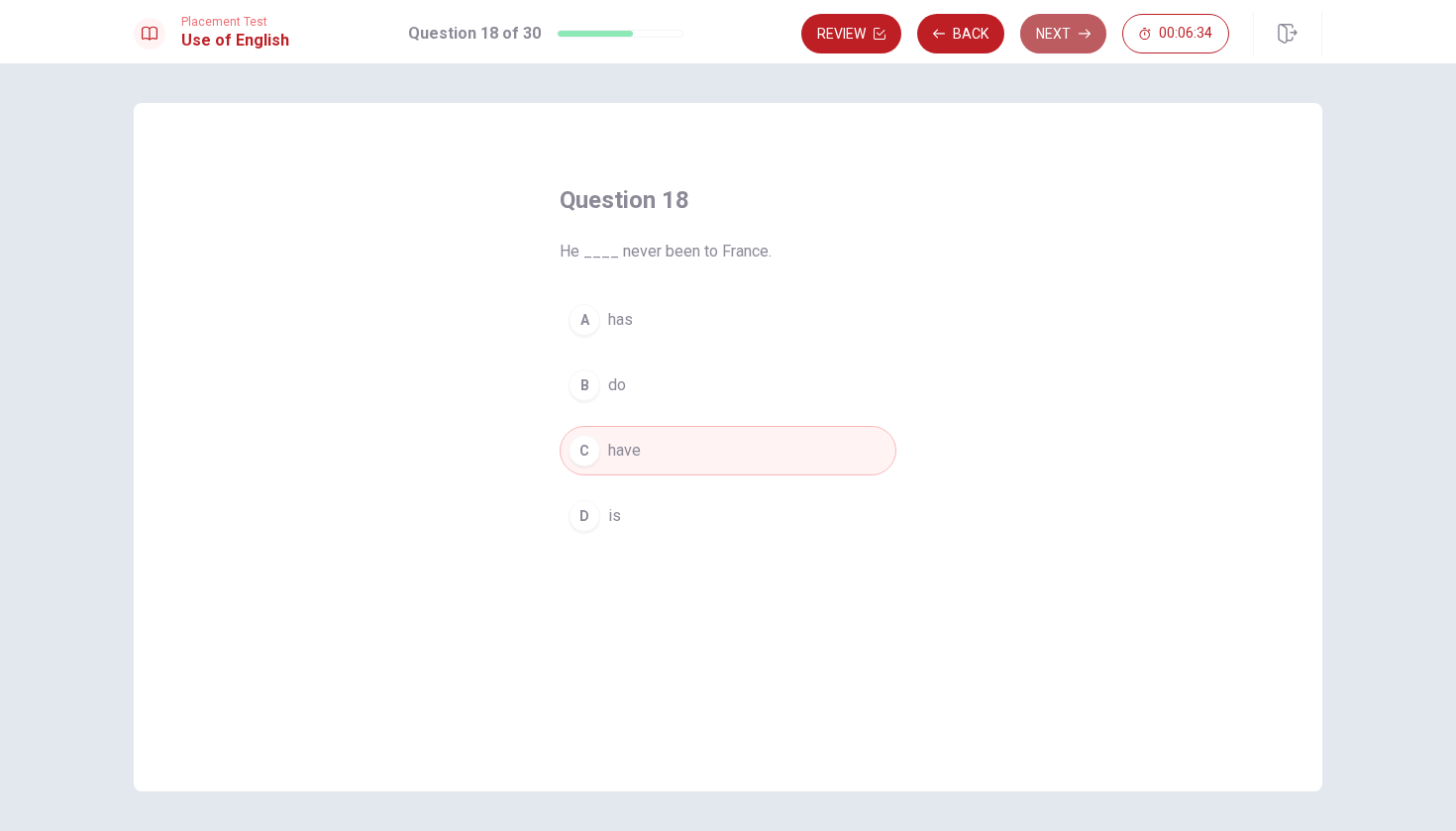 click on "Next" at bounding box center (1063, 34) 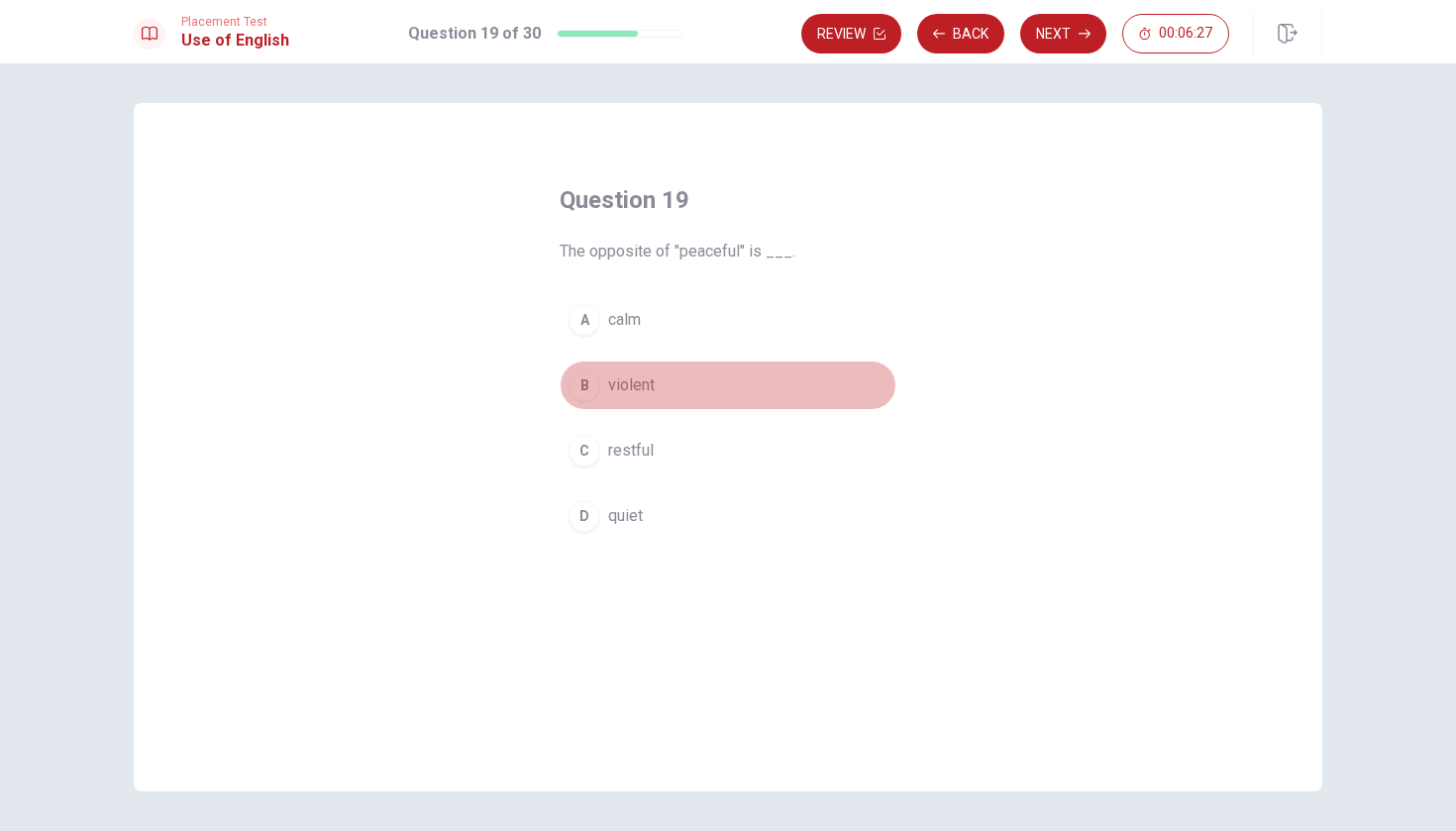 click on "B violent" at bounding box center [728, 385] 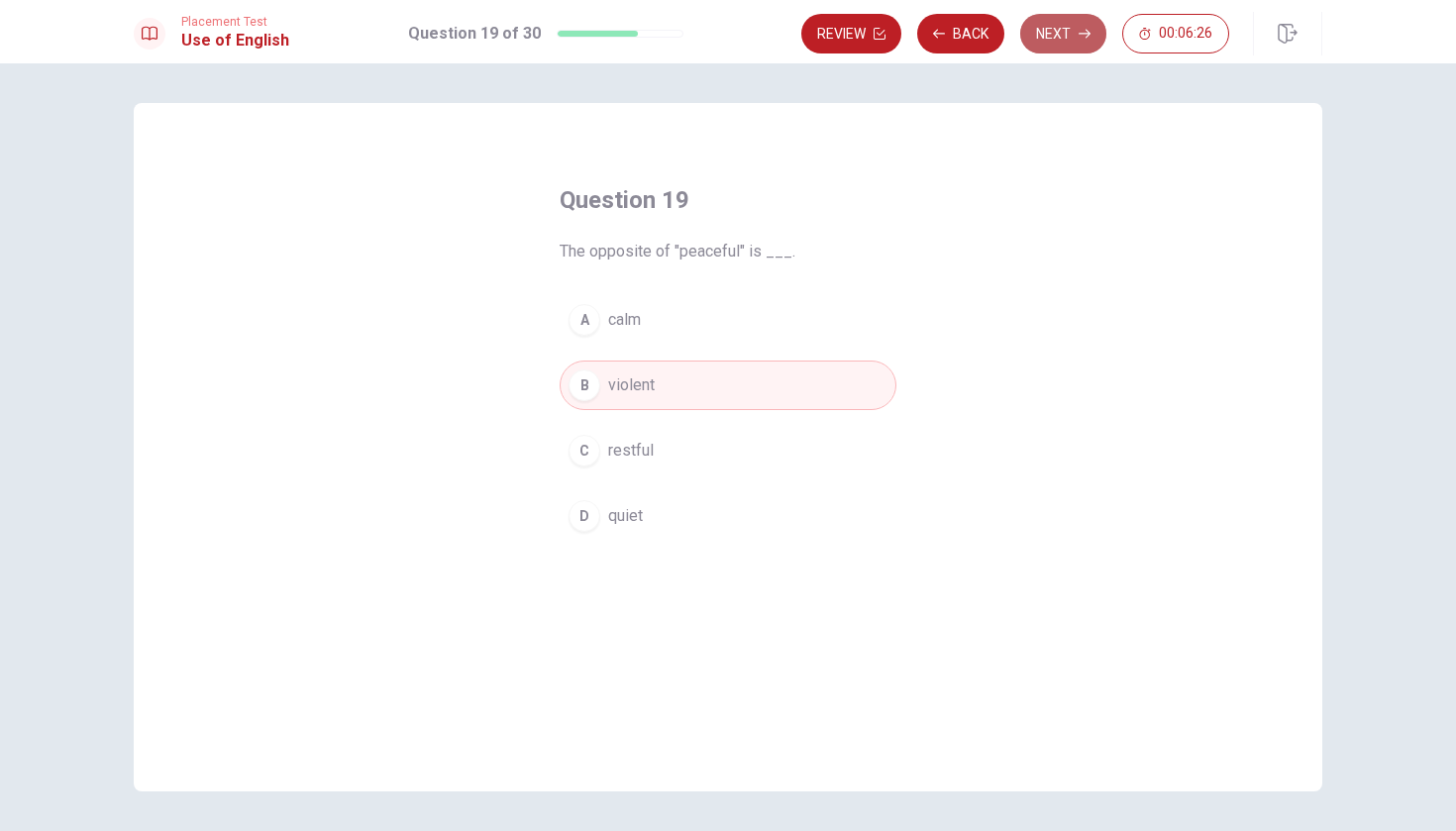 click on "Next" at bounding box center (1063, 34) 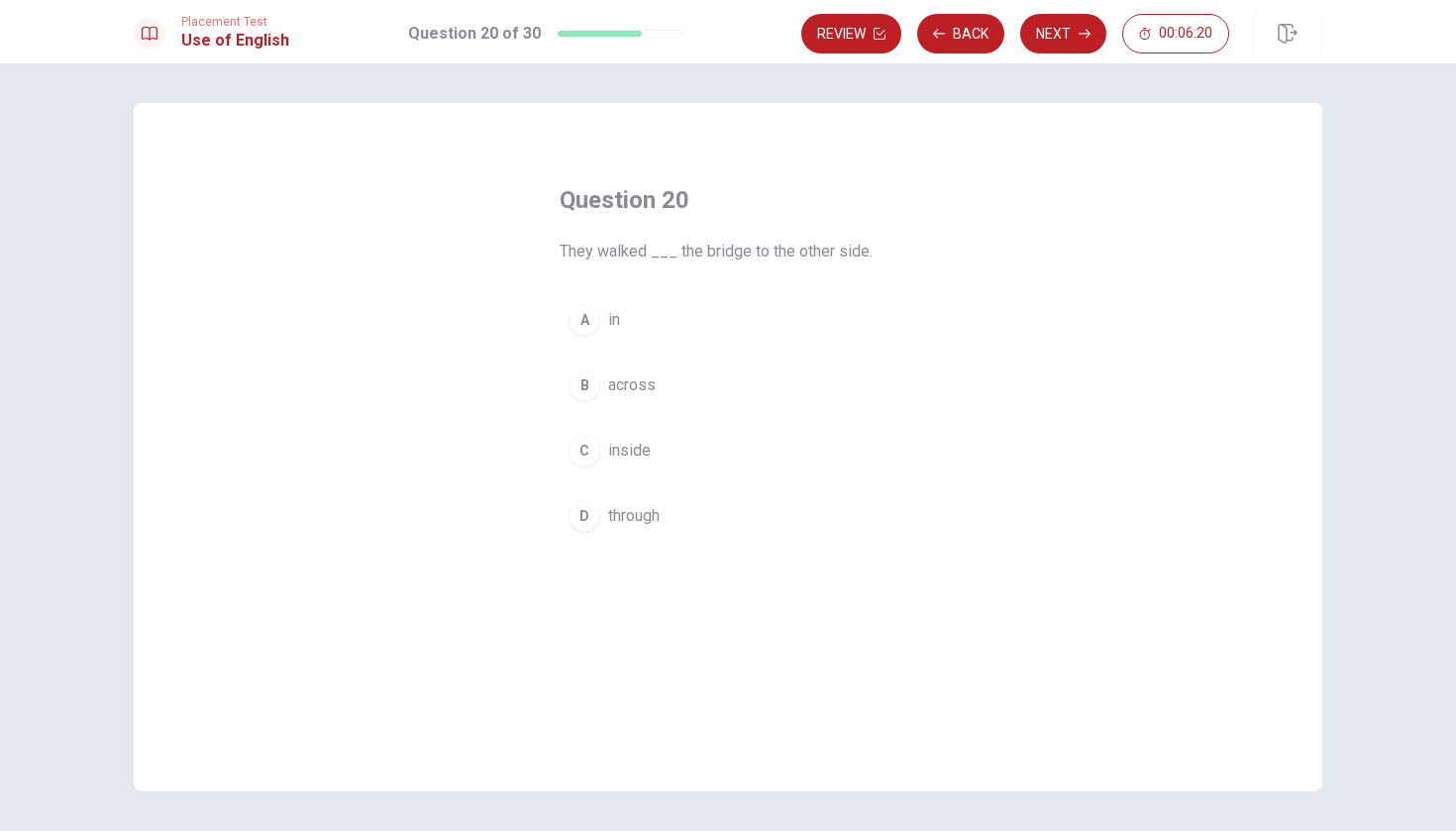 click on "across" at bounding box center [632, 385] 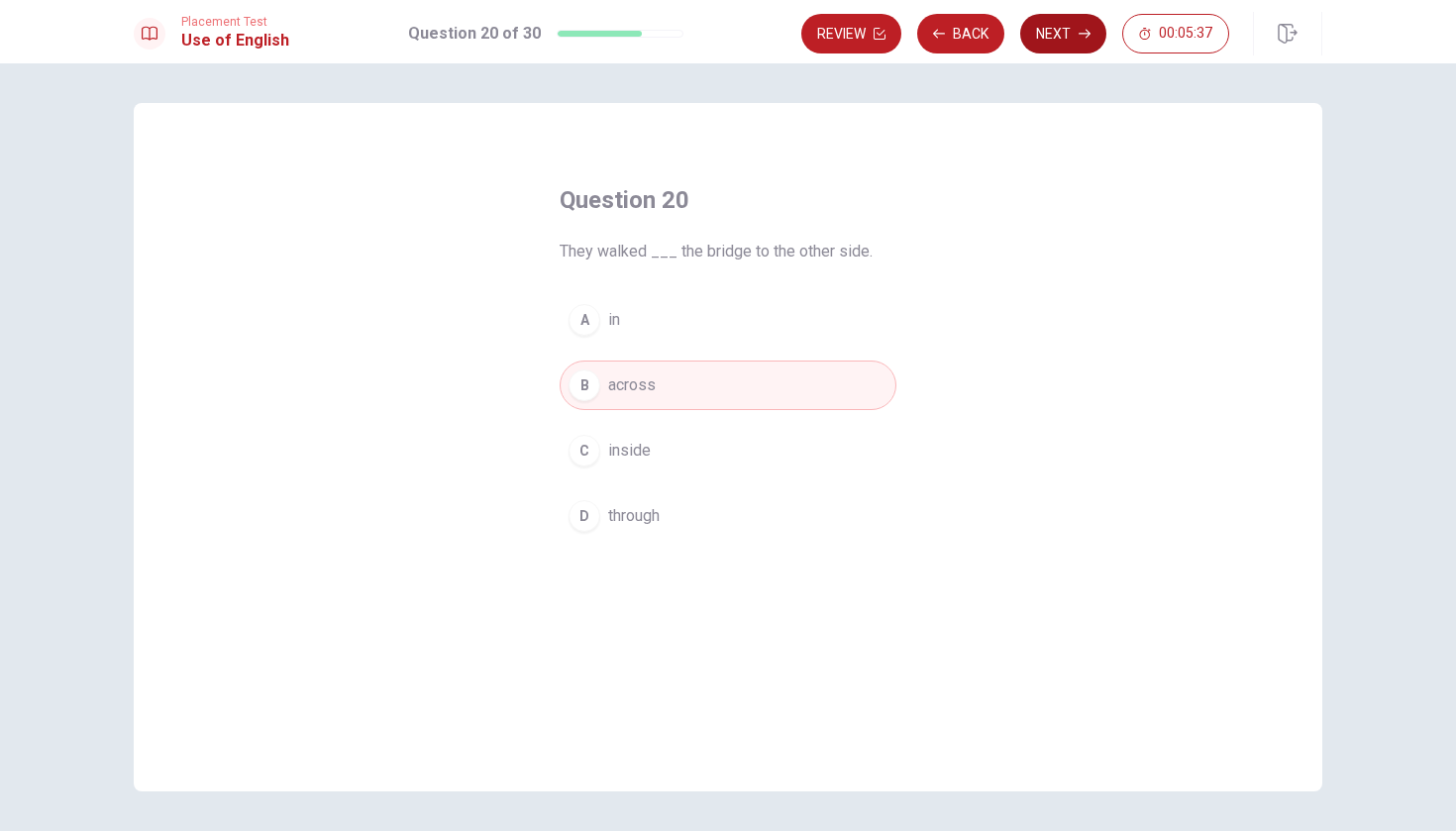click on "Next" at bounding box center (1063, 34) 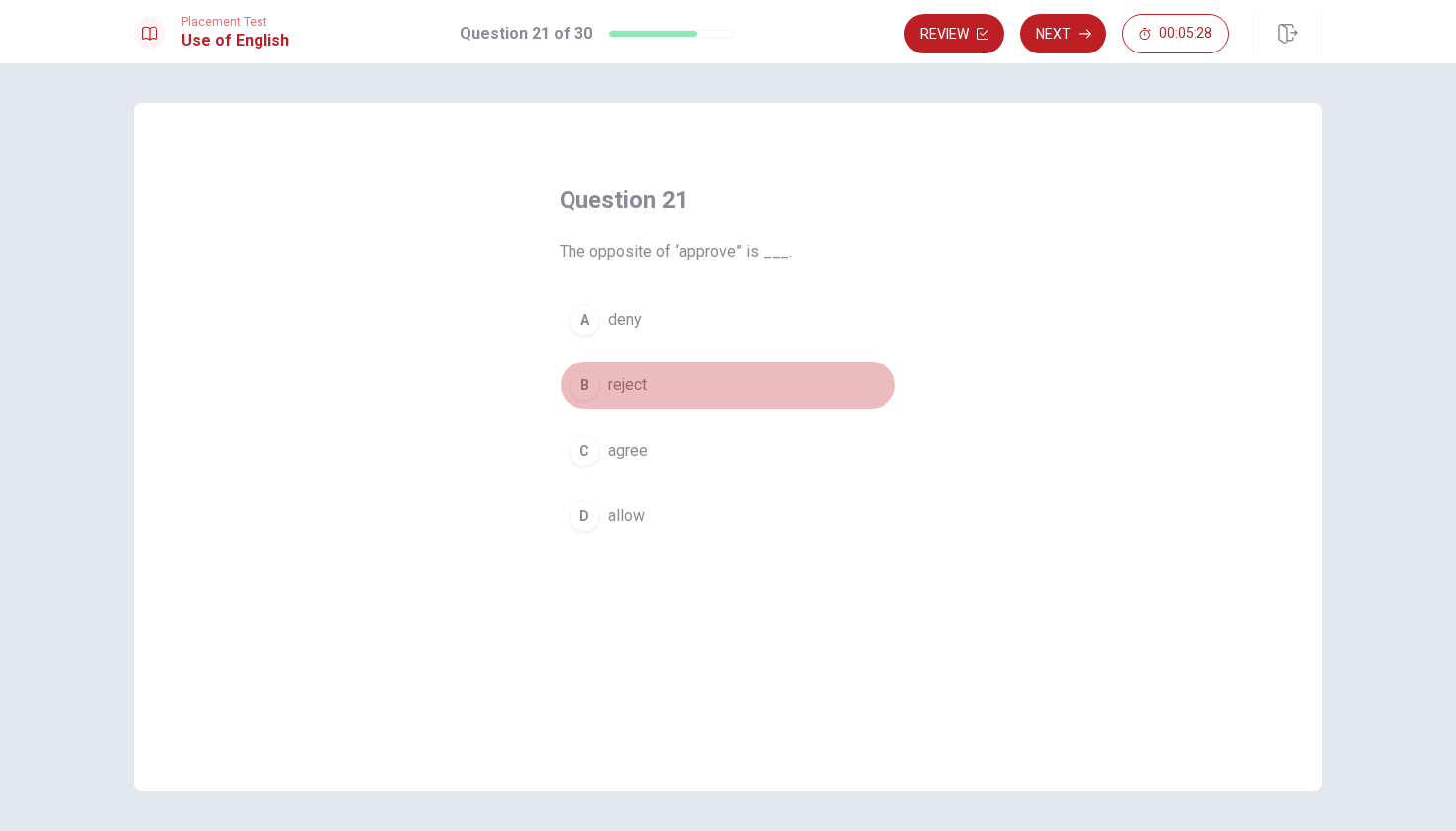 click on "reject" at bounding box center (627, 385) 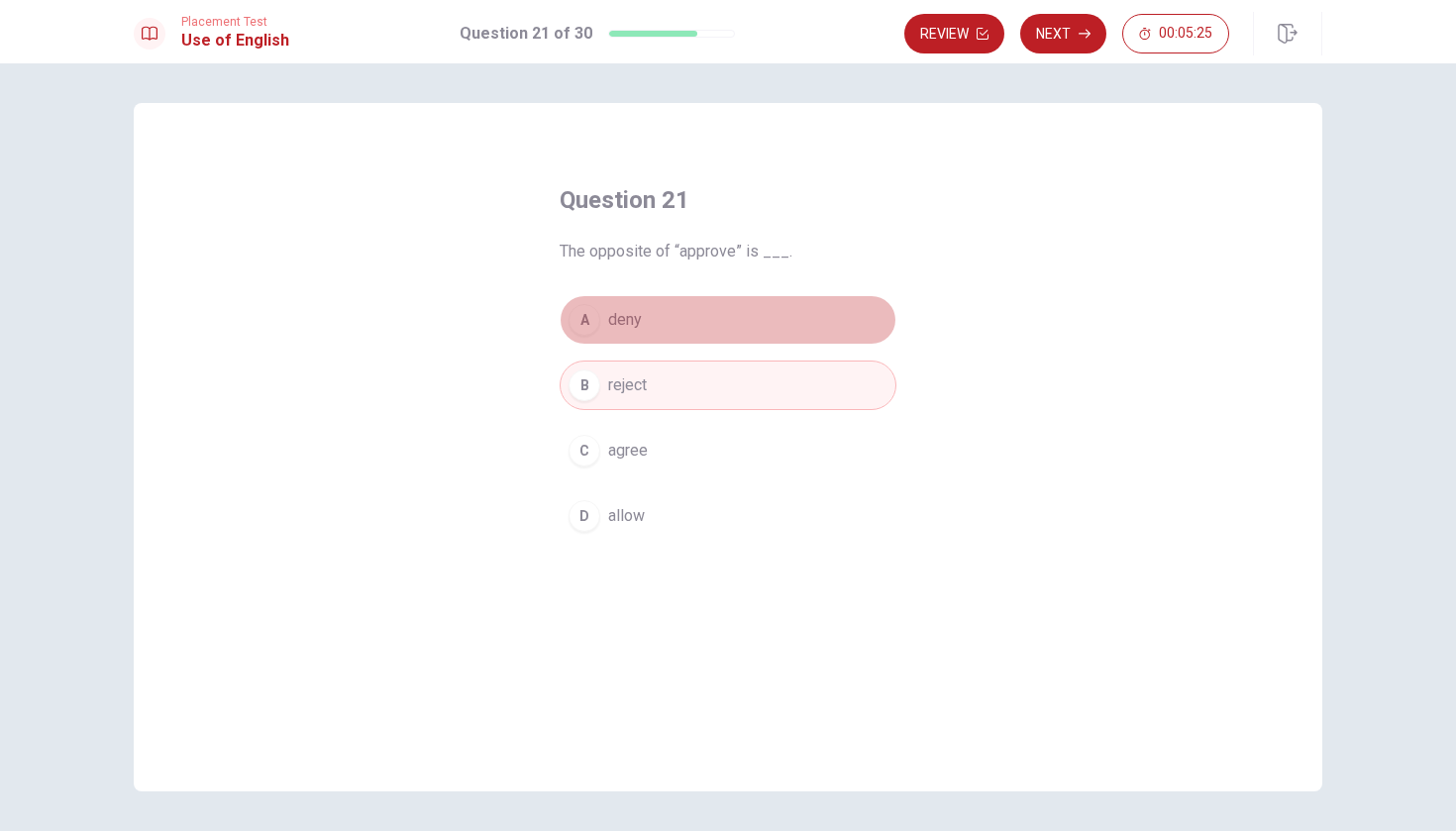 click on "A" at bounding box center [584, 320] 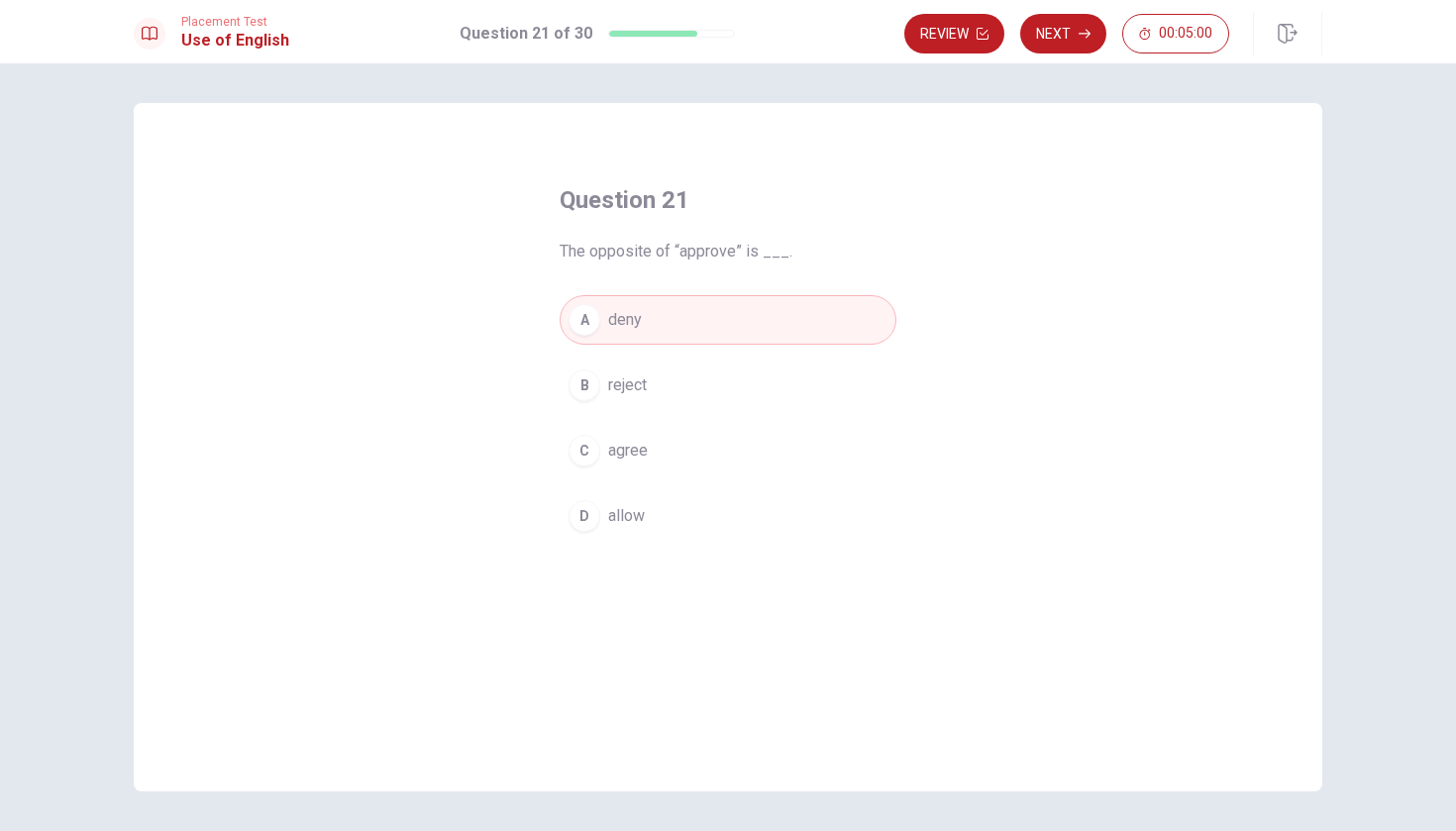 click on "B reject" at bounding box center (728, 385) 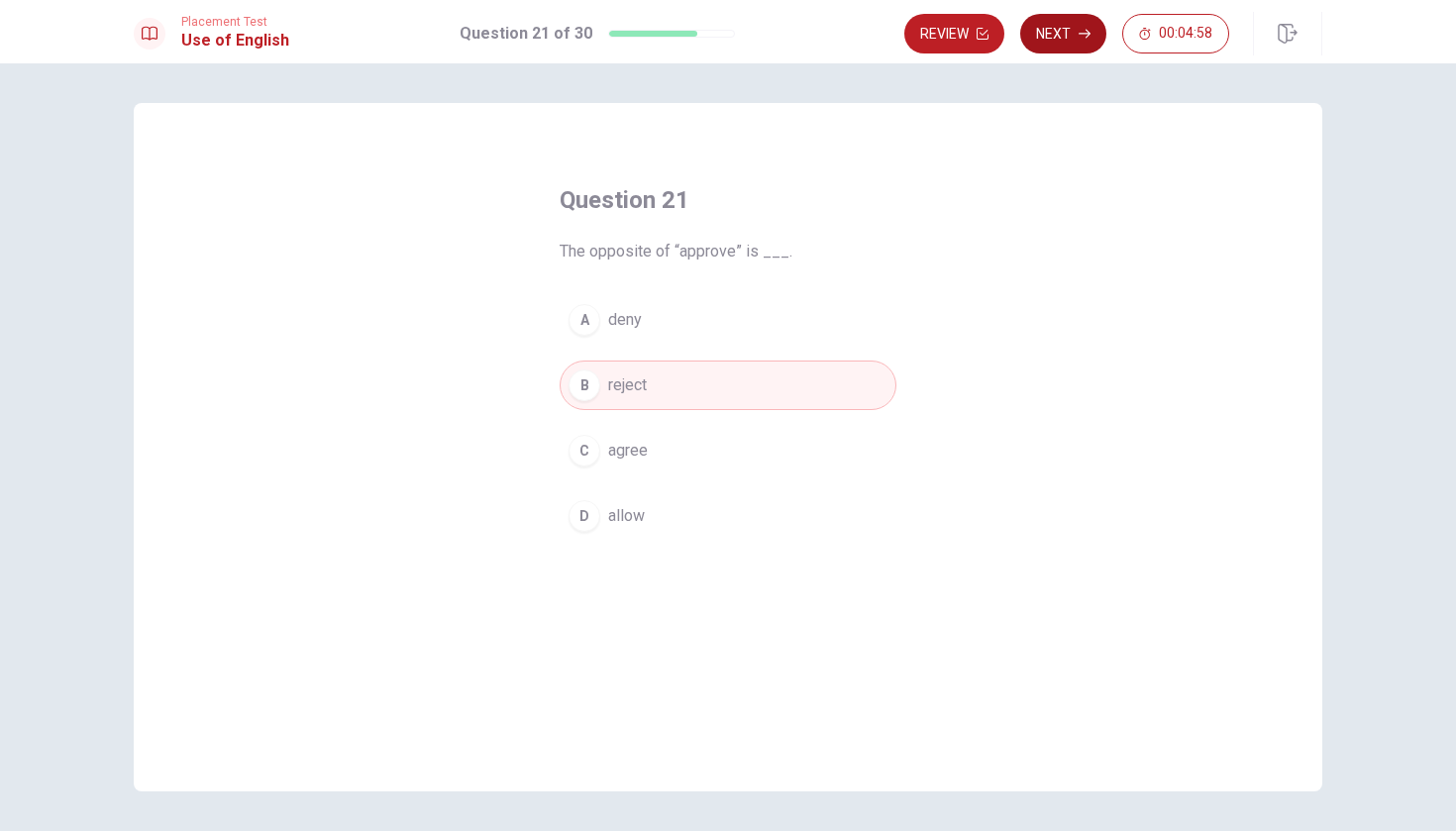 click 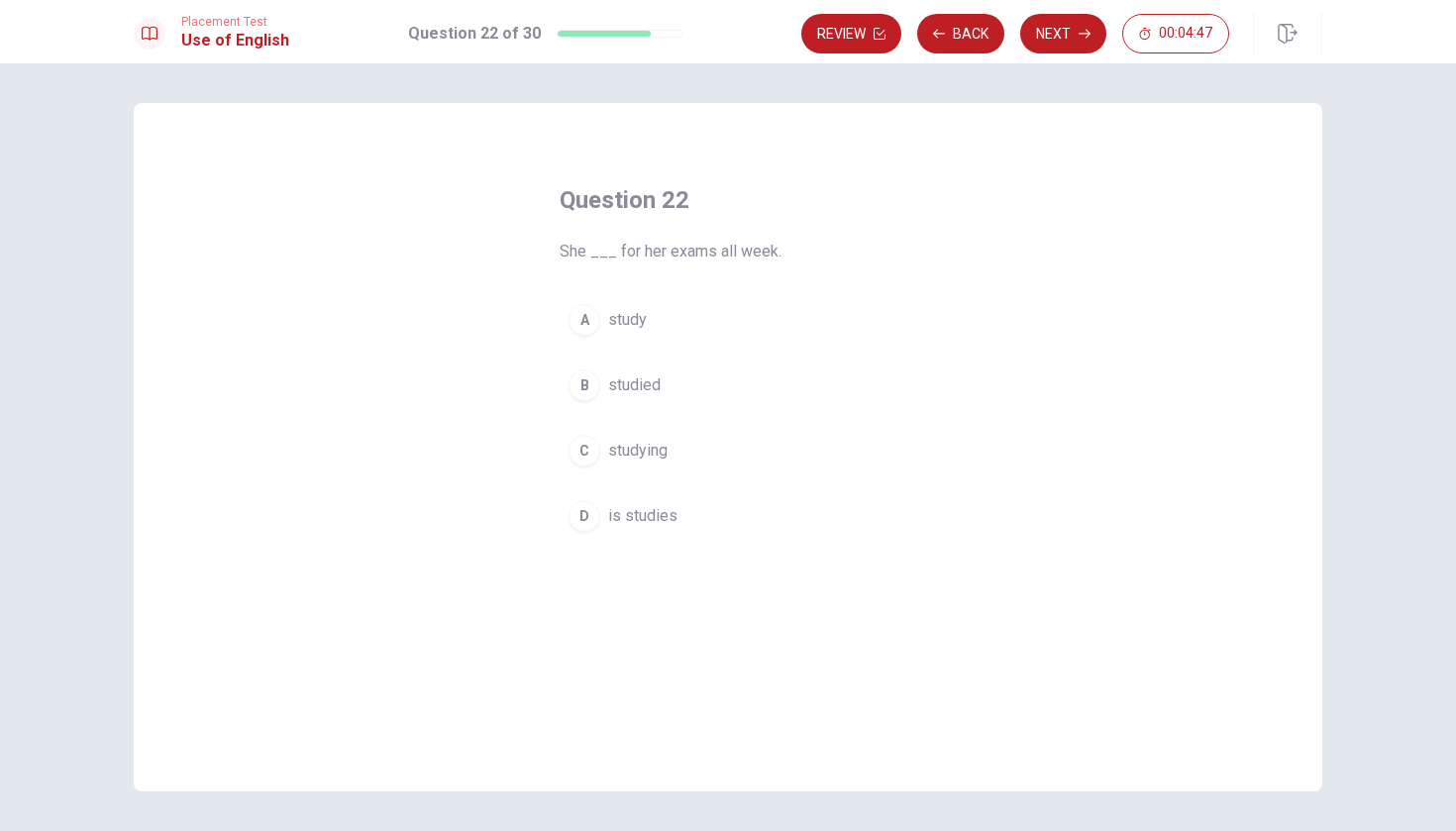 click on "B studied" at bounding box center [728, 385] 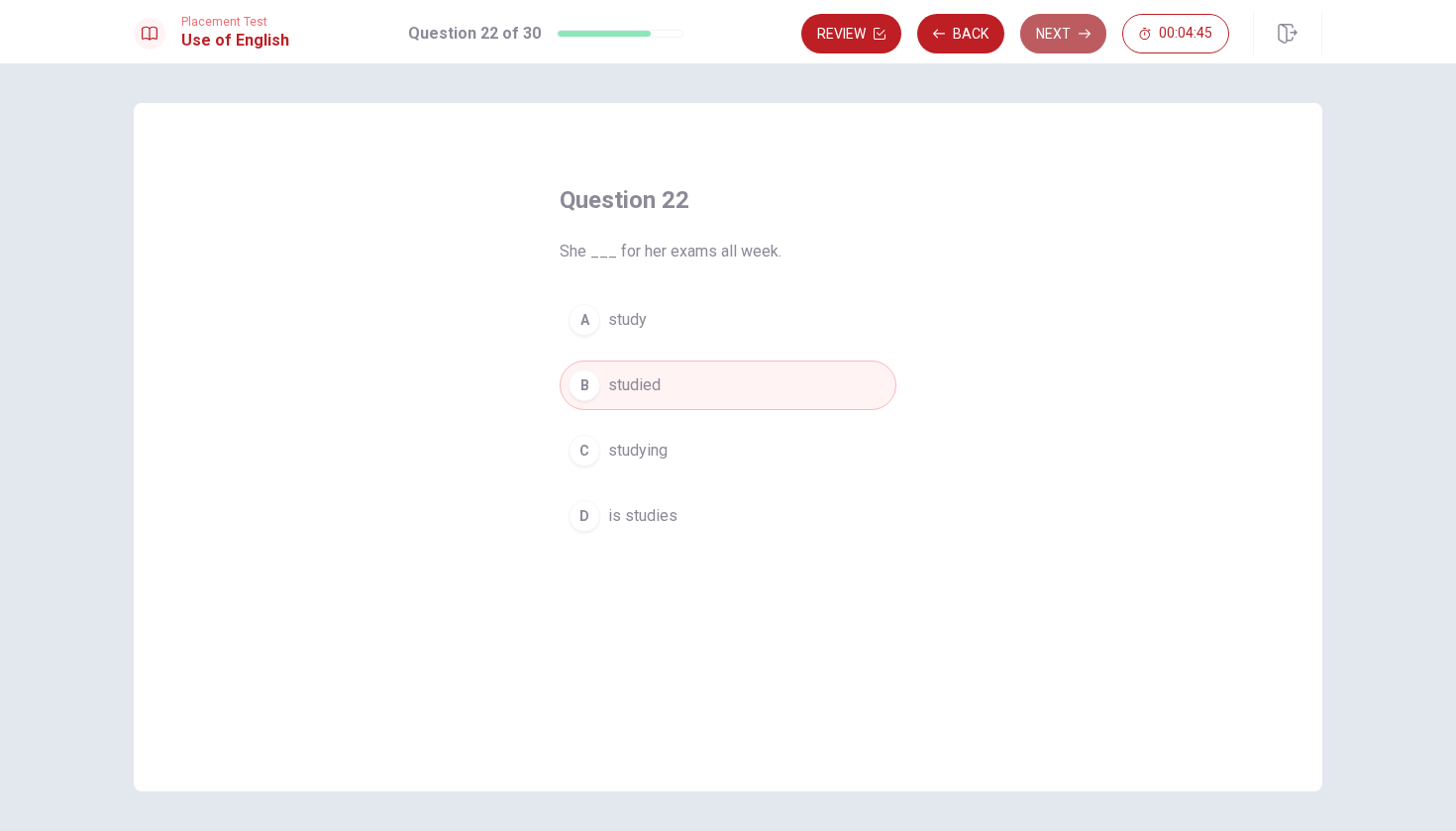 click on "Next" at bounding box center [1063, 34] 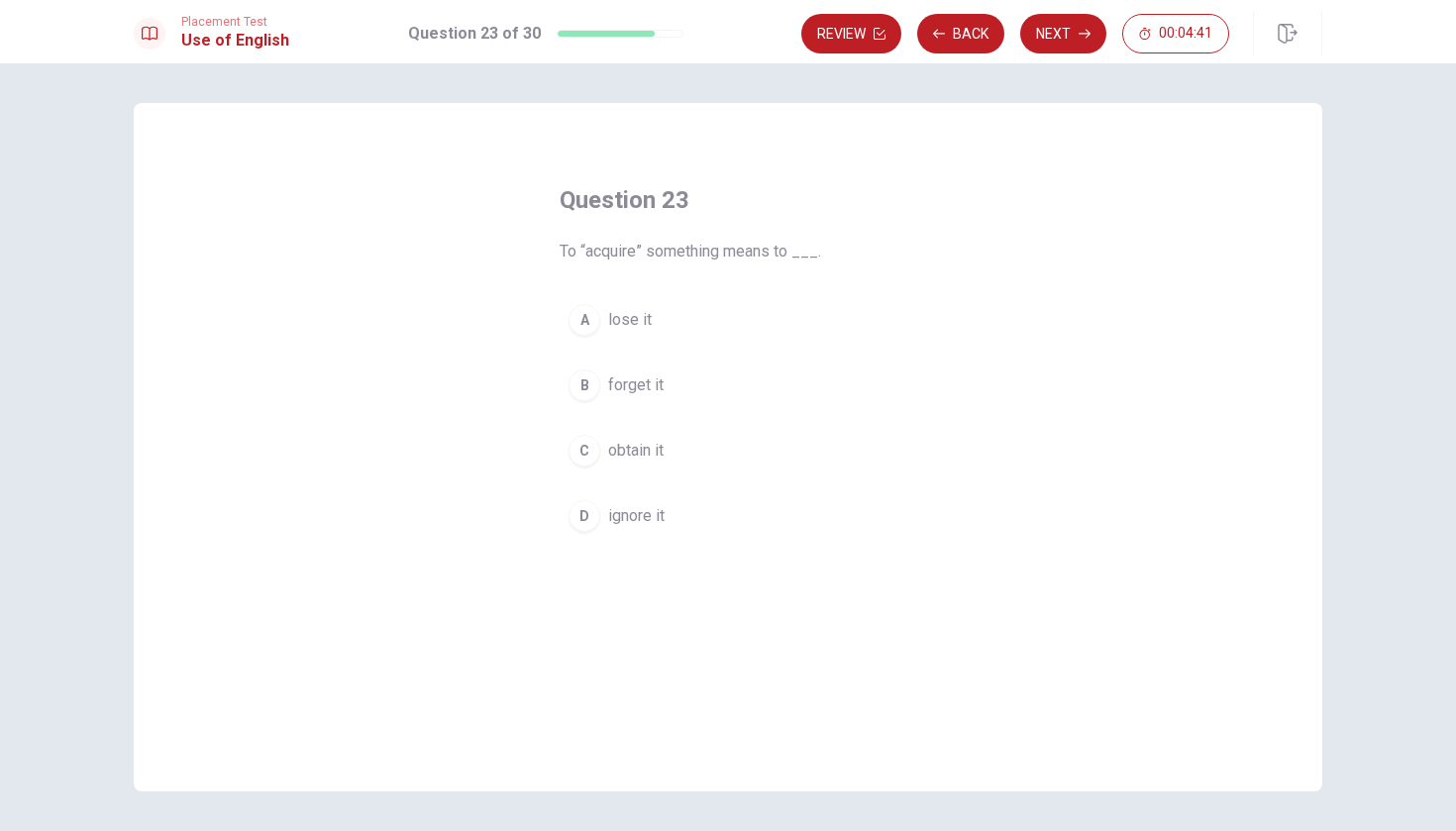 click on "obtain it" at bounding box center [636, 451] 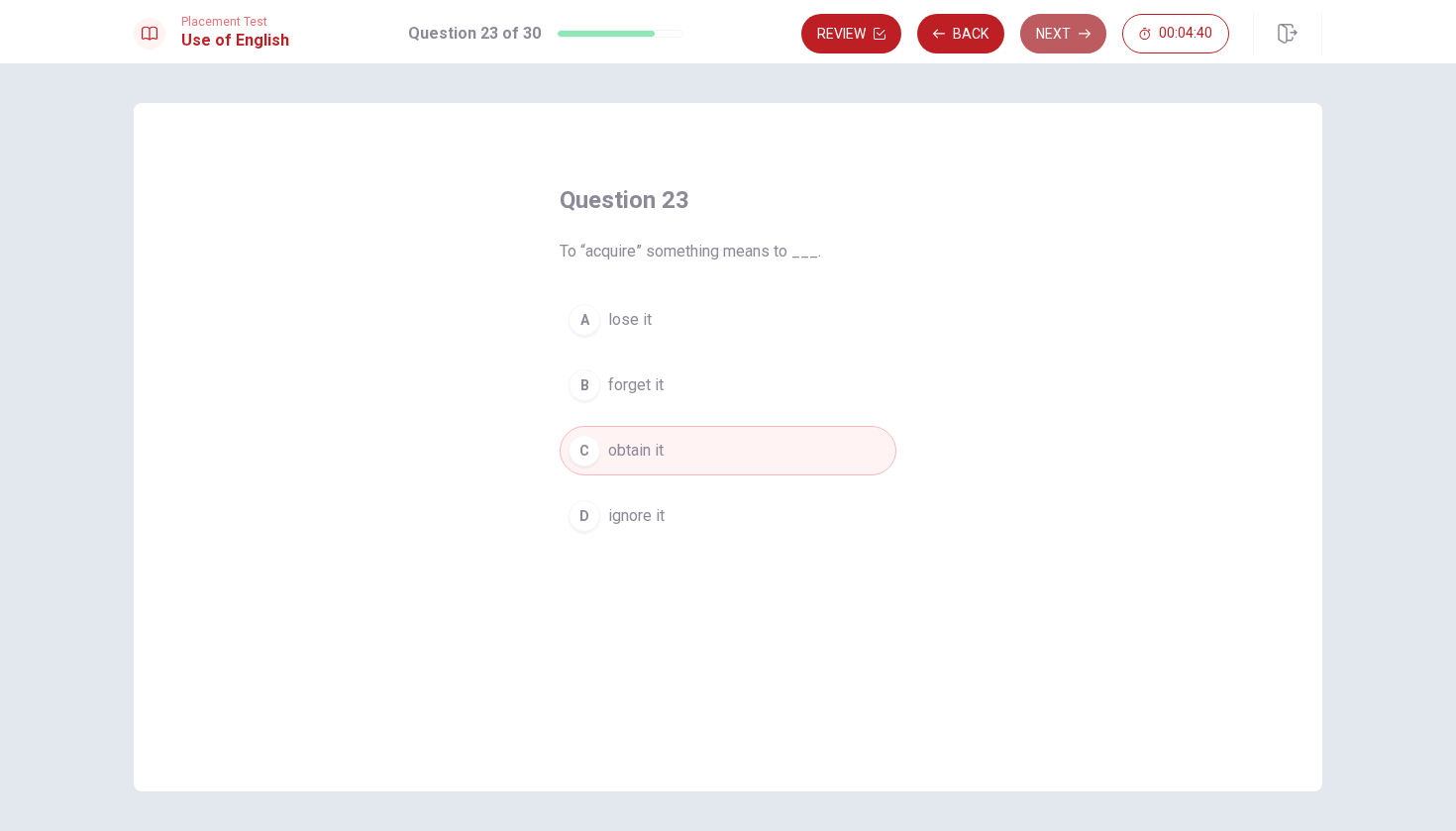 click on "Next" at bounding box center (1063, 34) 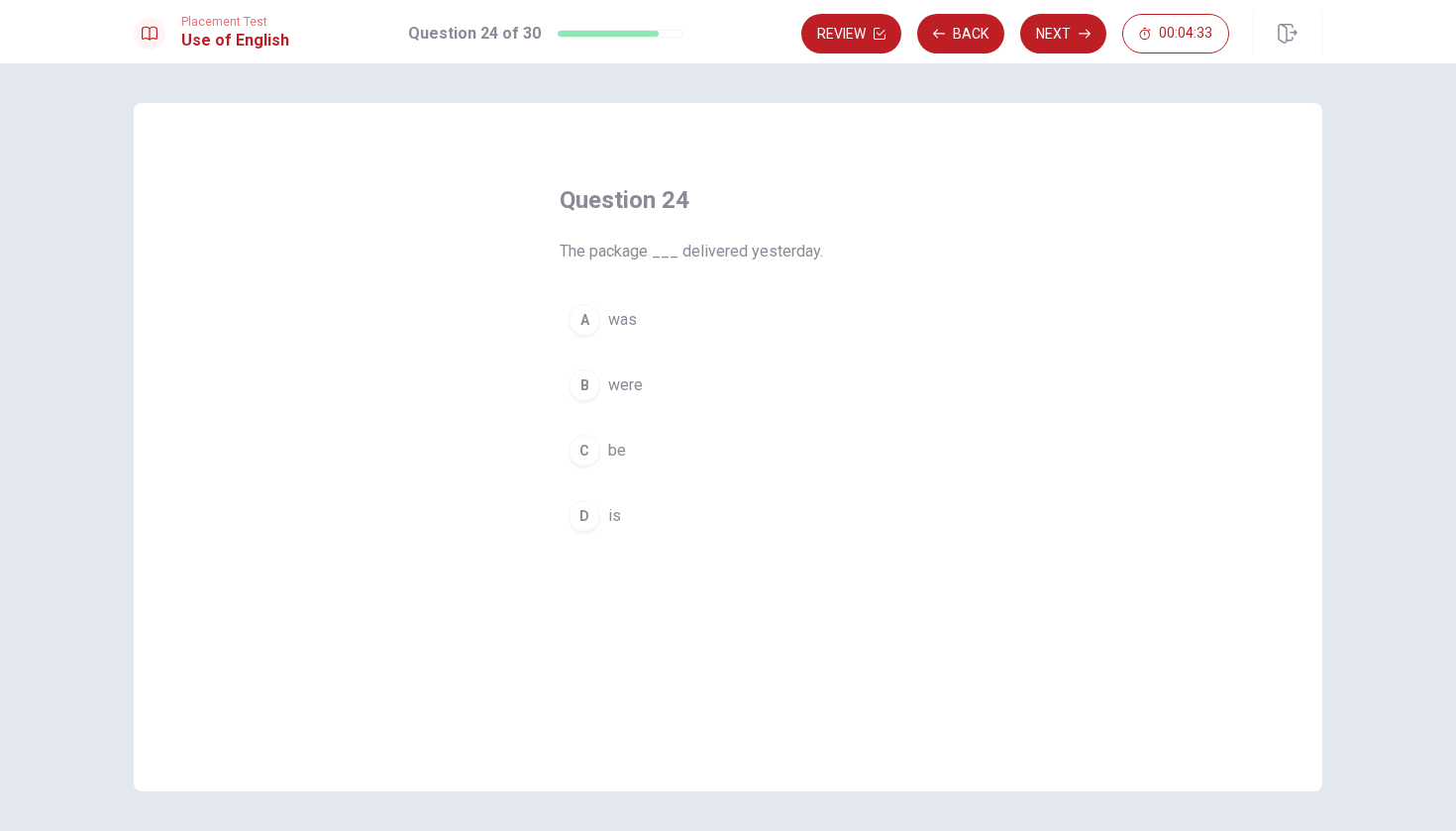 click on "A was" at bounding box center [728, 320] 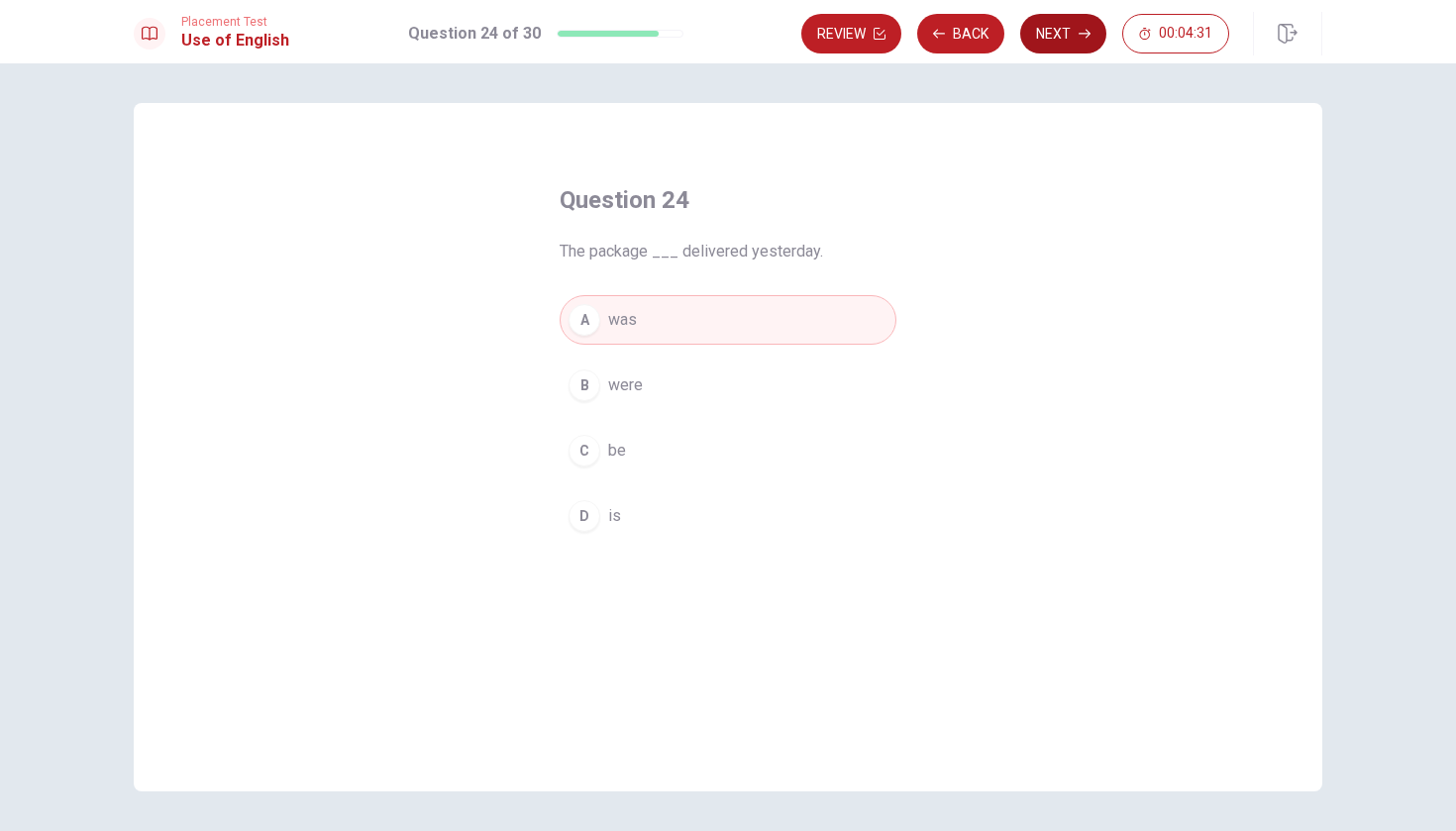 click on "Next" at bounding box center [1063, 34] 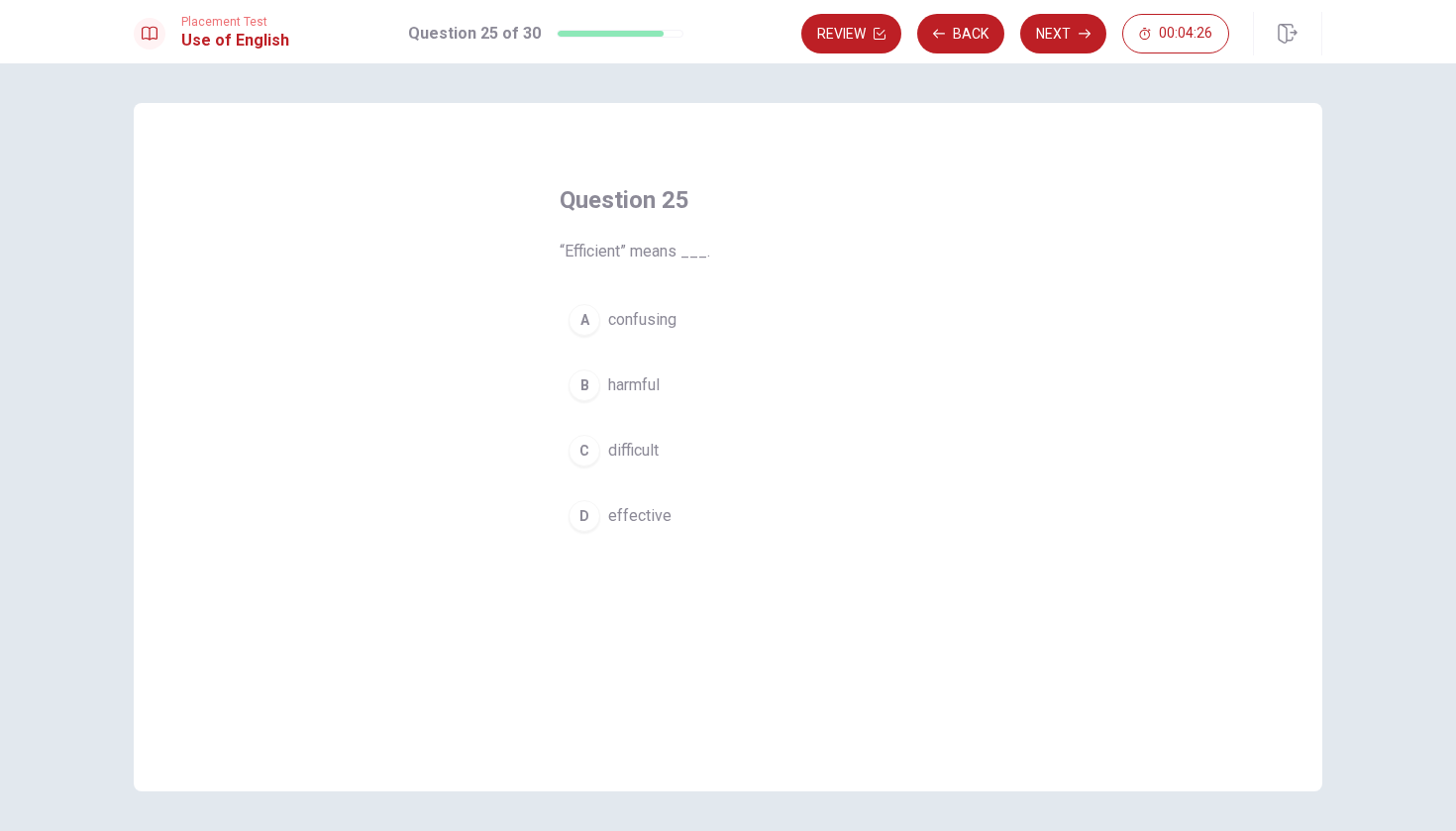 click on "D effective" at bounding box center (728, 516) 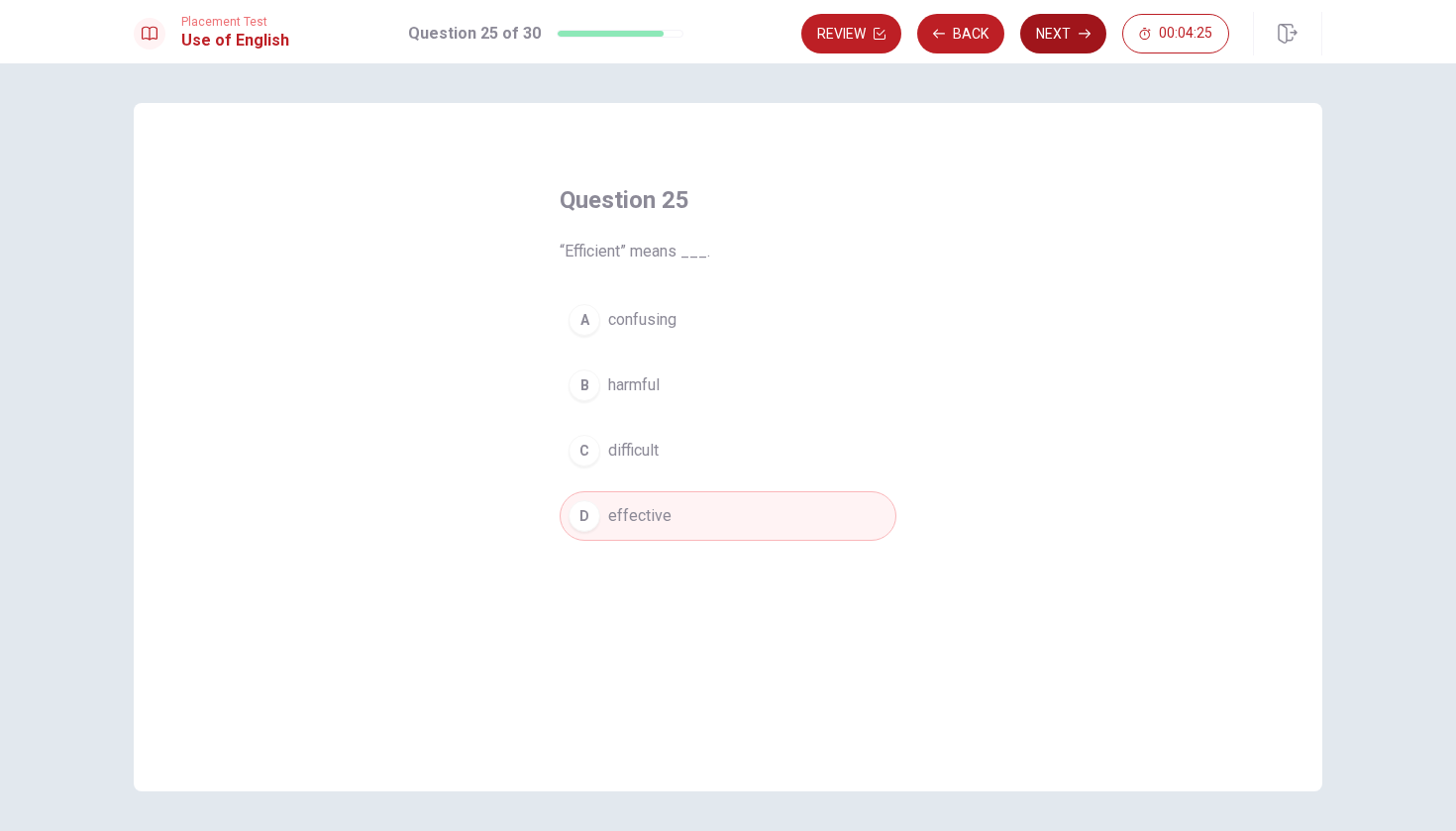 click on "Next" at bounding box center [1063, 34] 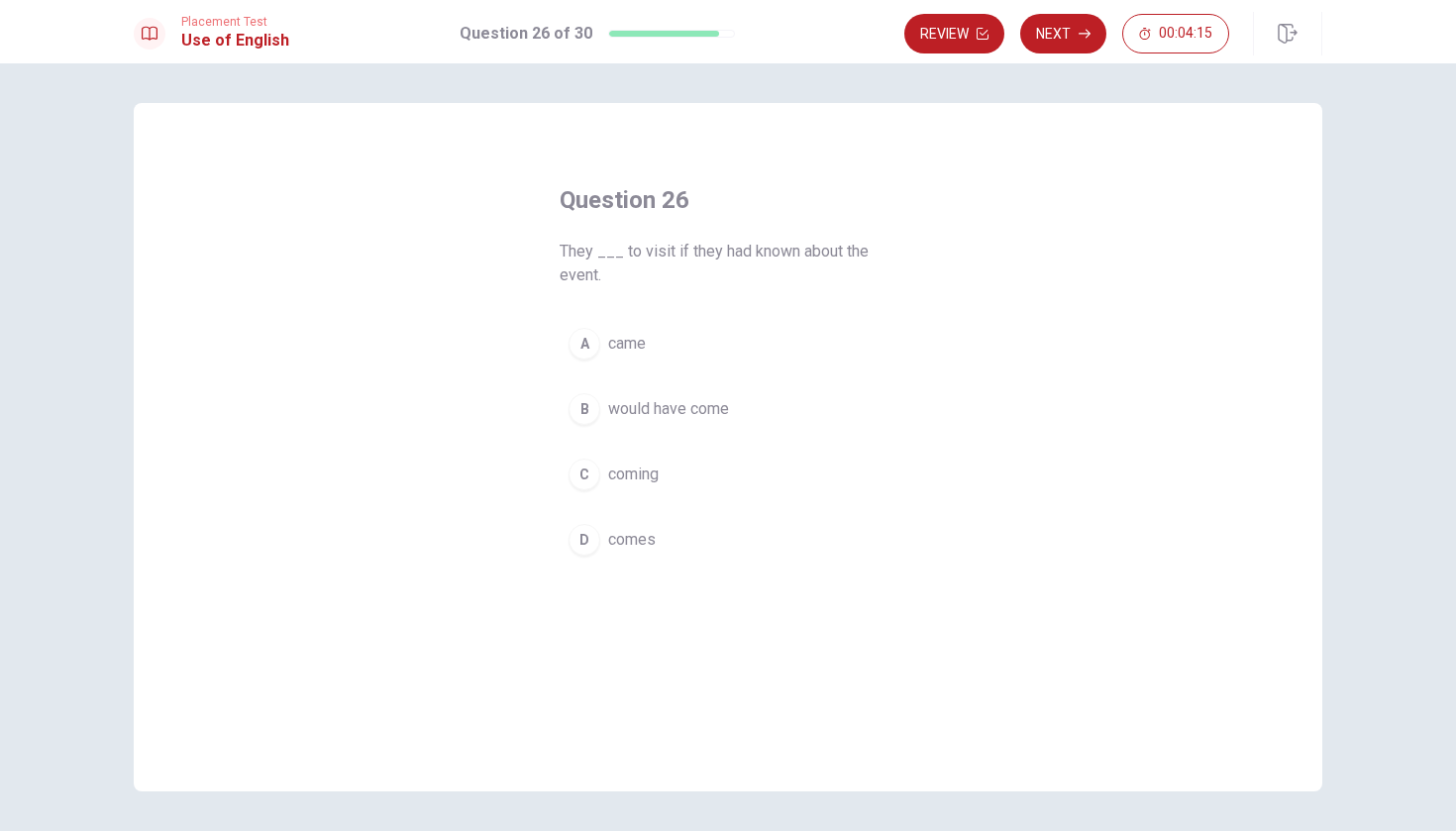 click on "B" at bounding box center [584, 409] 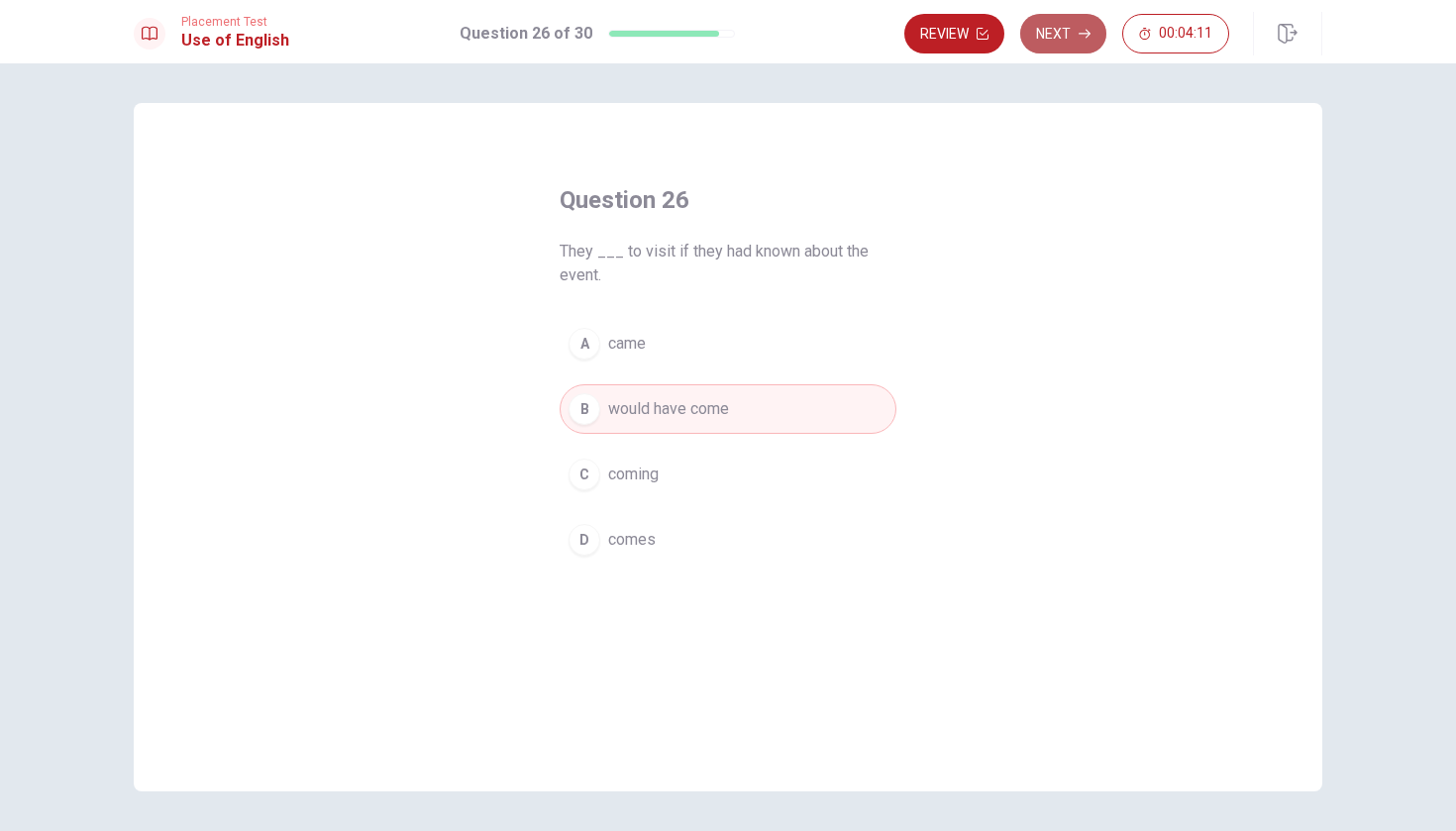 click on "Next" at bounding box center (1063, 34) 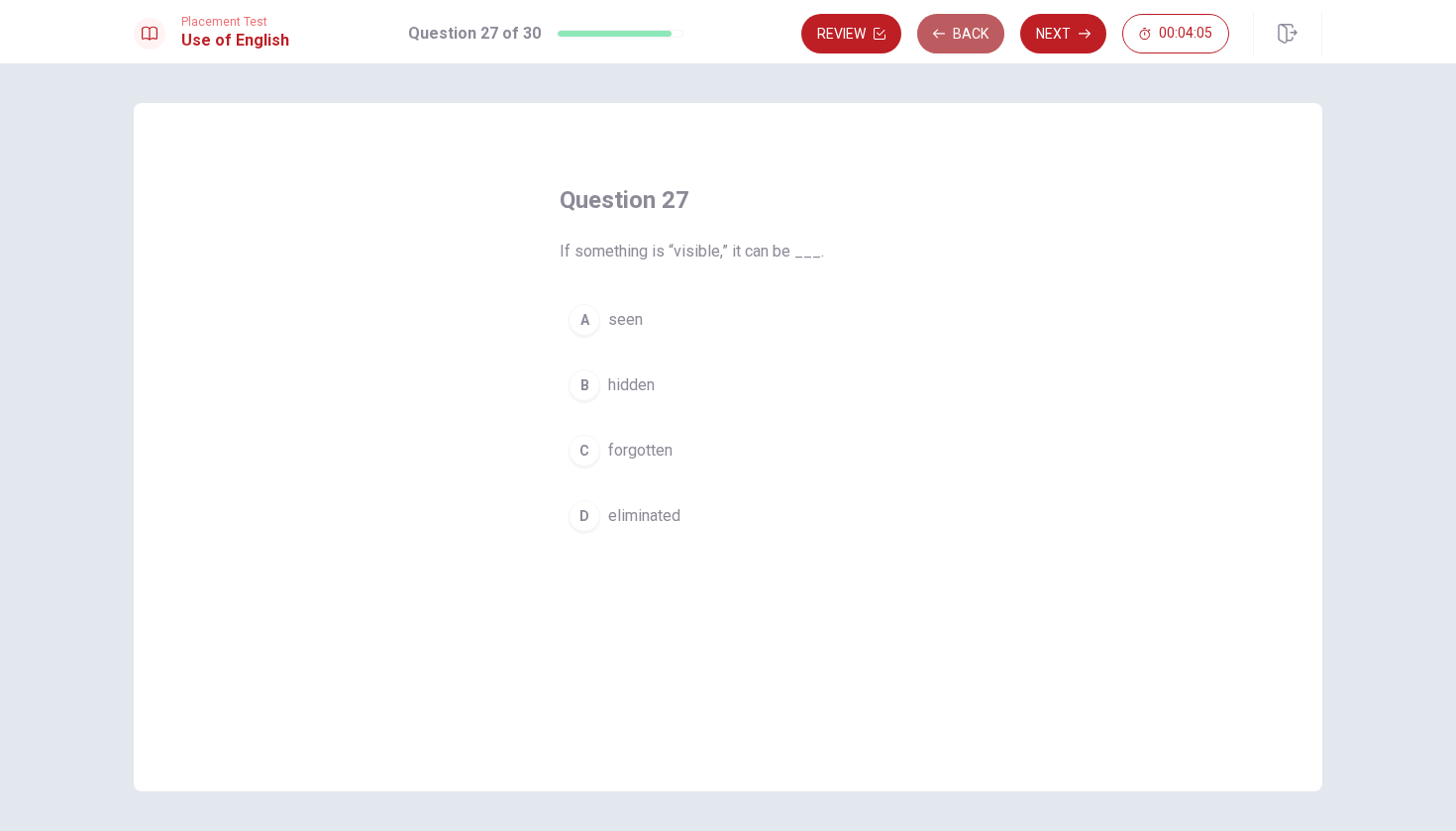 click on "Back" at bounding box center [961, 34] 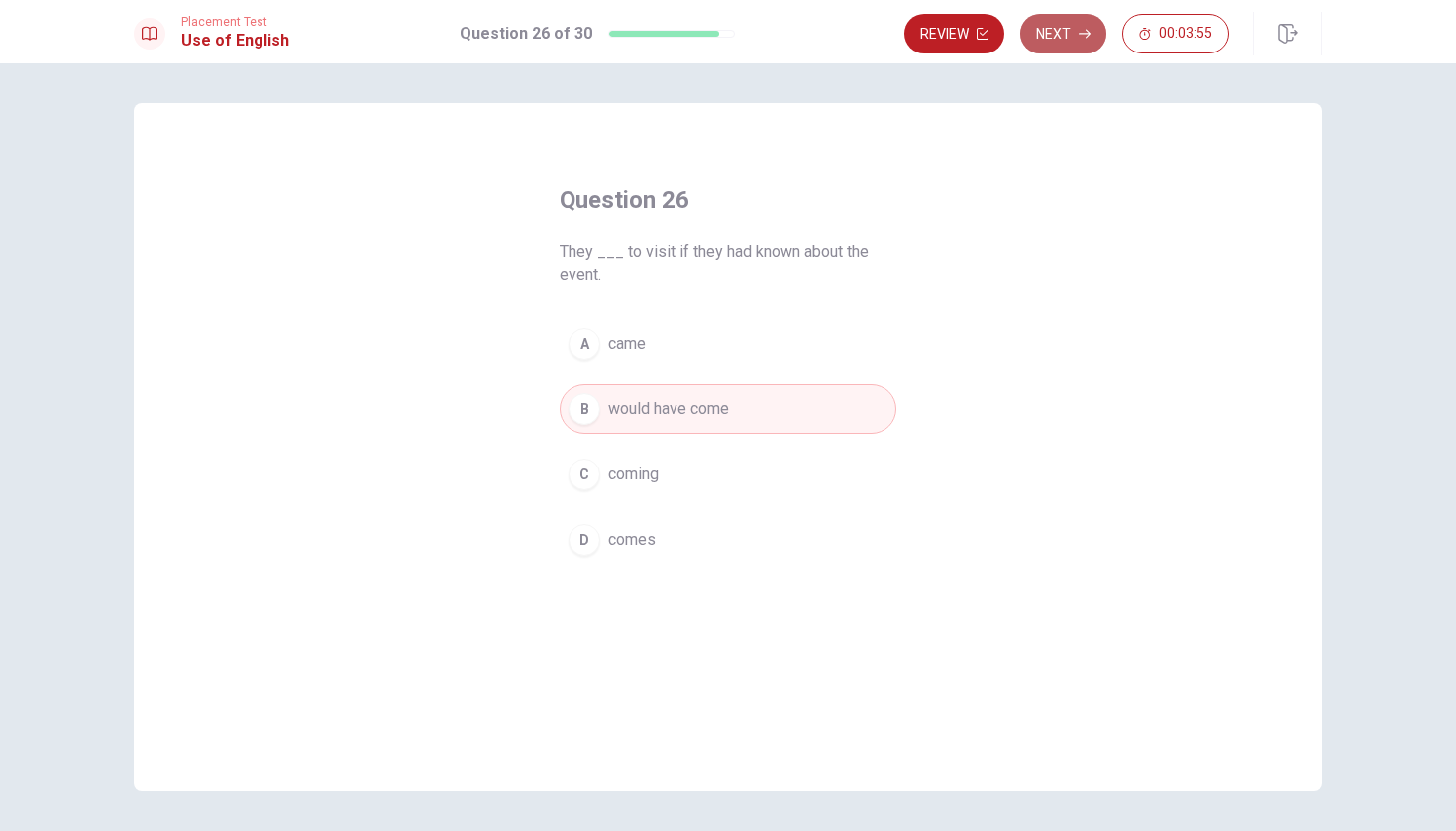 click on "Next" at bounding box center (1063, 34) 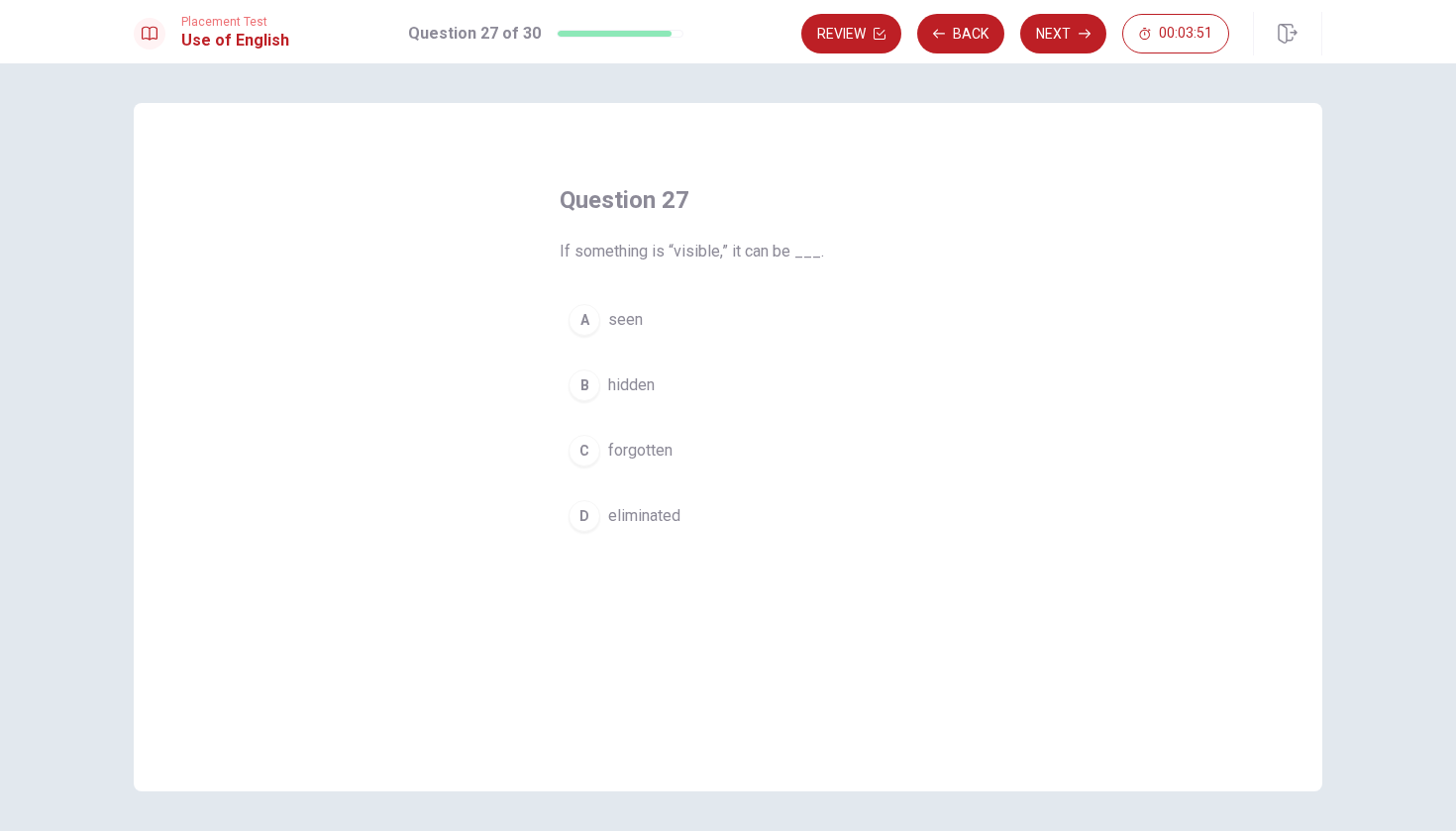 click on "A" at bounding box center (584, 320) 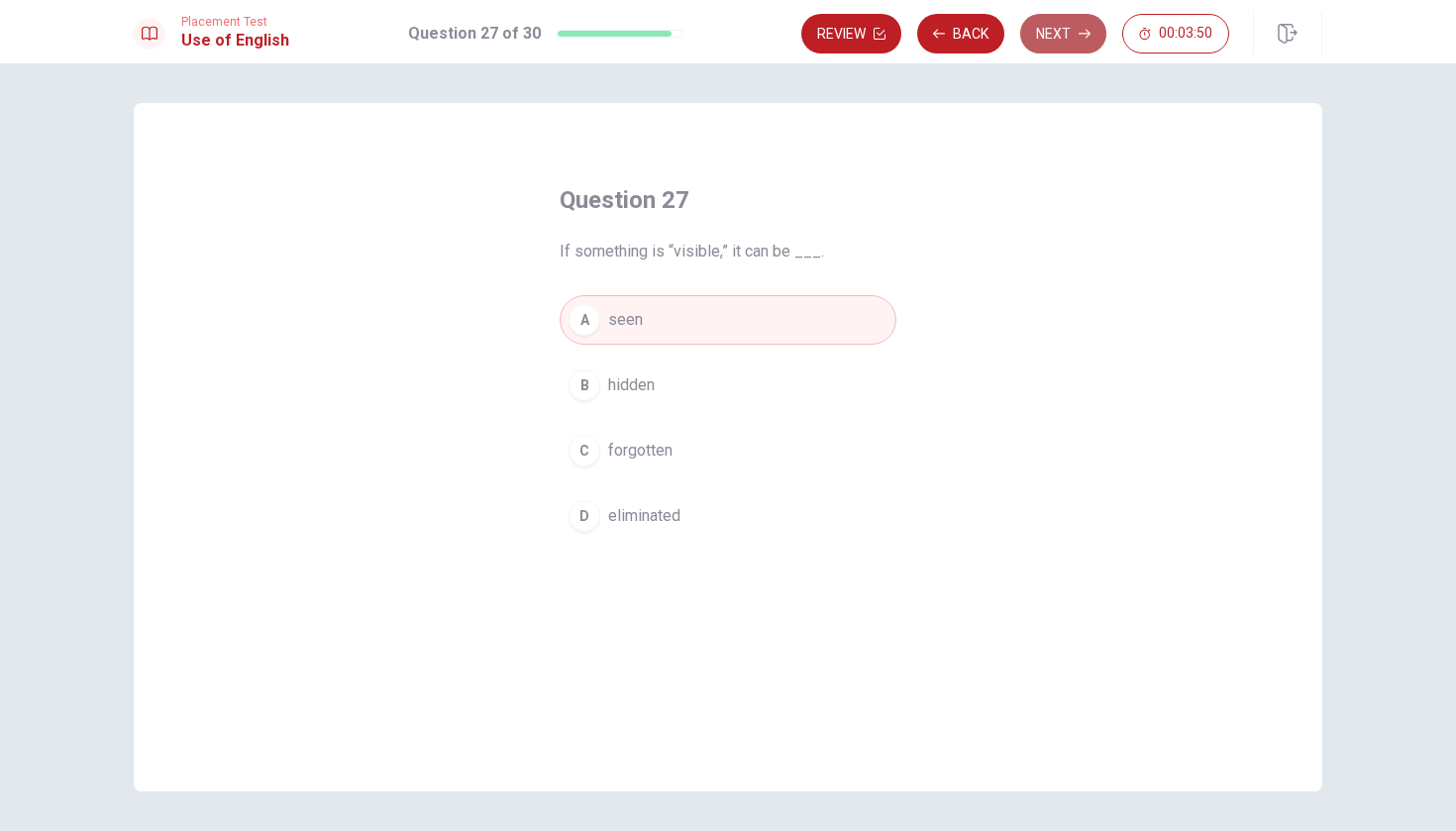click on "Next" at bounding box center (1063, 34) 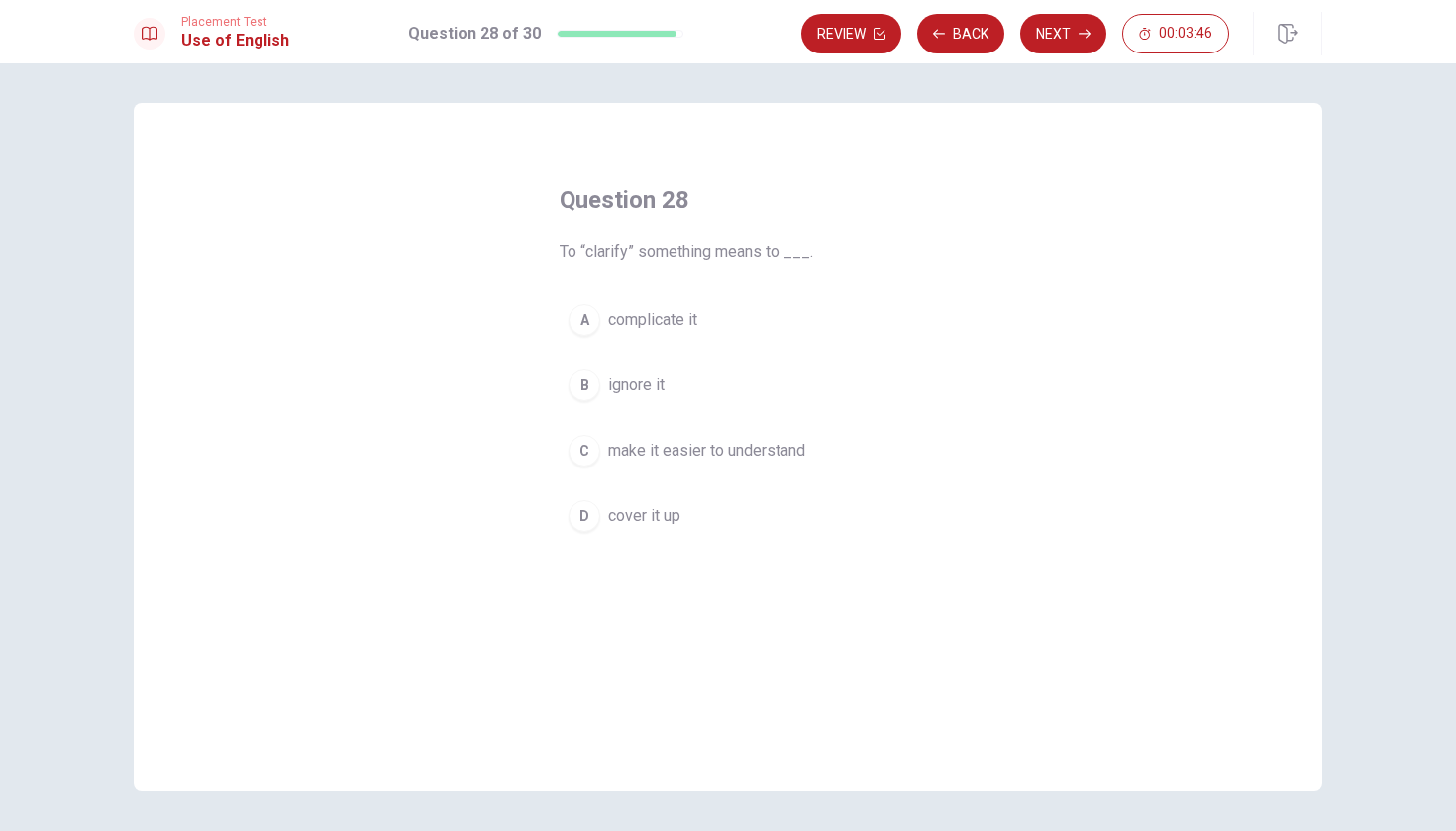 click on "C" at bounding box center [584, 451] 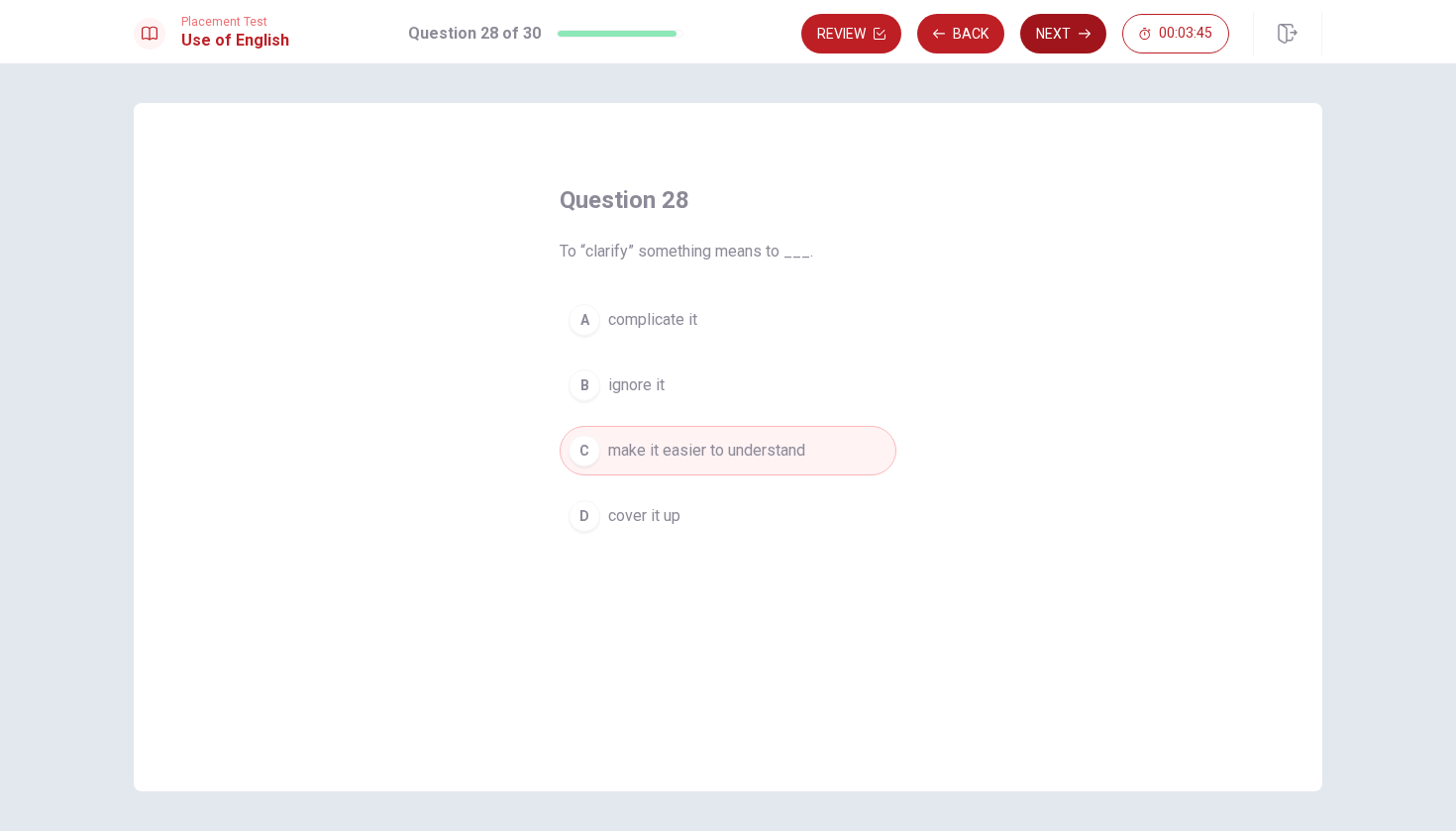 click on "Next" at bounding box center [1063, 34] 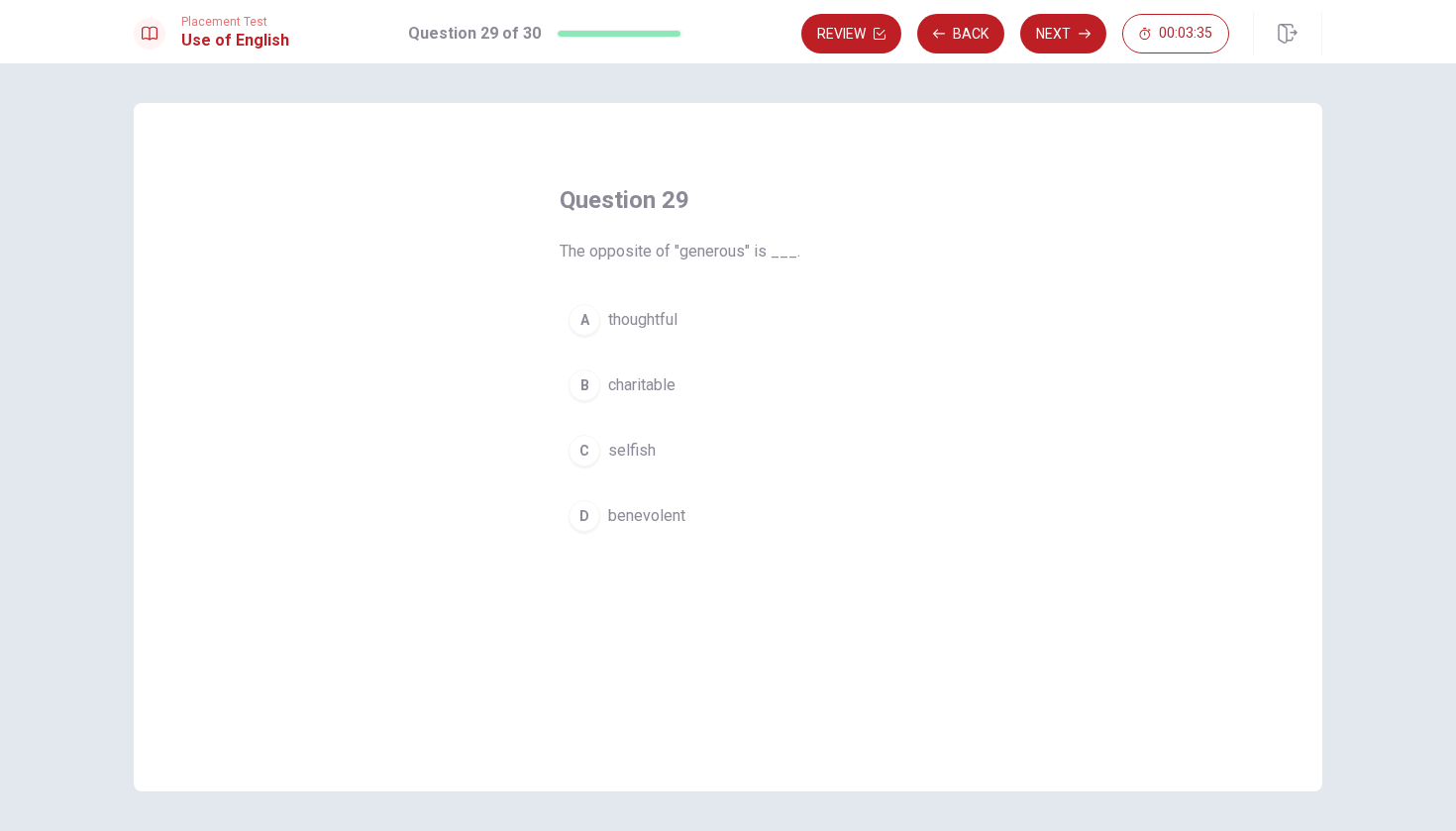 click on "C" at bounding box center [584, 451] 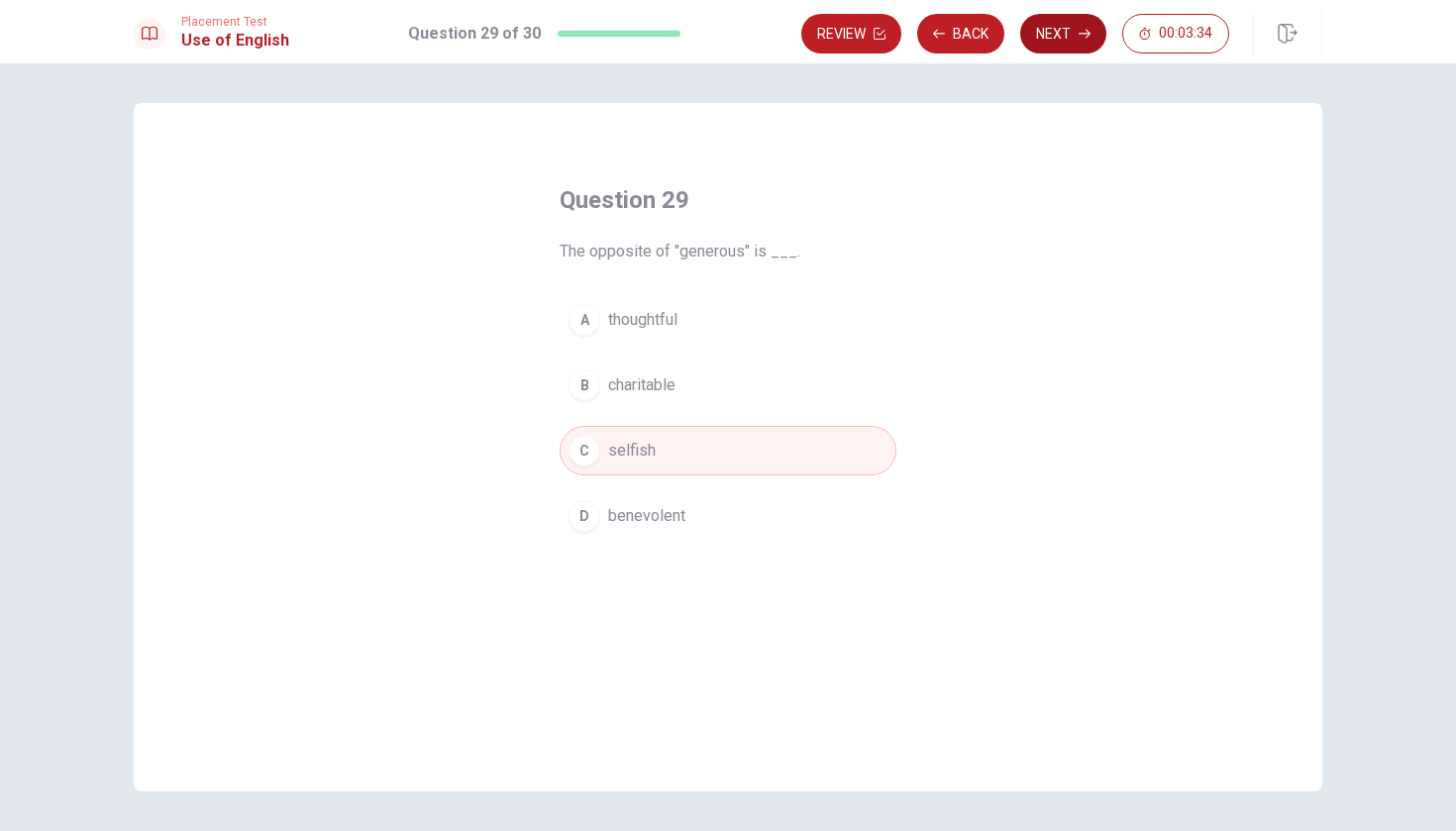 click on "Next" at bounding box center (1063, 34) 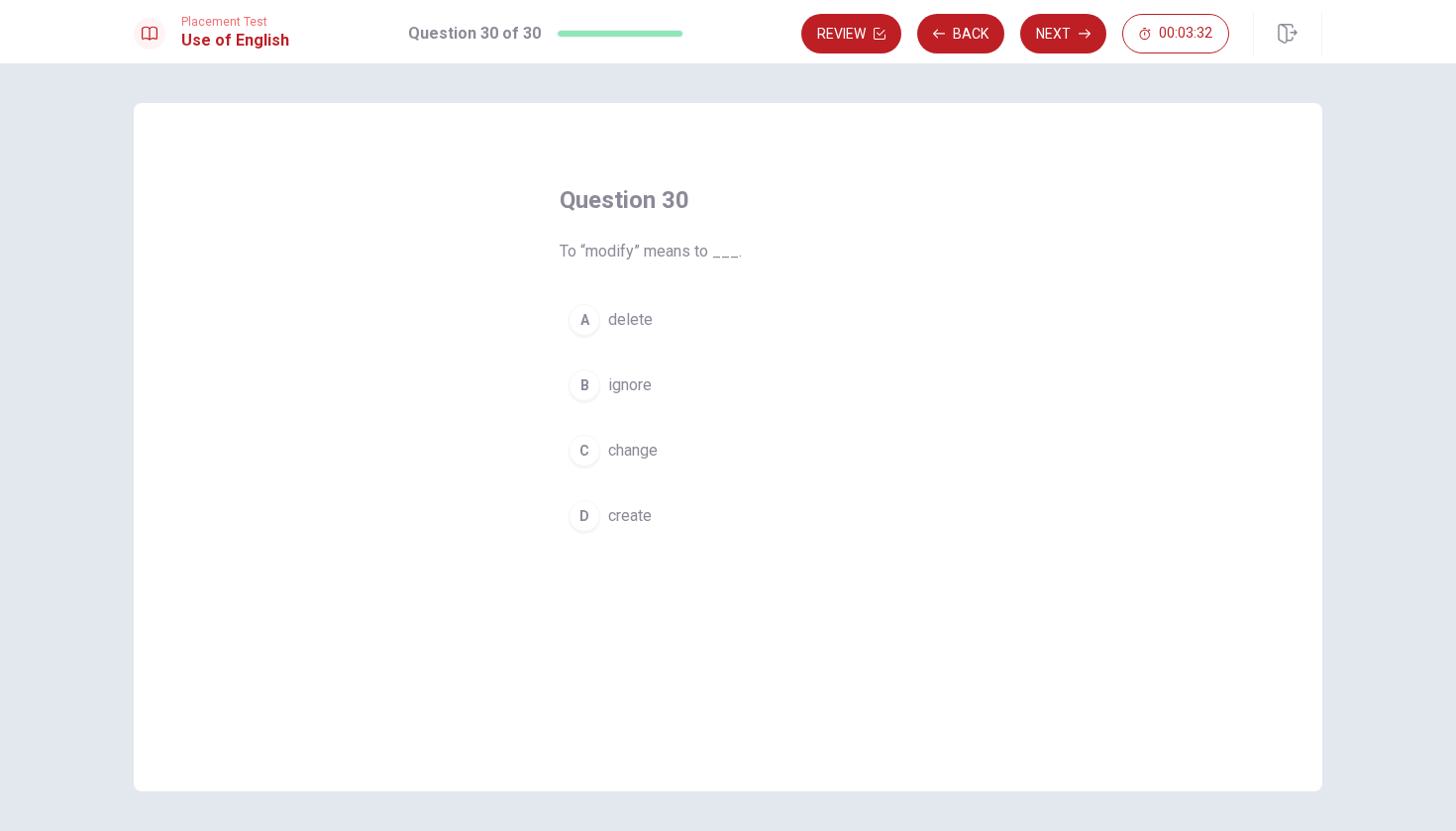 click on "change" at bounding box center [633, 451] 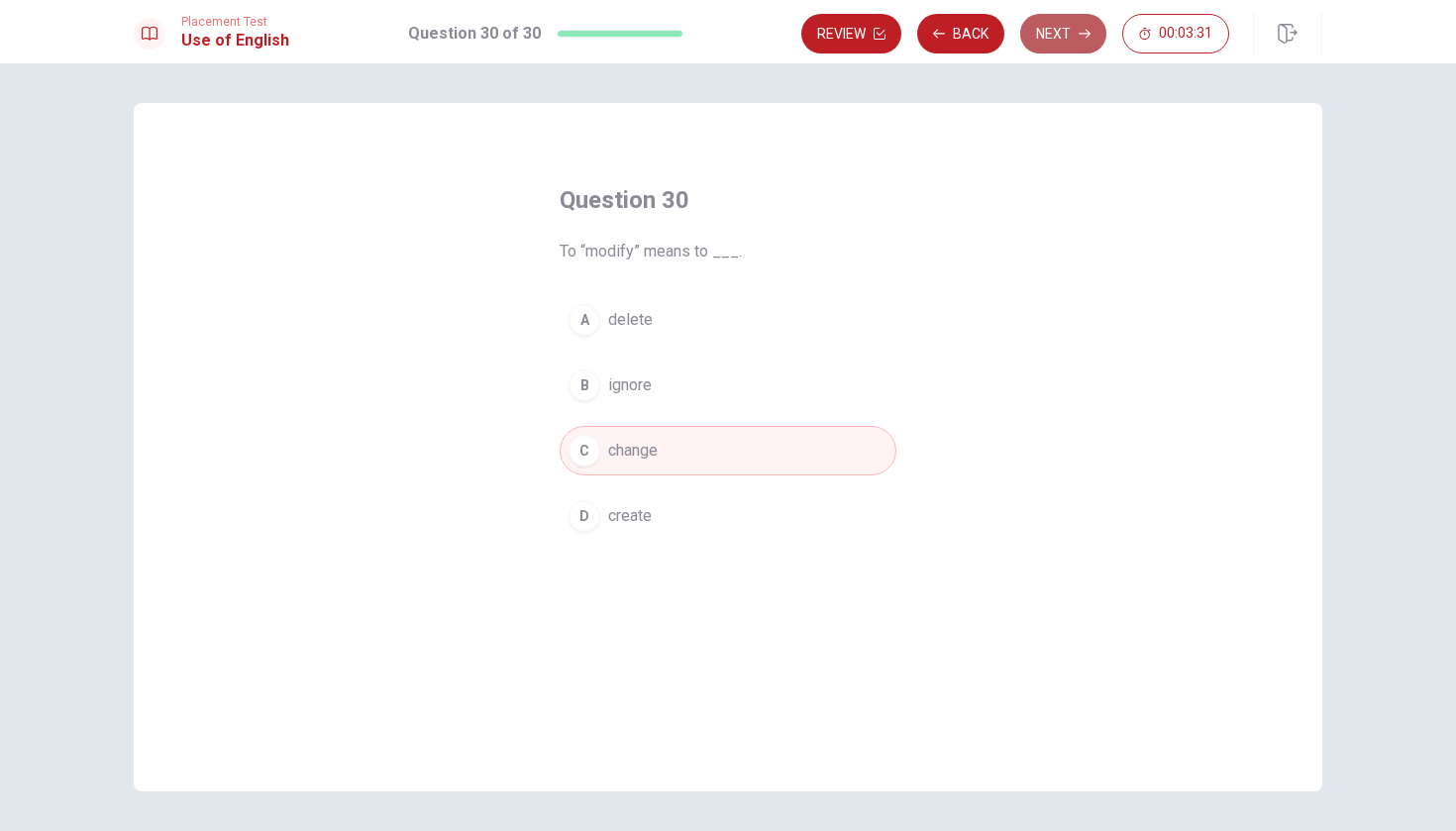 click on "Next" at bounding box center [1063, 34] 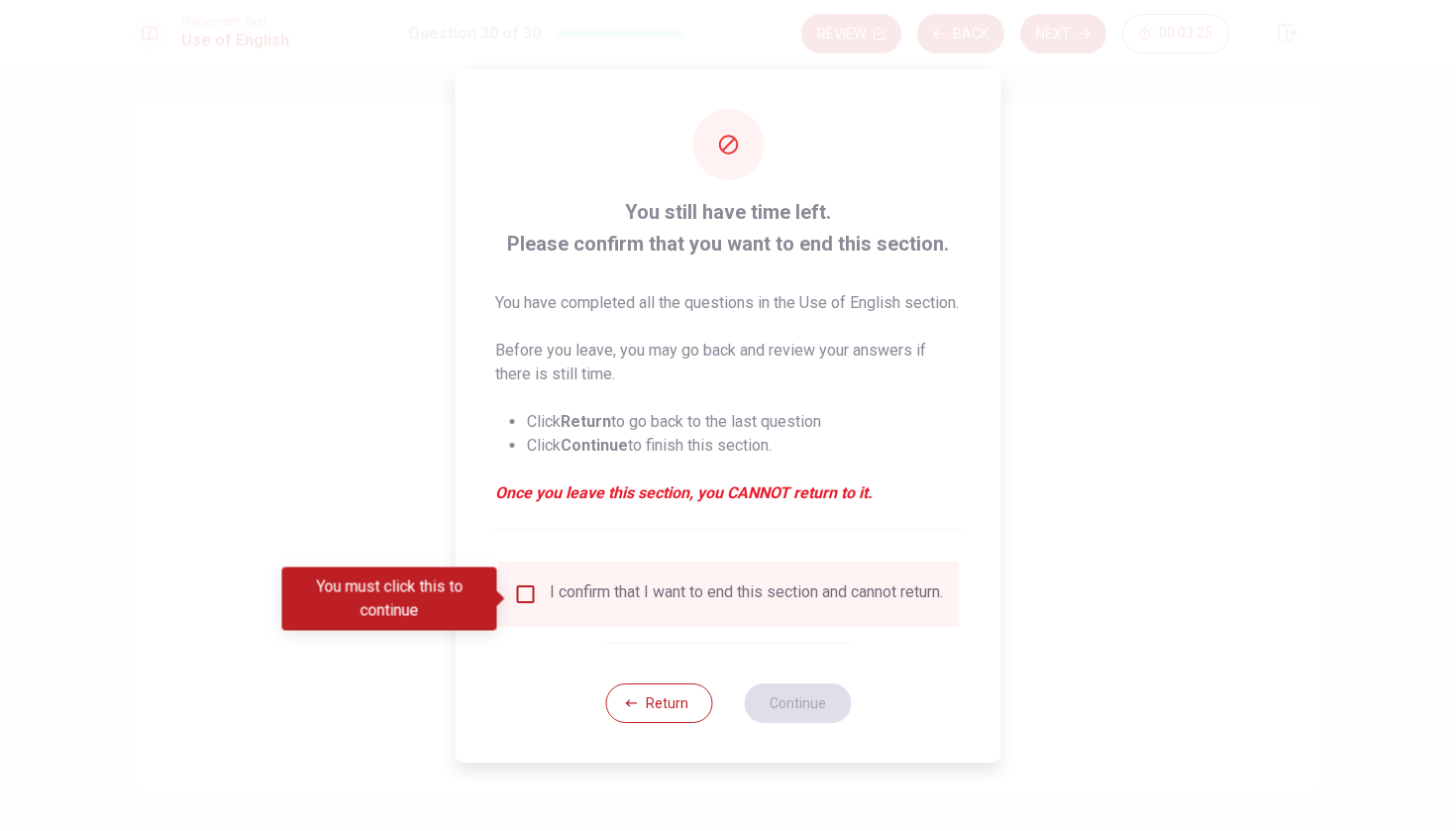 click at bounding box center (728, 415) 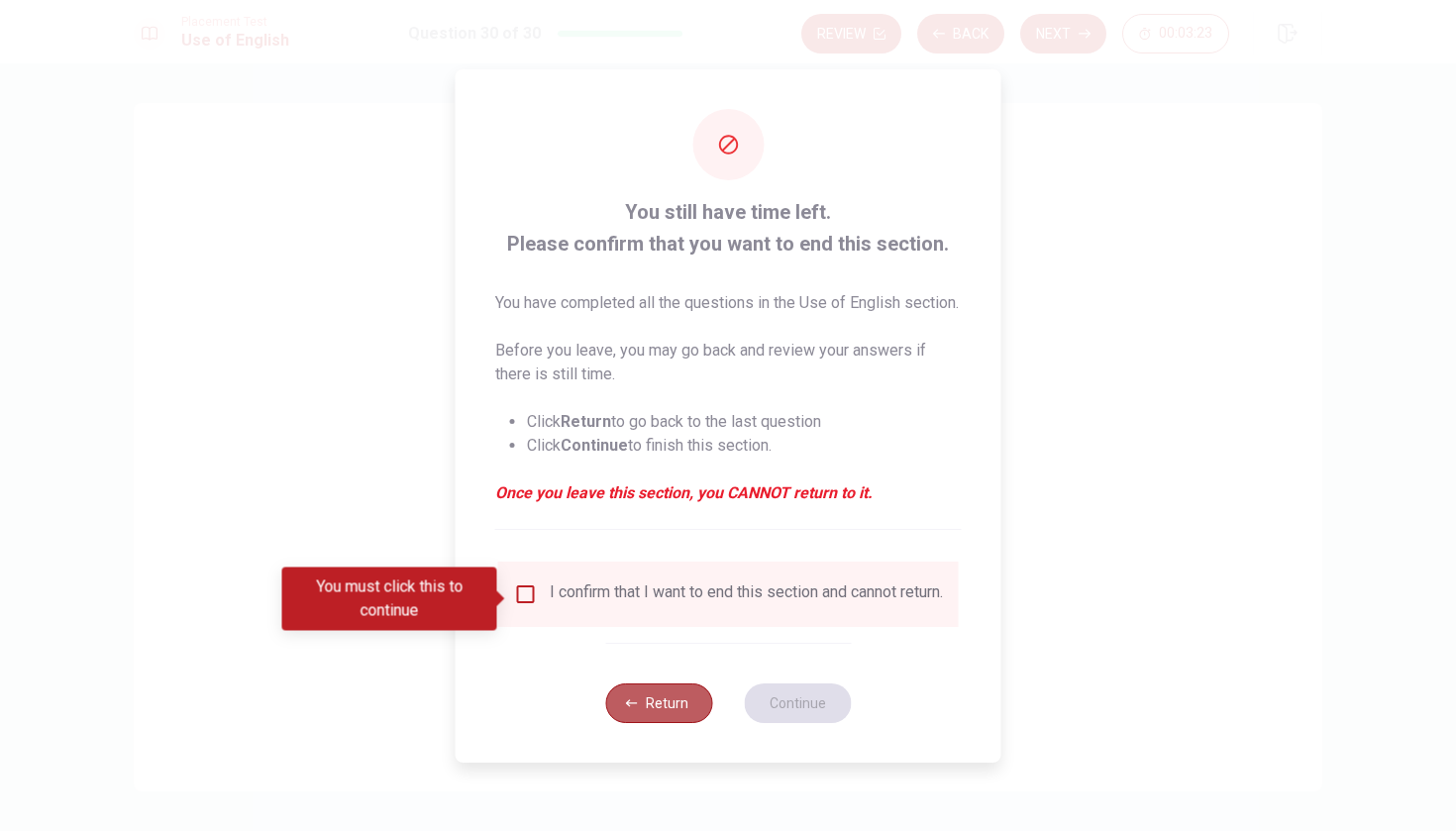 click on "Return" at bounding box center (659, 703) 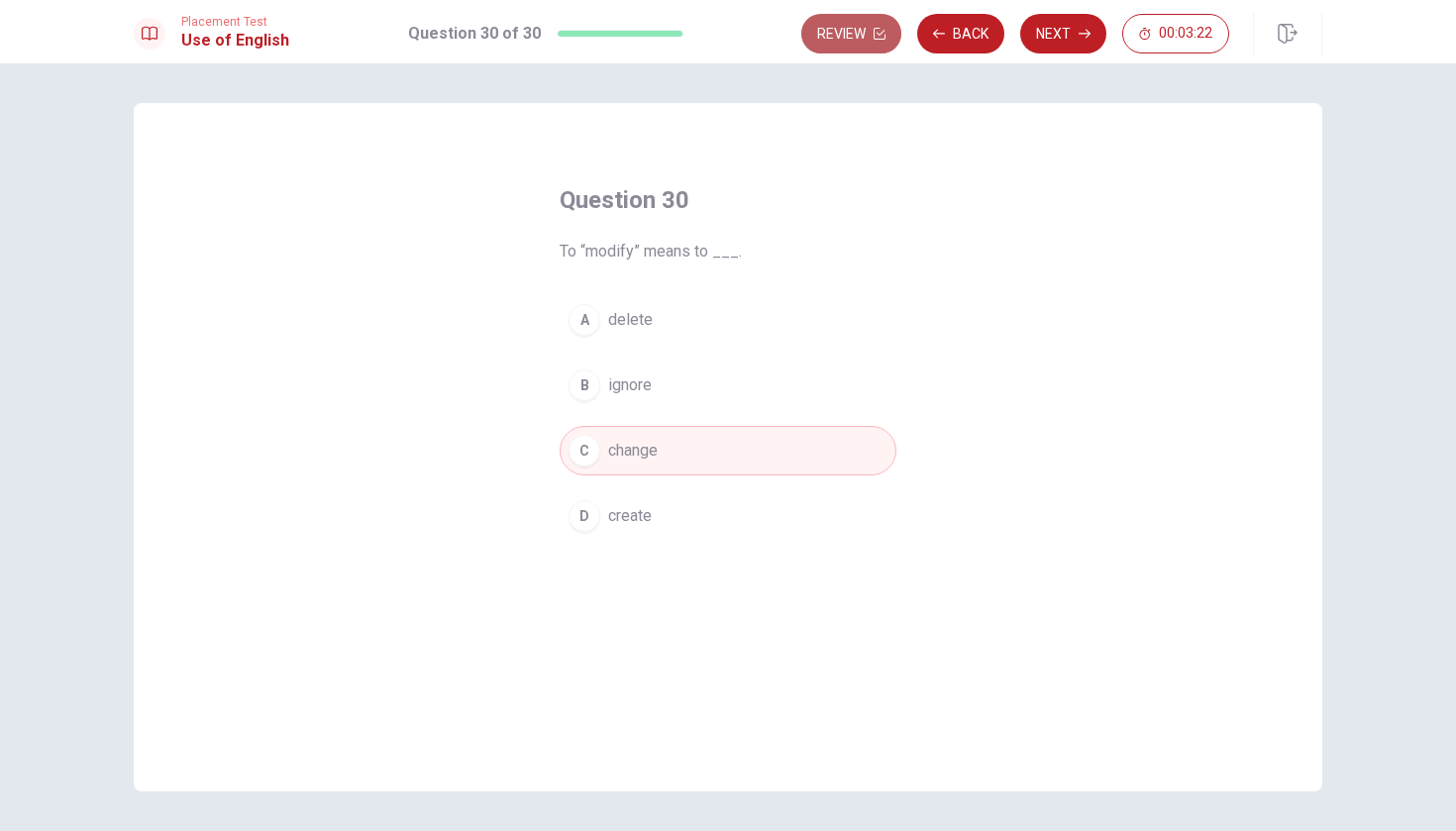 click on "Review" at bounding box center (851, 34) 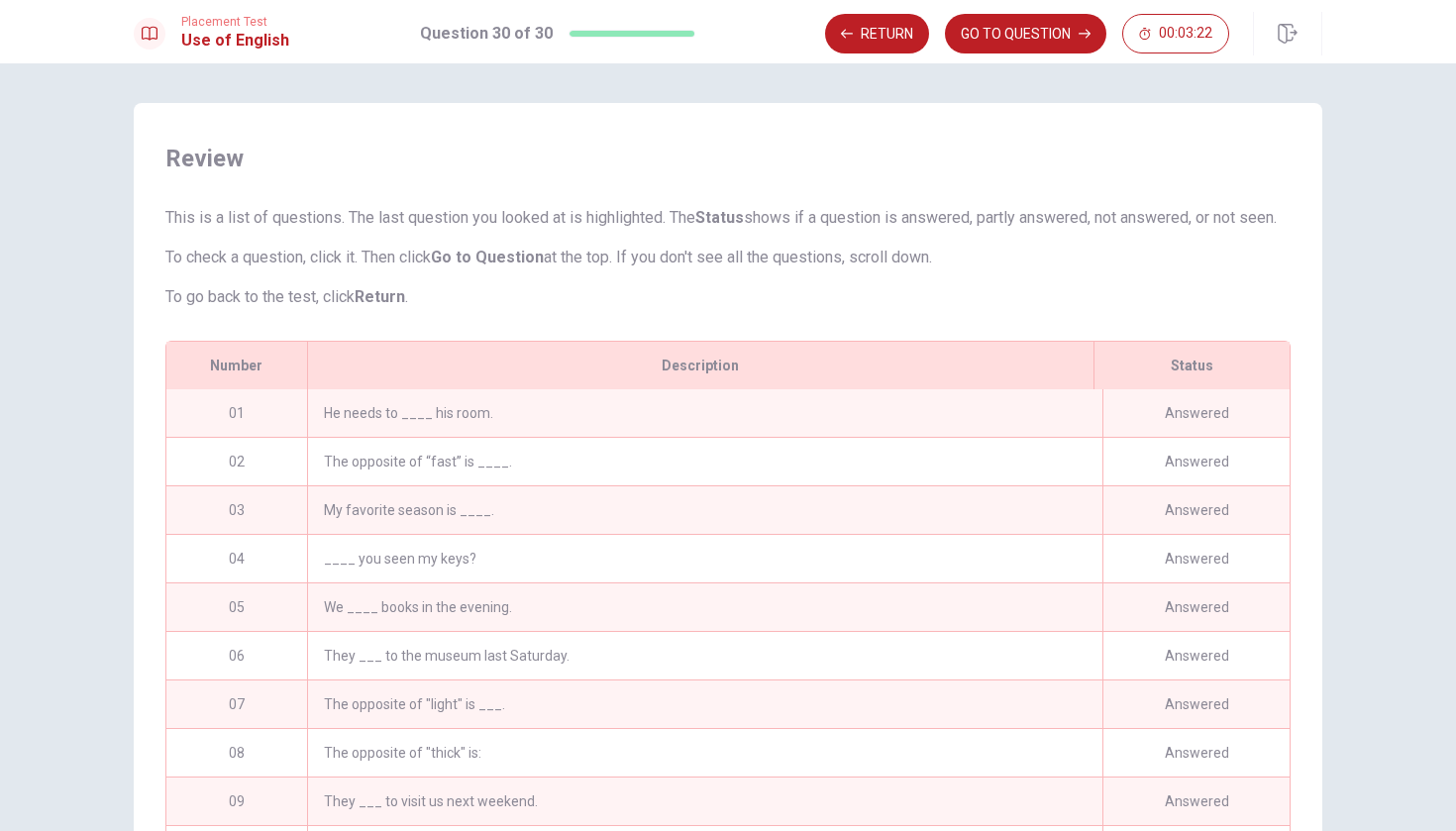scroll, scrollTop: 169, scrollLeft: 0, axis: vertical 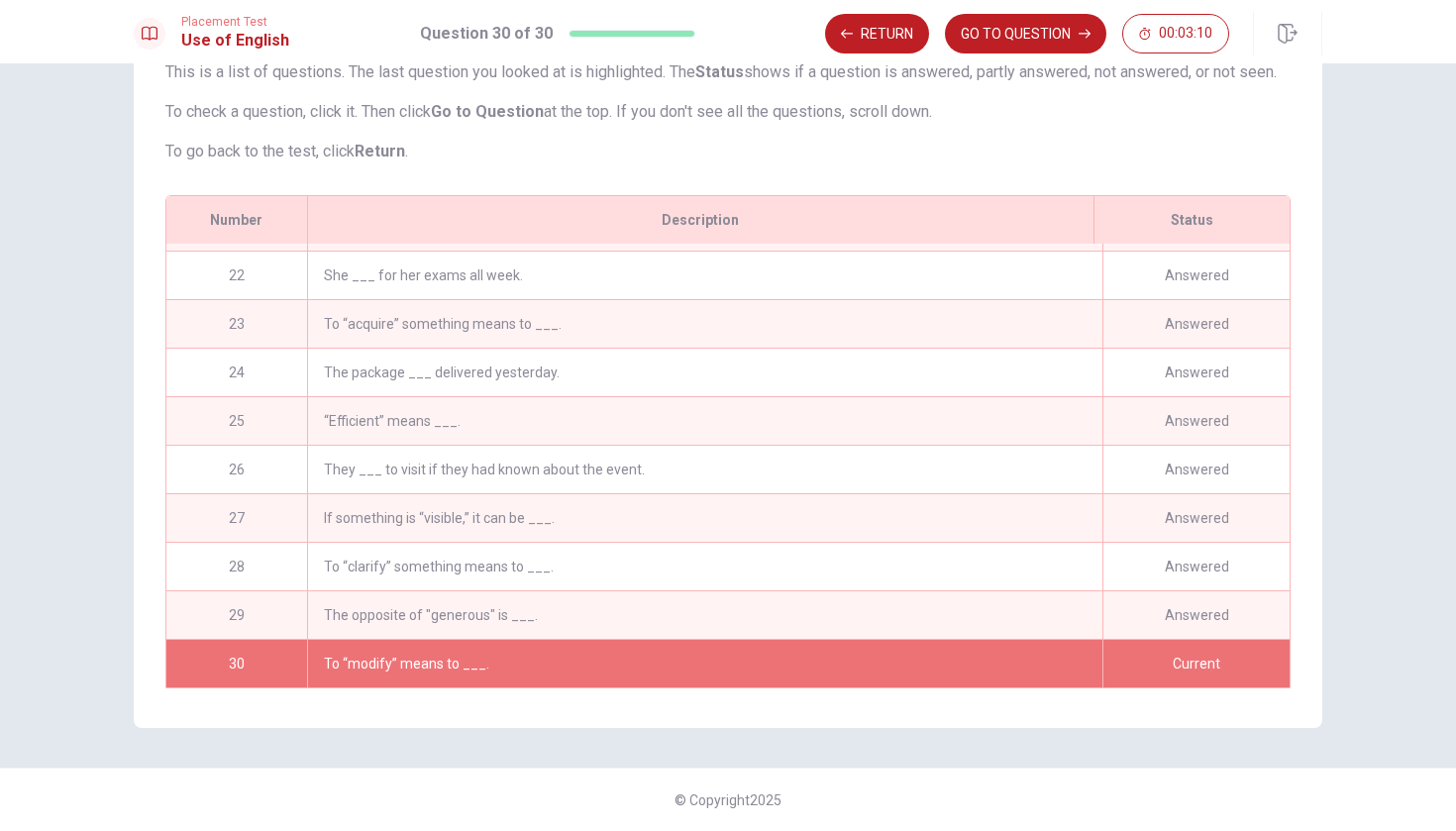 click on "To check a question, click it. Then click  Go to Question  at the top. If you don't see all the questions, scroll down." at bounding box center (728, 112) 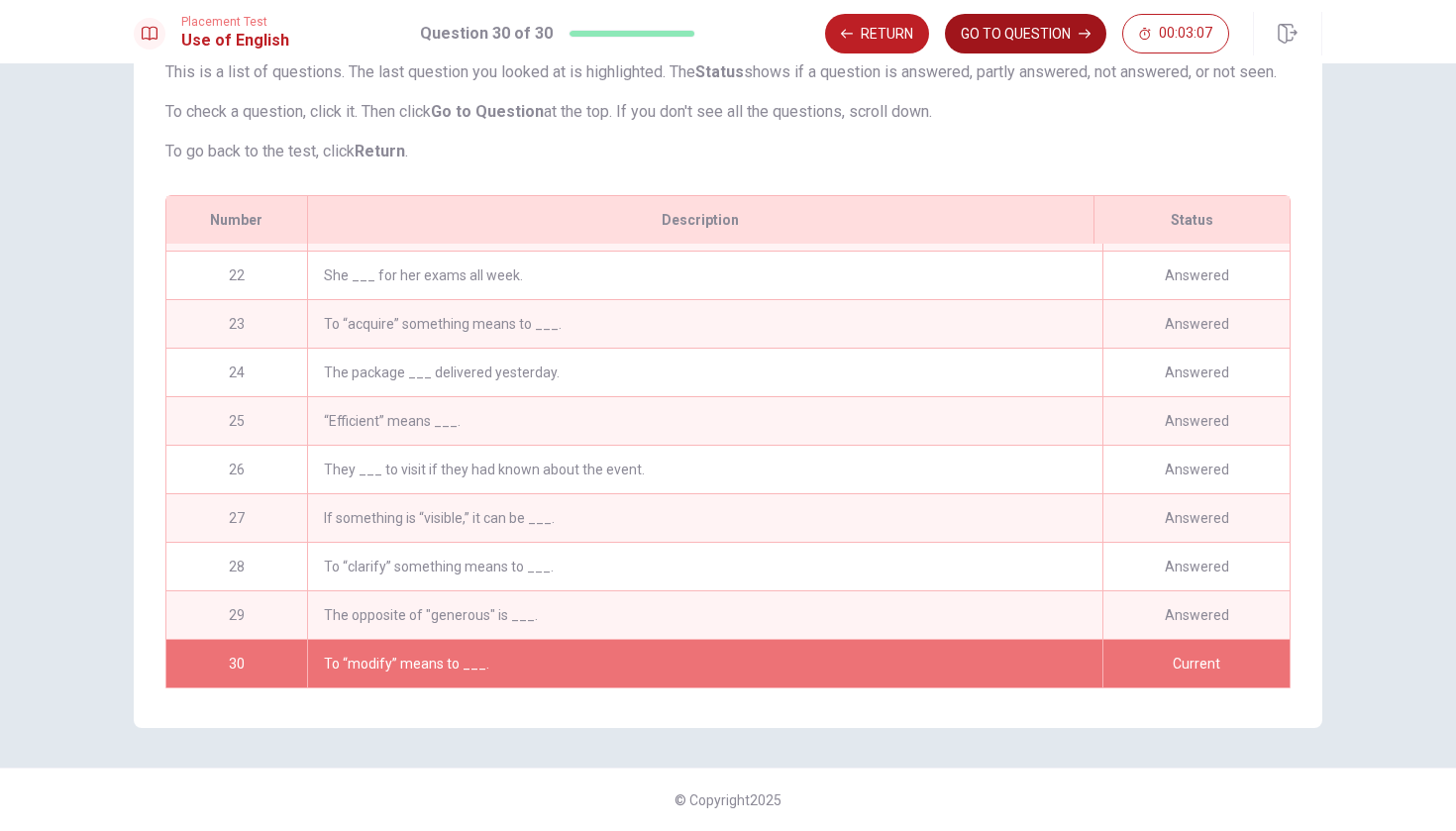 click on "GO TO QUESTION" at bounding box center (1025, 34) 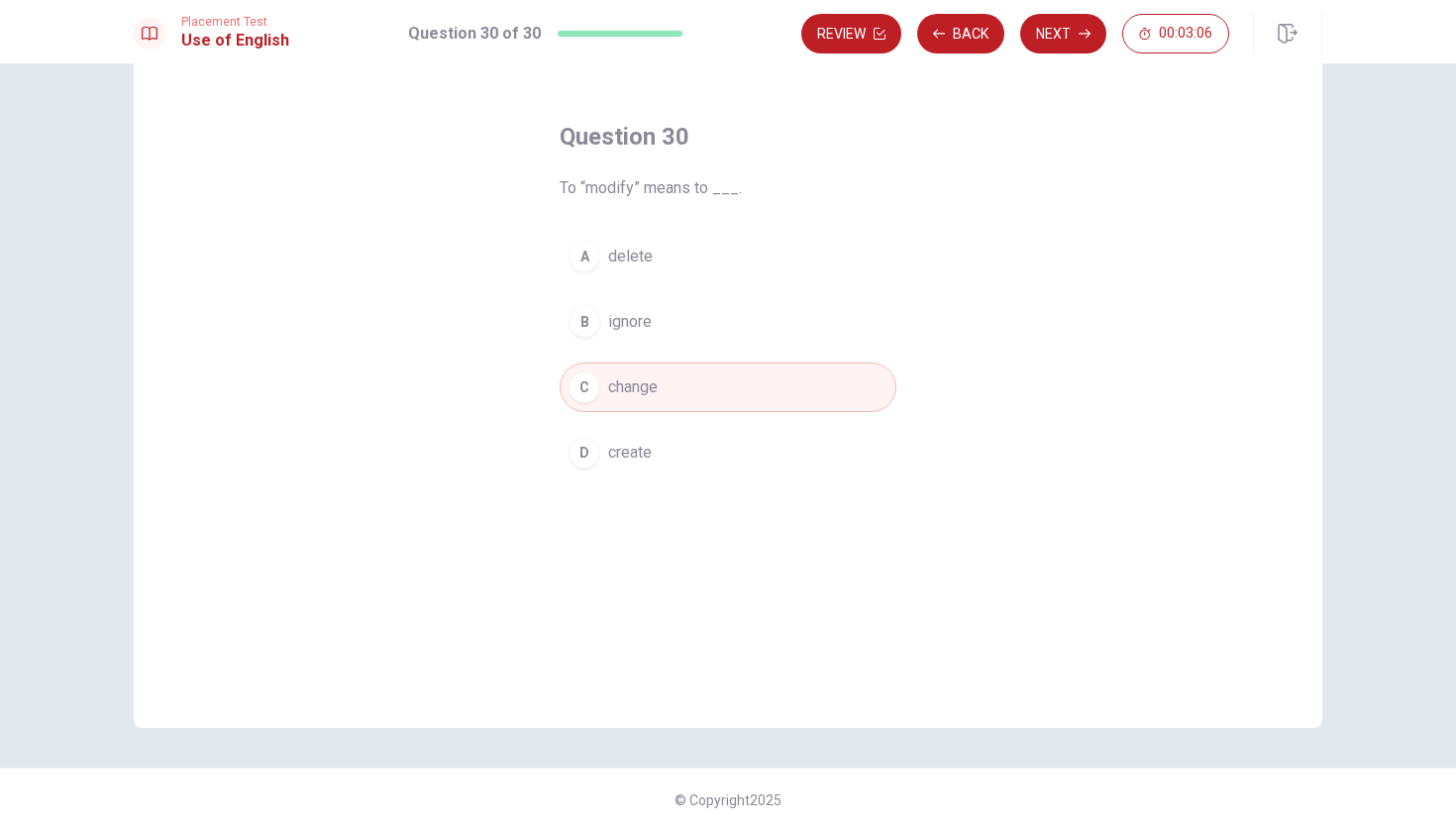 scroll, scrollTop: 63, scrollLeft: 0, axis: vertical 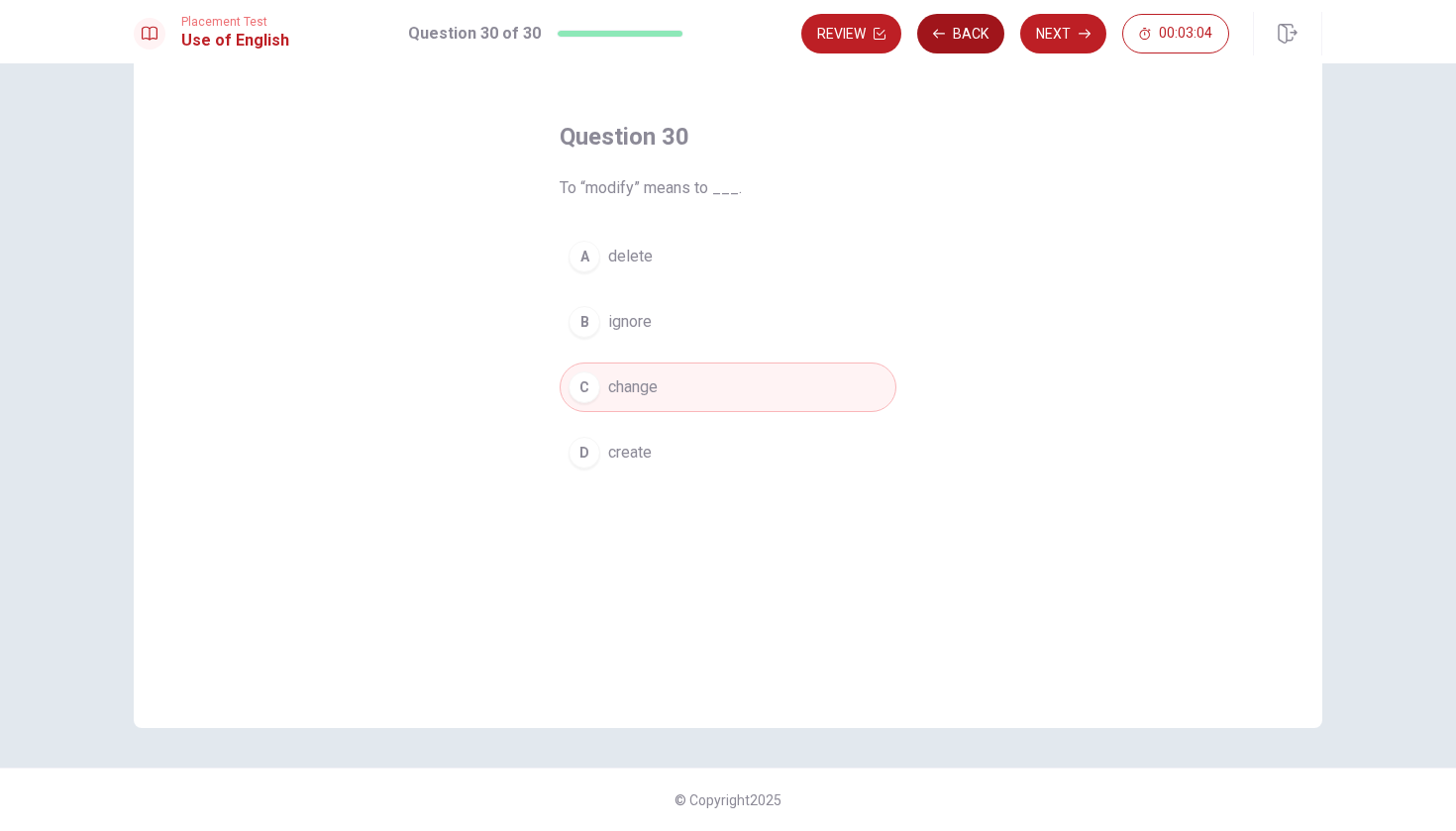click on "Back" at bounding box center (961, 34) 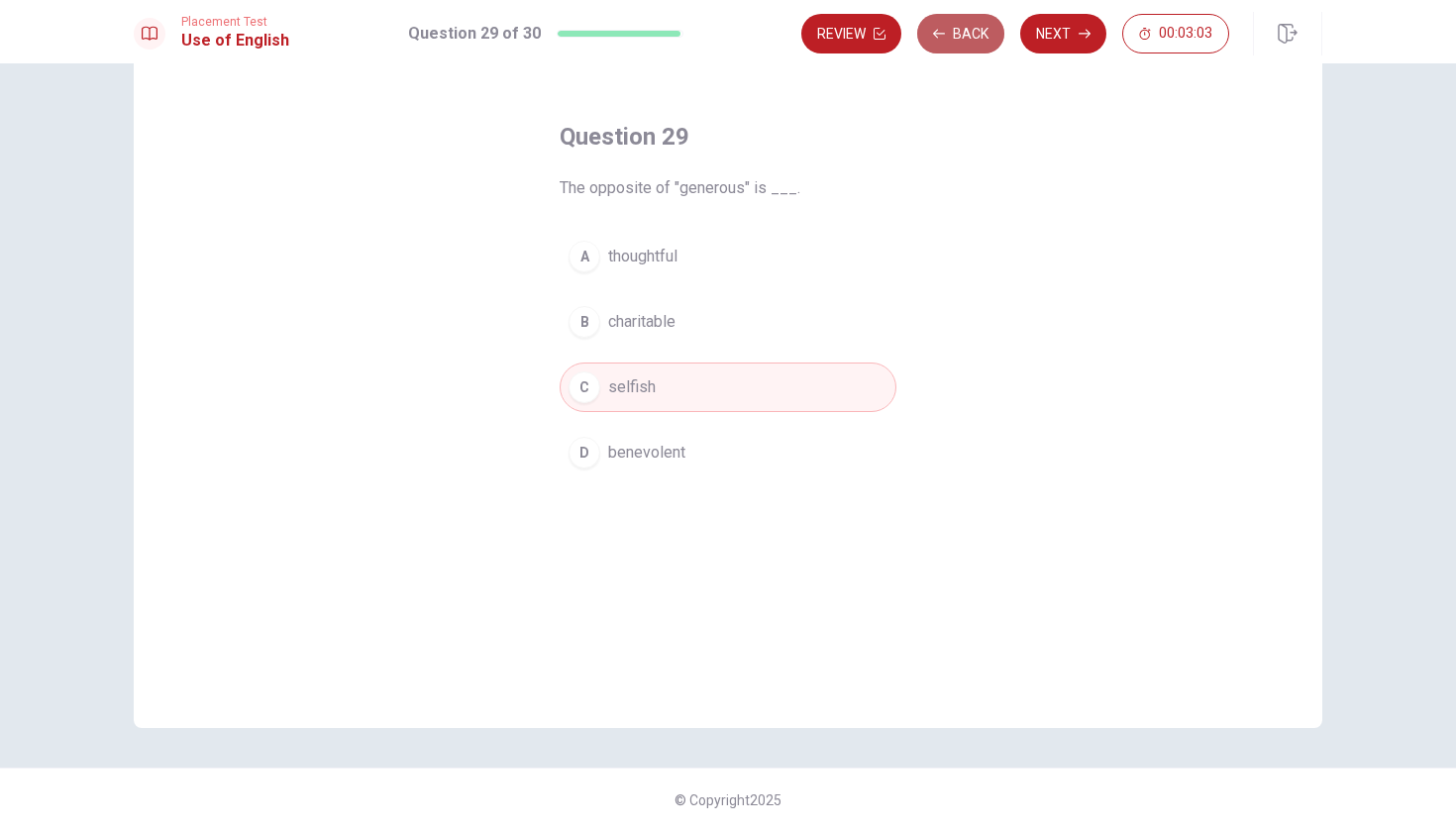 click on "Back" at bounding box center (961, 34) 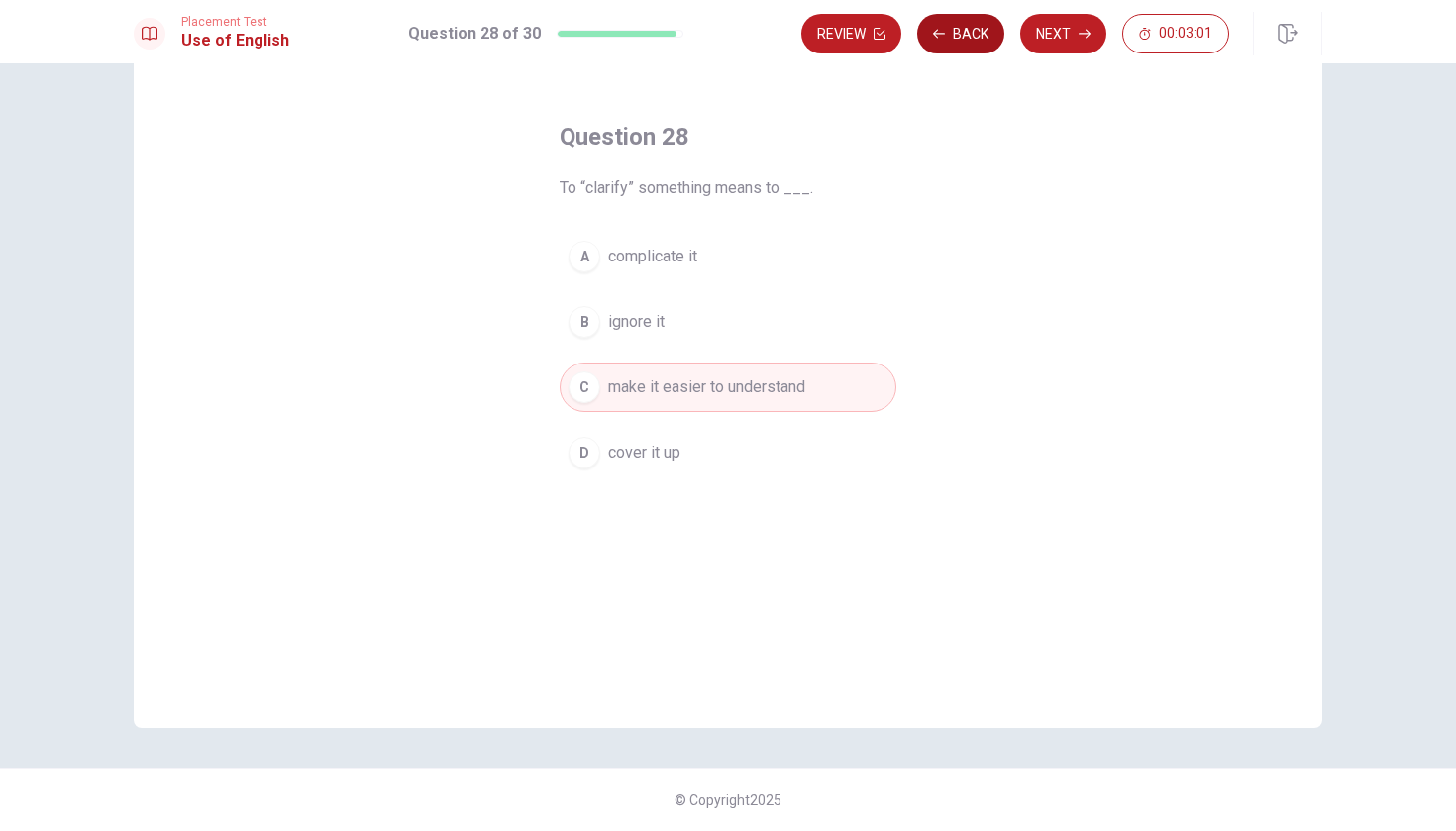 click on "Back" at bounding box center [961, 34] 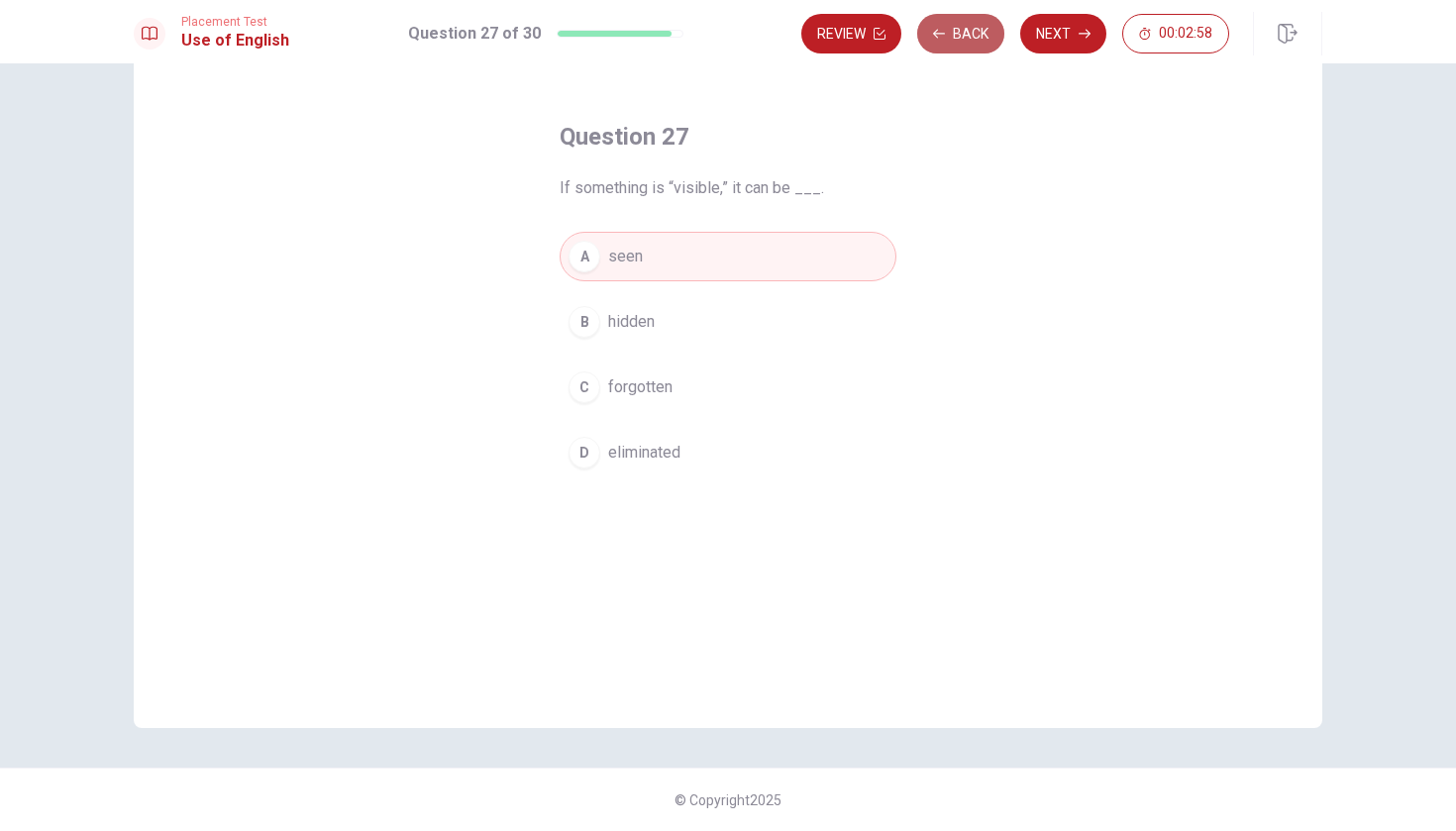 click on "Back" at bounding box center [961, 34] 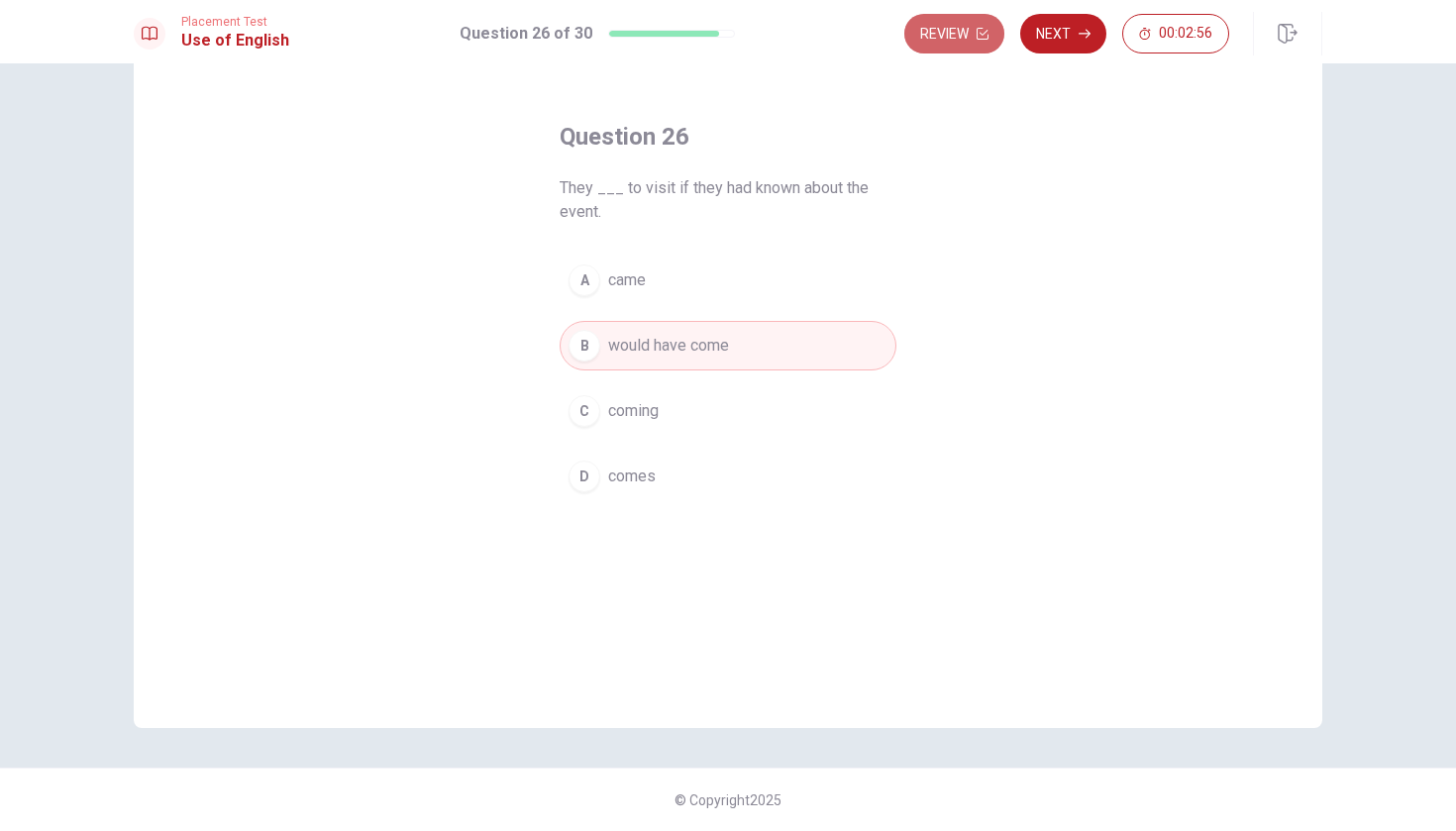 click on "Review" at bounding box center [954, 34] 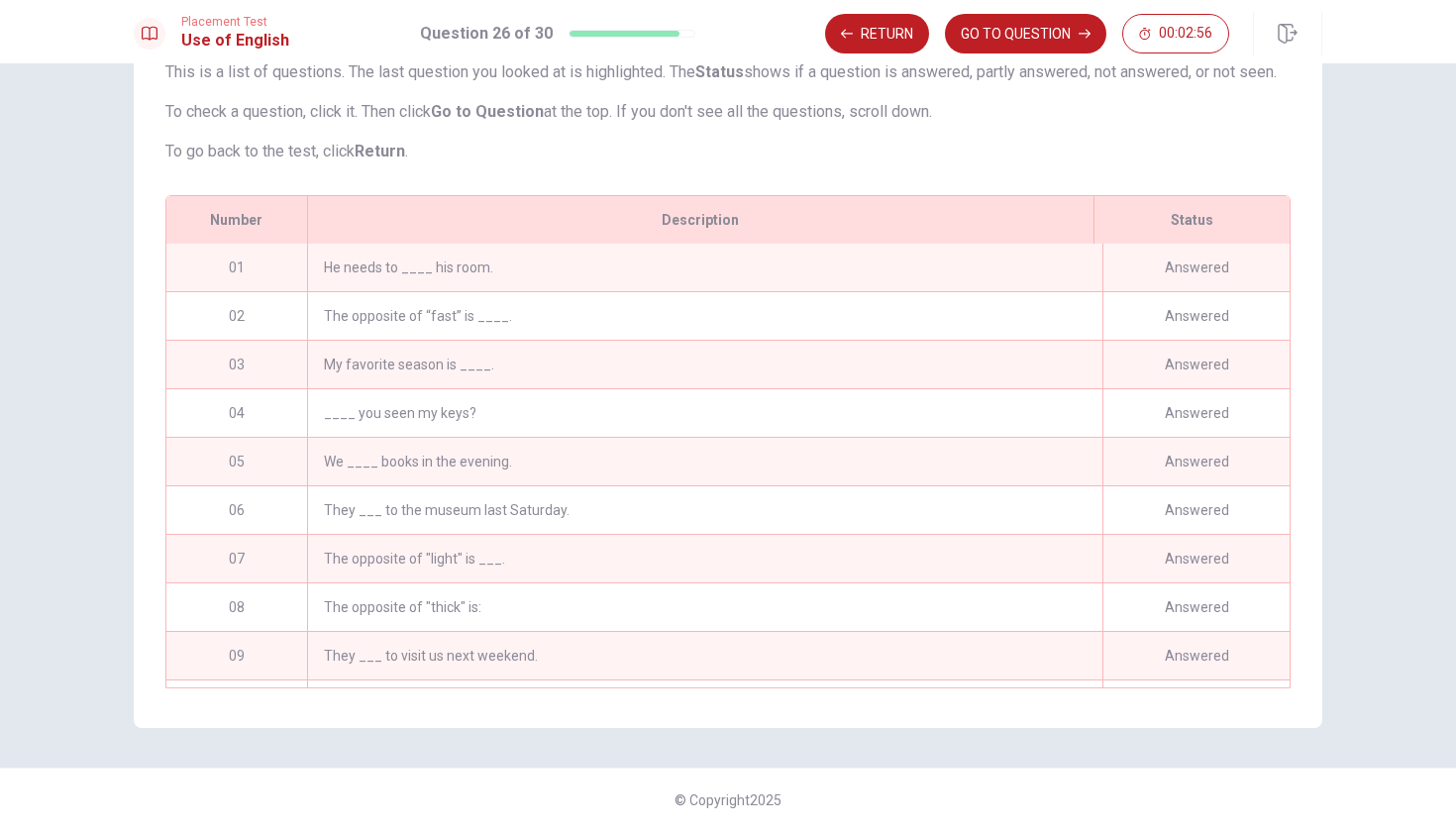 scroll, scrollTop: 169, scrollLeft: 0, axis: vertical 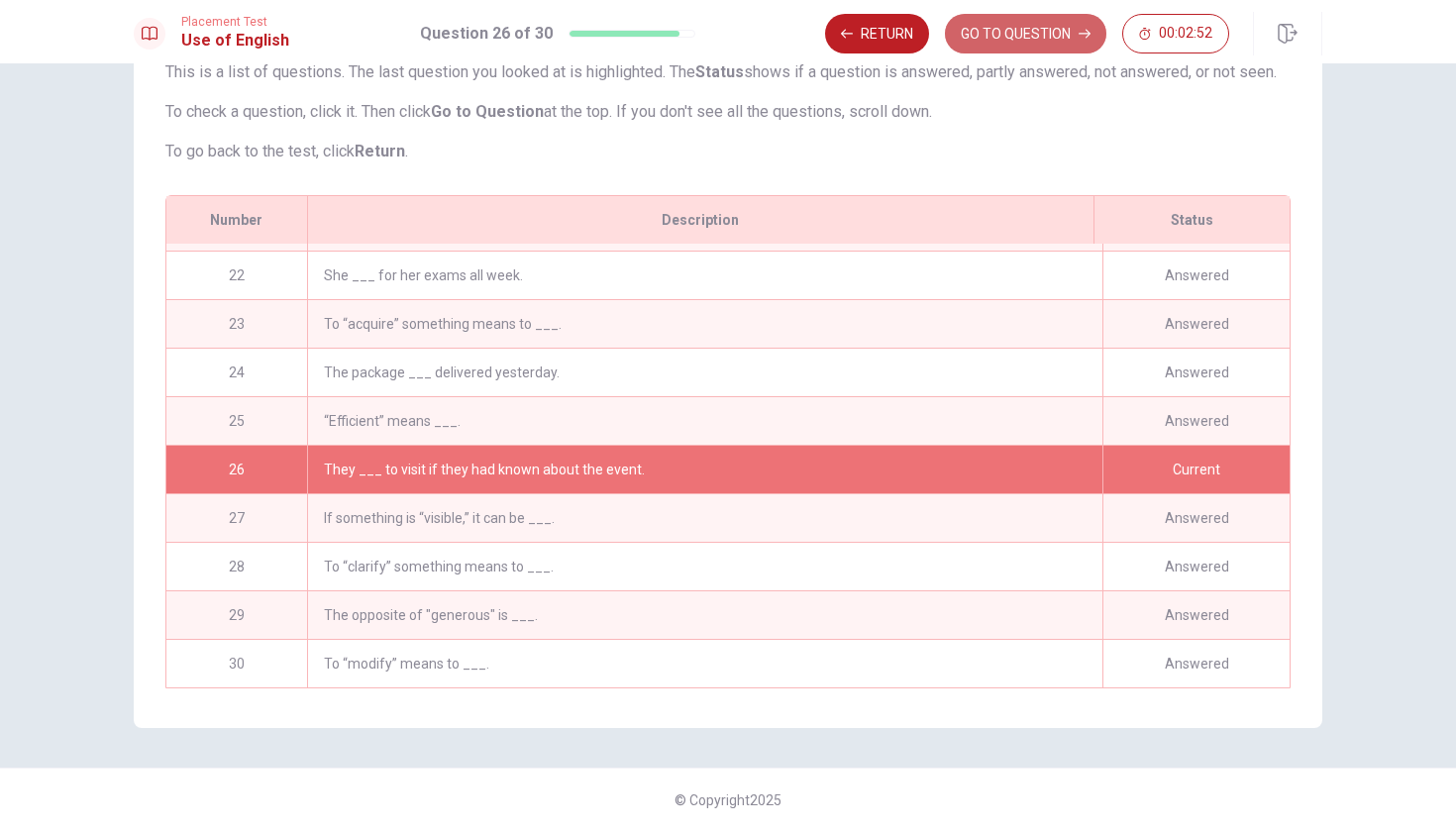click on "GO TO QUESTION" at bounding box center [1025, 34] 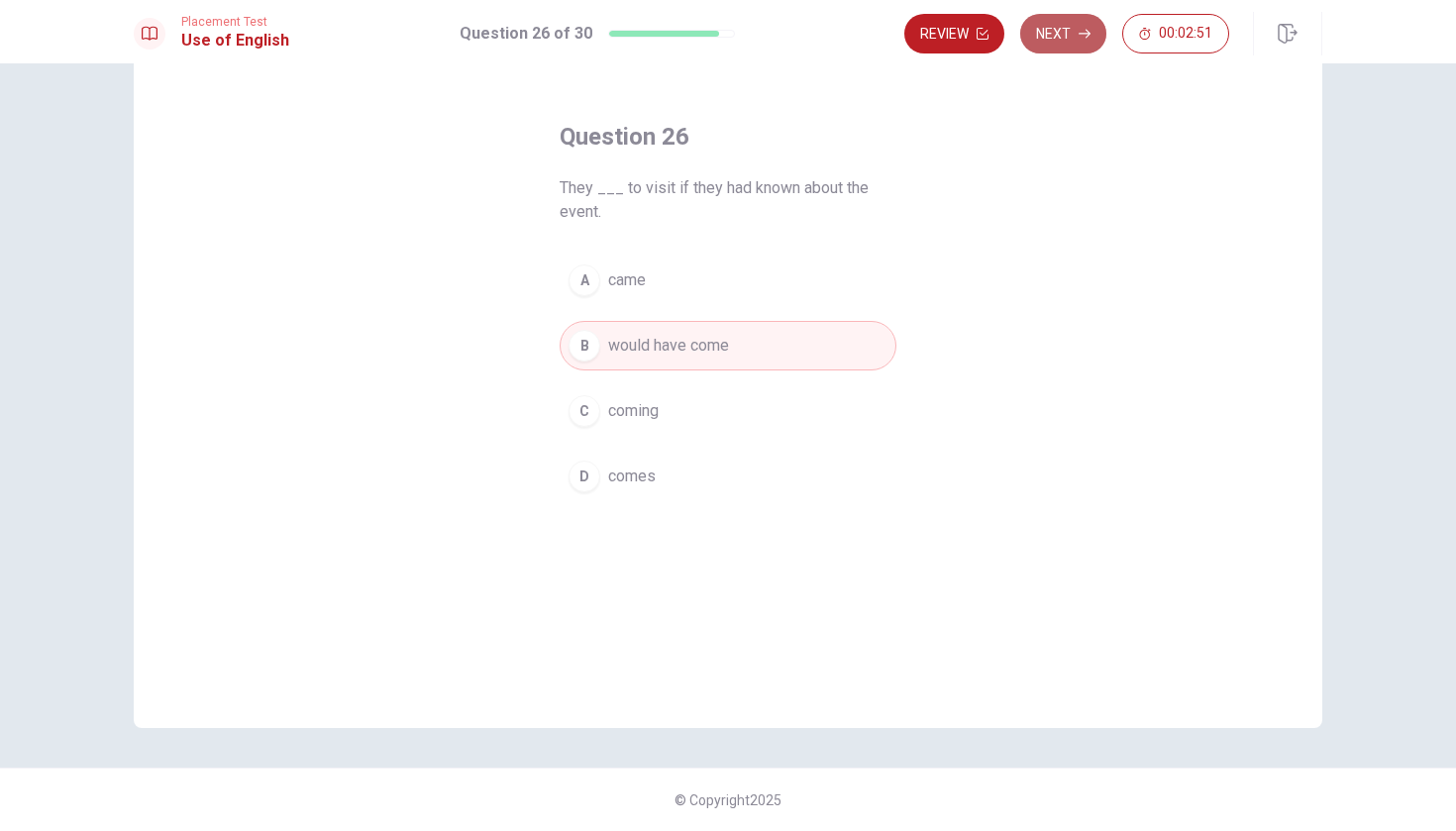 click on "Next" at bounding box center [1063, 34] 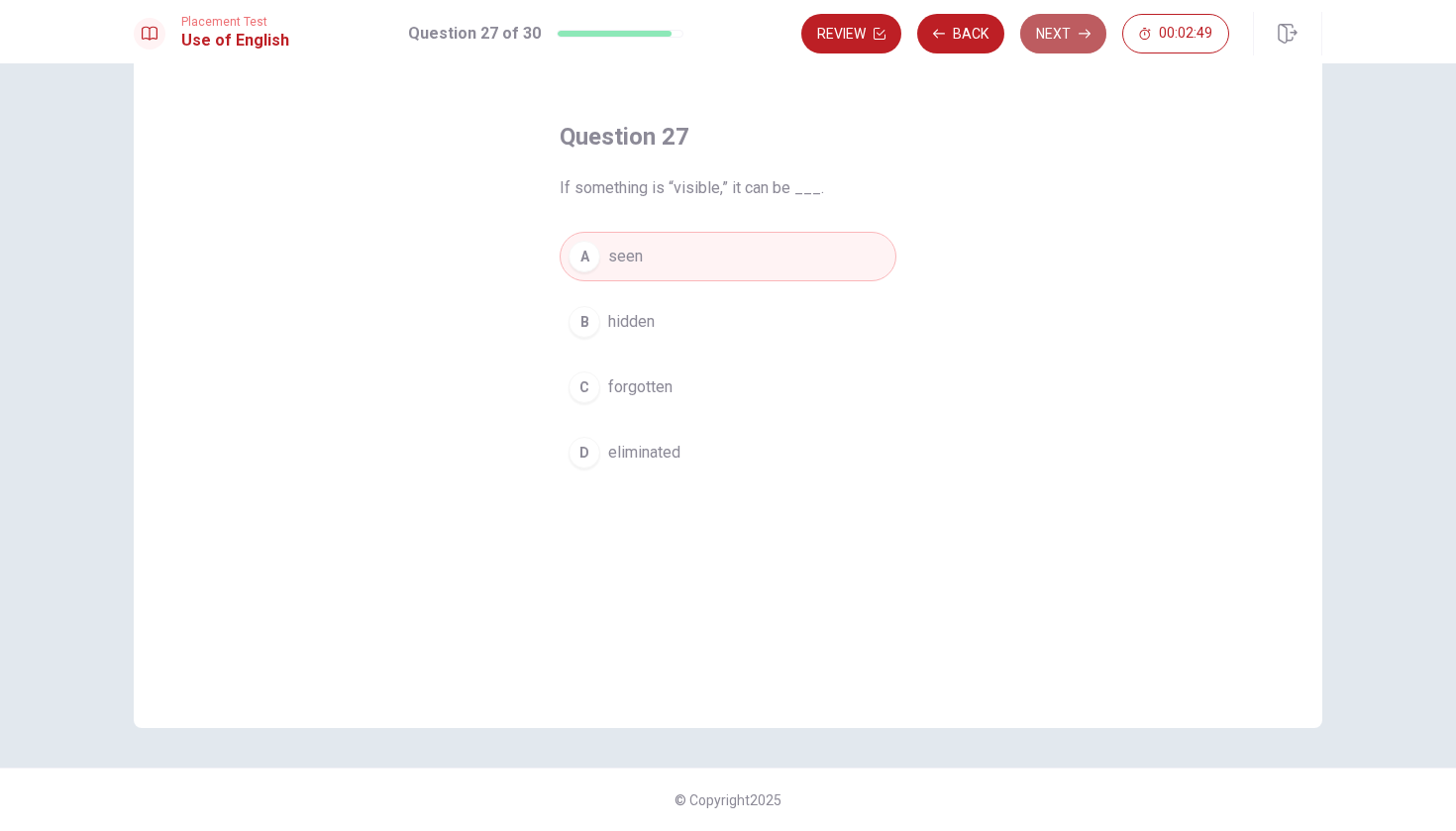 click 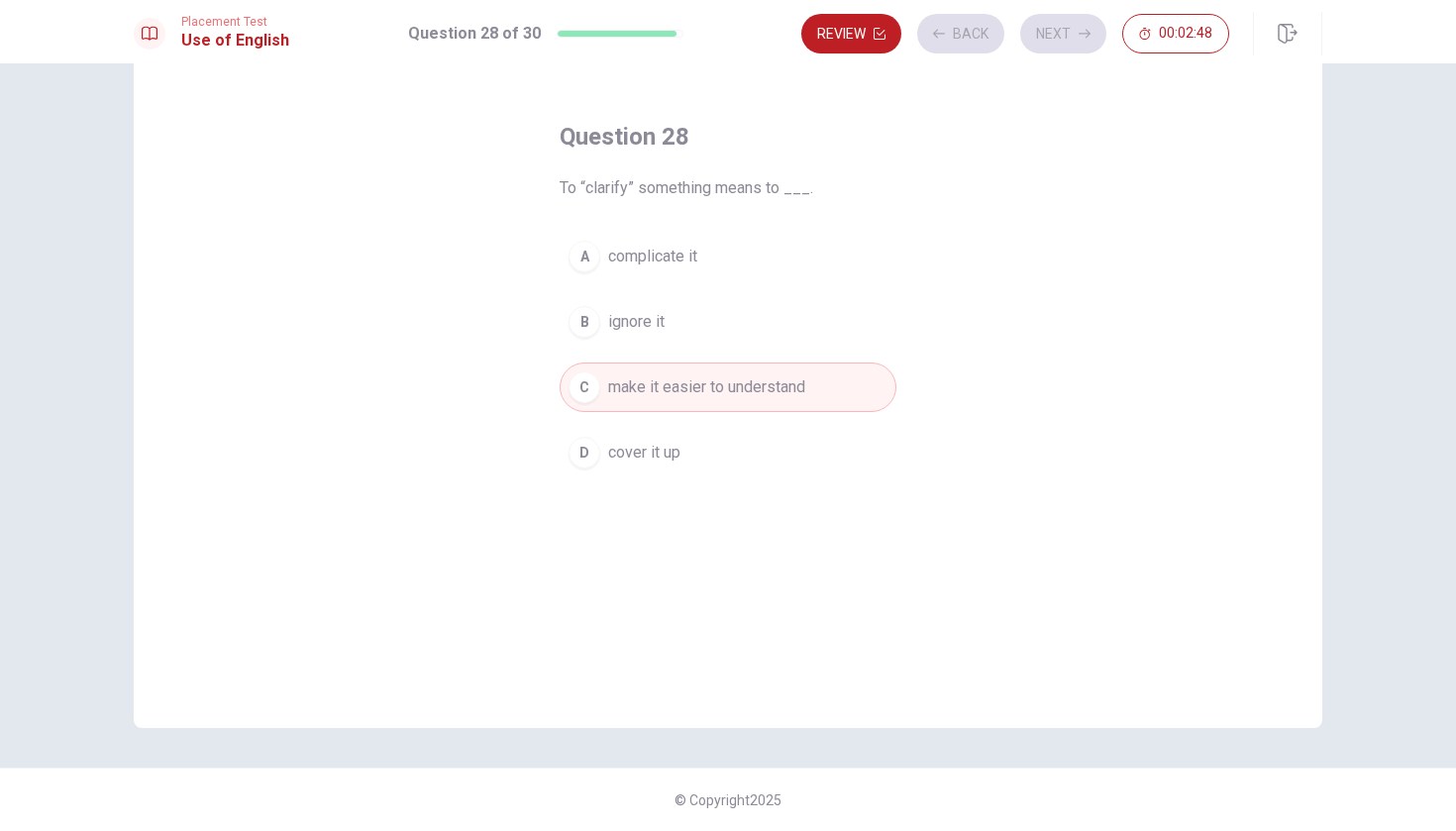 click on "Review Back Next 00:02:48" at bounding box center [1015, 34] 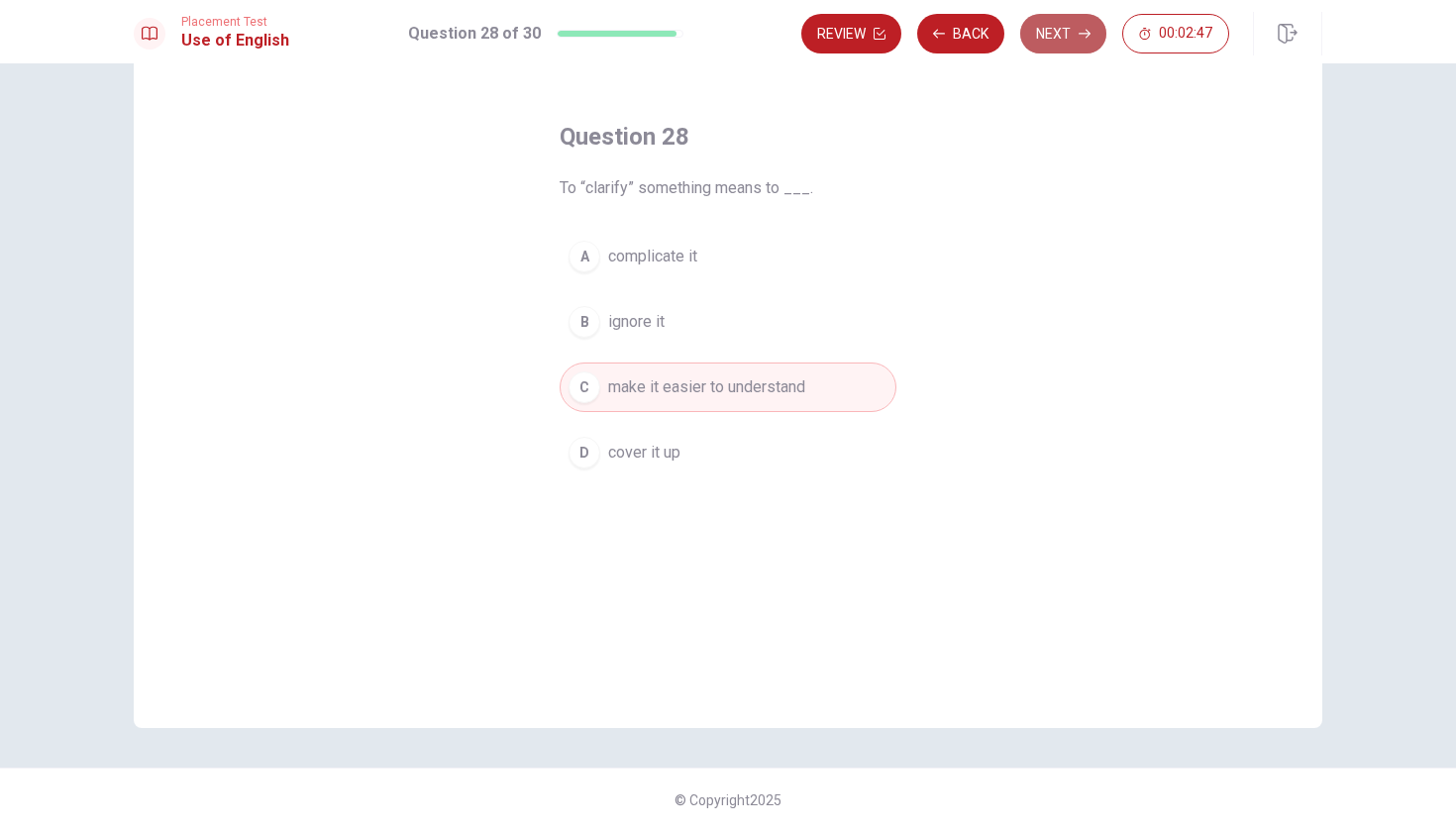click on "Next" at bounding box center [1063, 34] 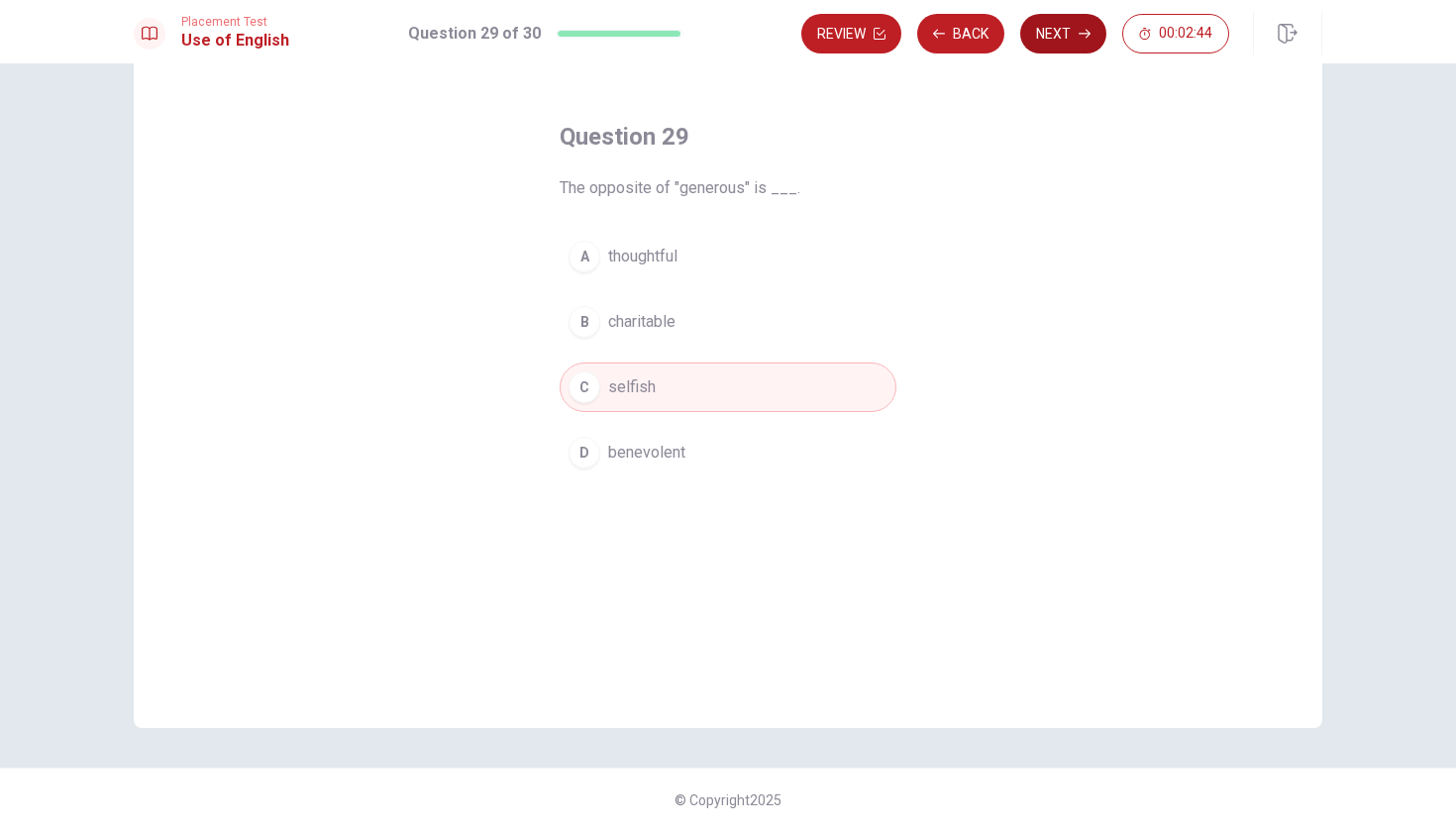 click 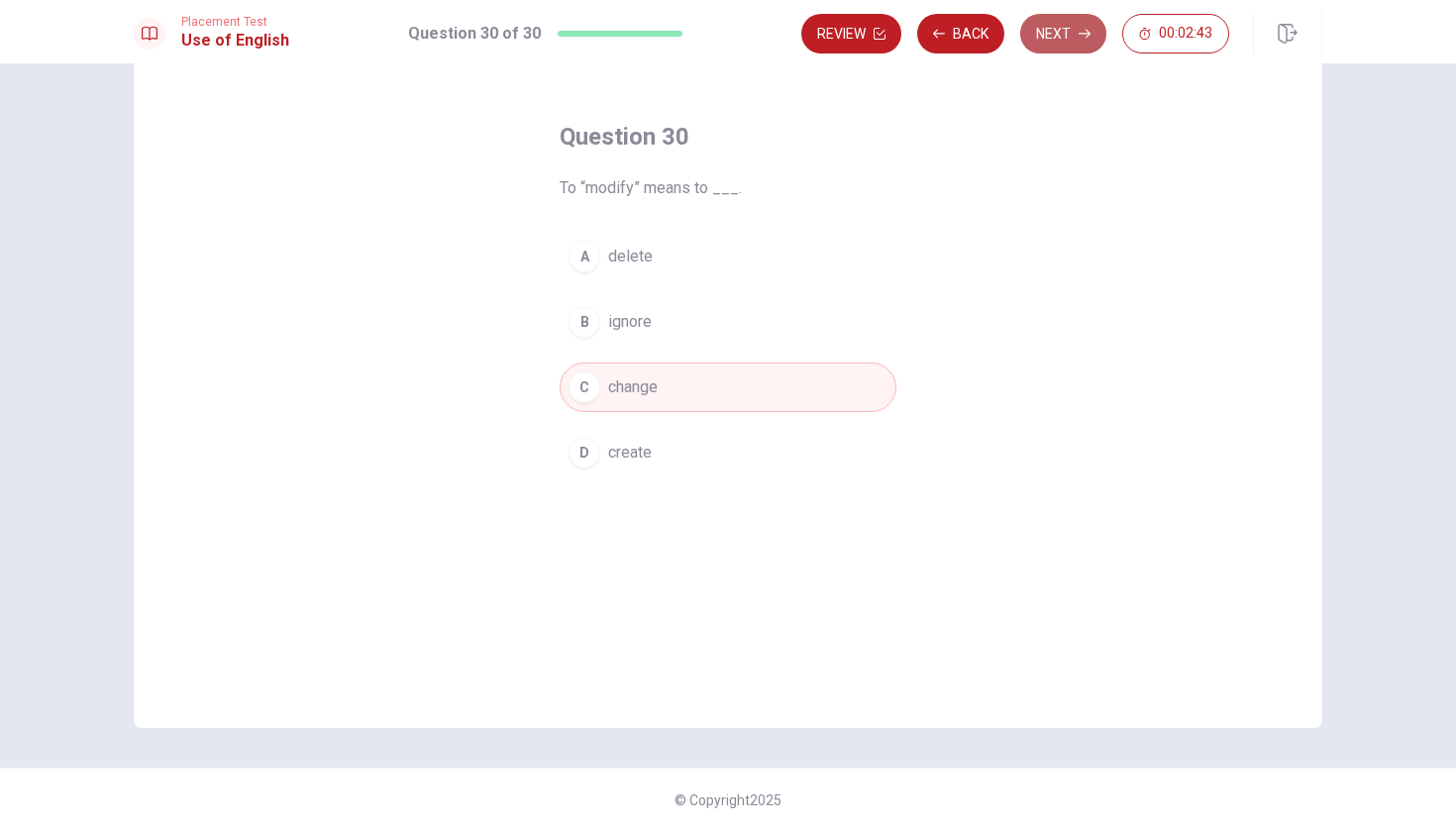 click 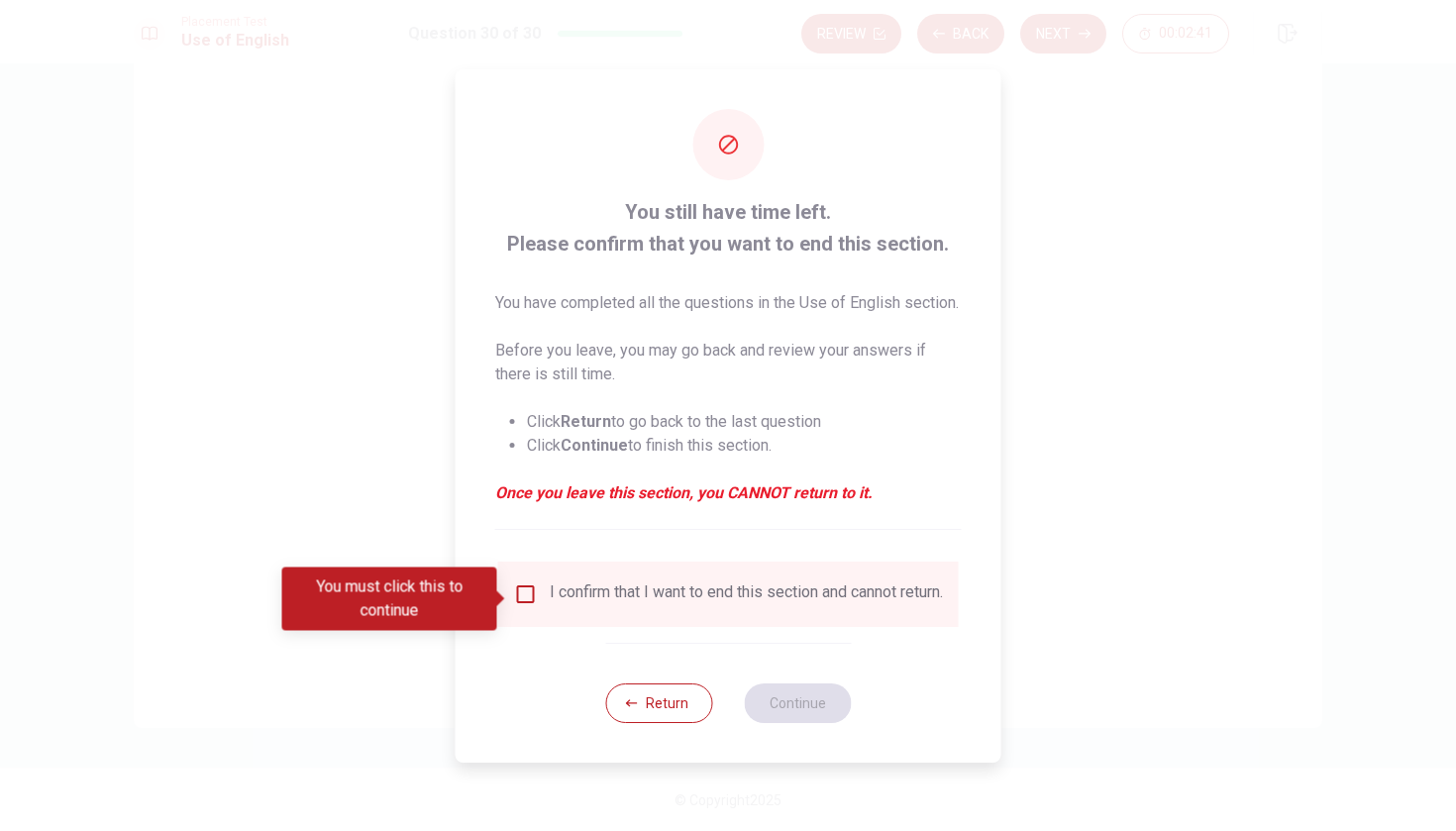 click at bounding box center [526, 594] 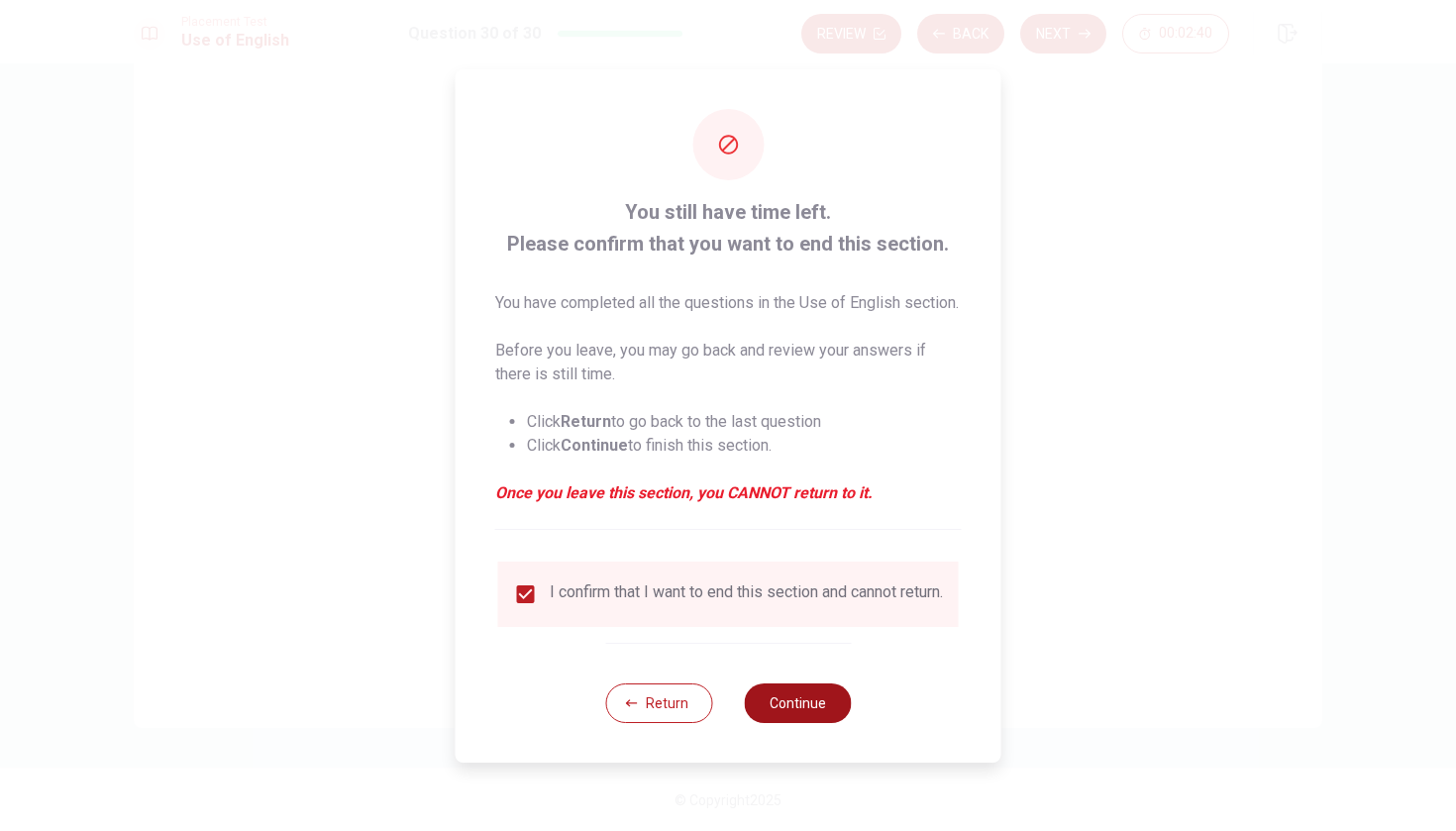 click on "Continue" at bounding box center (797, 703) 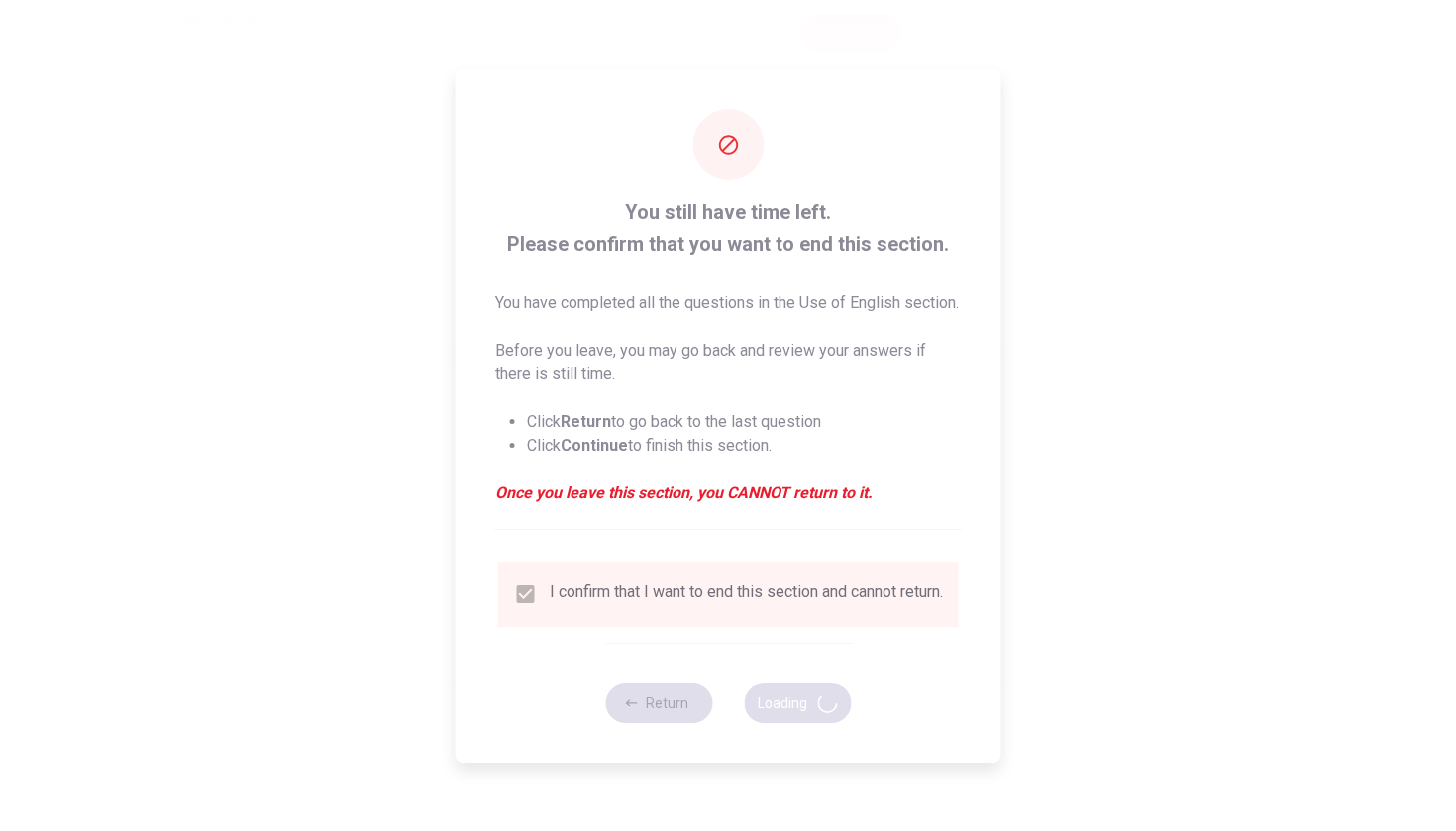 scroll, scrollTop: 0, scrollLeft: 0, axis: both 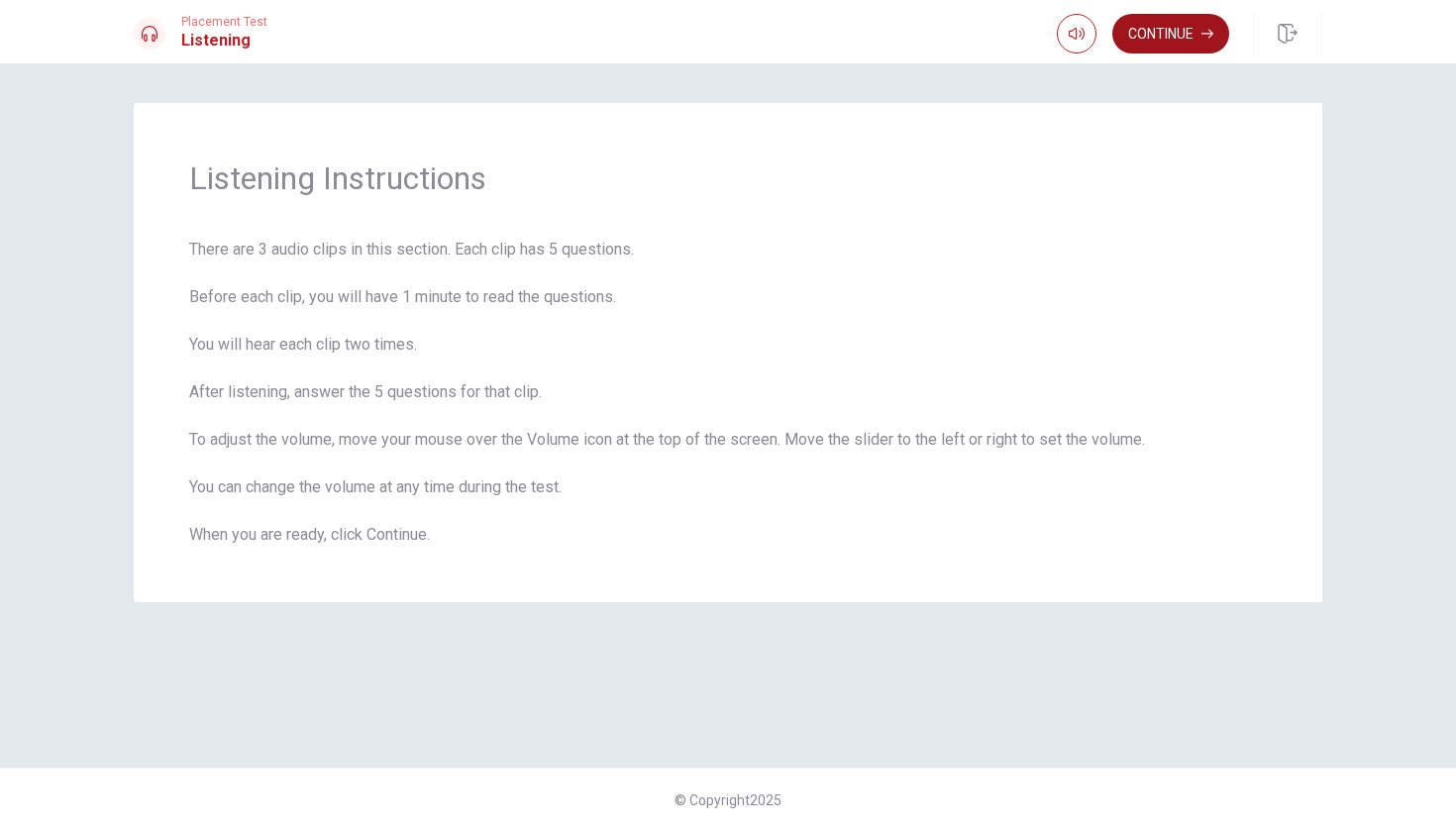 click on "Continue" at bounding box center [1171, 34] 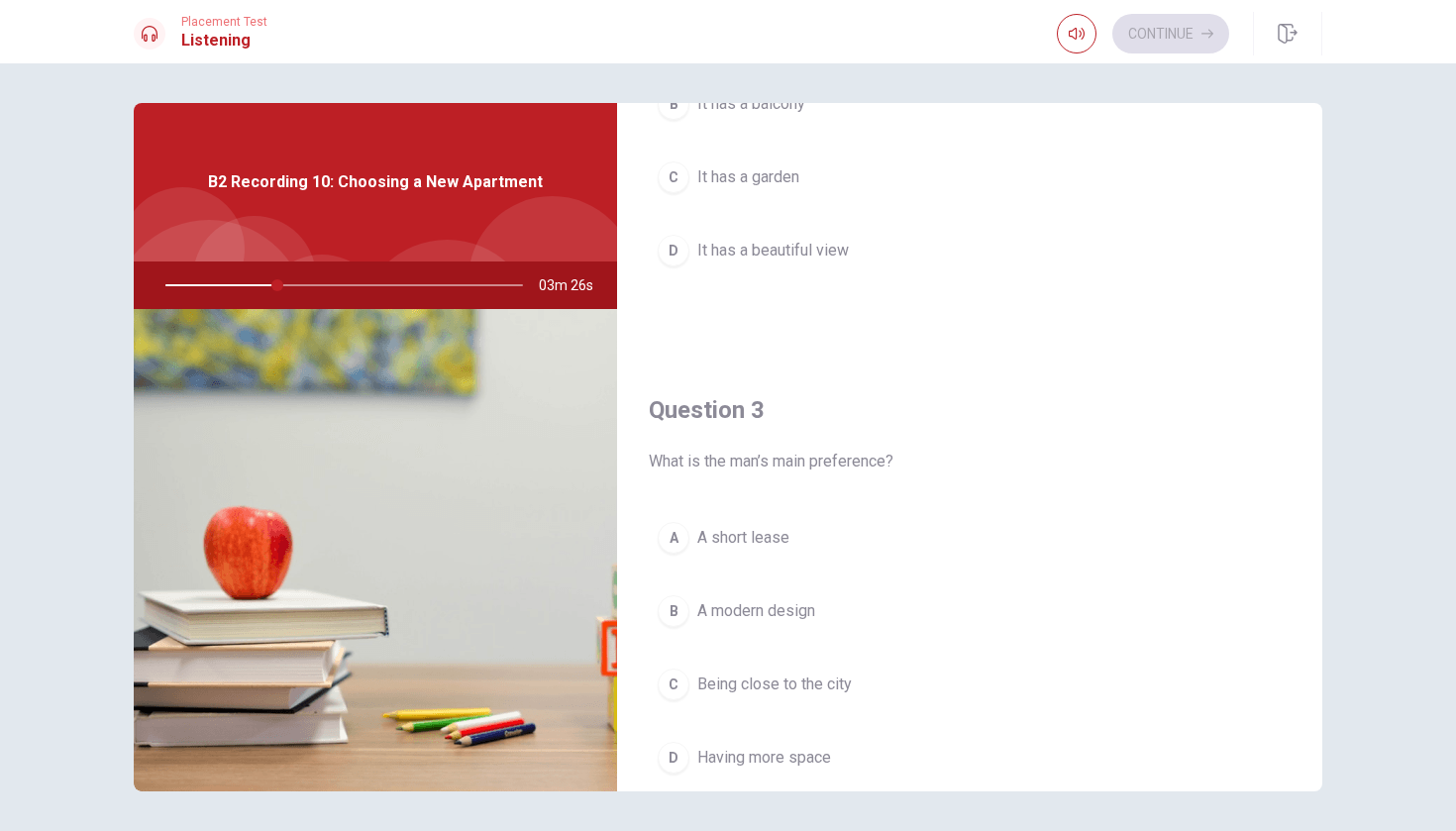 scroll, scrollTop: 775, scrollLeft: 0, axis: vertical 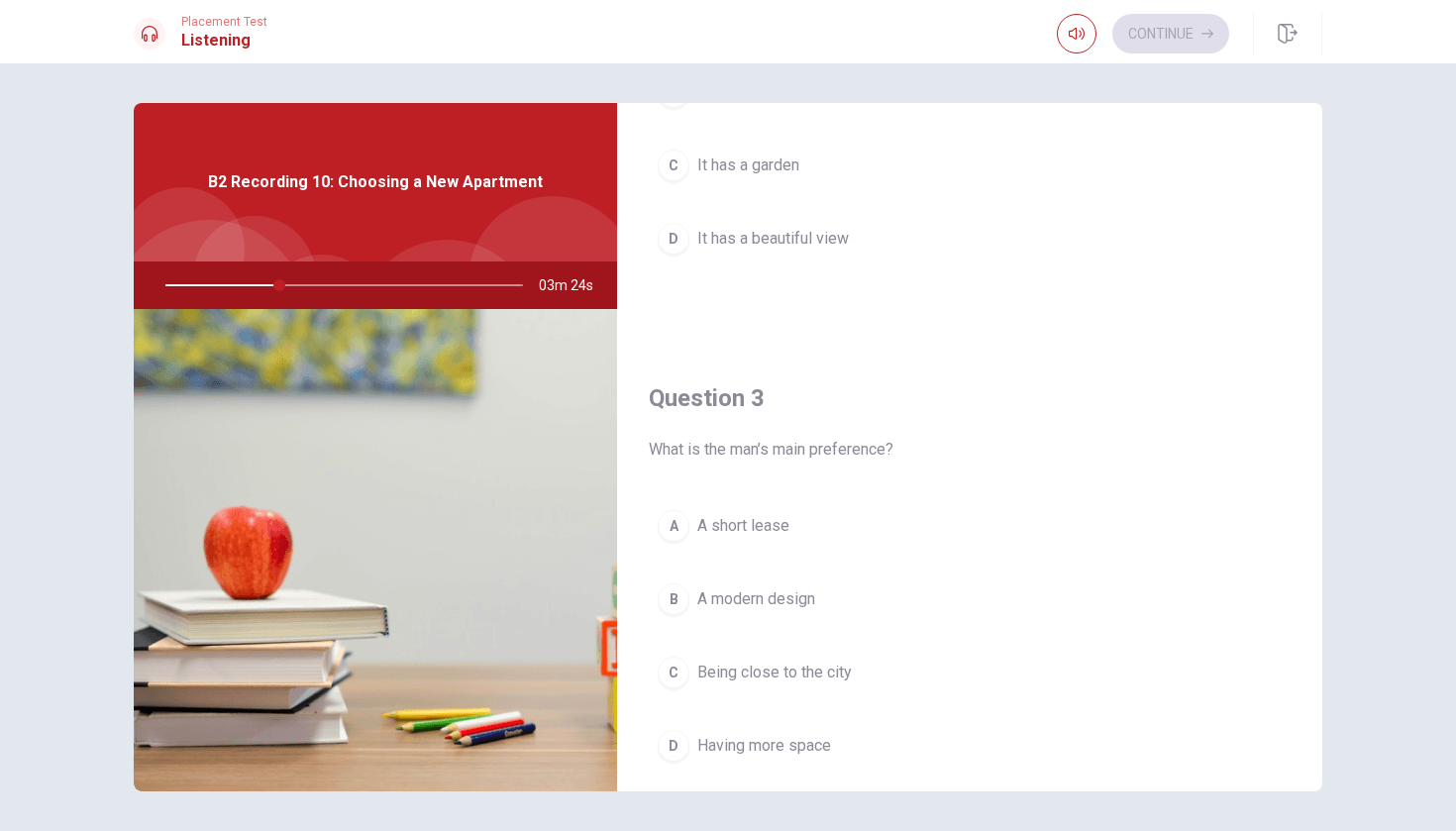 click on "D" at bounding box center (674, 746) 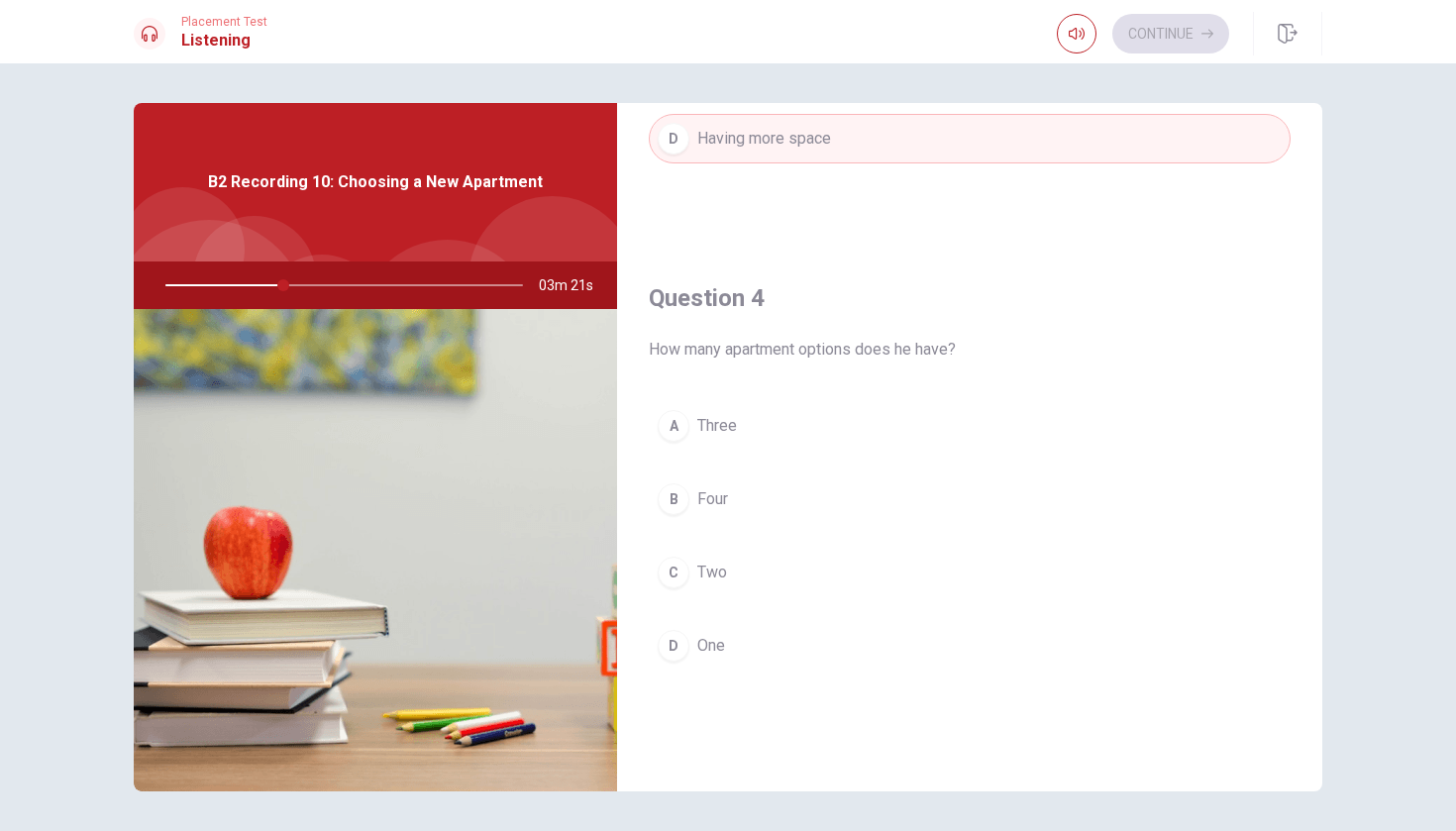 scroll, scrollTop: 1390, scrollLeft: 0, axis: vertical 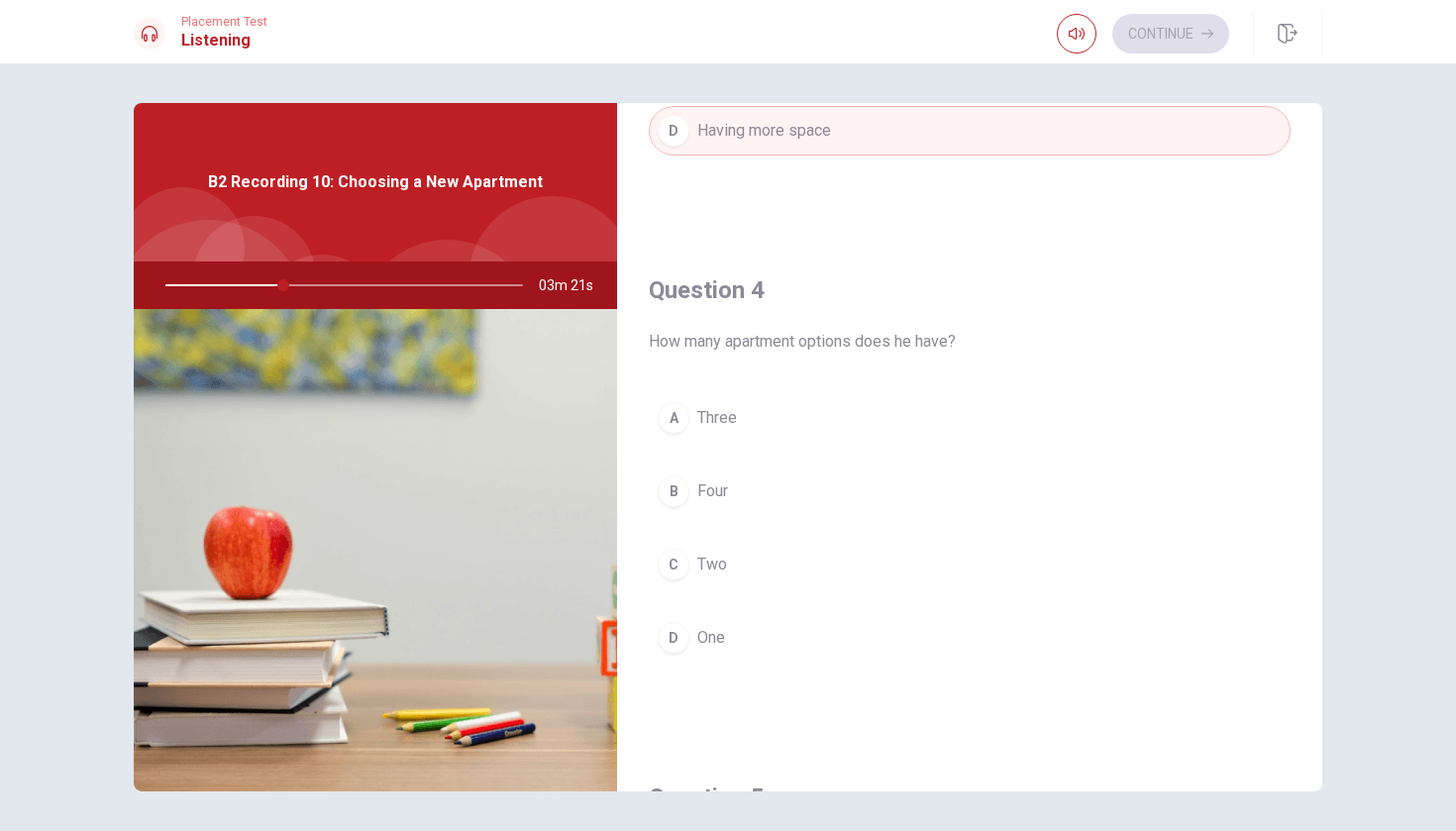 click on "C" at bounding box center (674, 565) 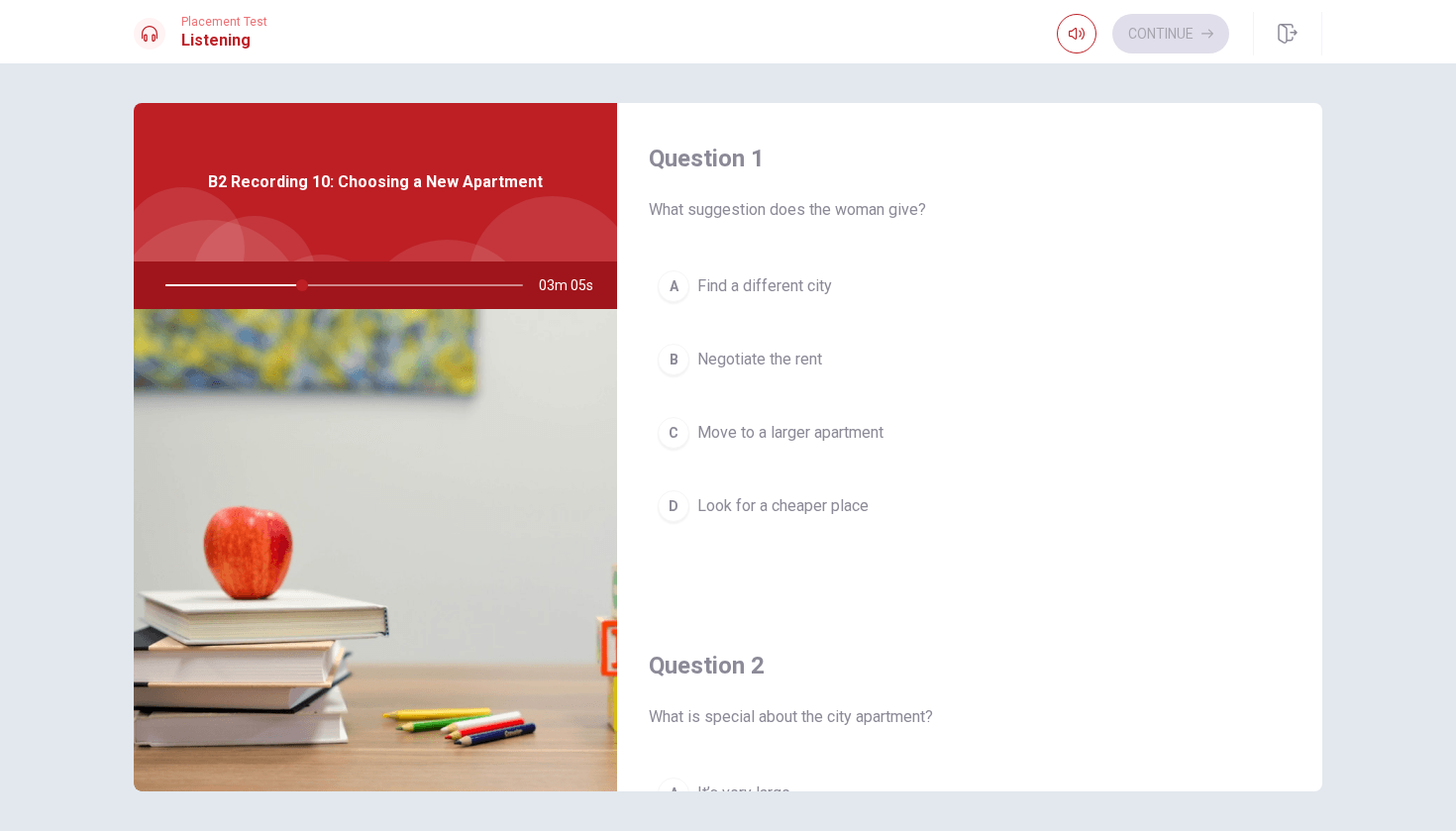 scroll, scrollTop: 0, scrollLeft: 0, axis: both 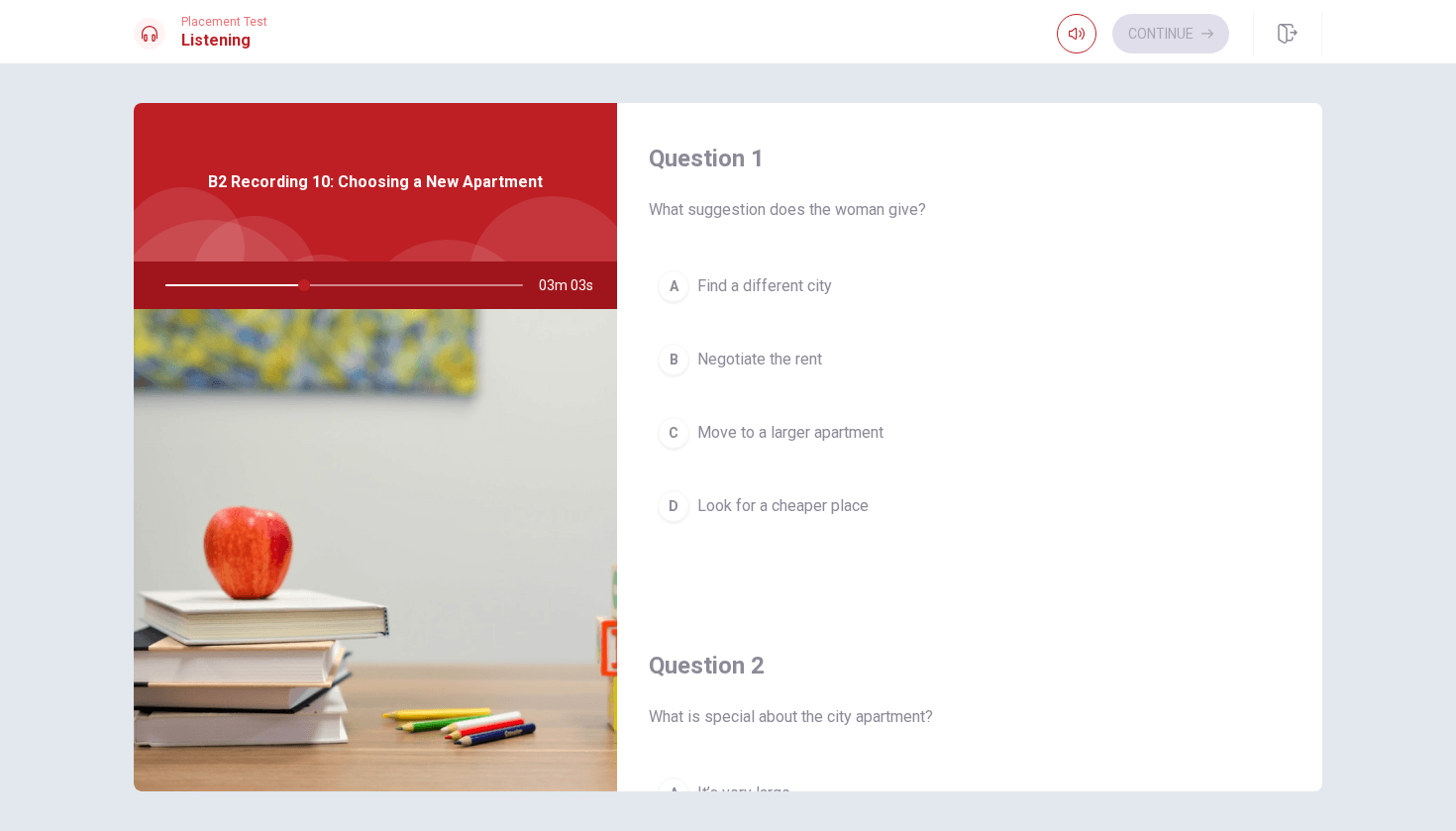 click on "B Negotiate the rent" at bounding box center [970, 360] 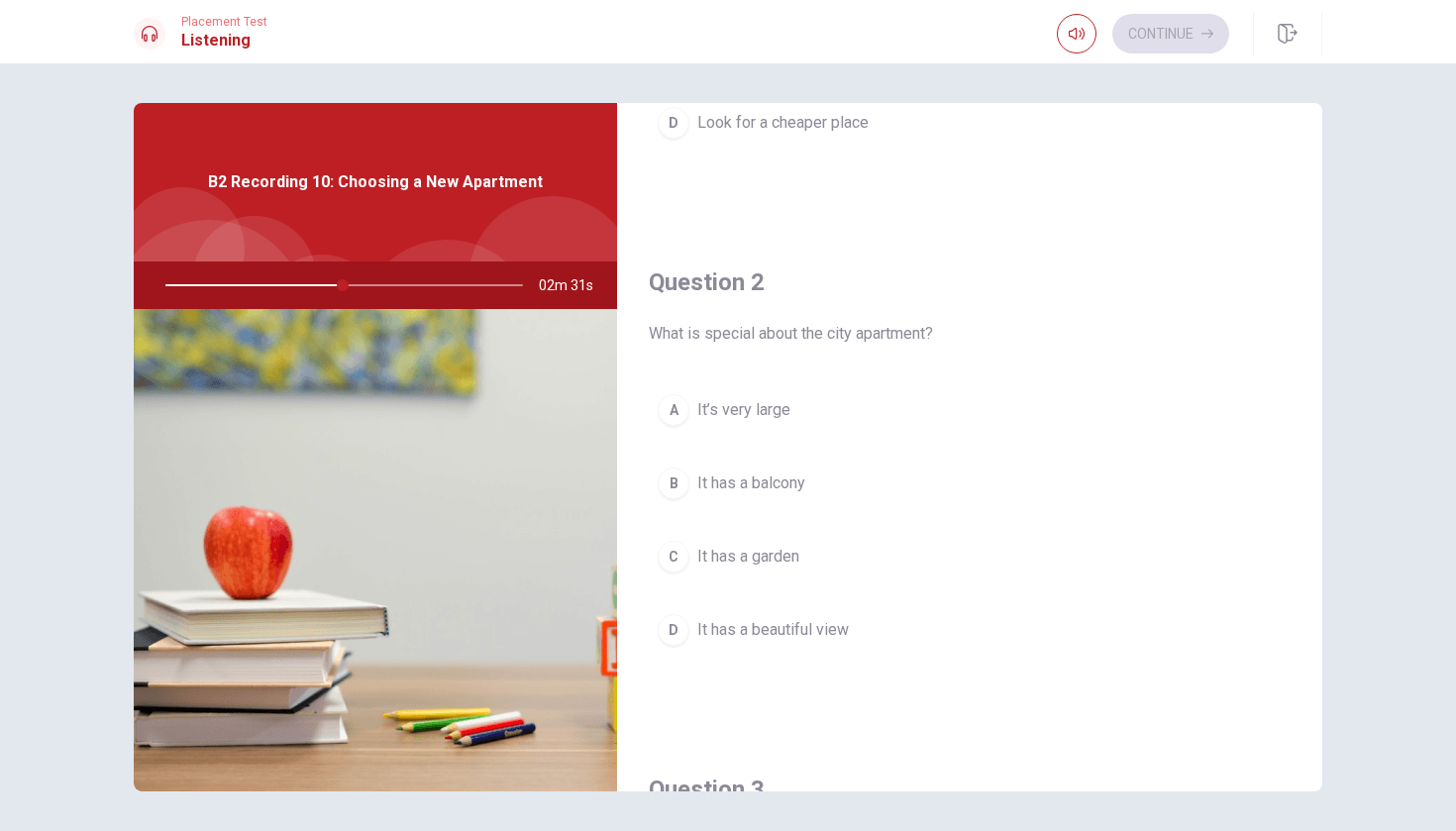 scroll, scrollTop: 386, scrollLeft: 0, axis: vertical 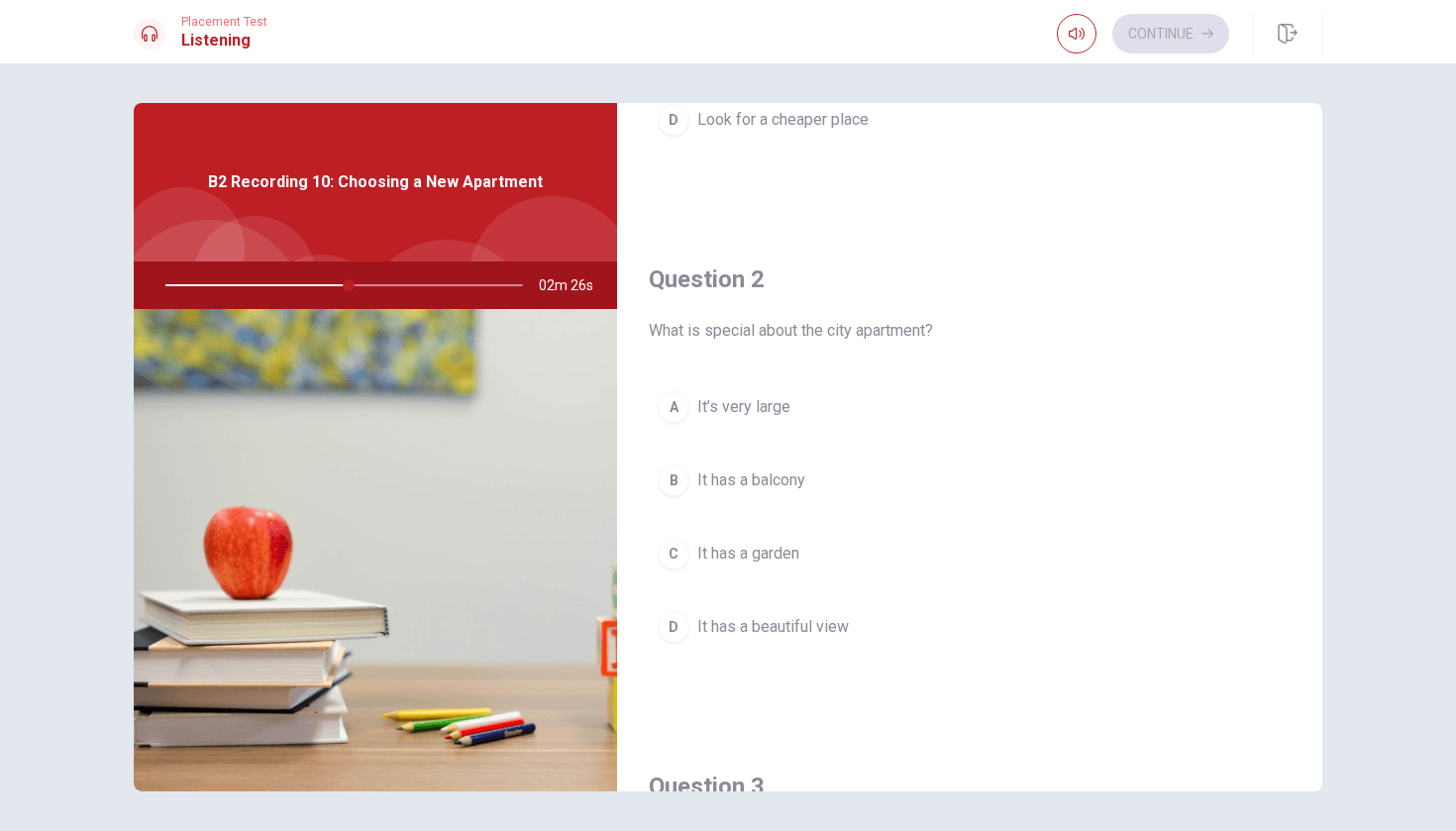 click on "It has a beautiful view" at bounding box center (773, 627) 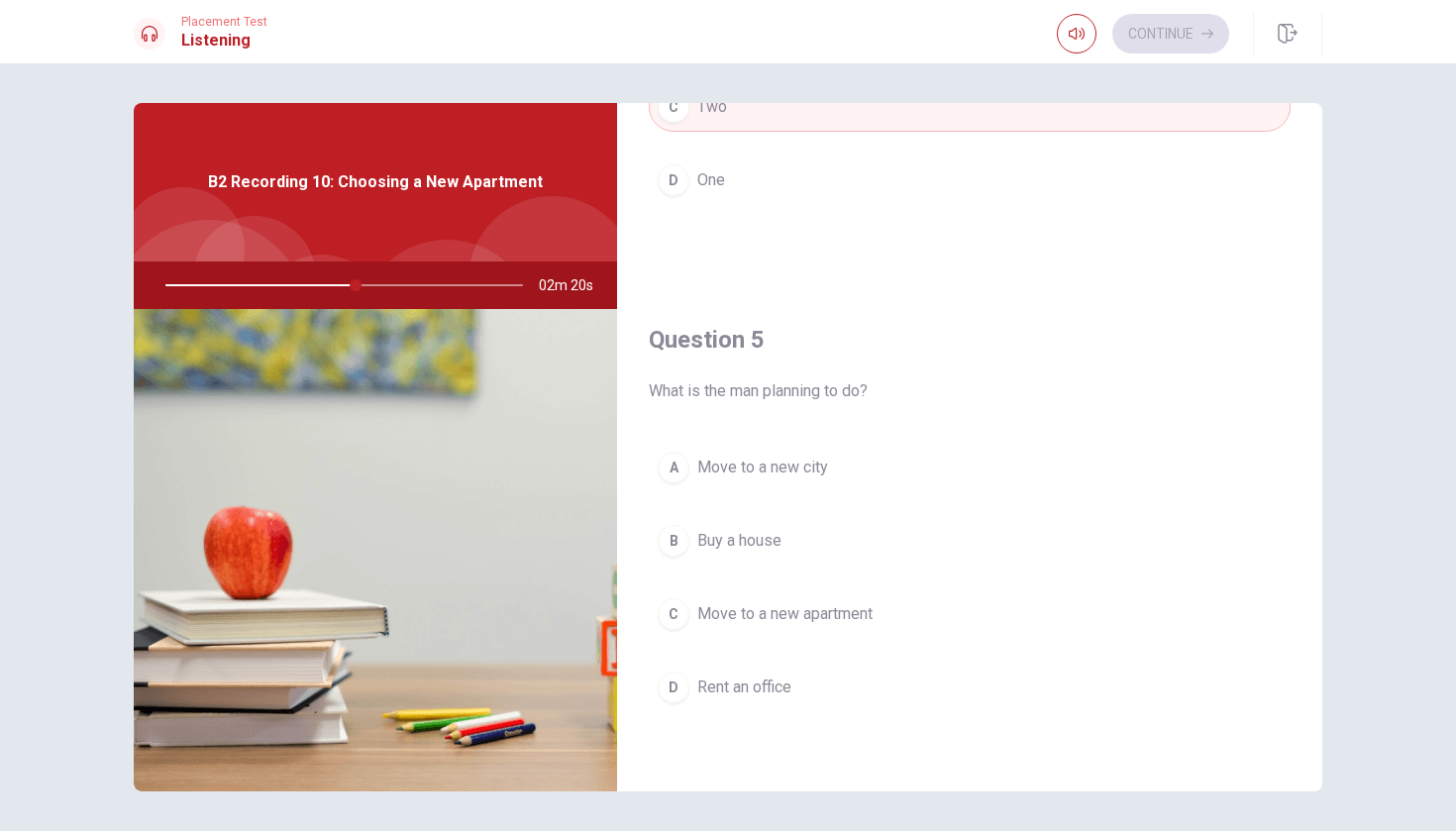 scroll, scrollTop: 1847, scrollLeft: 0, axis: vertical 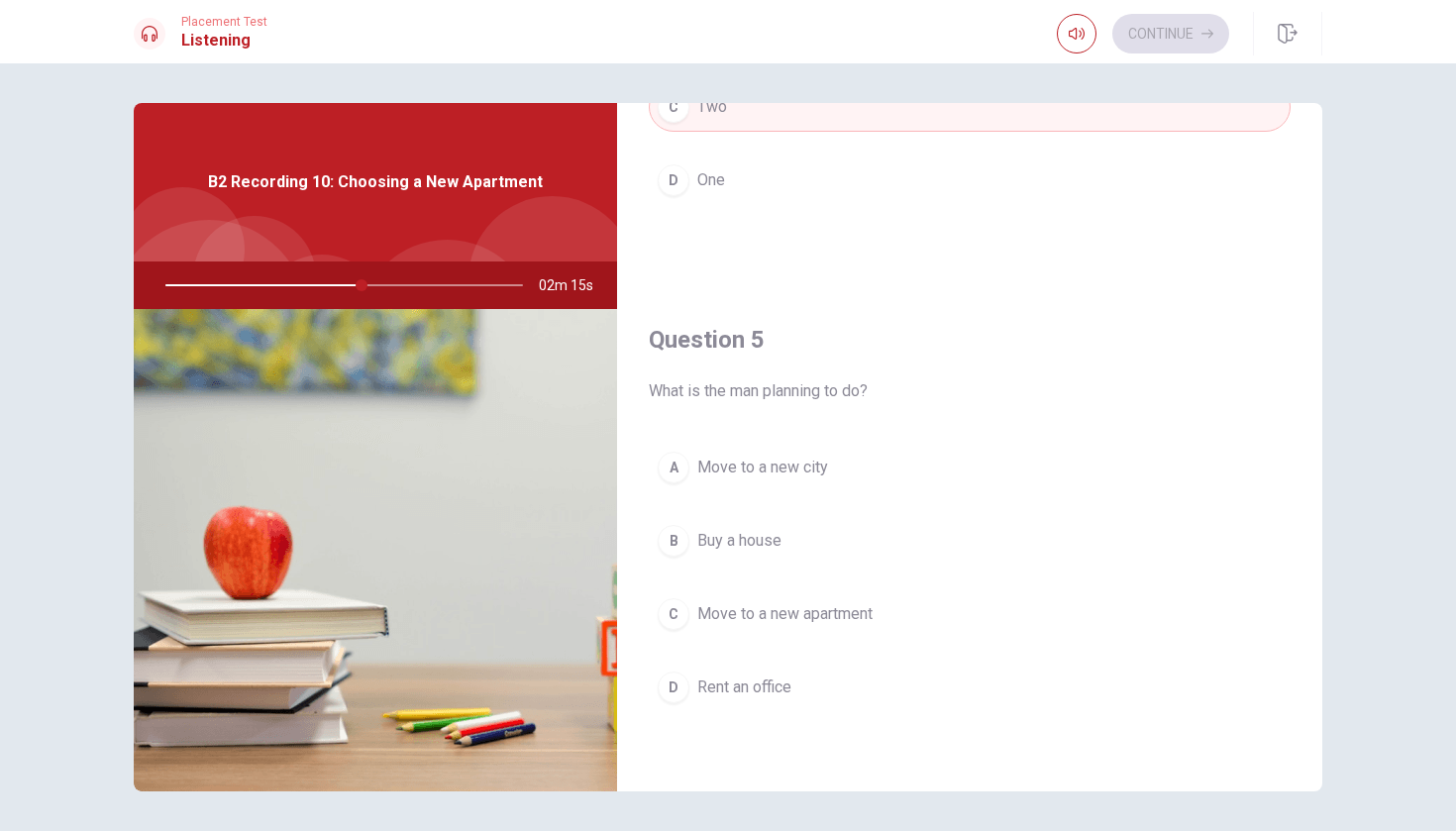 click on "C Move to a new apartment" at bounding box center [970, 614] 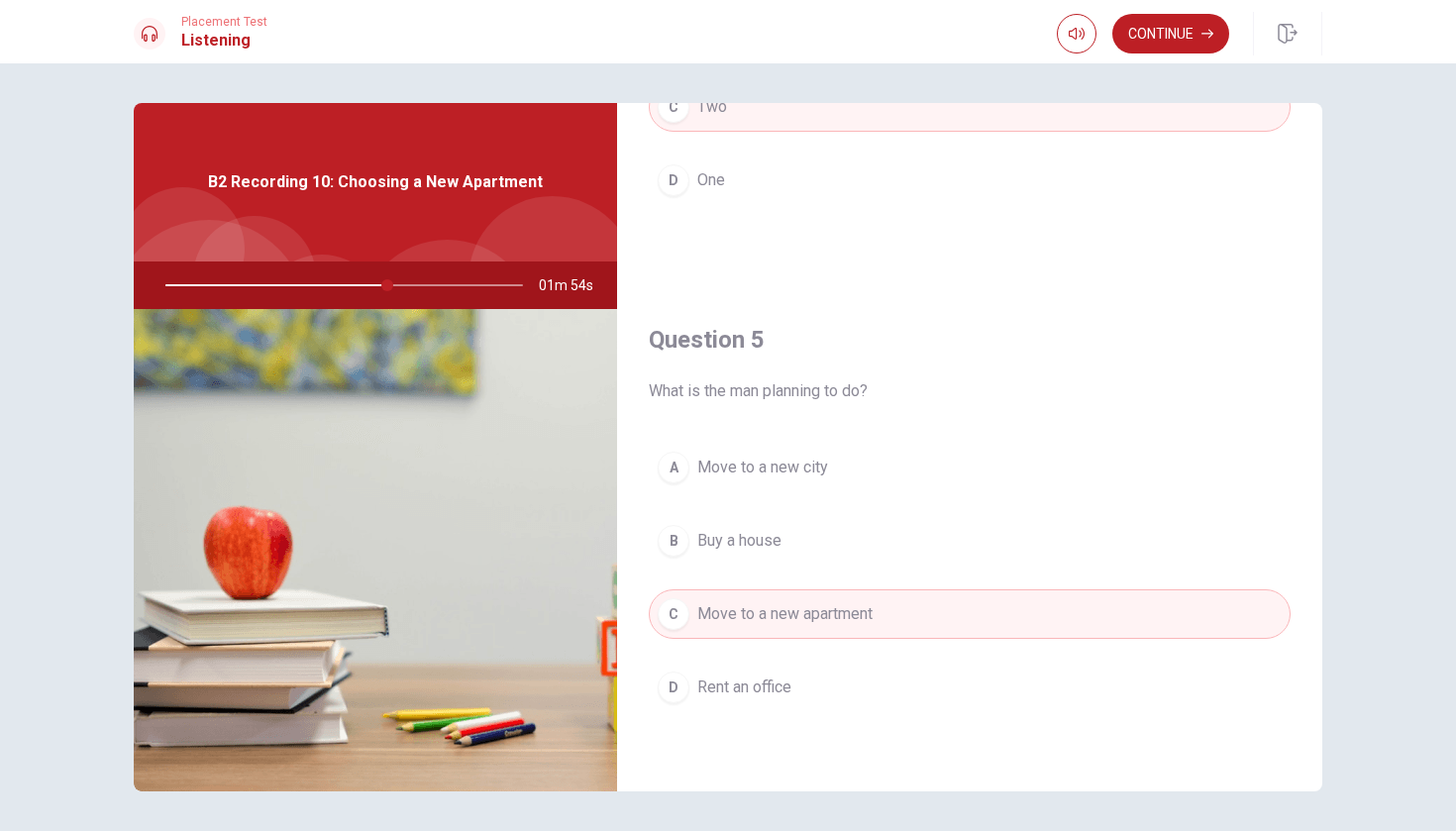 scroll, scrollTop: 1847, scrollLeft: 0, axis: vertical 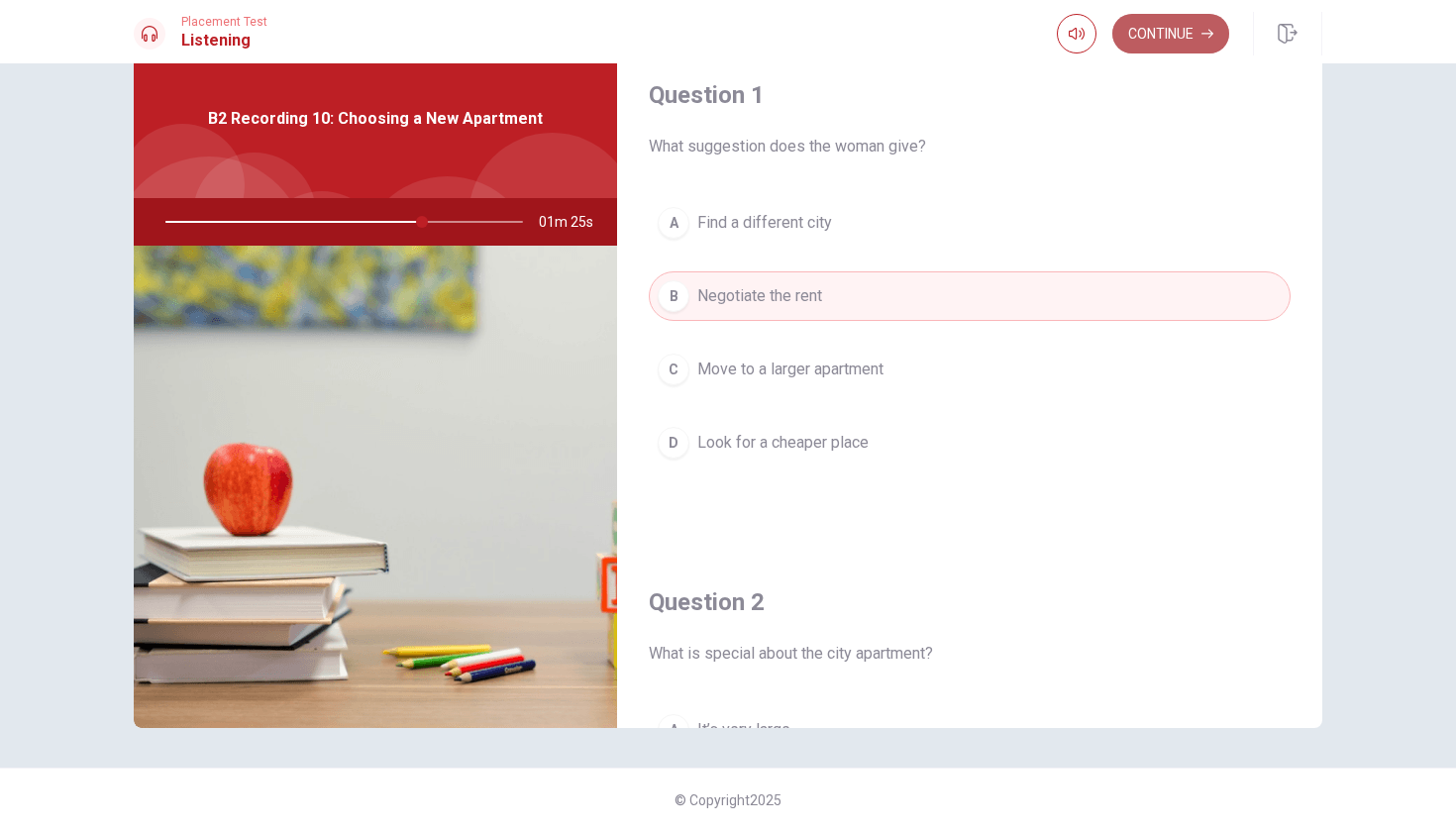 click on "Continue" at bounding box center [1171, 34] 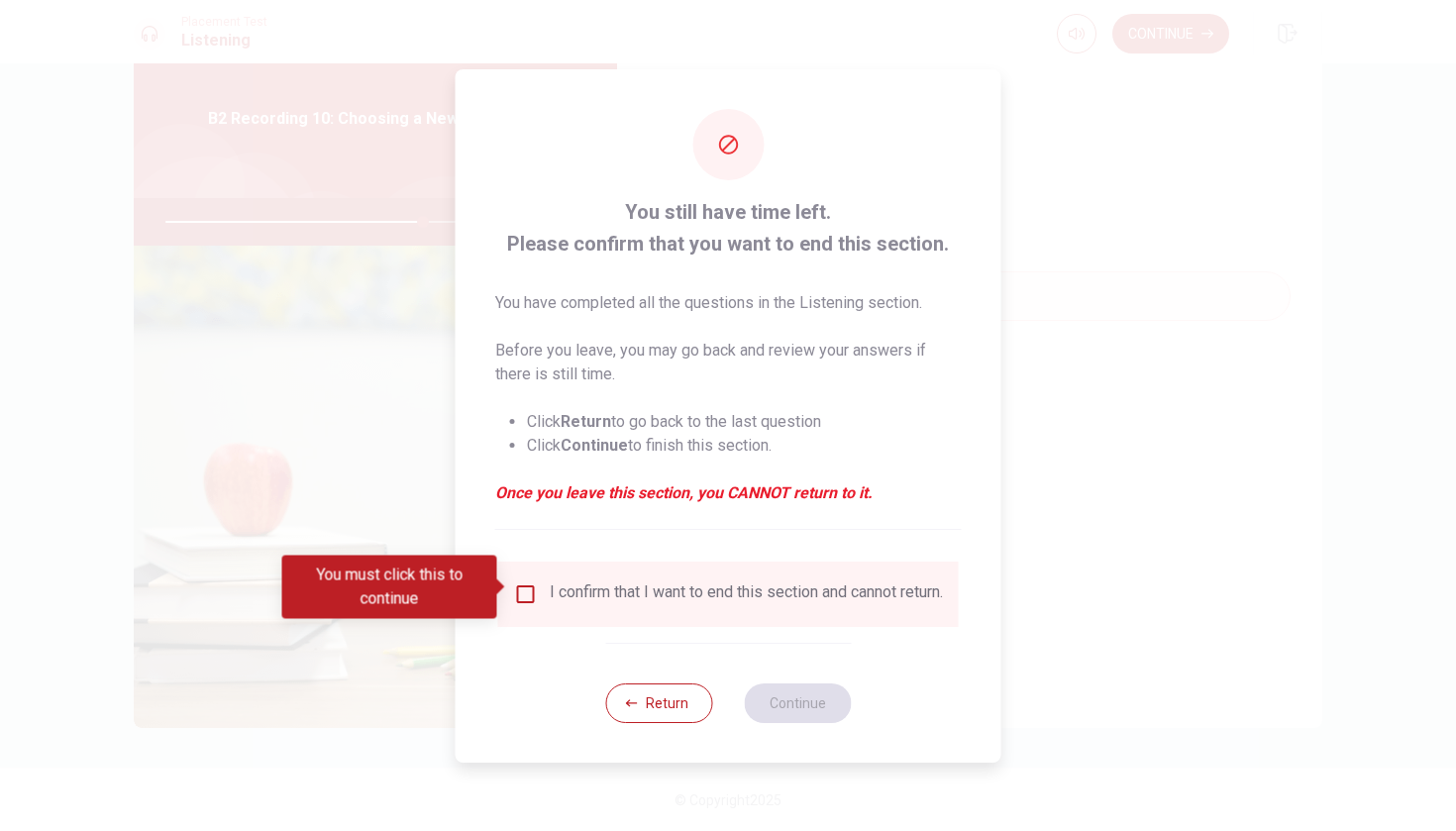 click at bounding box center [526, 594] 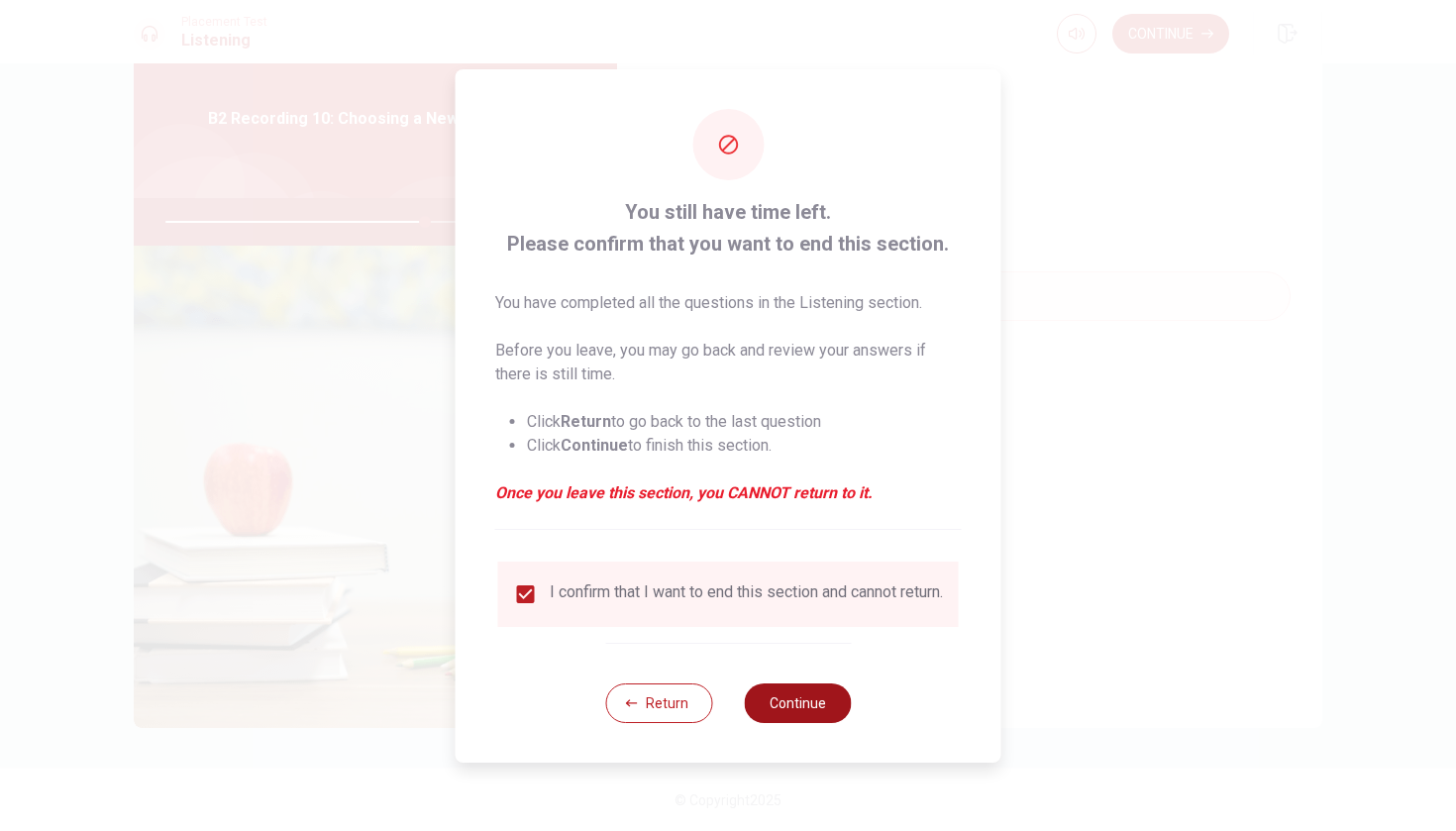 click on "Continue" at bounding box center [797, 703] 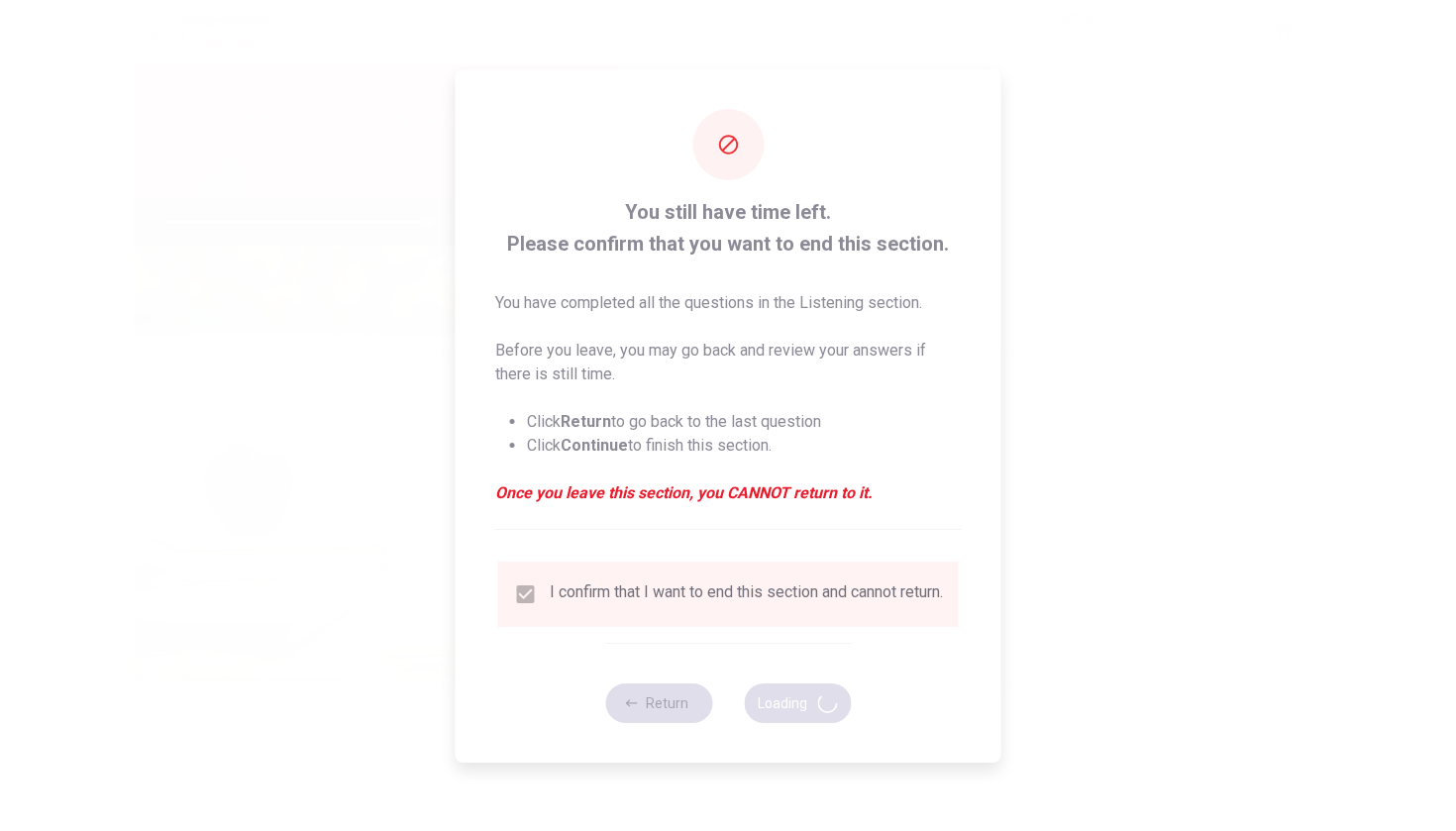 type on "74" 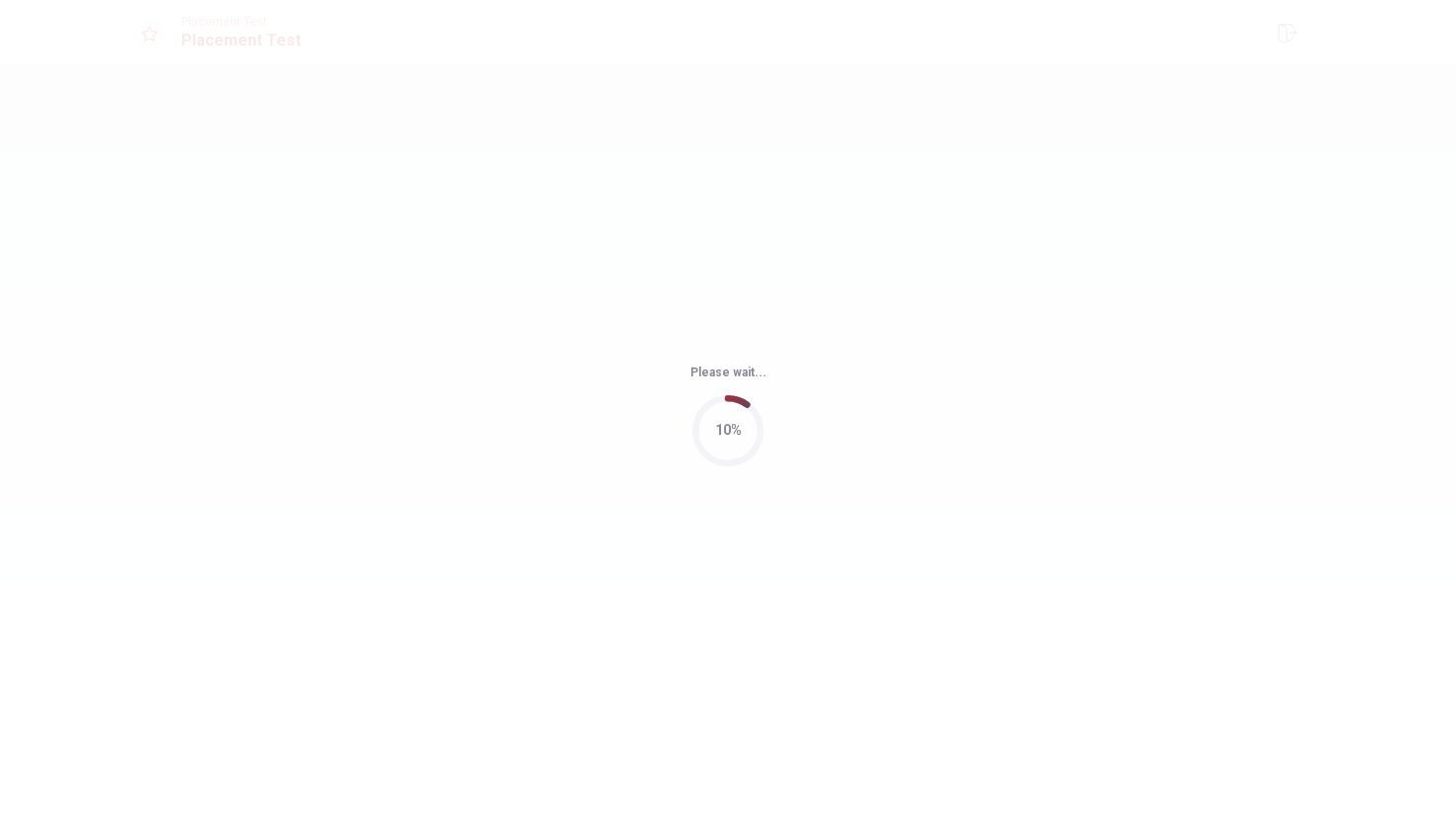 scroll, scrollTop: 0, scrollLeft: 0, axis: both 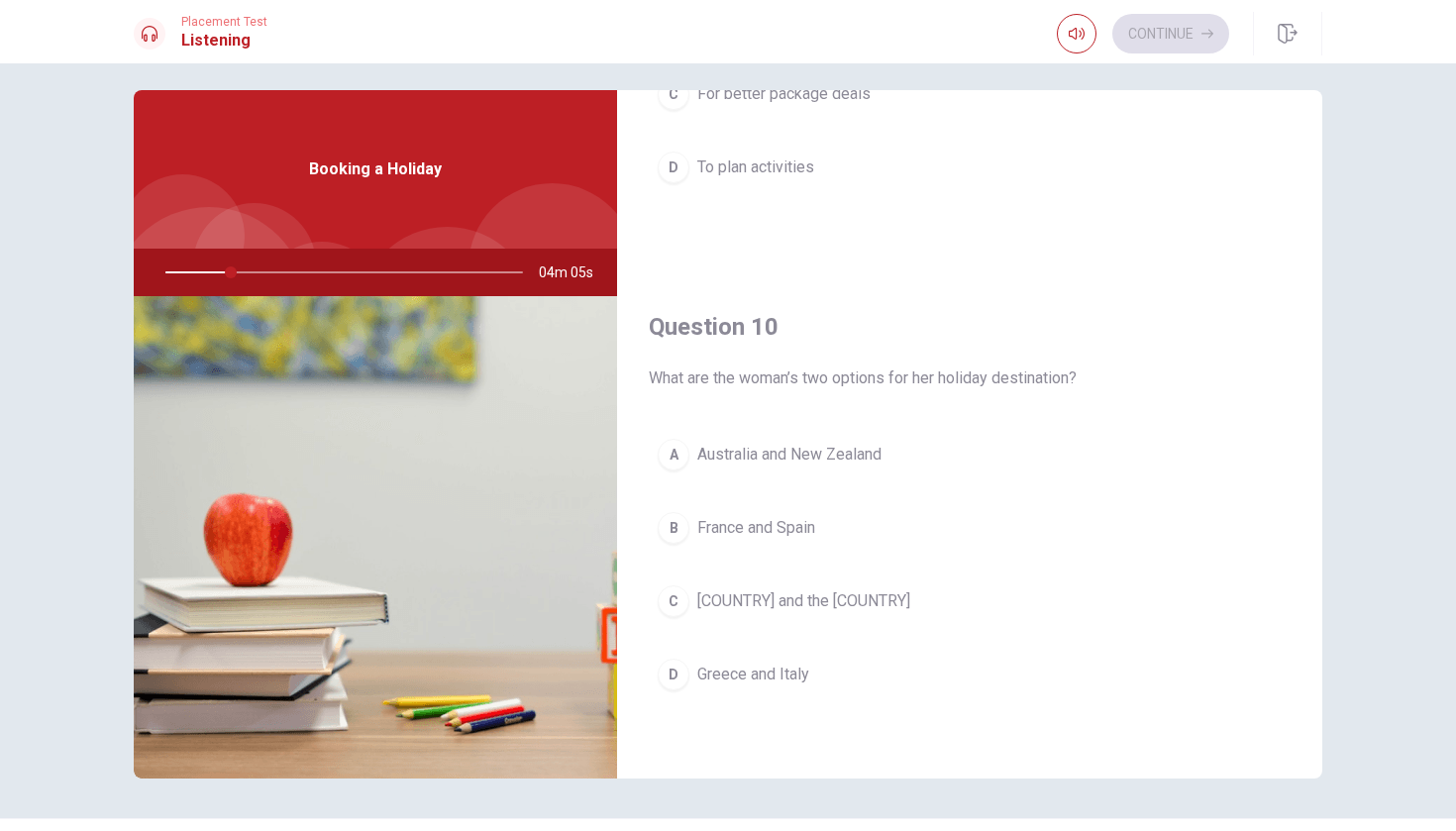 click on "A [COUNTRY] and [COUNTRY] B [COUNTRY] and [COUNTRY] C [COUNTRY] and the [COUNTRY] D [COUNTRY] and [COUNTRY]" at bounding box center [970, 584] 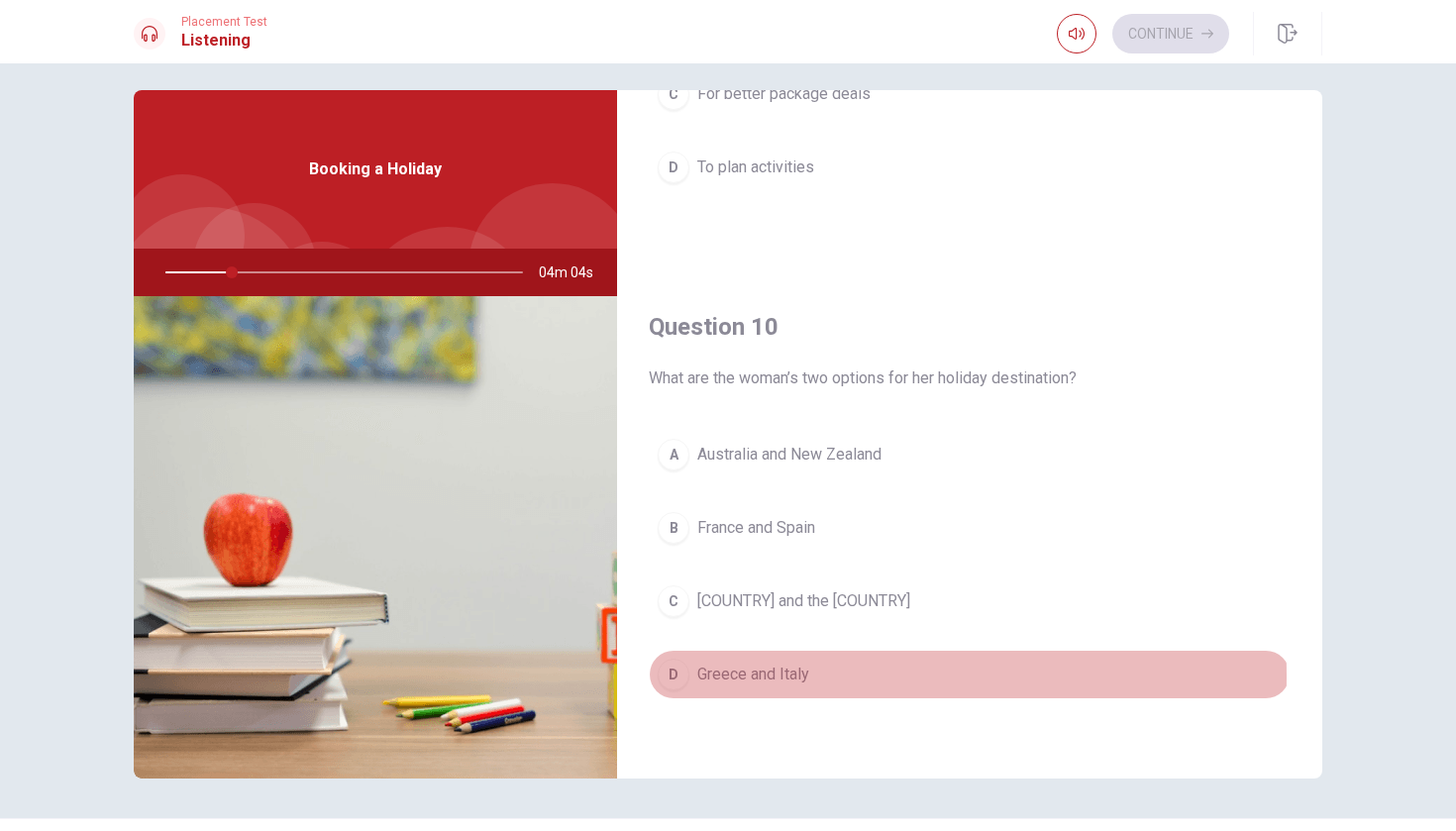 click on "D" at bounding box center (674, 675) 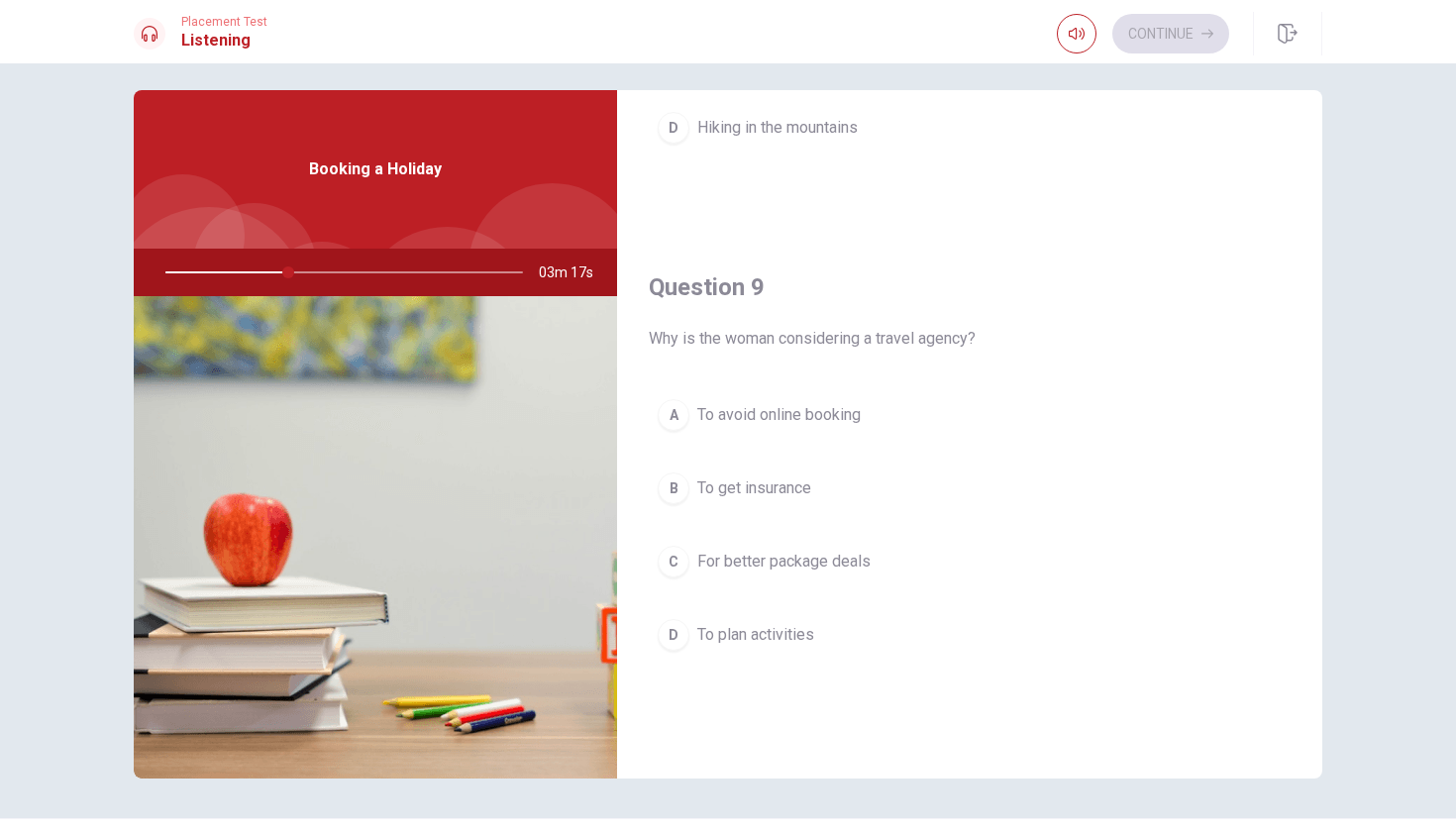 scroll, scrollTop: 1384, scrollLeft: 0, axis: vertical 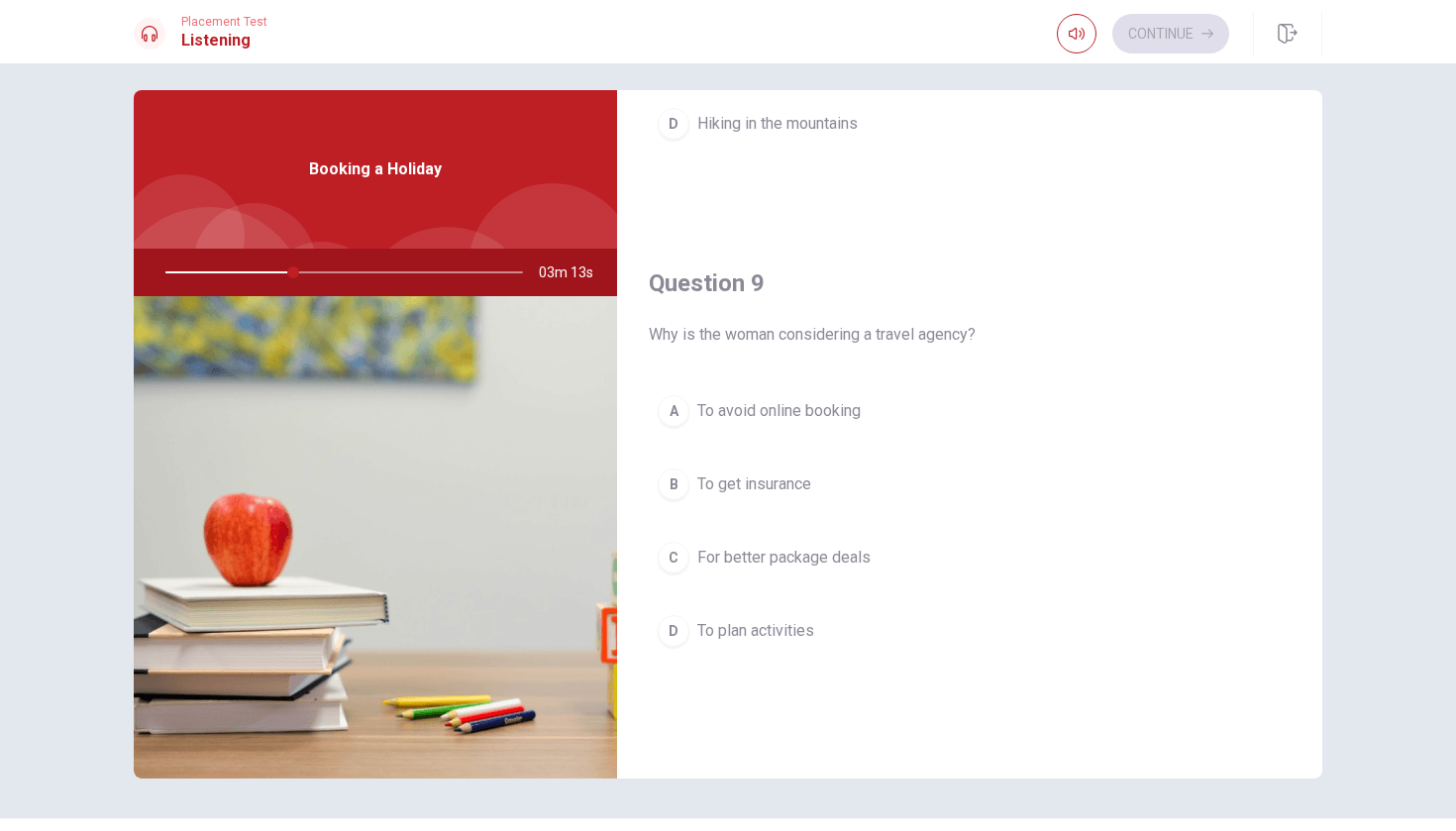 click on "For better package deals" at bounding box center (783, 558) 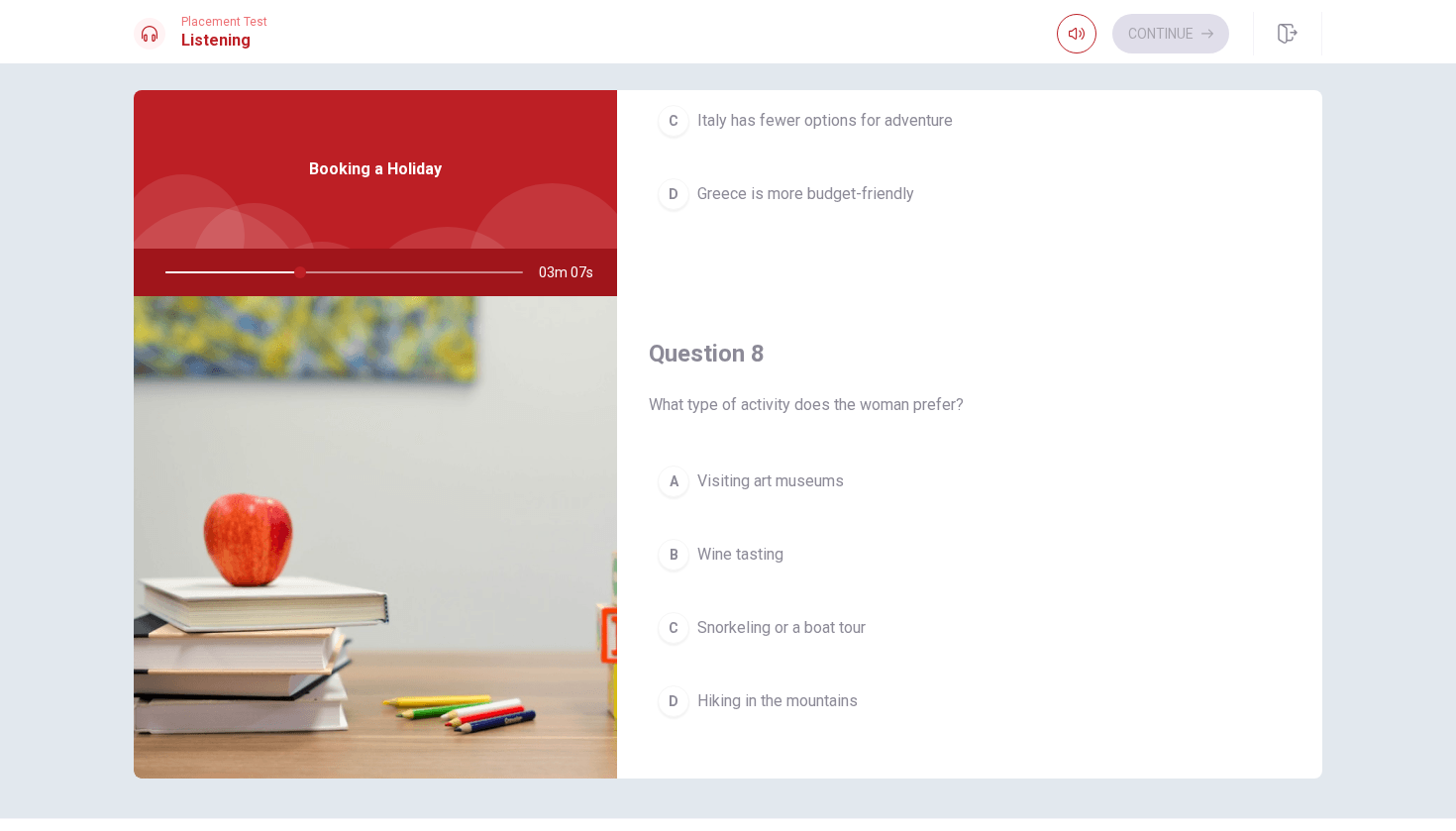 scroll, scrollTop: 812, scrollLeft: 0, axis: vertical 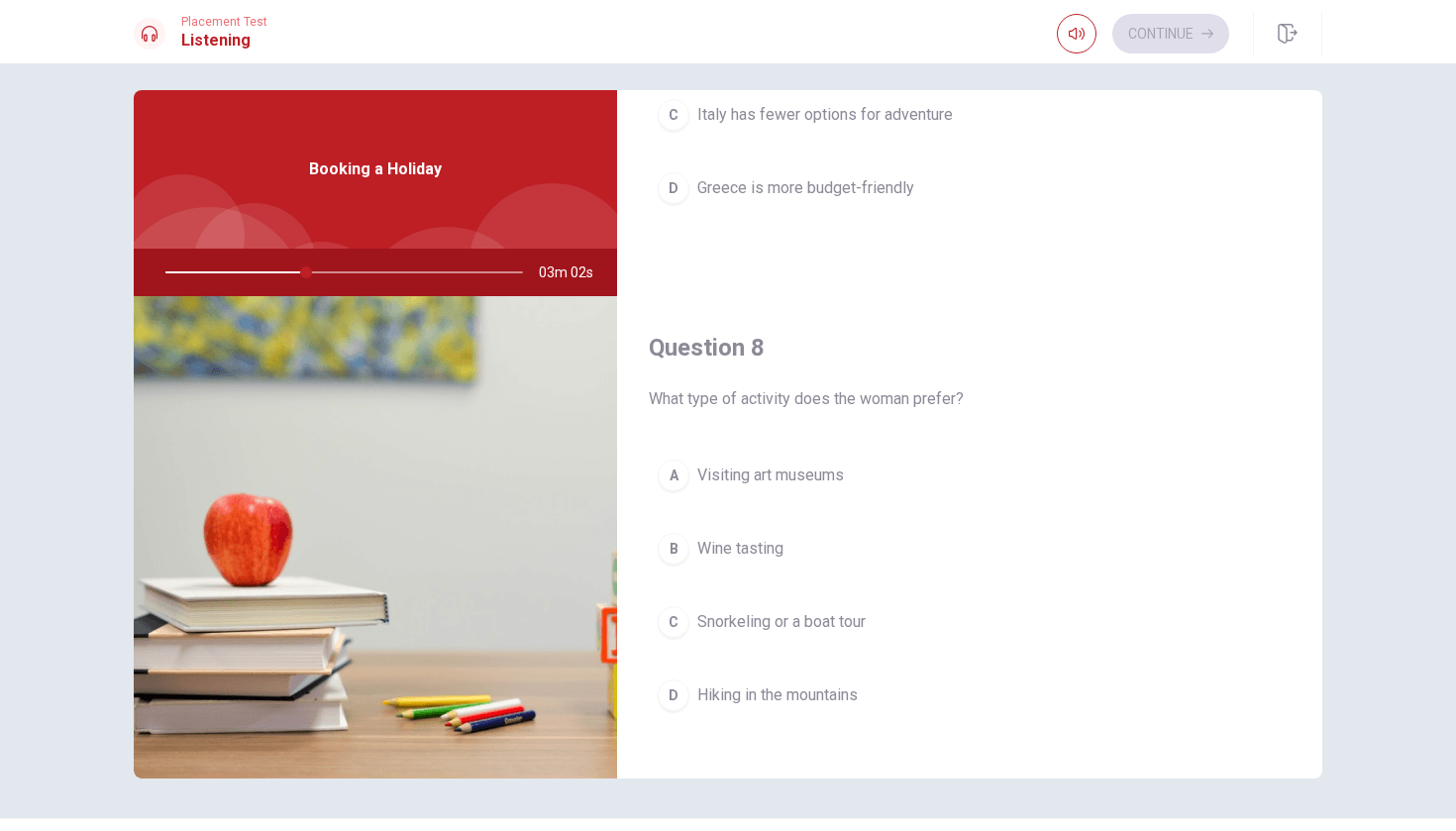 click on "C Snorkeling or a boat tour" at bounding box center [970, 622] 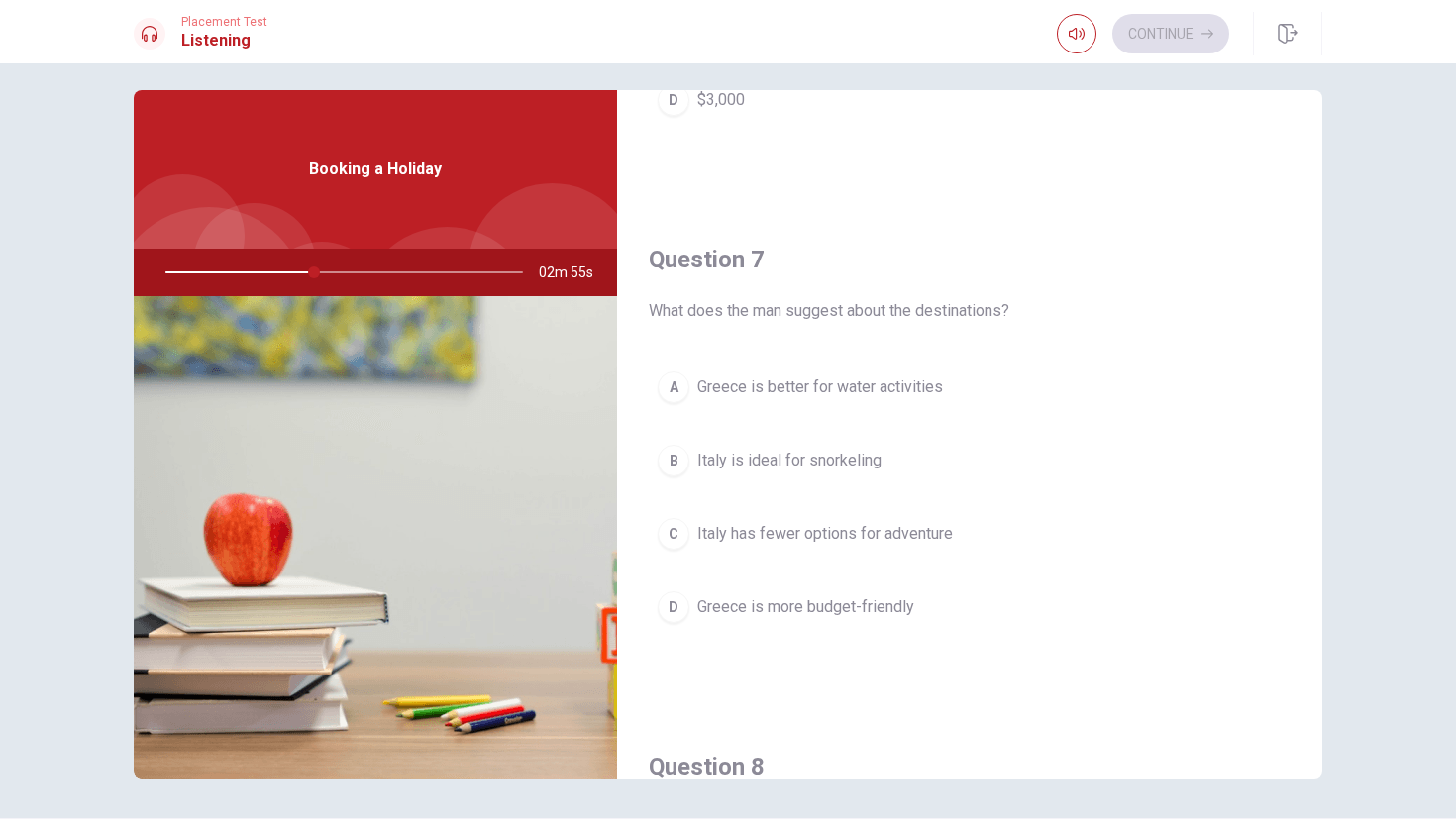 scroll, scrollTop: 381, scrollLeft: 0, axis: vertical 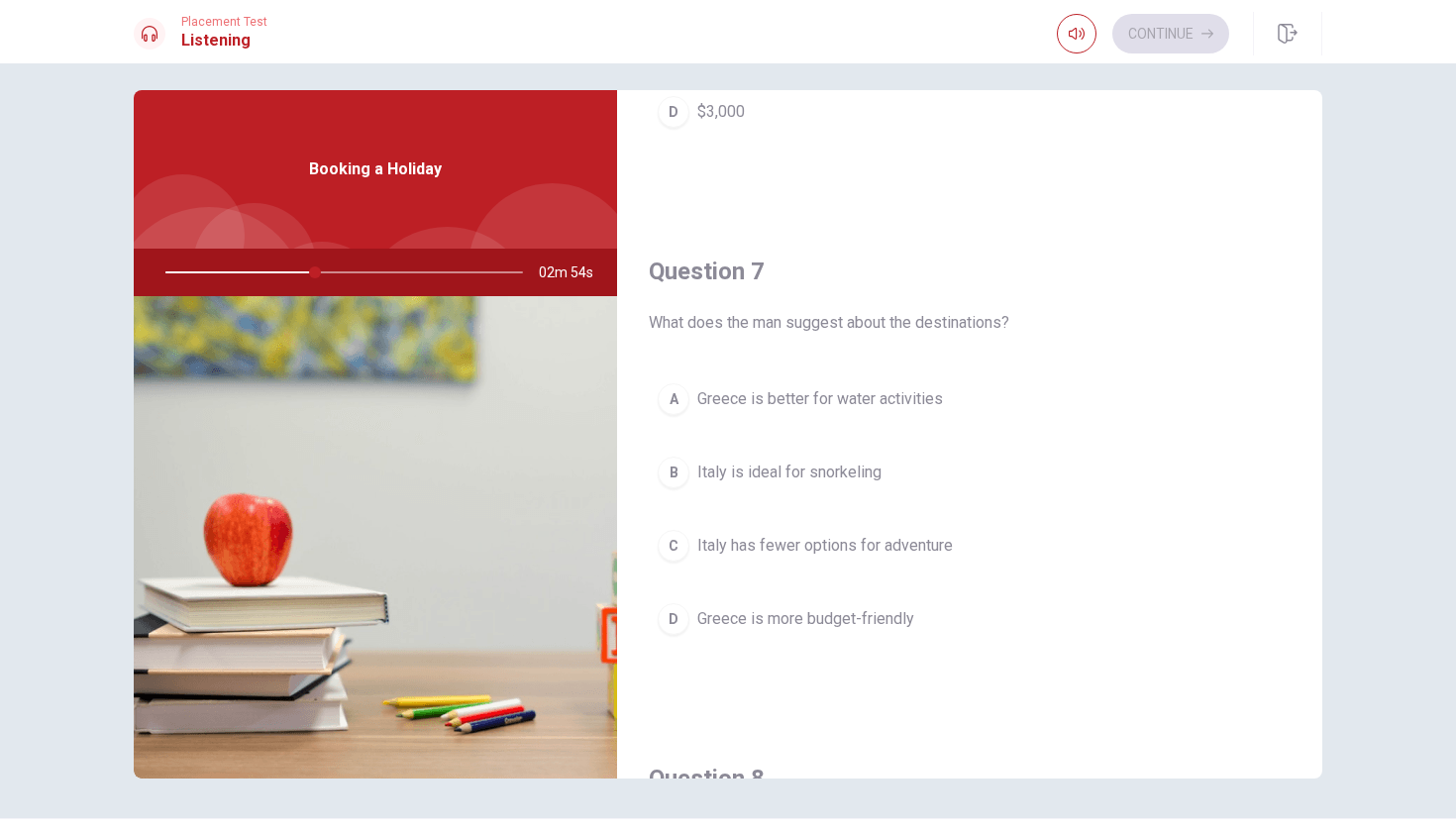 click on "Greece is better for water activities" at bounding box center [820, 399] 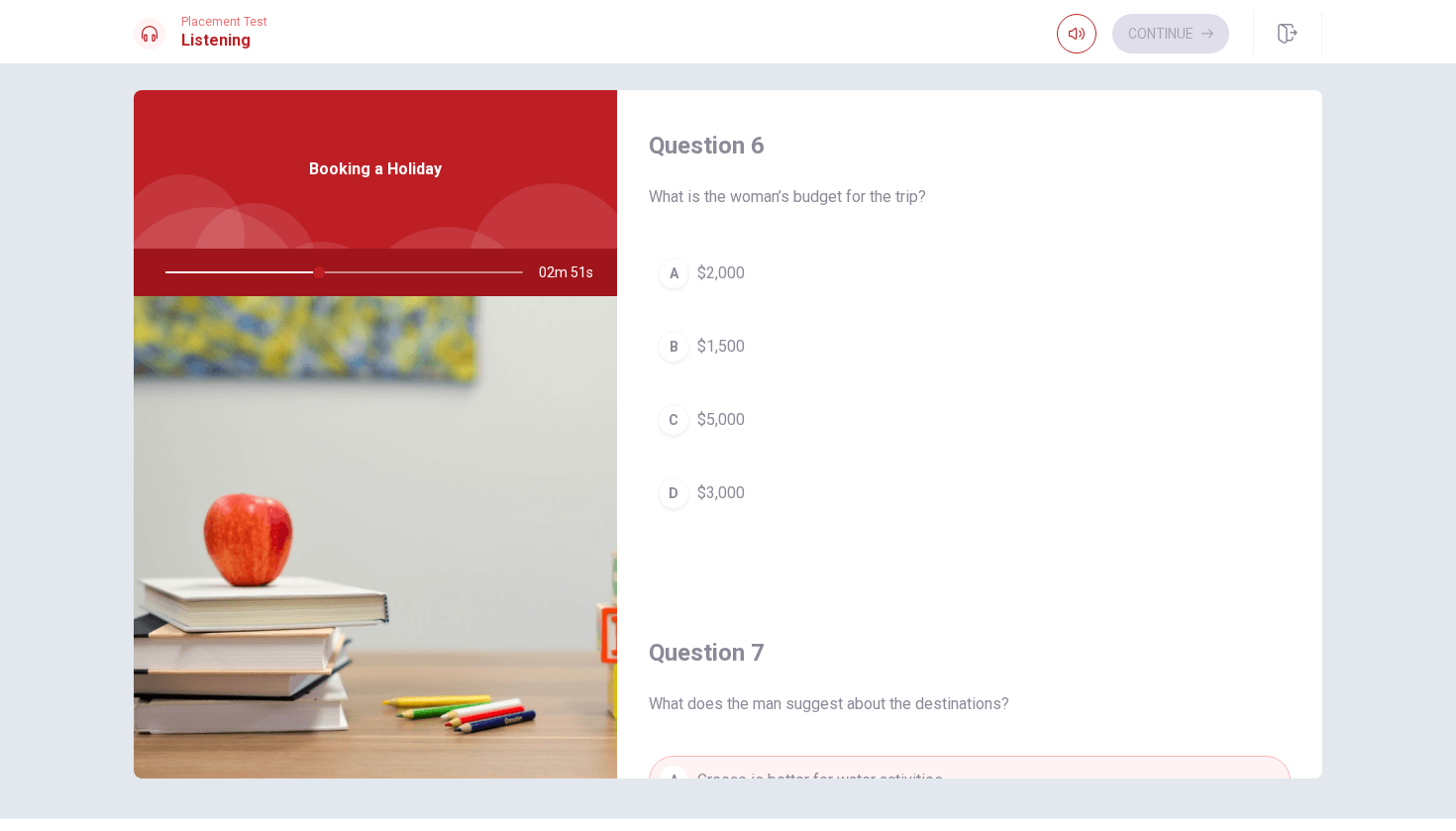 scroll, scrollTop: 0, scrollLeft: 0, axis: both 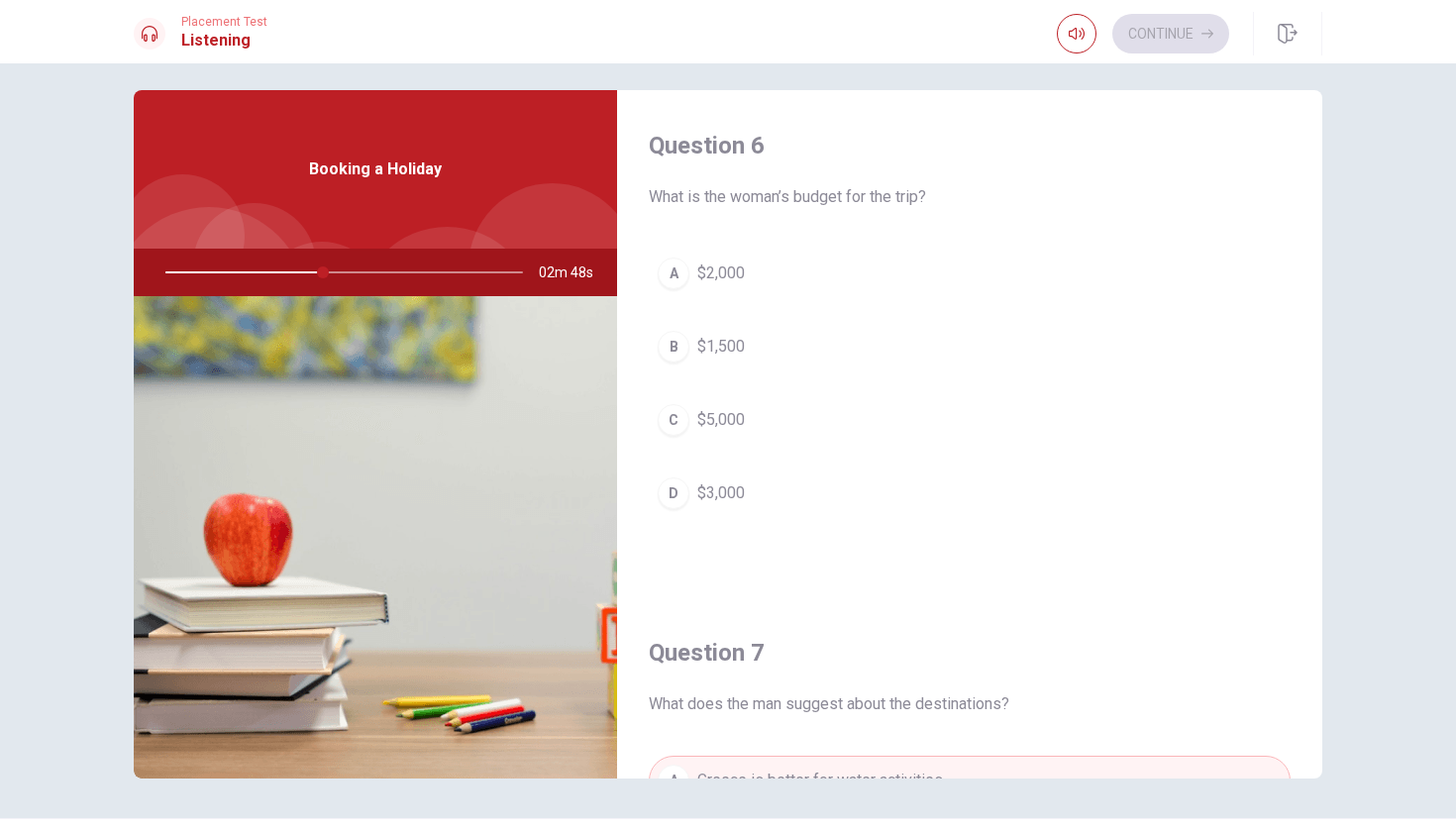 click on "A $2,000" at bounding box center [970, 273] 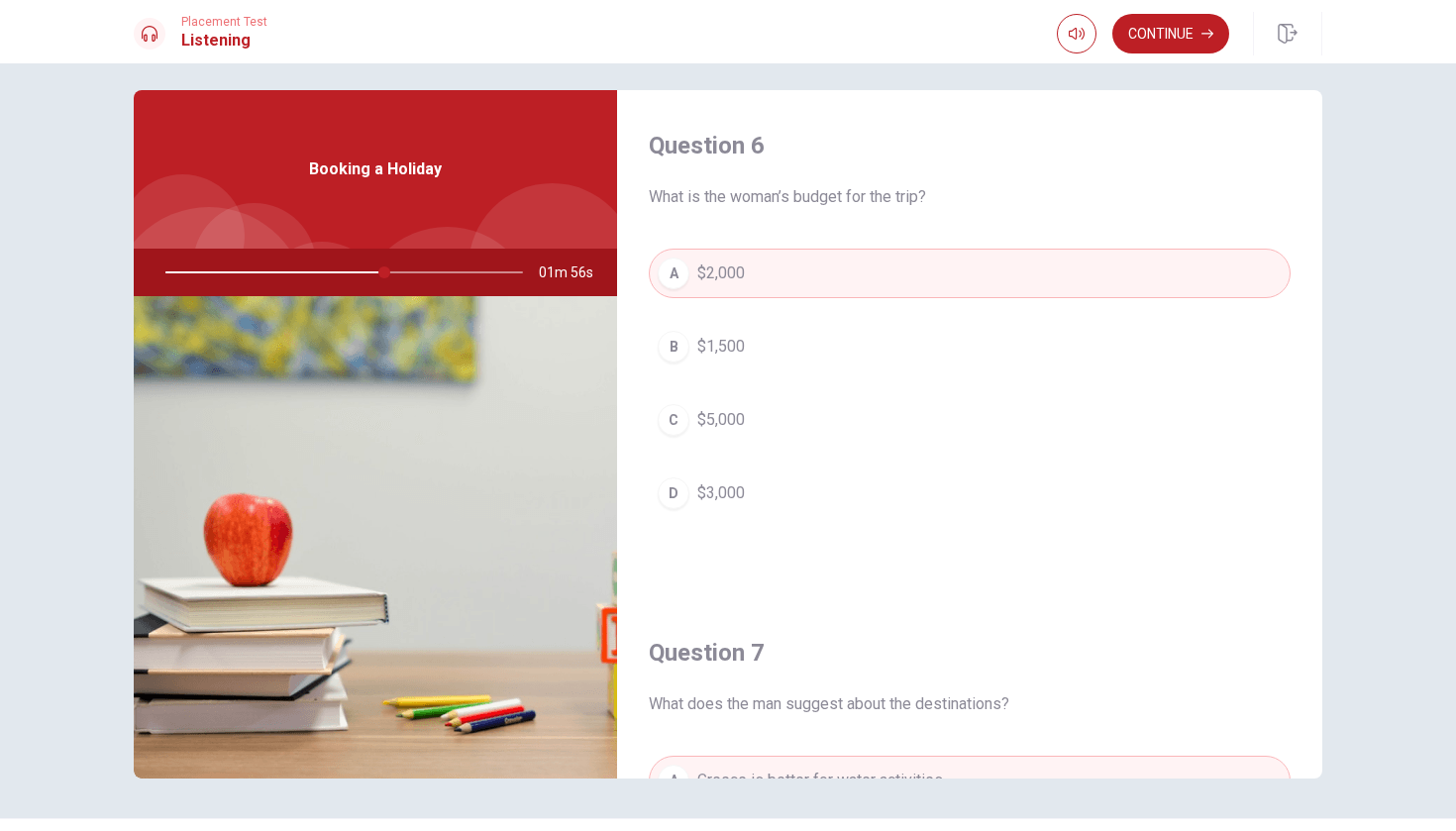 scroll, scrollTop: 0, scrollLeft: 0, axis: both 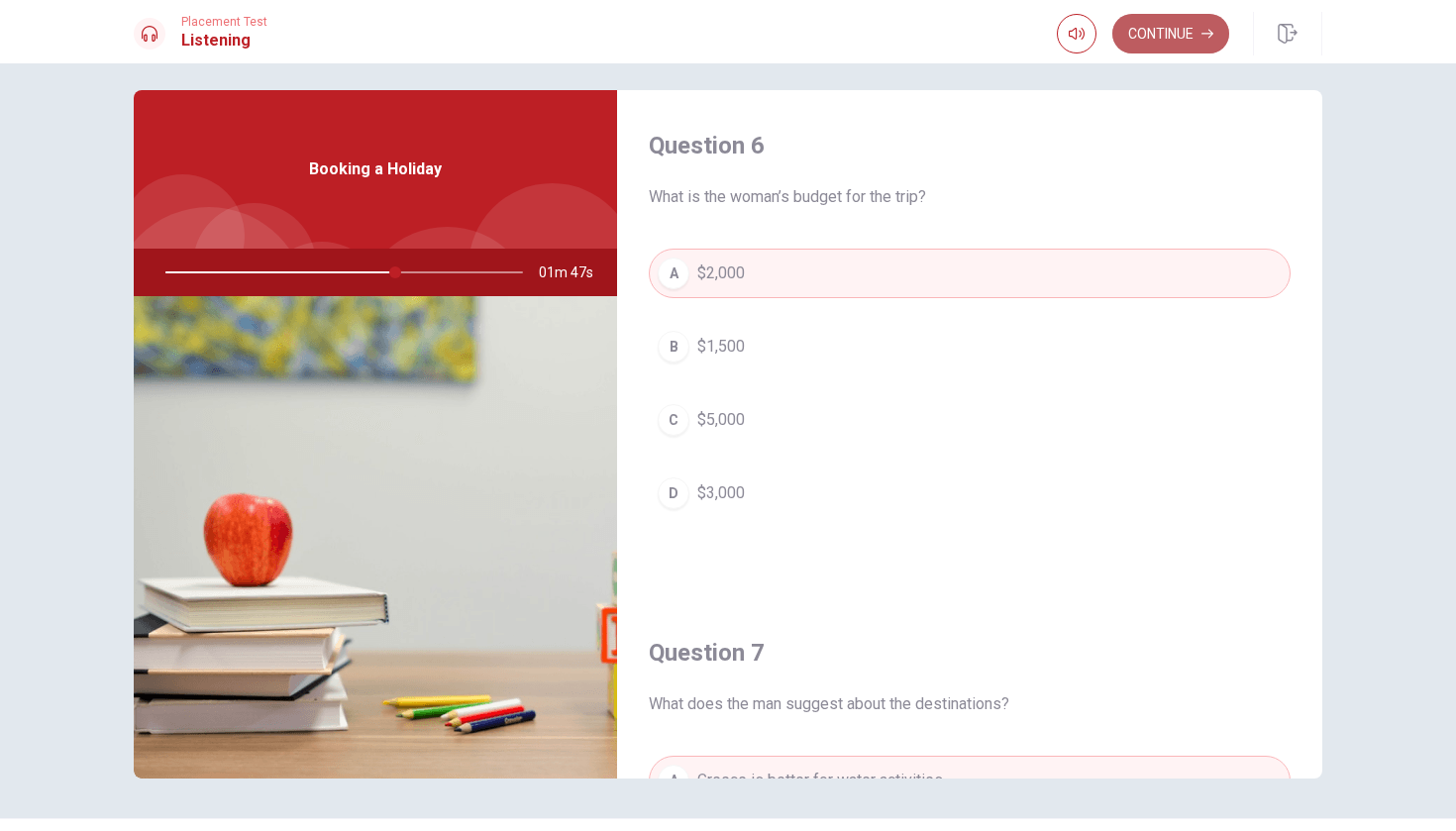 click on "Continue" at bounding box center [1171, 34] 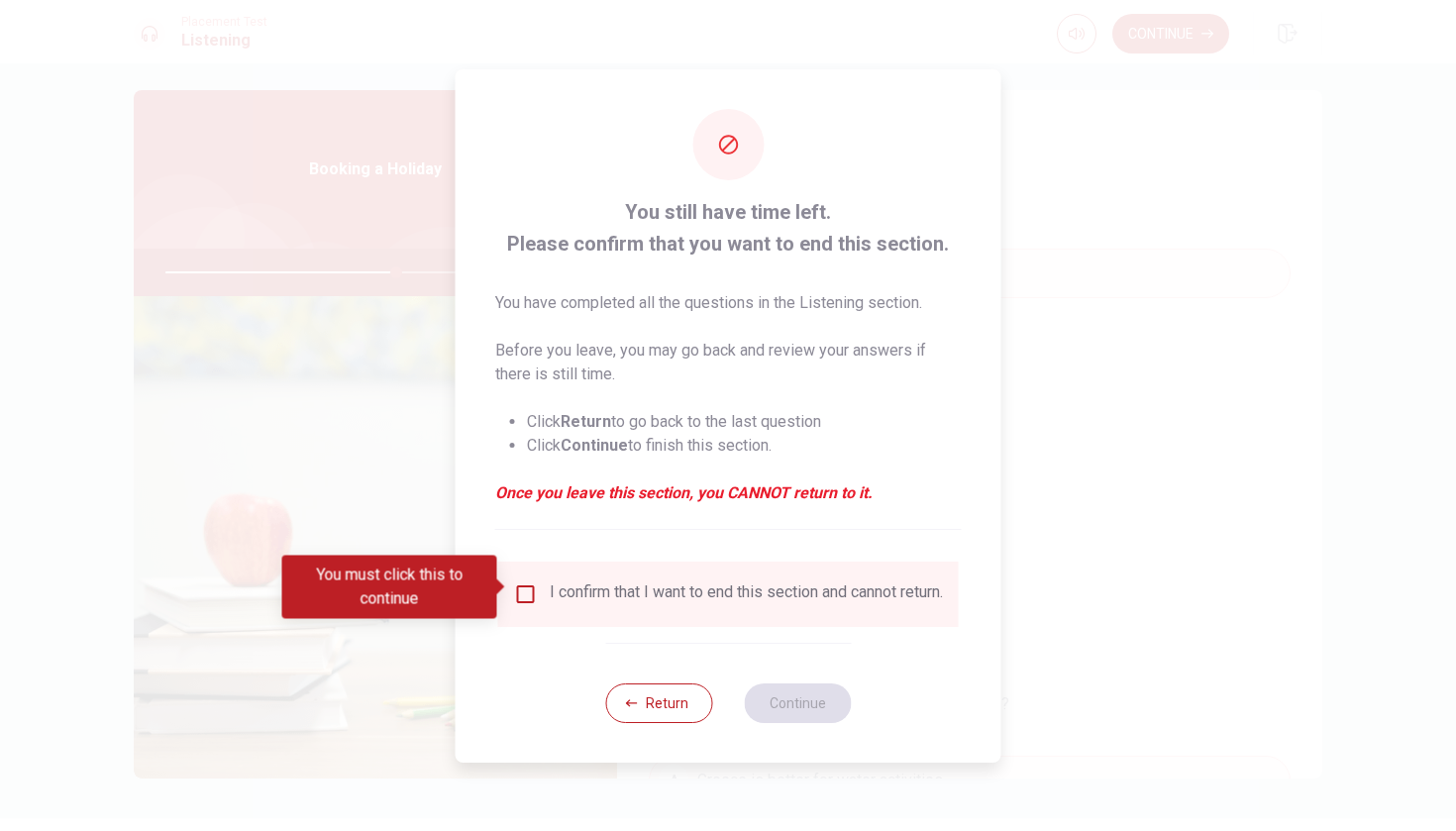 click at bounding box center [526, 594] 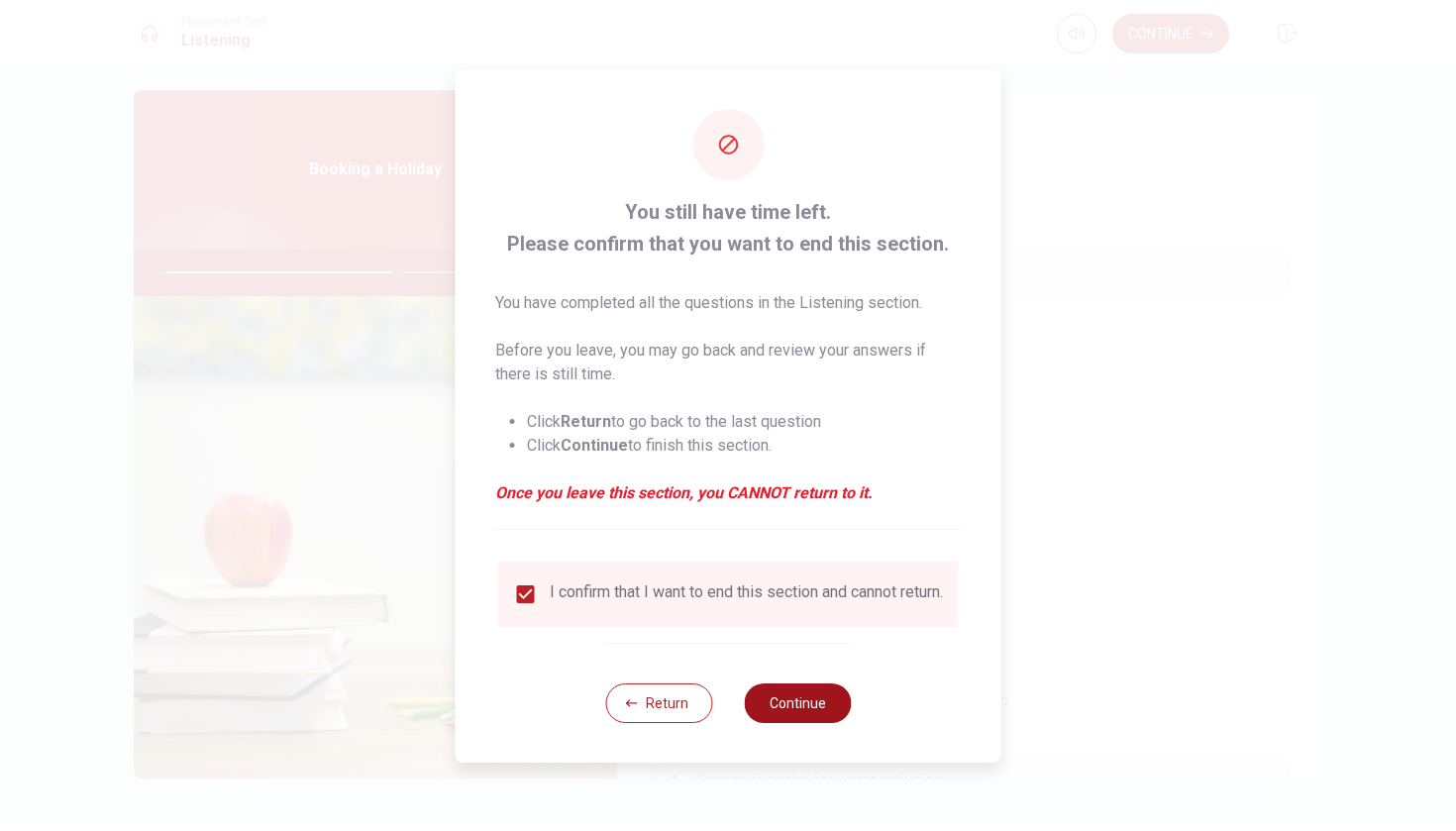 click on "Continue" at bounding box center (797, 703) 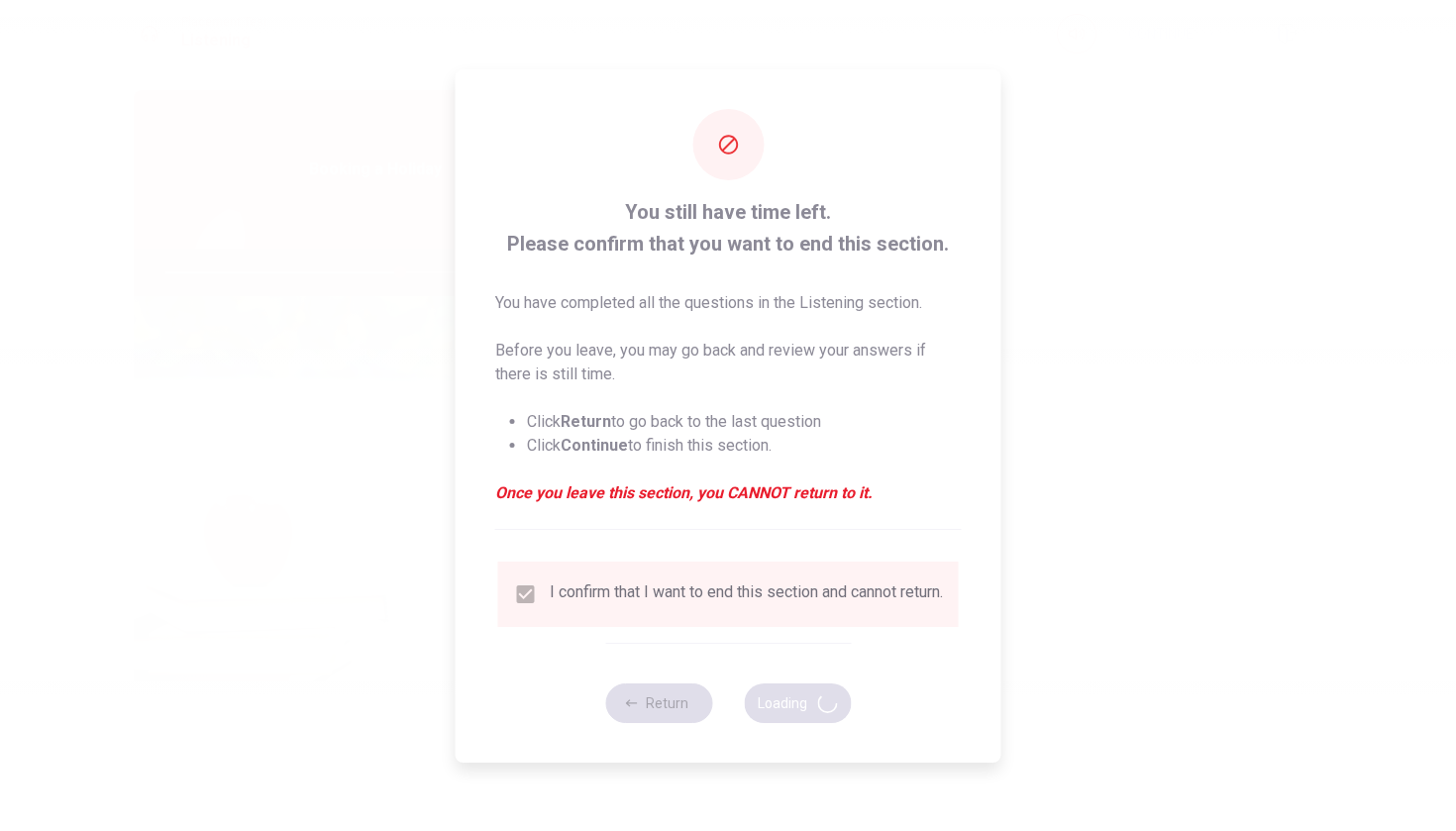 type on "66" 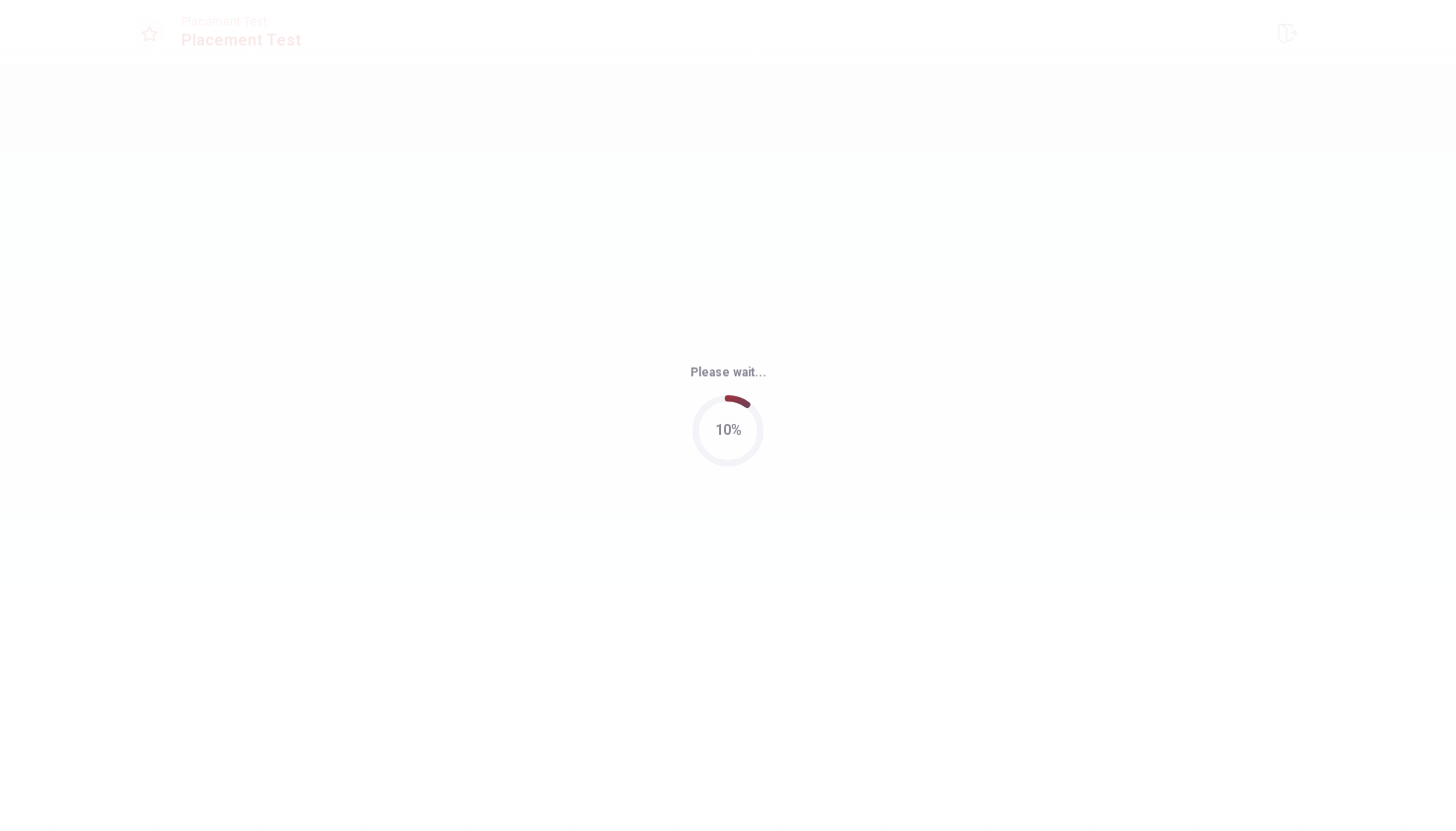 scroll, scrollTop: 0, scrollLeft: 0, axis: both 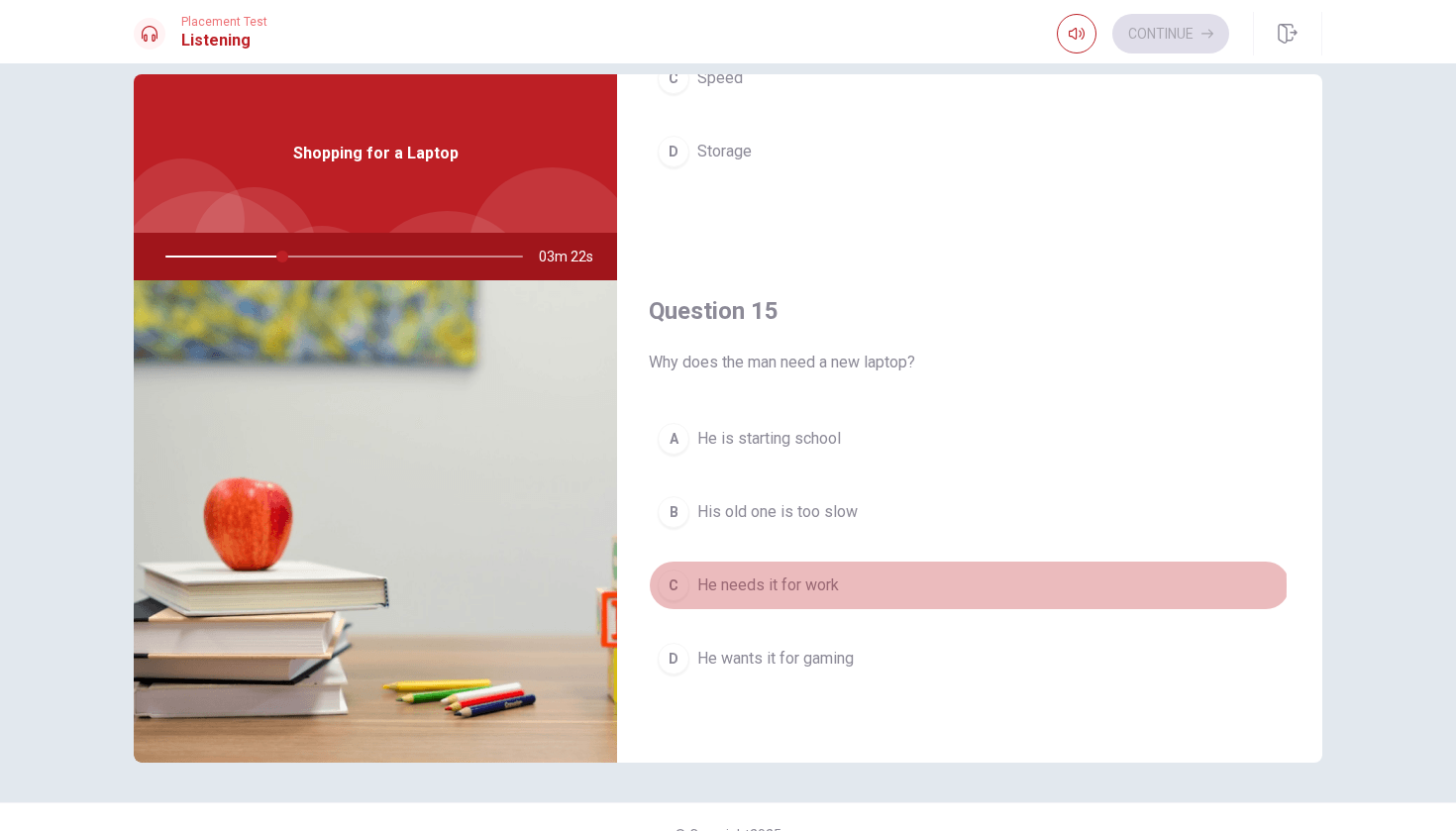 click on "He needs it for work" at bounding box center [768, 585] 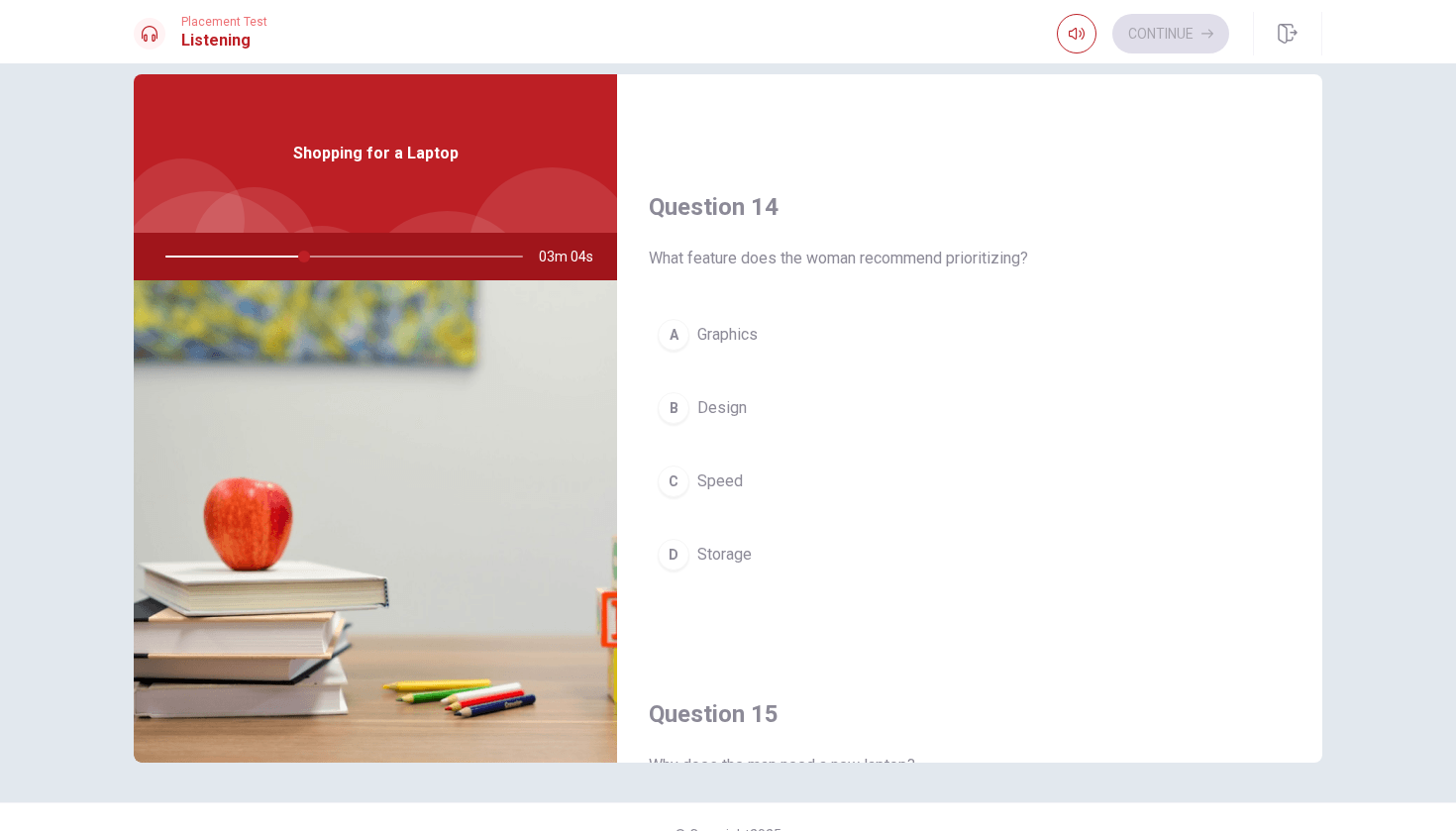 scroll, scrollTop: 1445, scrollLeft: 0, axis: vertical 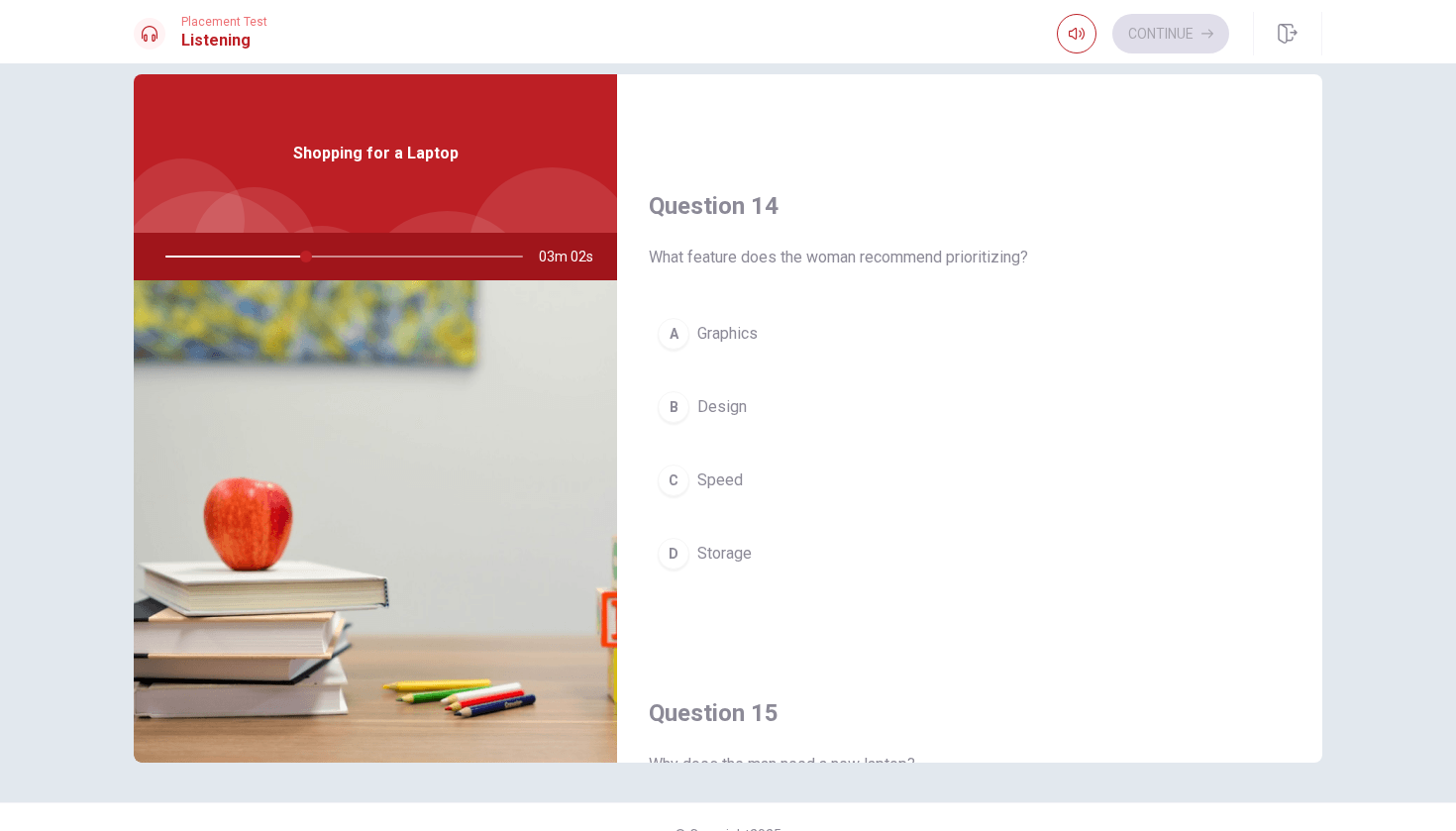 click on "C Speed" at bounding box center [970, 480] 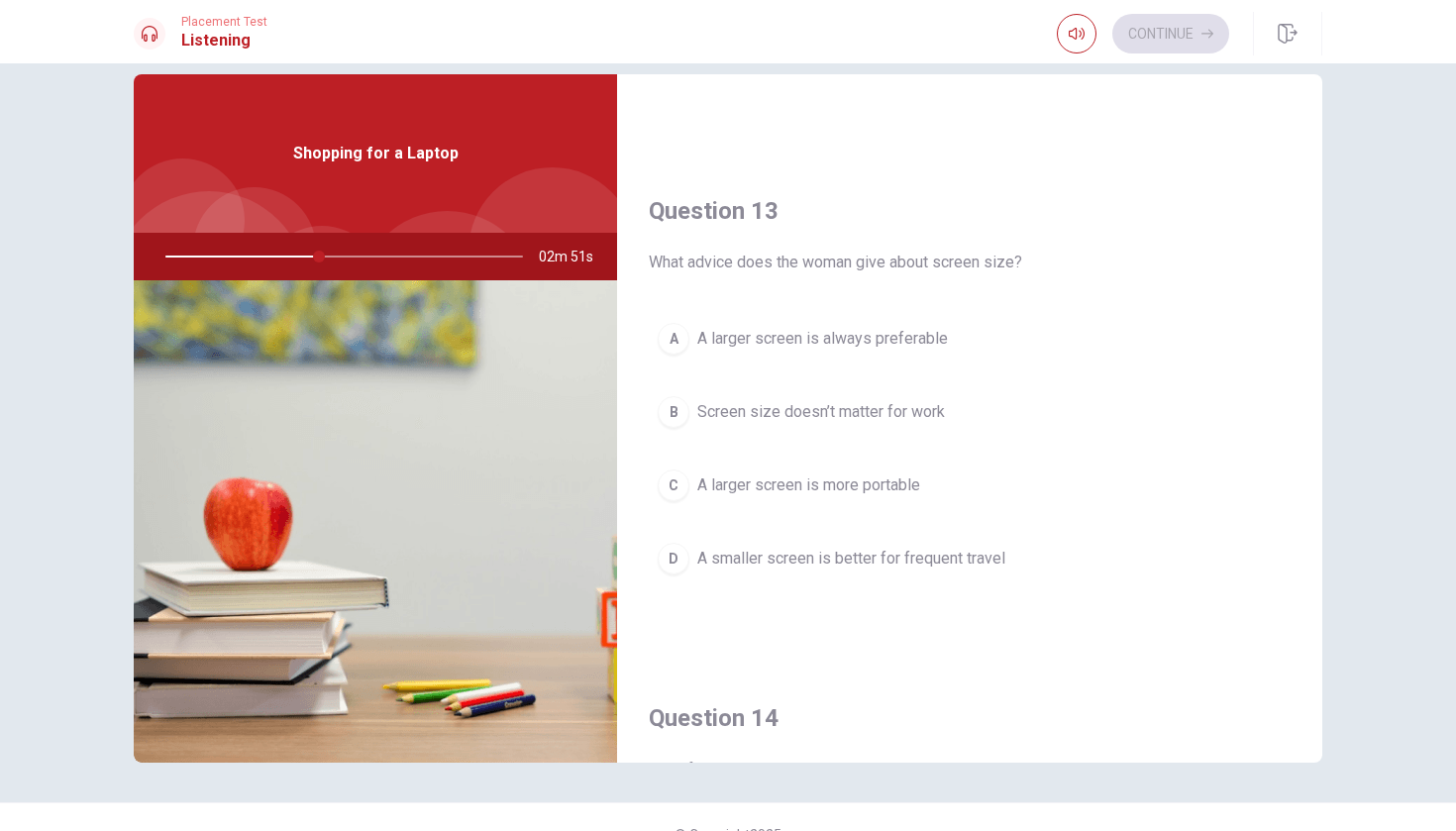 scroll, scrollTop: 931, scrollLeft: 0, axis: vertical 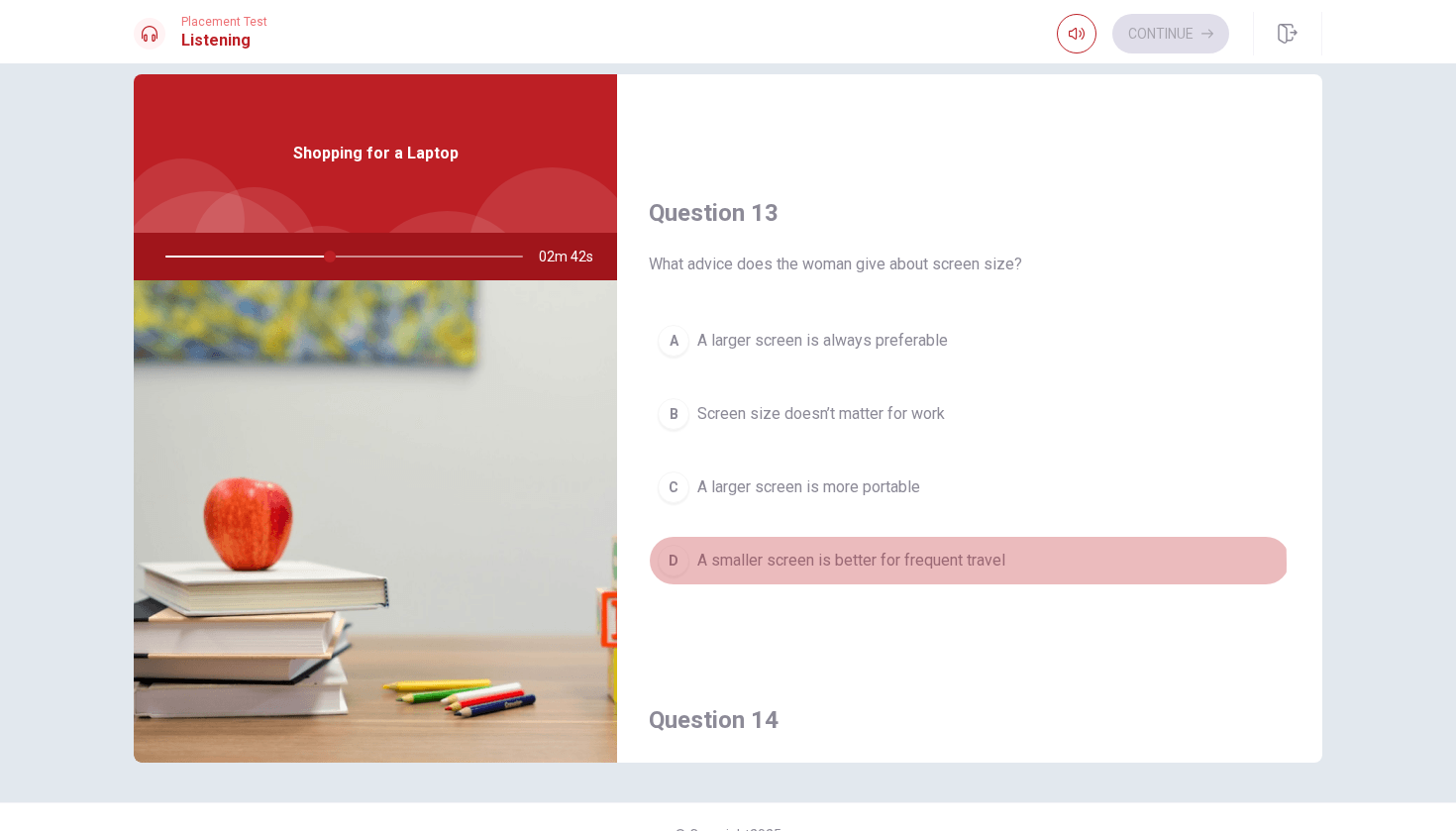 click on "A smaller screen is better for frequent travel" at bounding box center [851, 561] 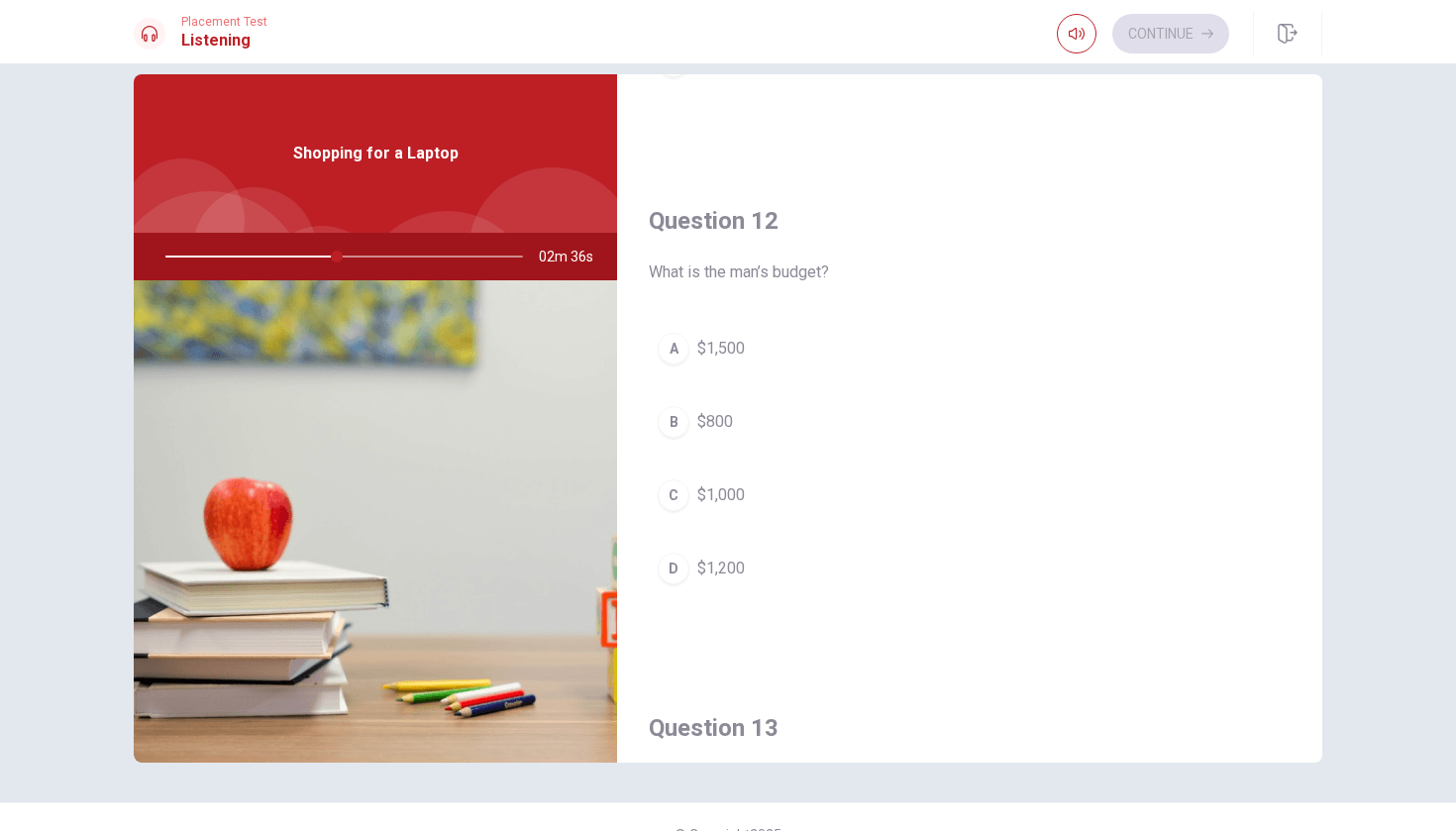 scroll, scrollTop: 412, scrollLeft: 0, axis: vertical 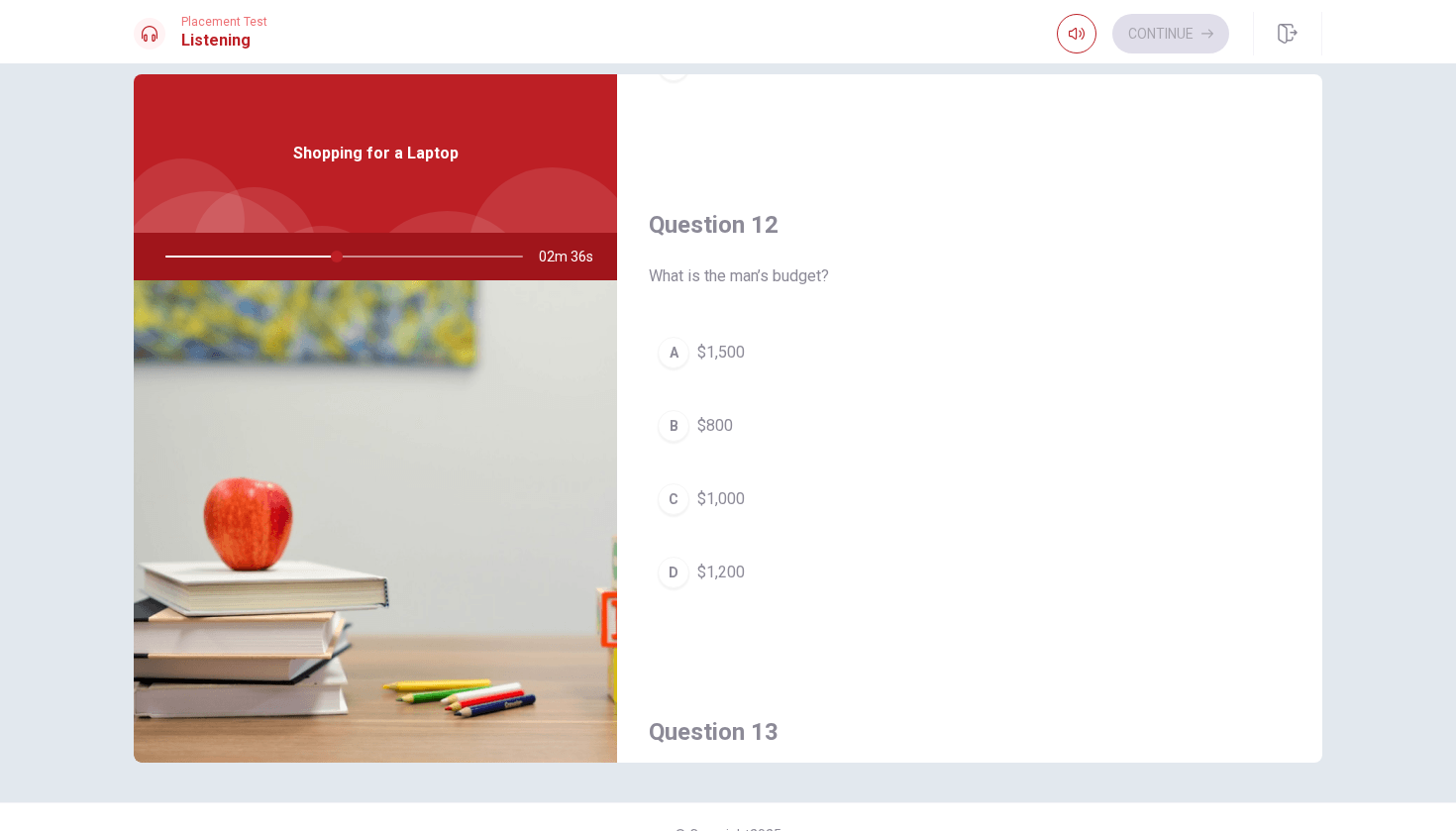 click on "C $1,000" at bounding box center (970, 499) 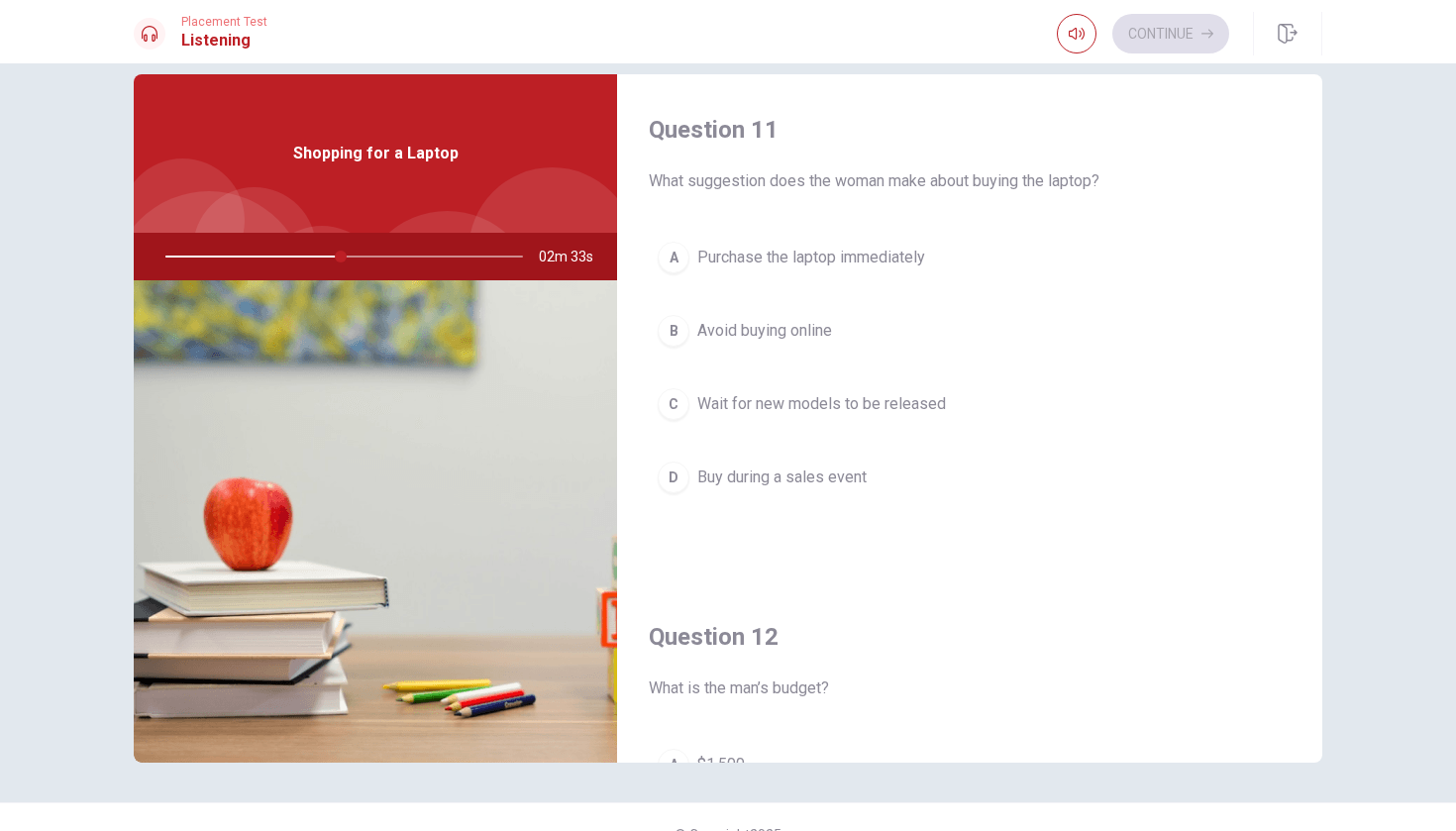 scroll, scrollTop: 0, scrollLeft: 0, axis: both 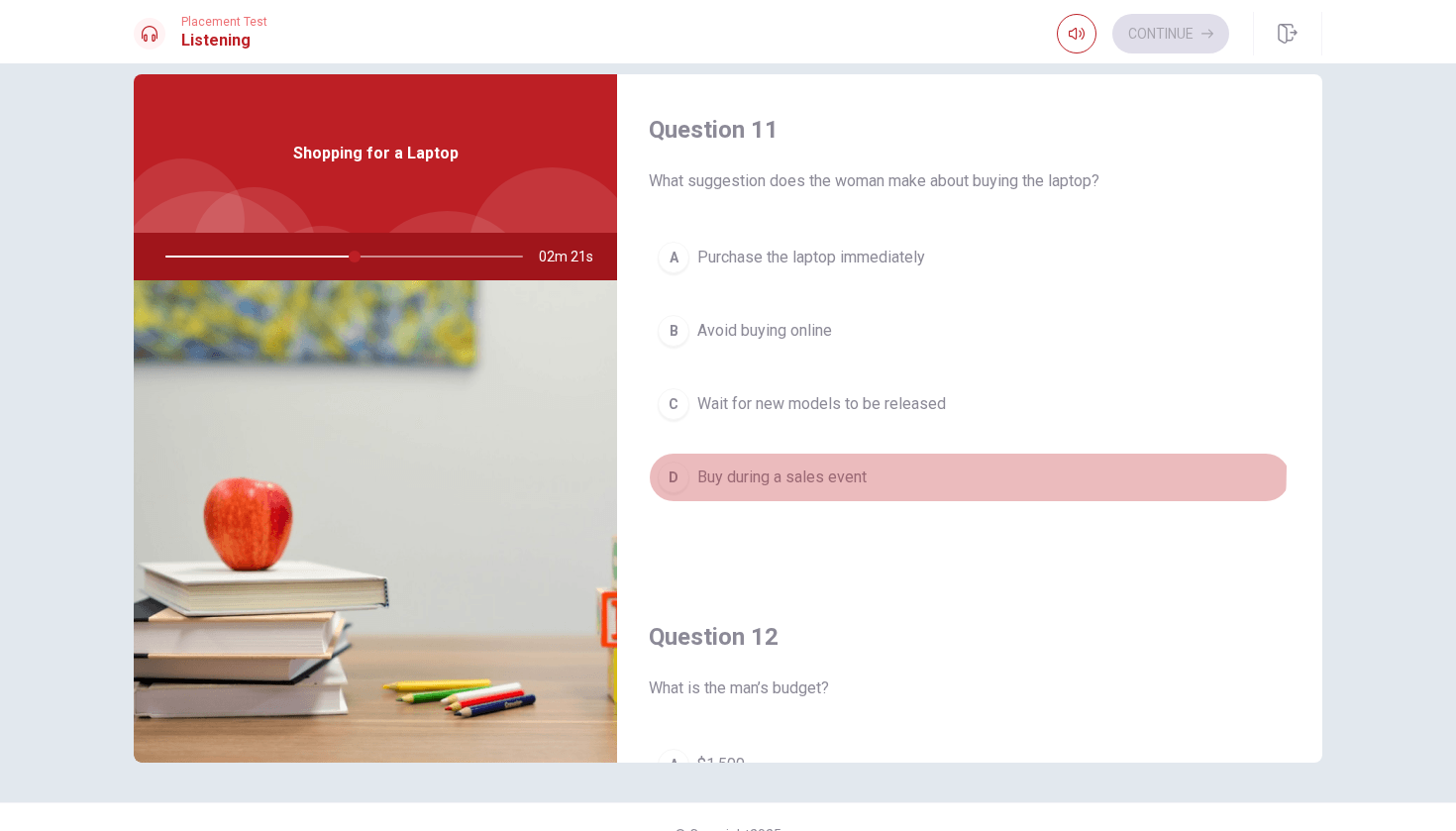 click on "Buy during a sales event" at bounding box center [781, 477] 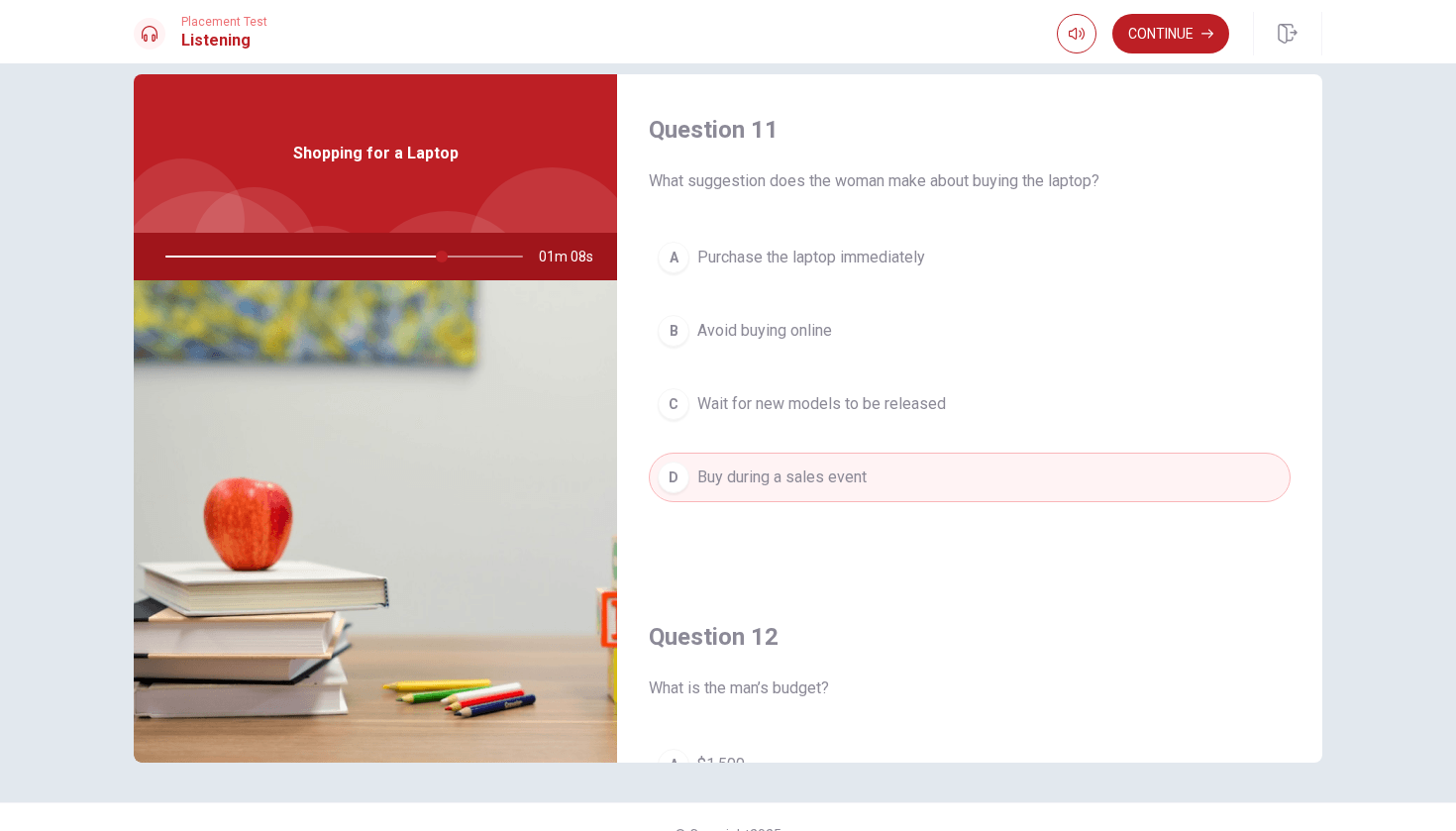 scroll, scrollTop: 0, scrollLeft: 0, axis: both 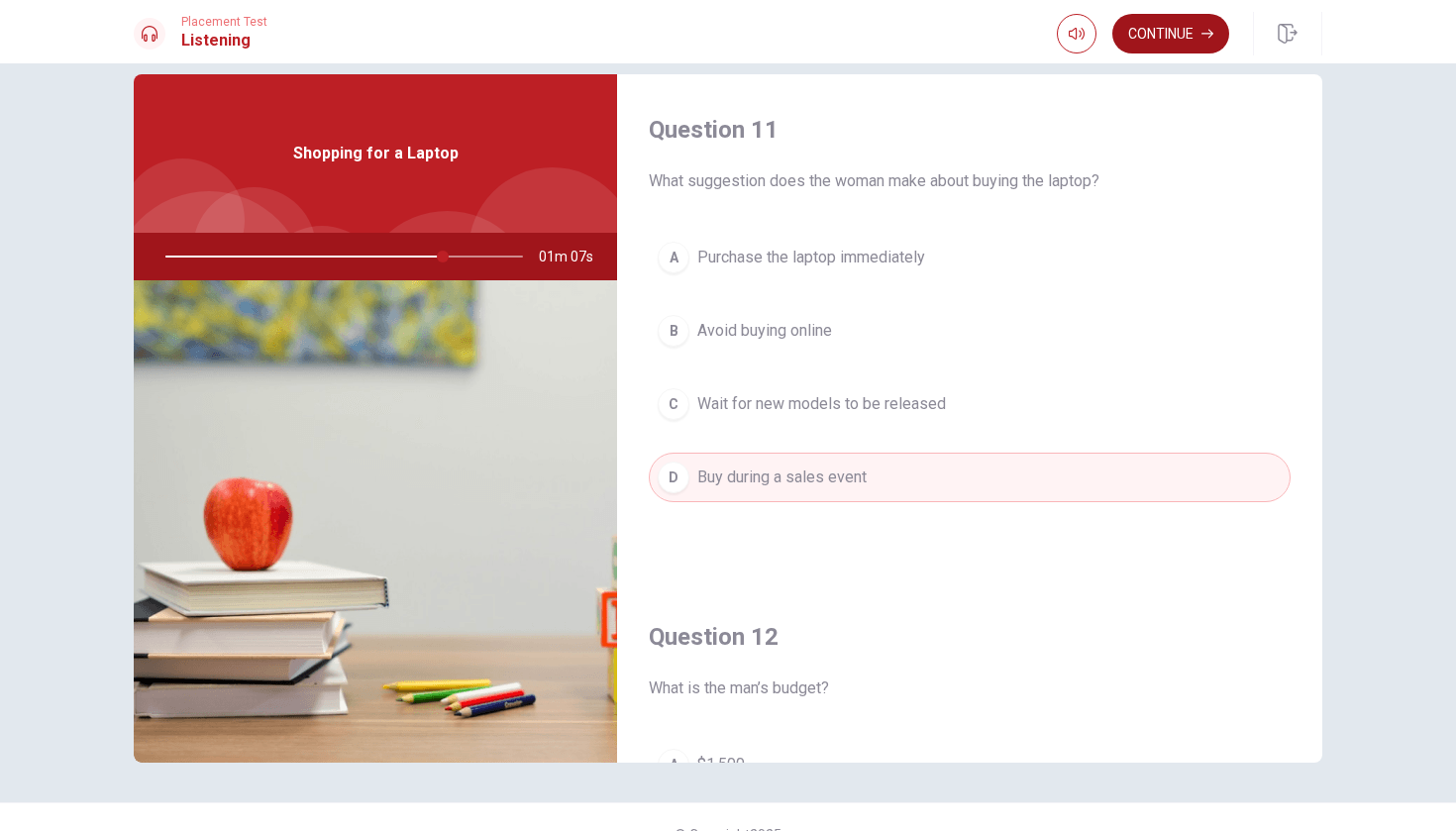 click on "Continue" at bounding box center [1171, 34] 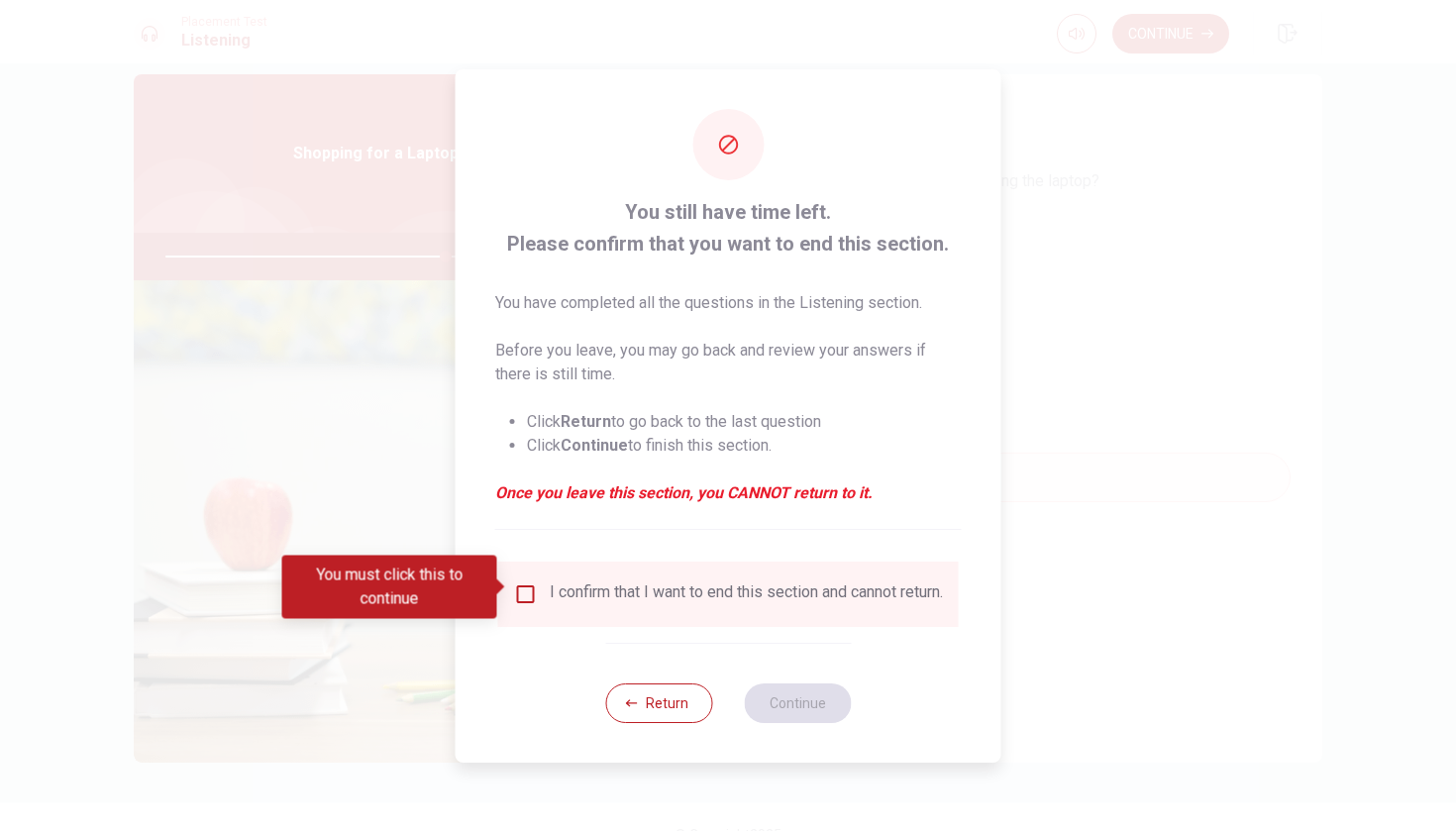 click at bounding box center (526, 594) 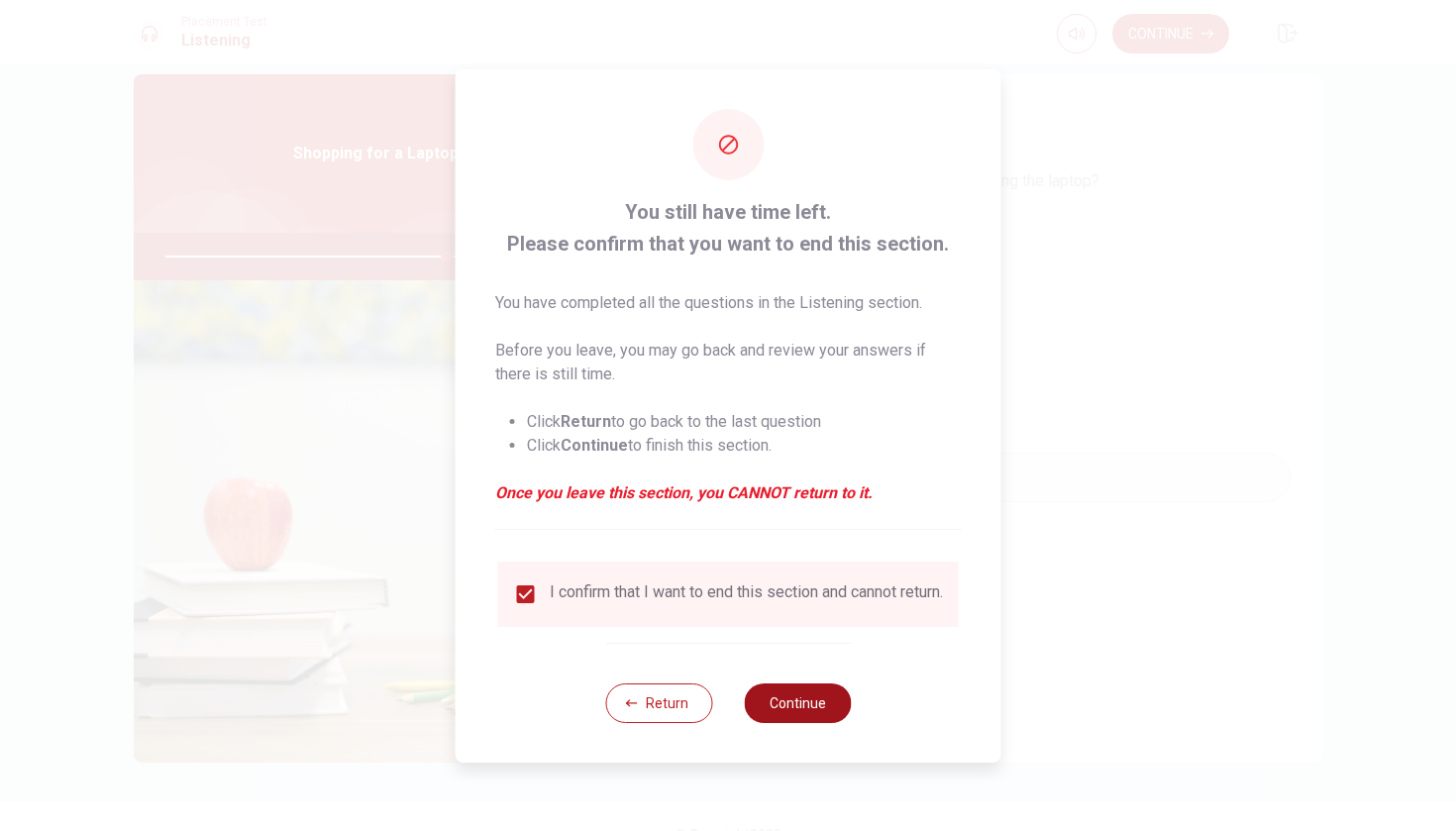 click on "Continue" at bounding box center (797, 703) 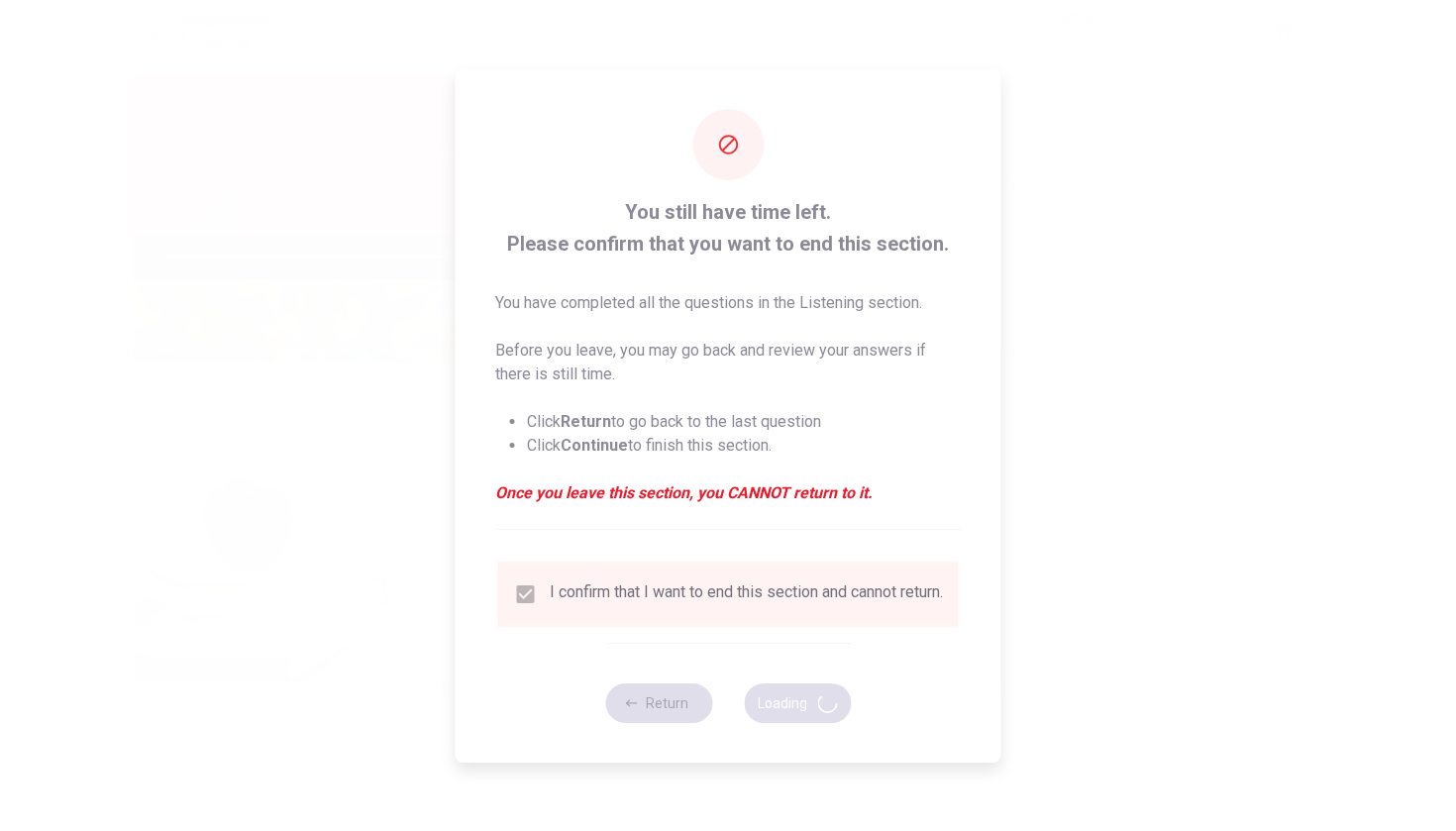 type on "80" 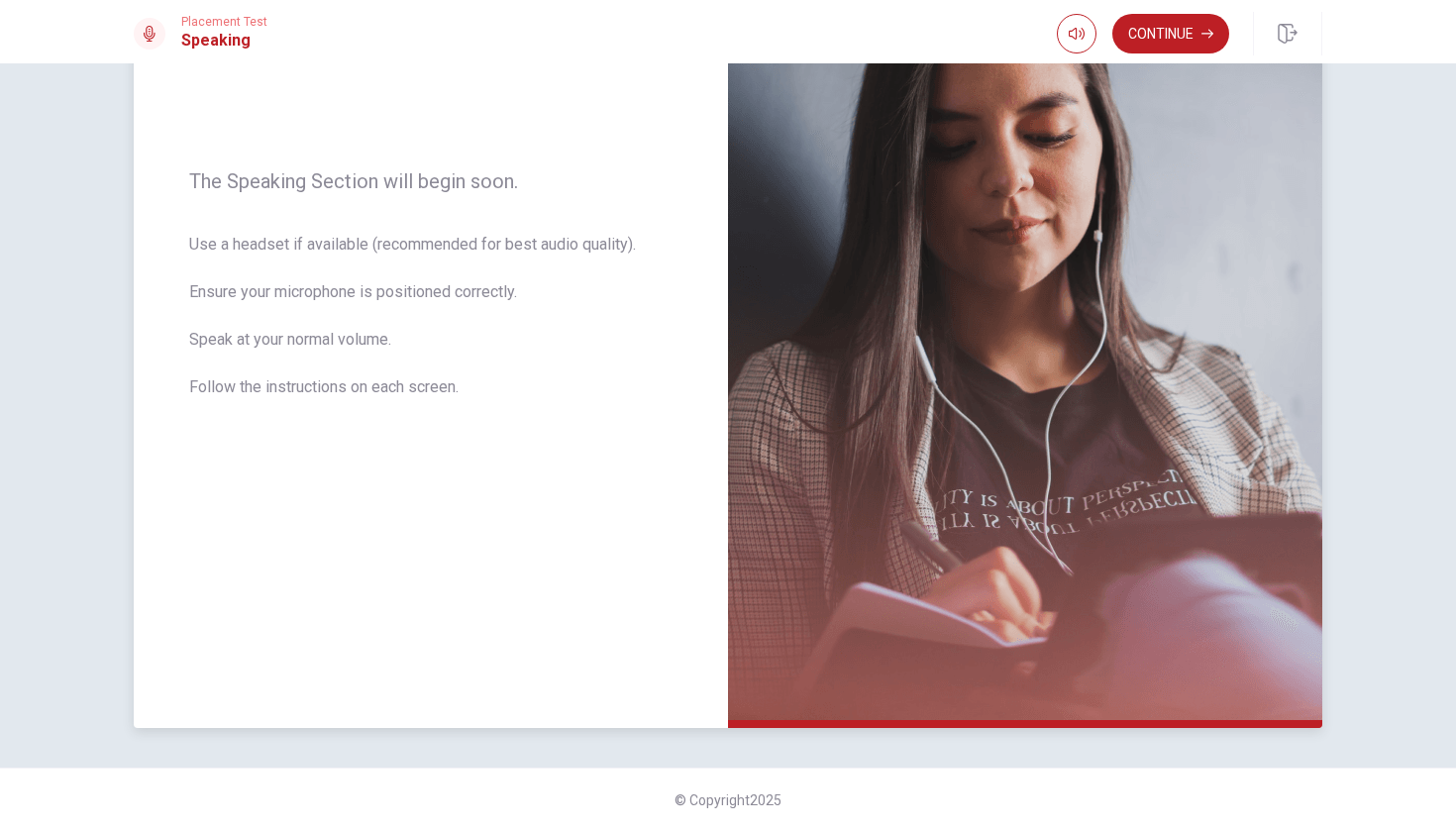 scroll, scrollTop: 239, scrollLeft: 0, axis: vertical 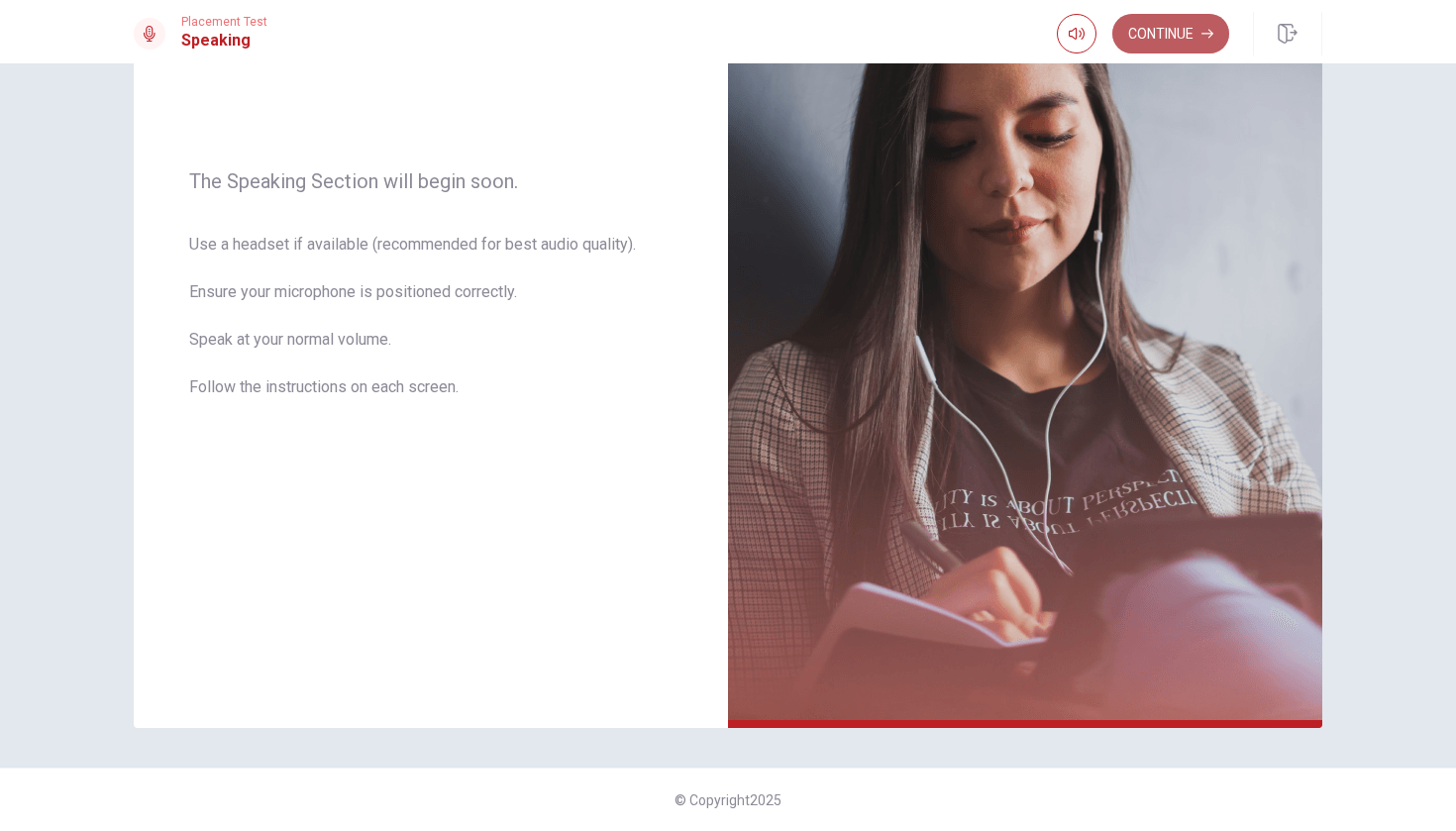 click on "Continue" at bounding box center (1171, 34) 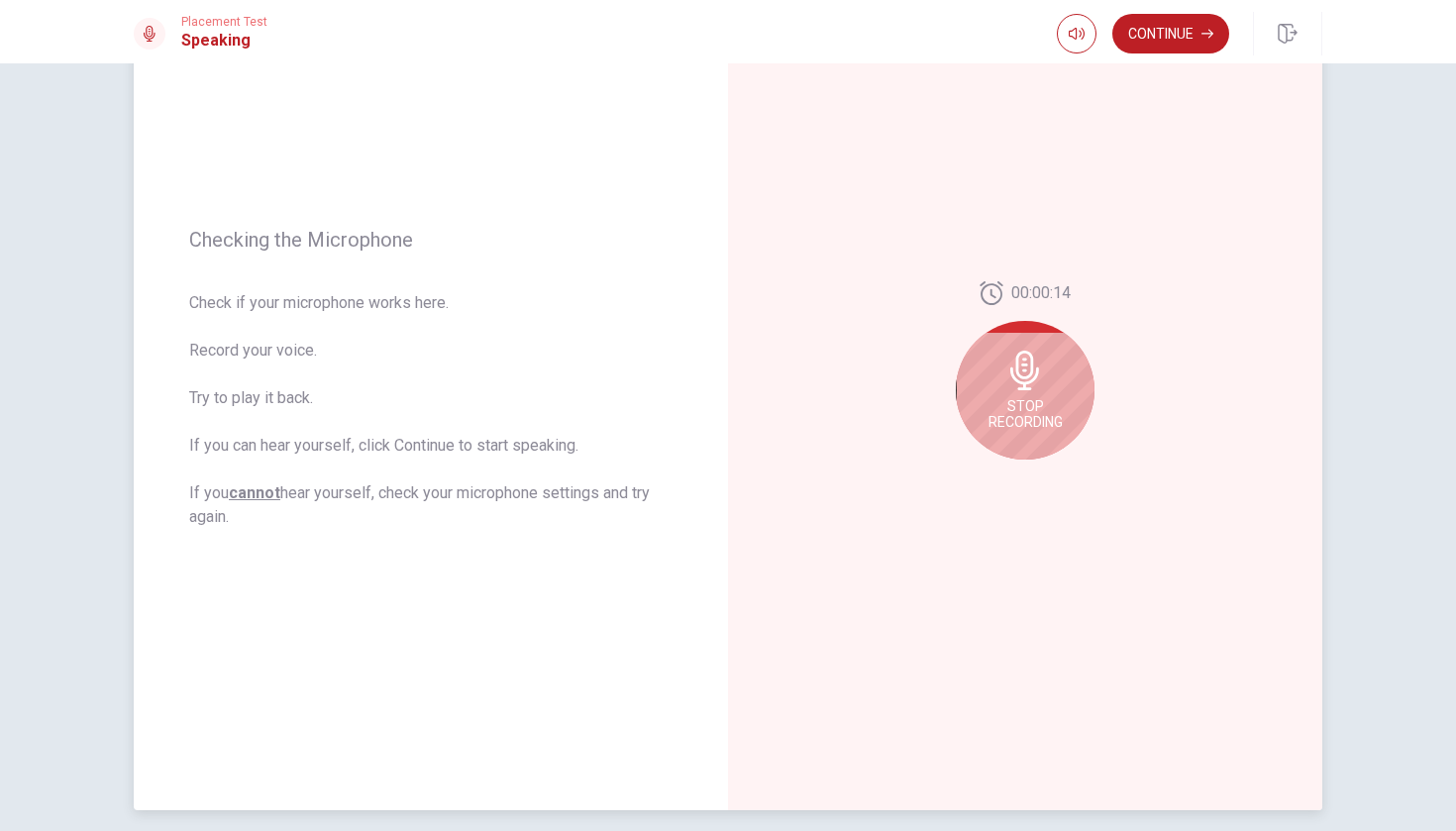scroll, scrollTop: 150, scrollLeft: 0, axis: vertical 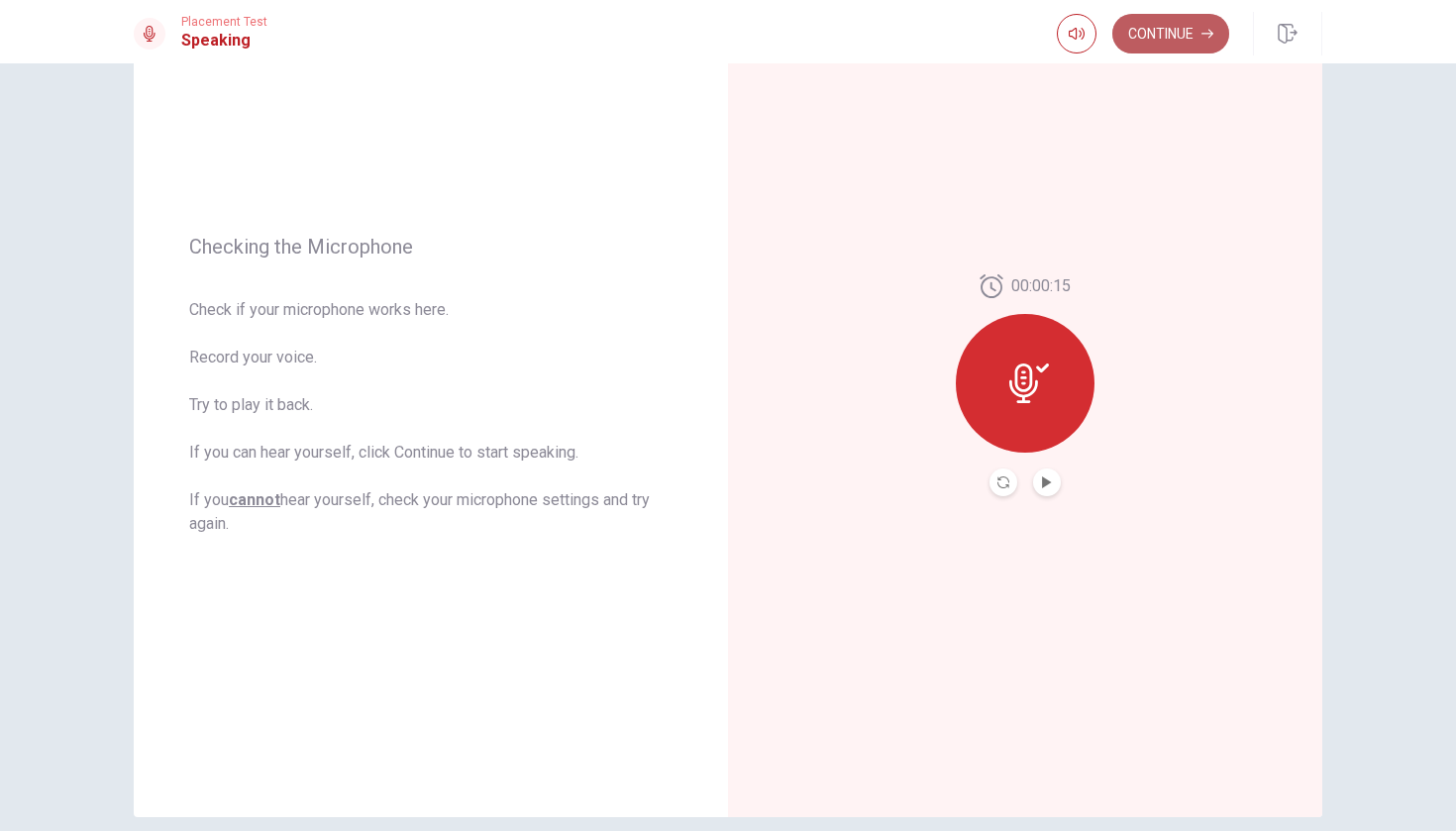 click on "Continue" at bounding box center (1171, 34) 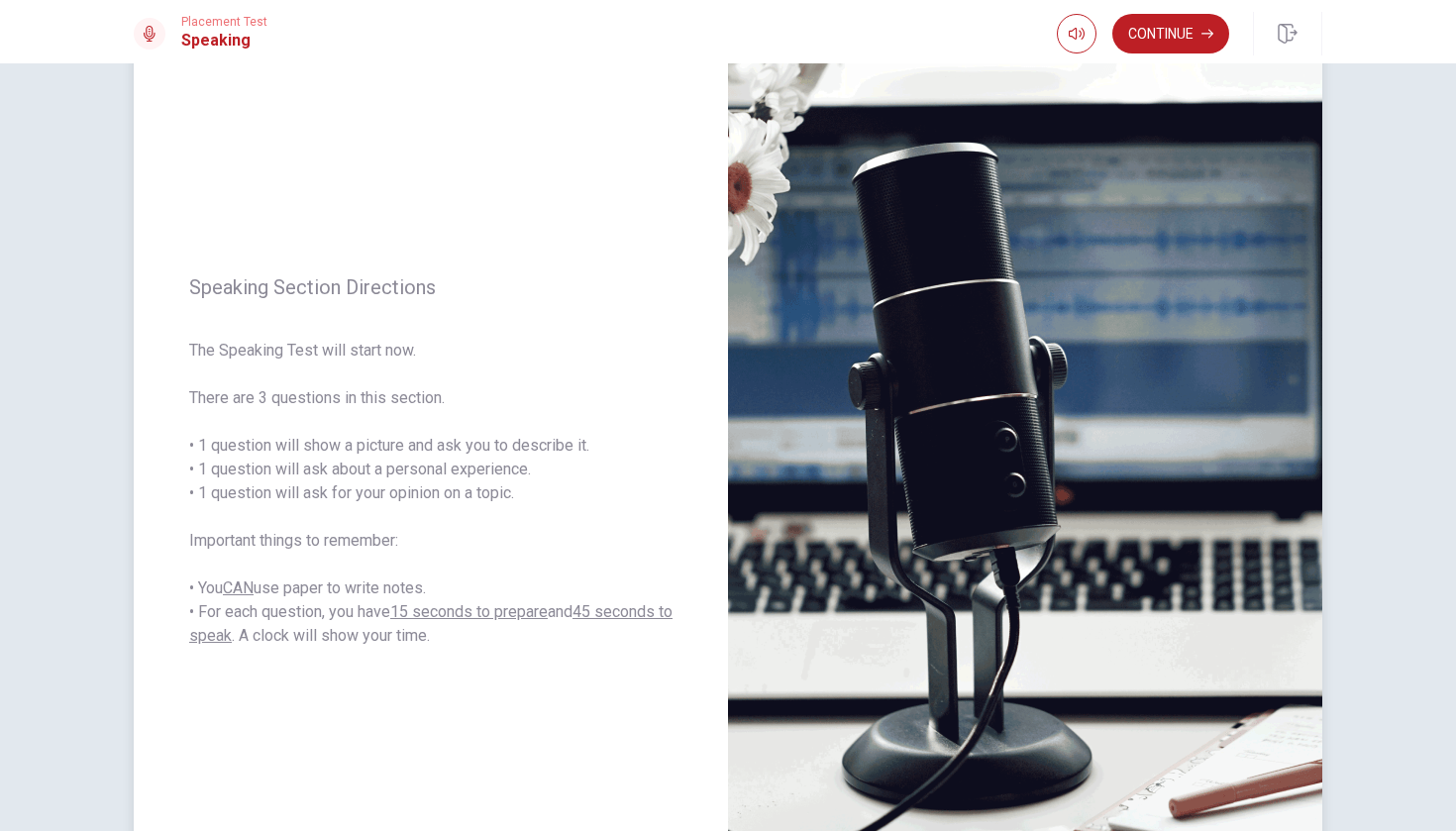 scroll, scrollTop: 75, scrollLeft: 0, axis: vertical 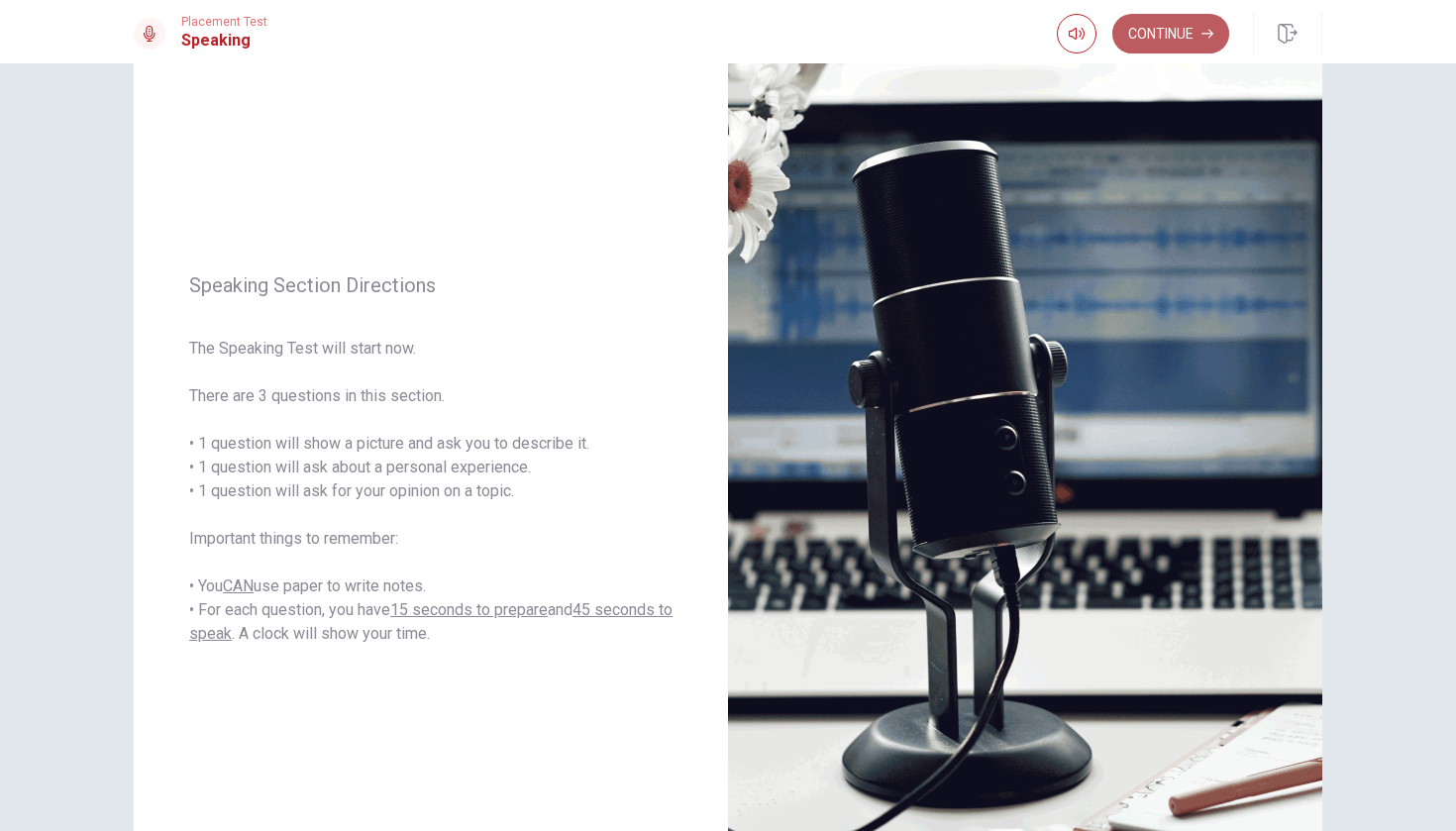 click on "Continue" at bounding box center [1171, 34] 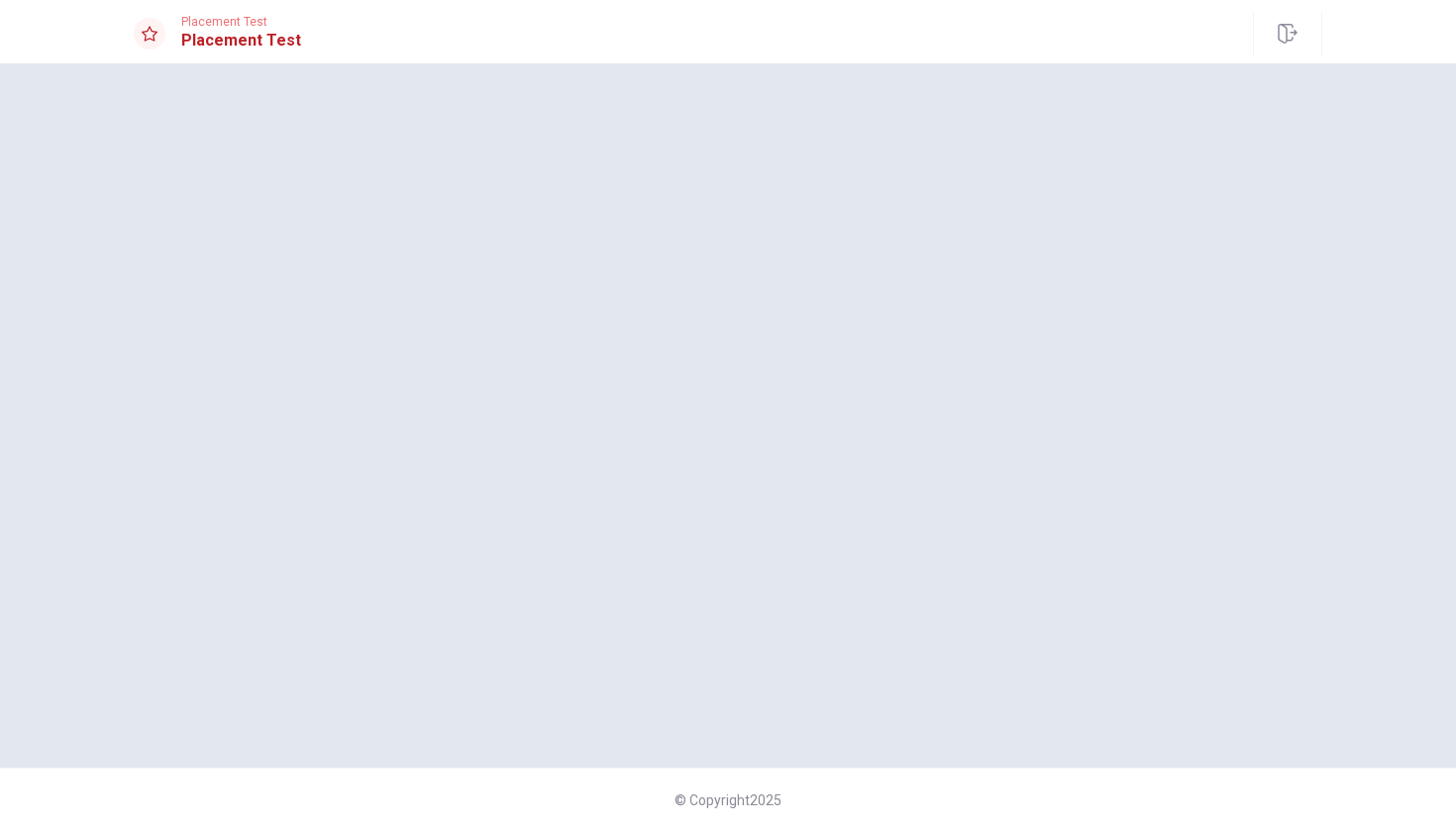 scroll, scrollTop: 0, scrollLeft: 0, axis: both 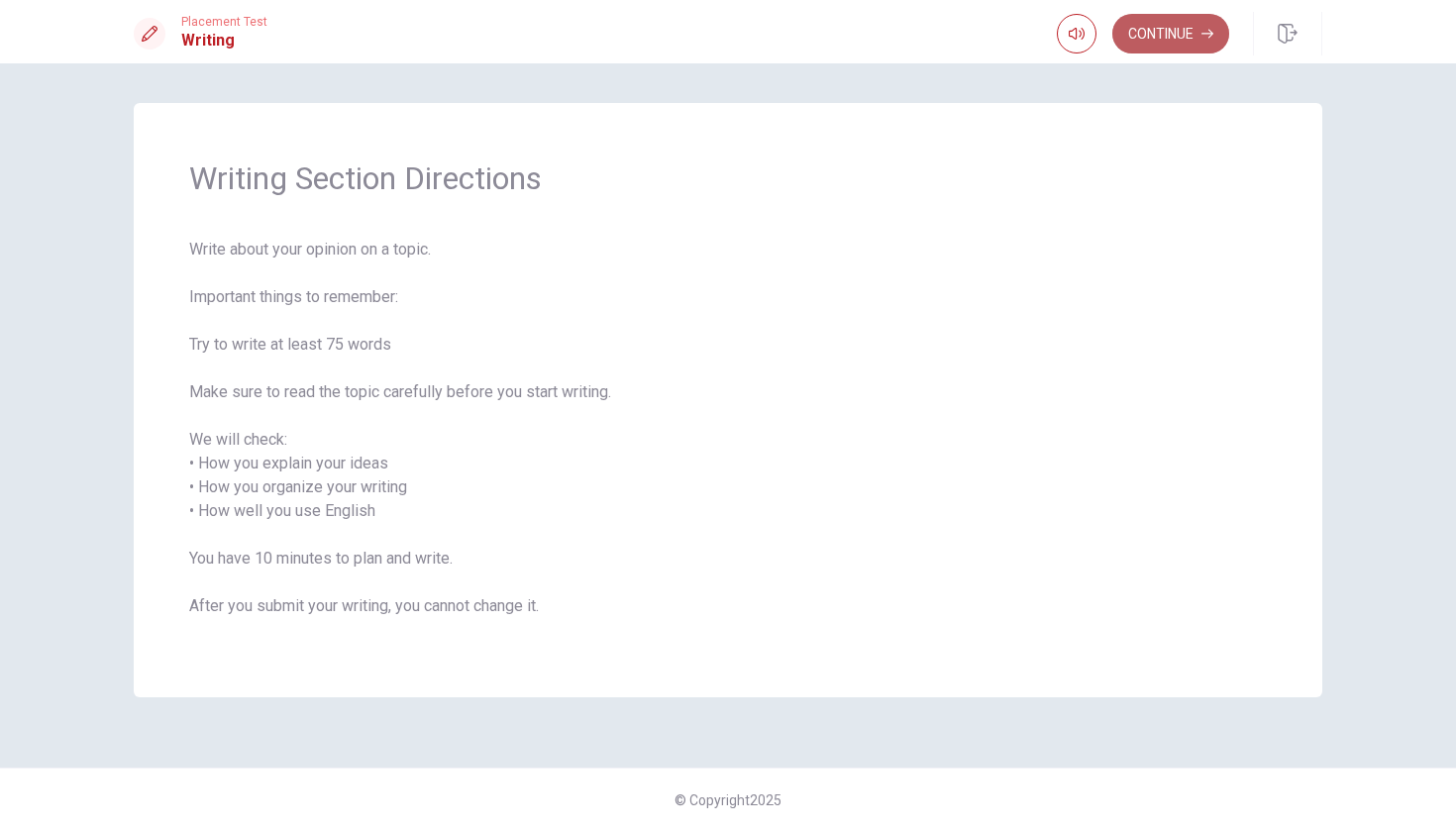 click on "Continue" at bounding box center (1171, 34) 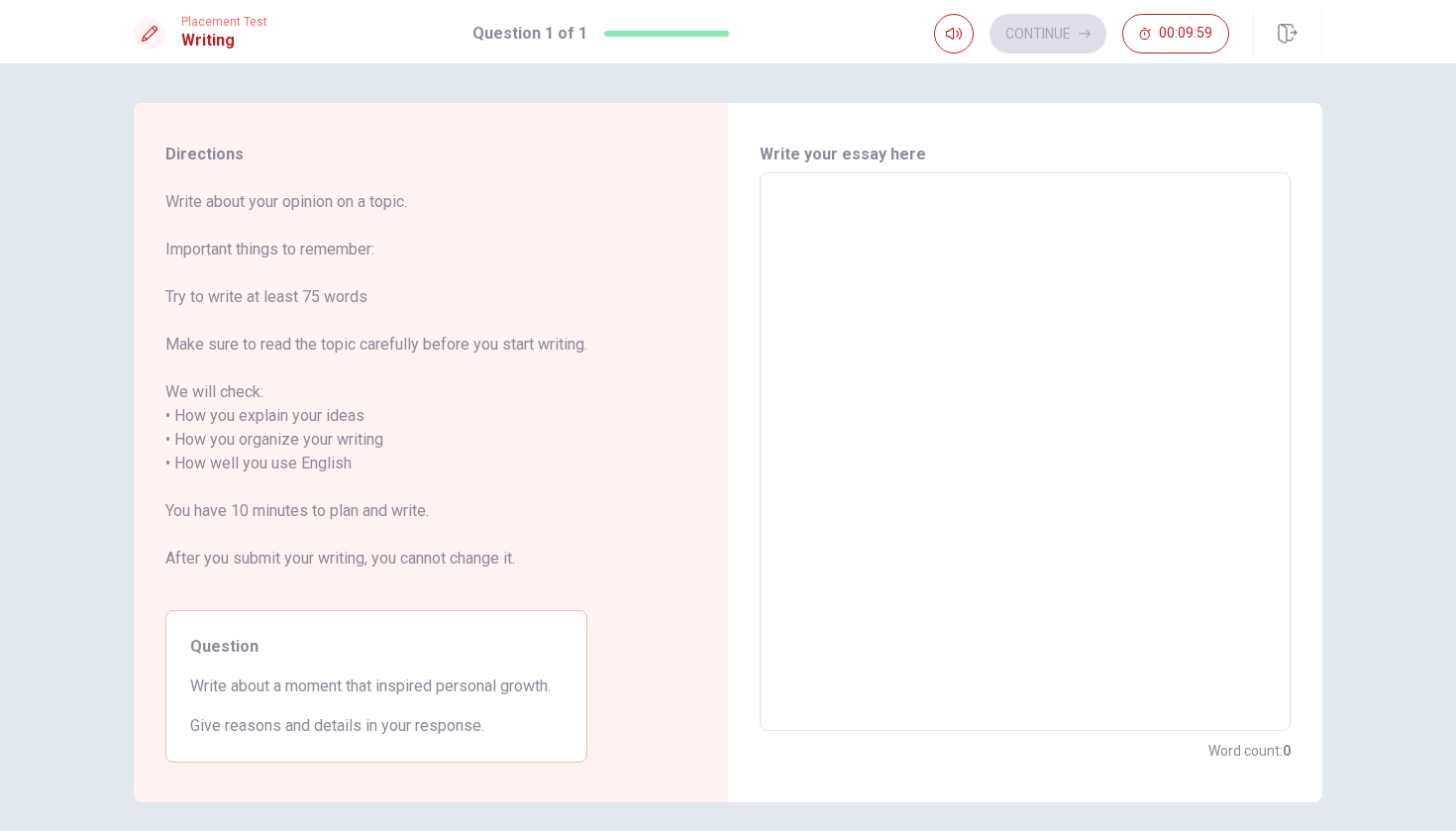 click at bounding box center (1025, 452) 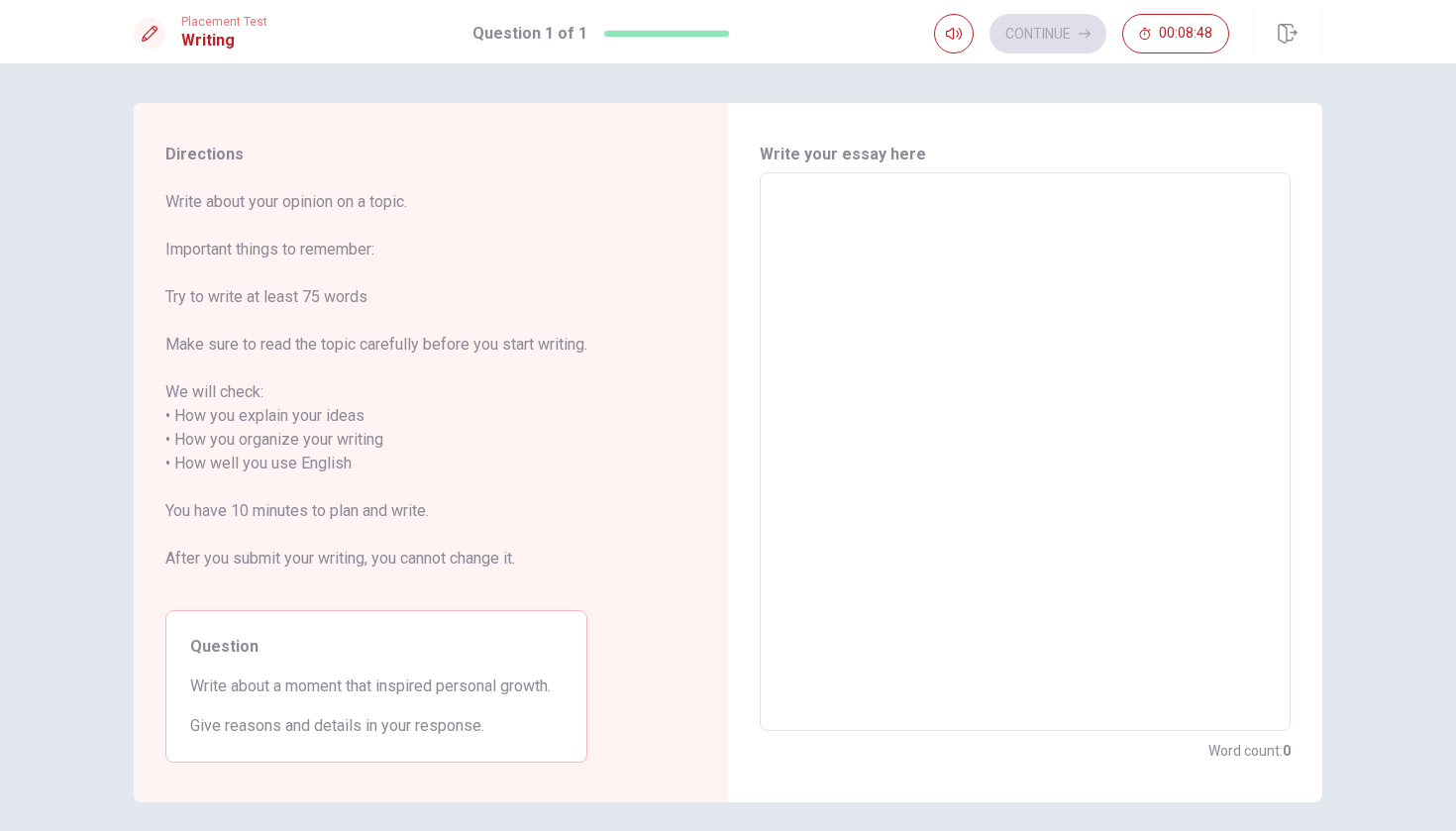 type on "O" 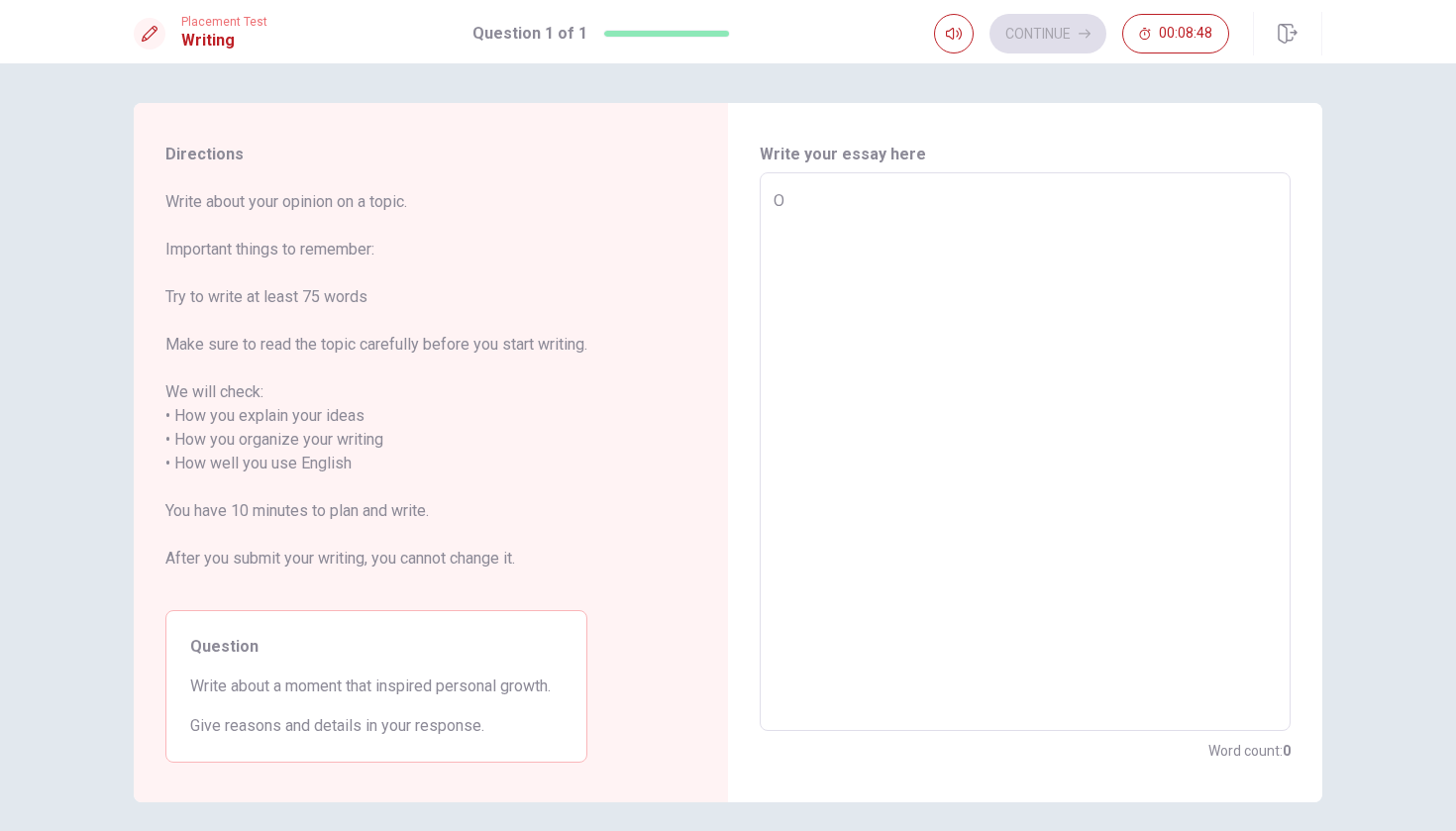 type on "x" 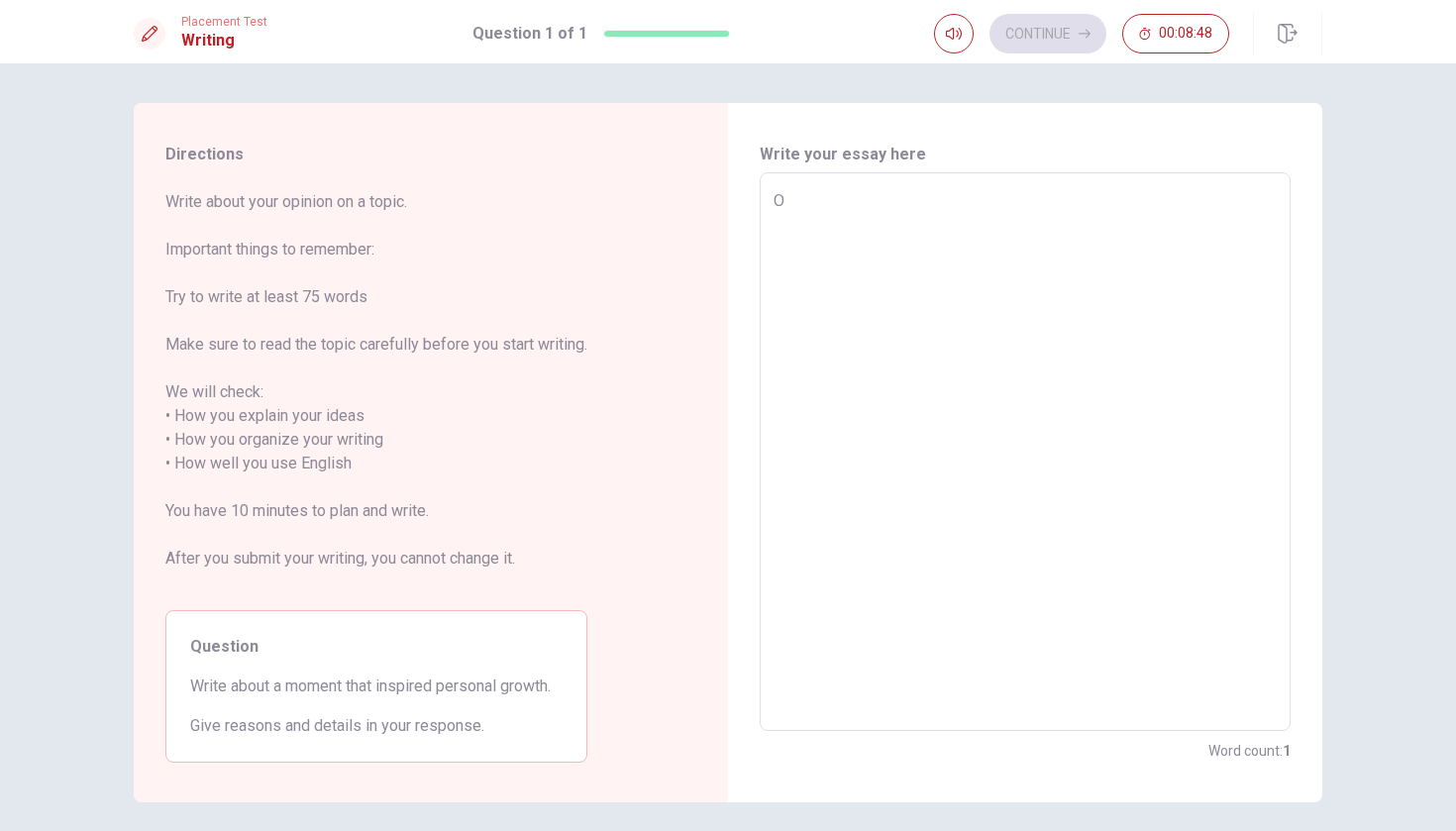 type on "On" 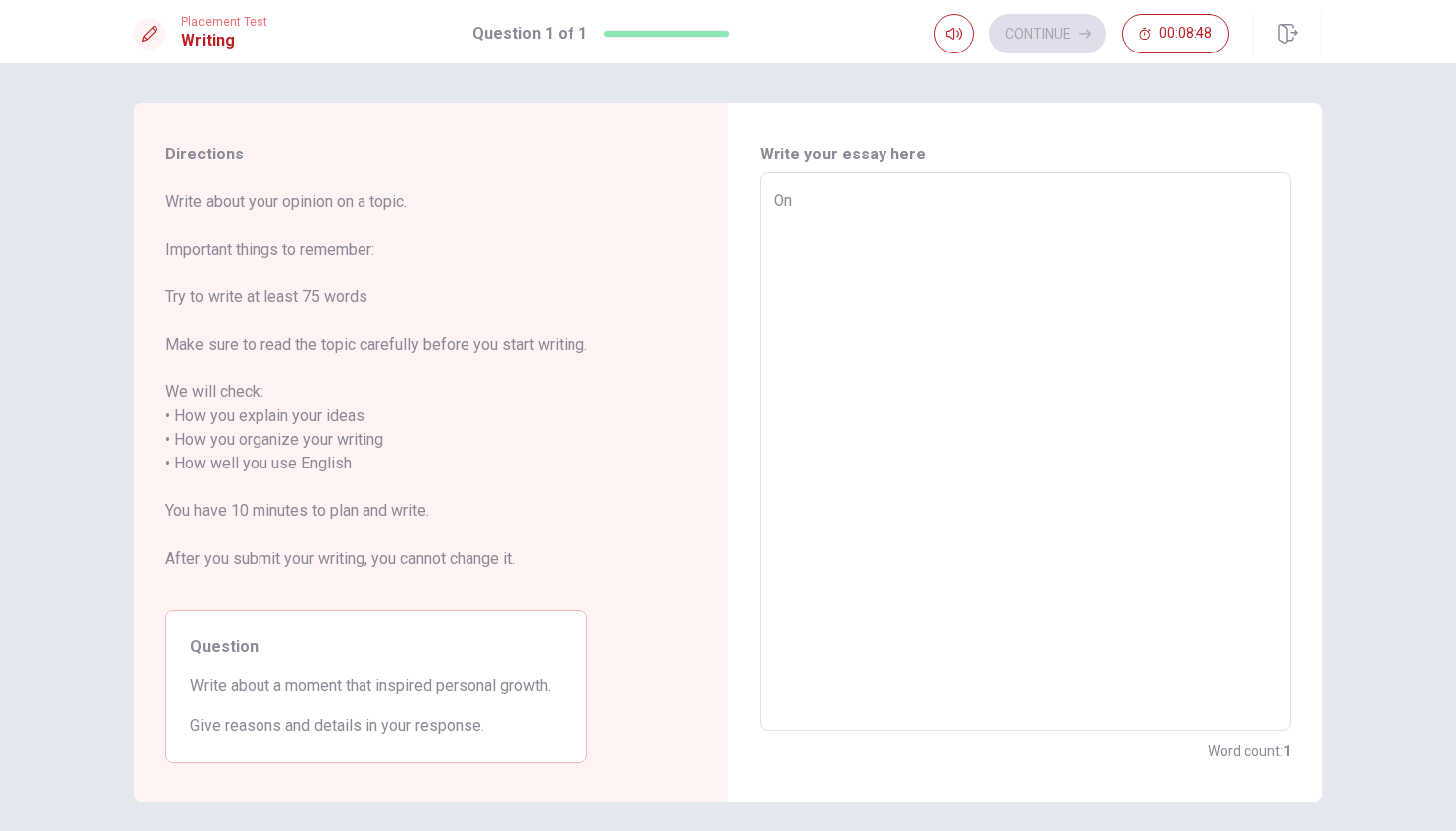 type on "x" 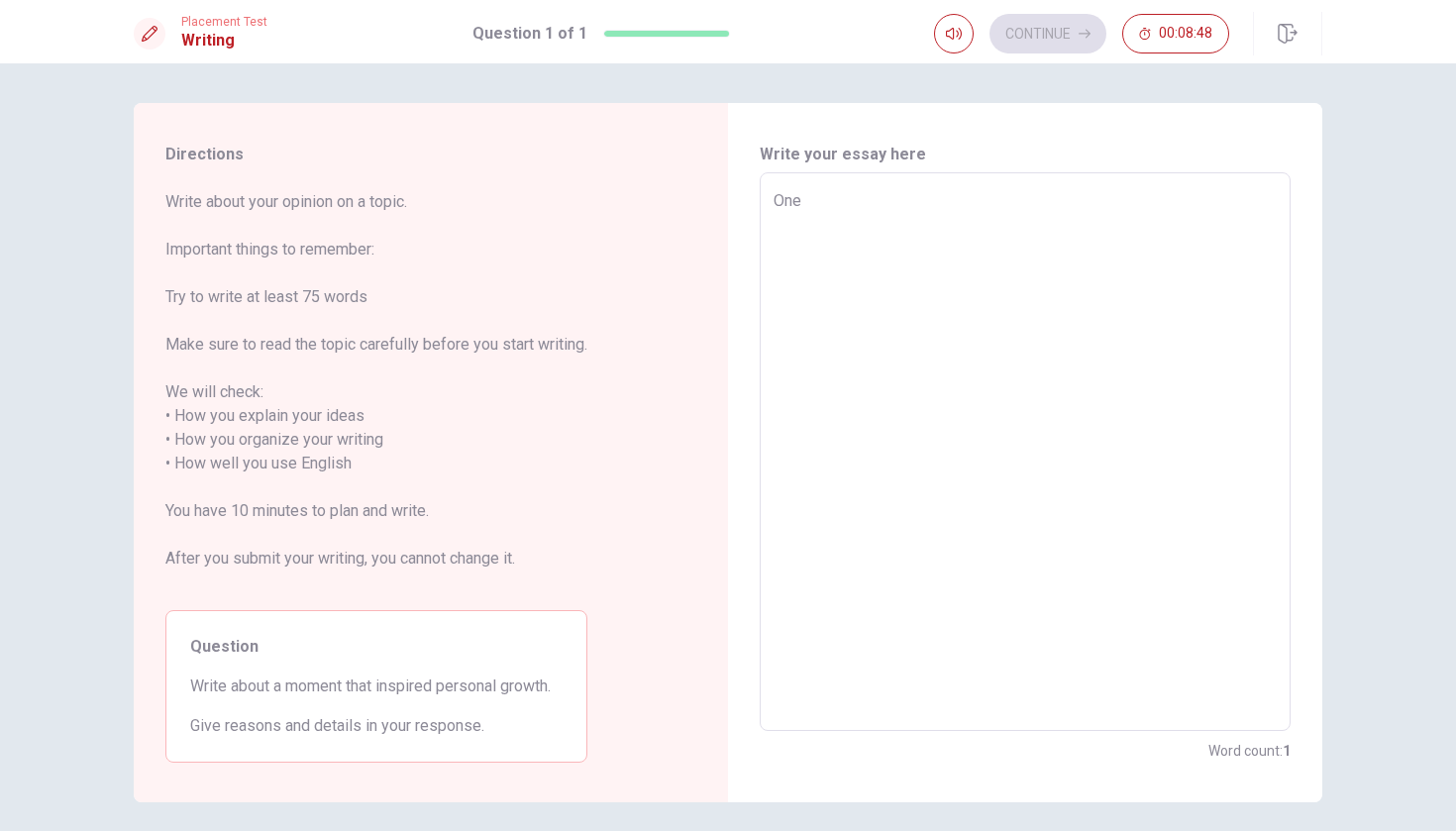 type on "x" 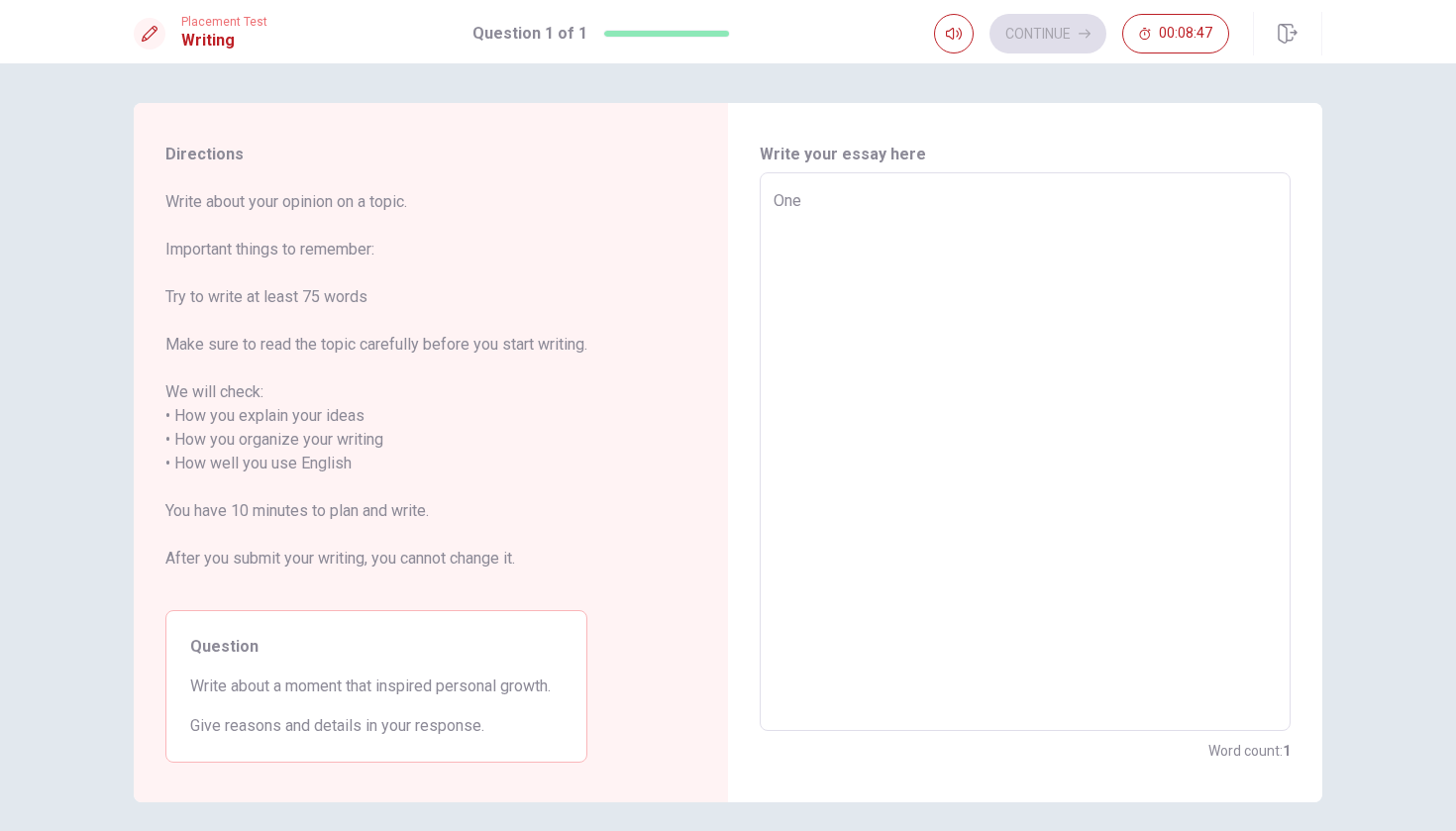 type on "One" 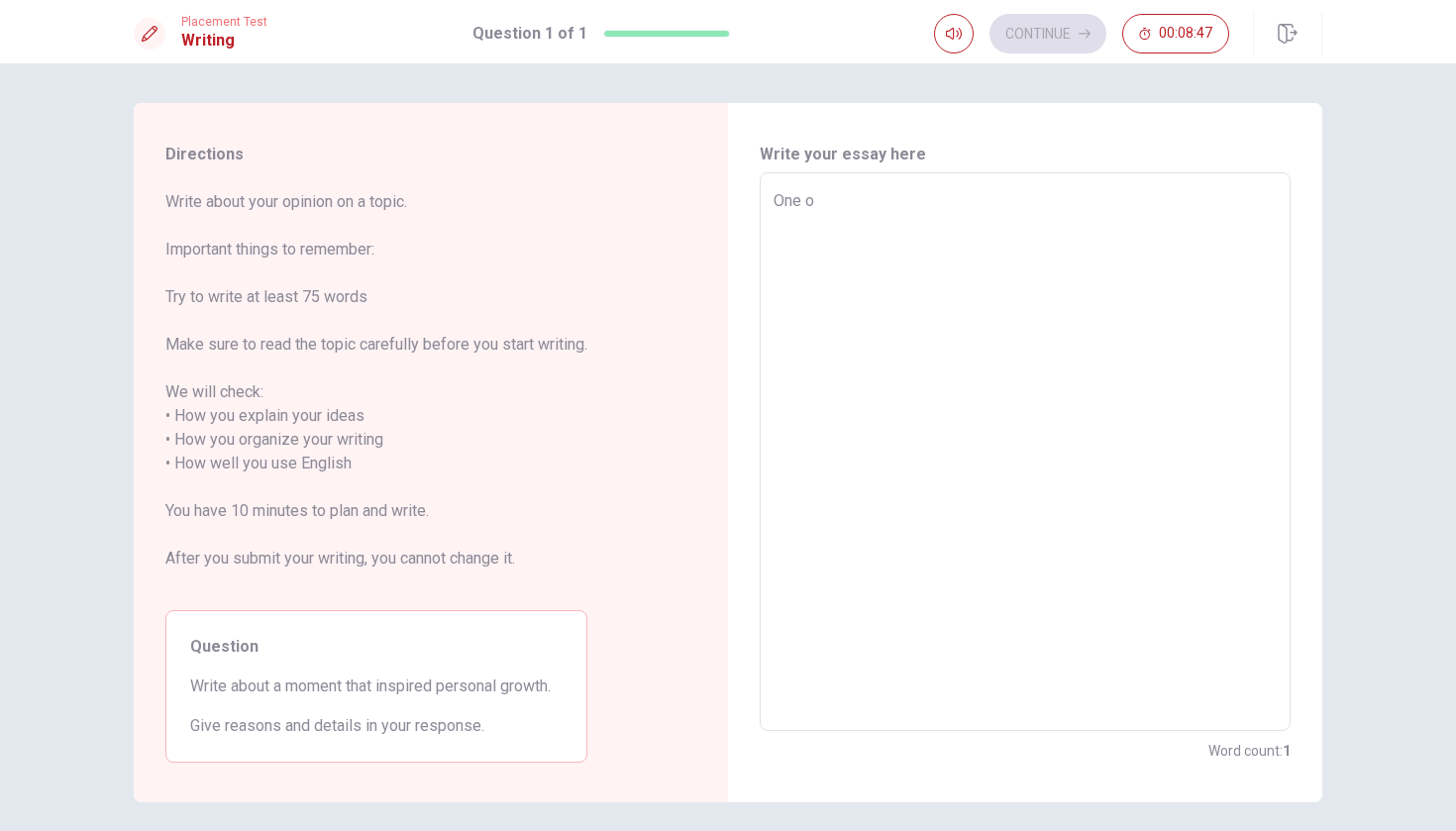 type on "x" 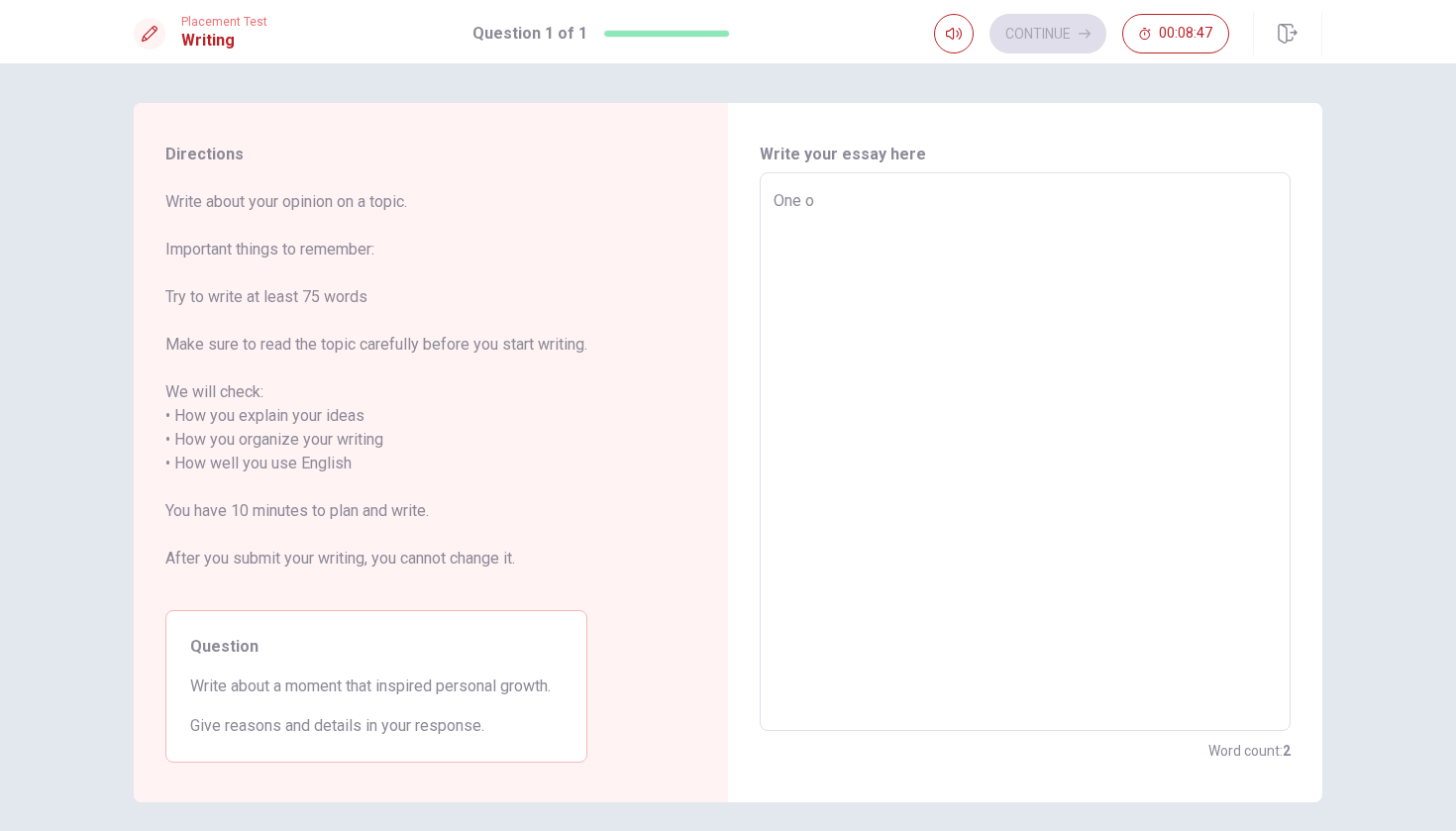 type on "One of" 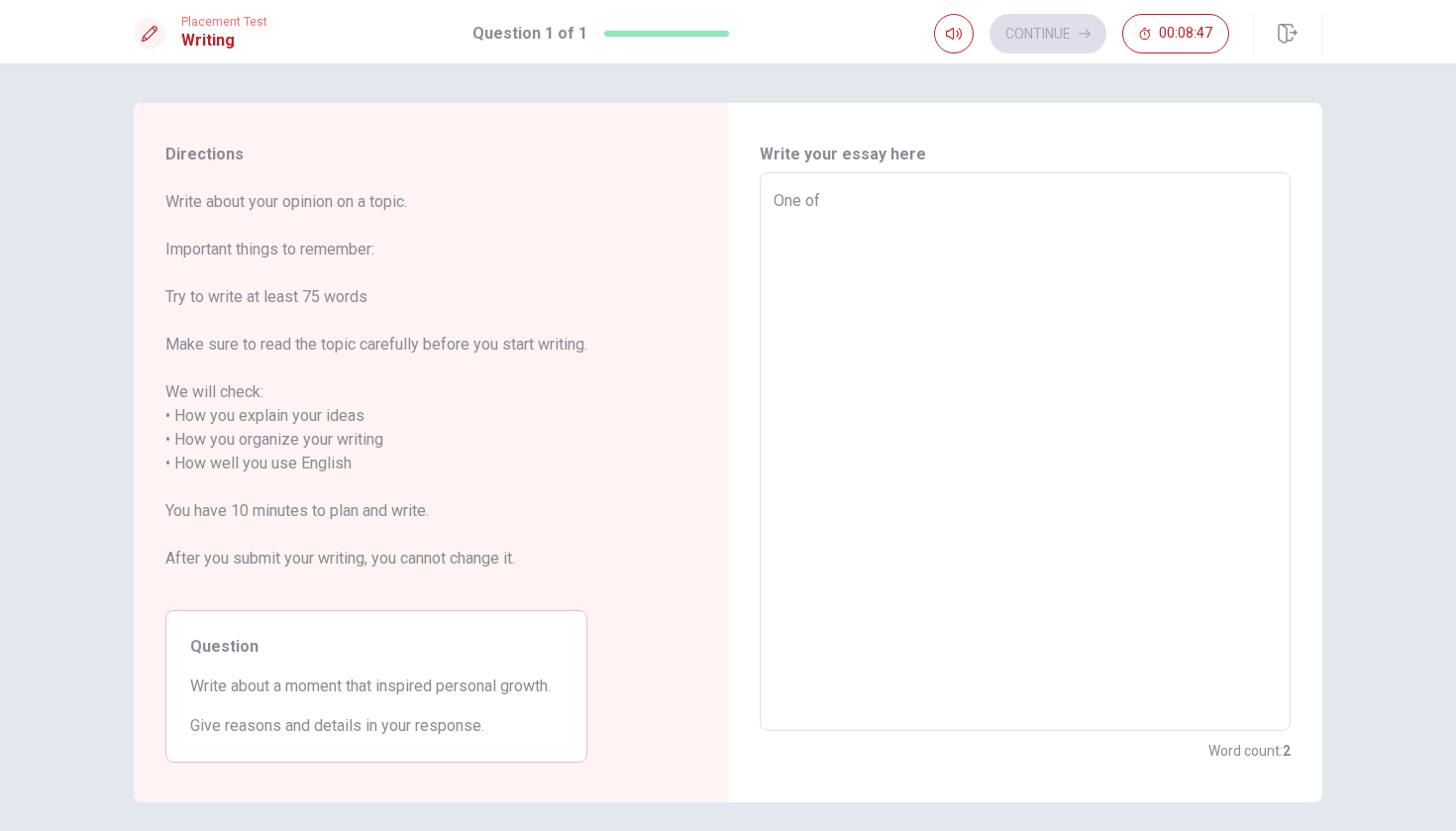 type on "x" 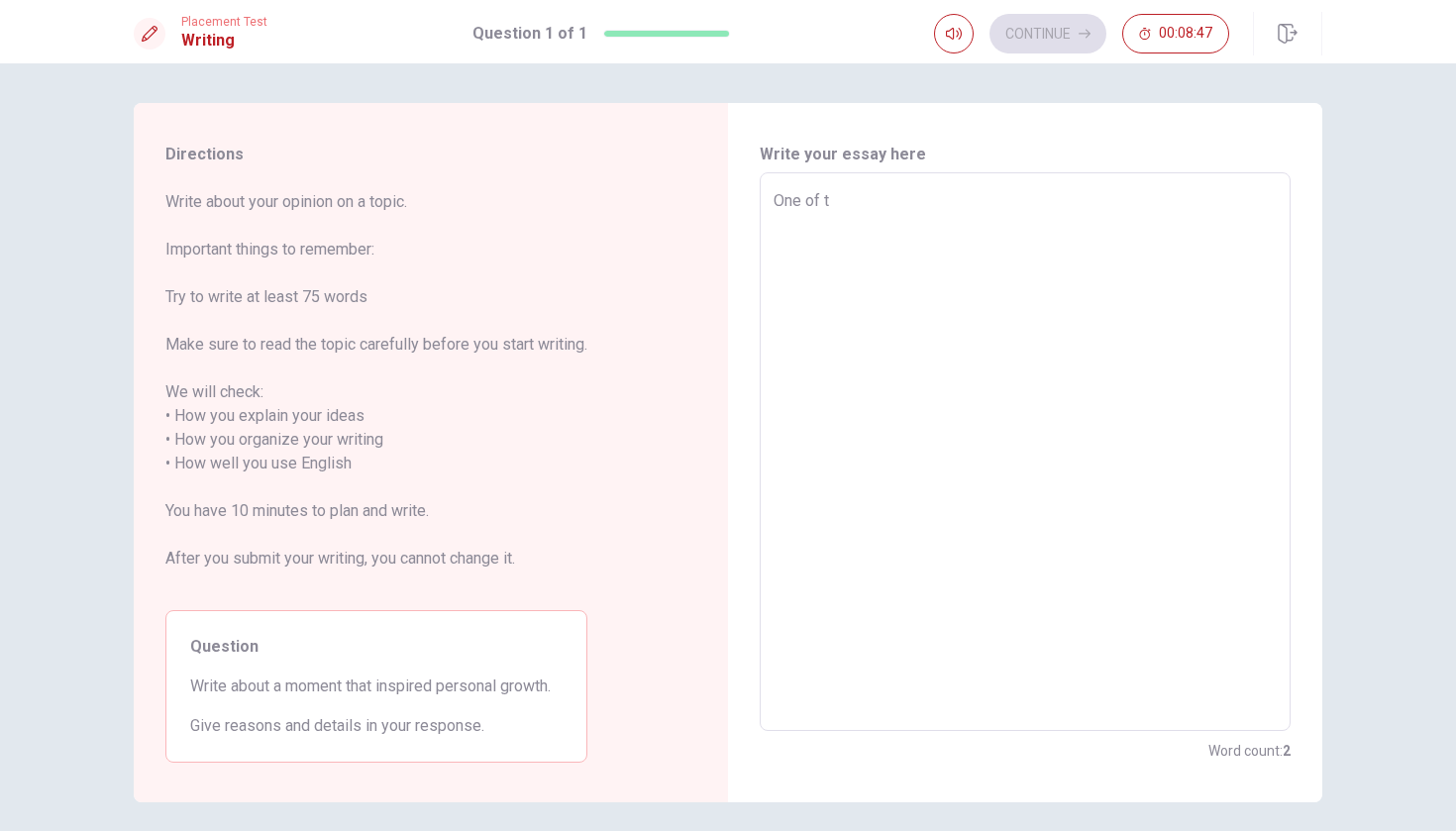 type on "x" 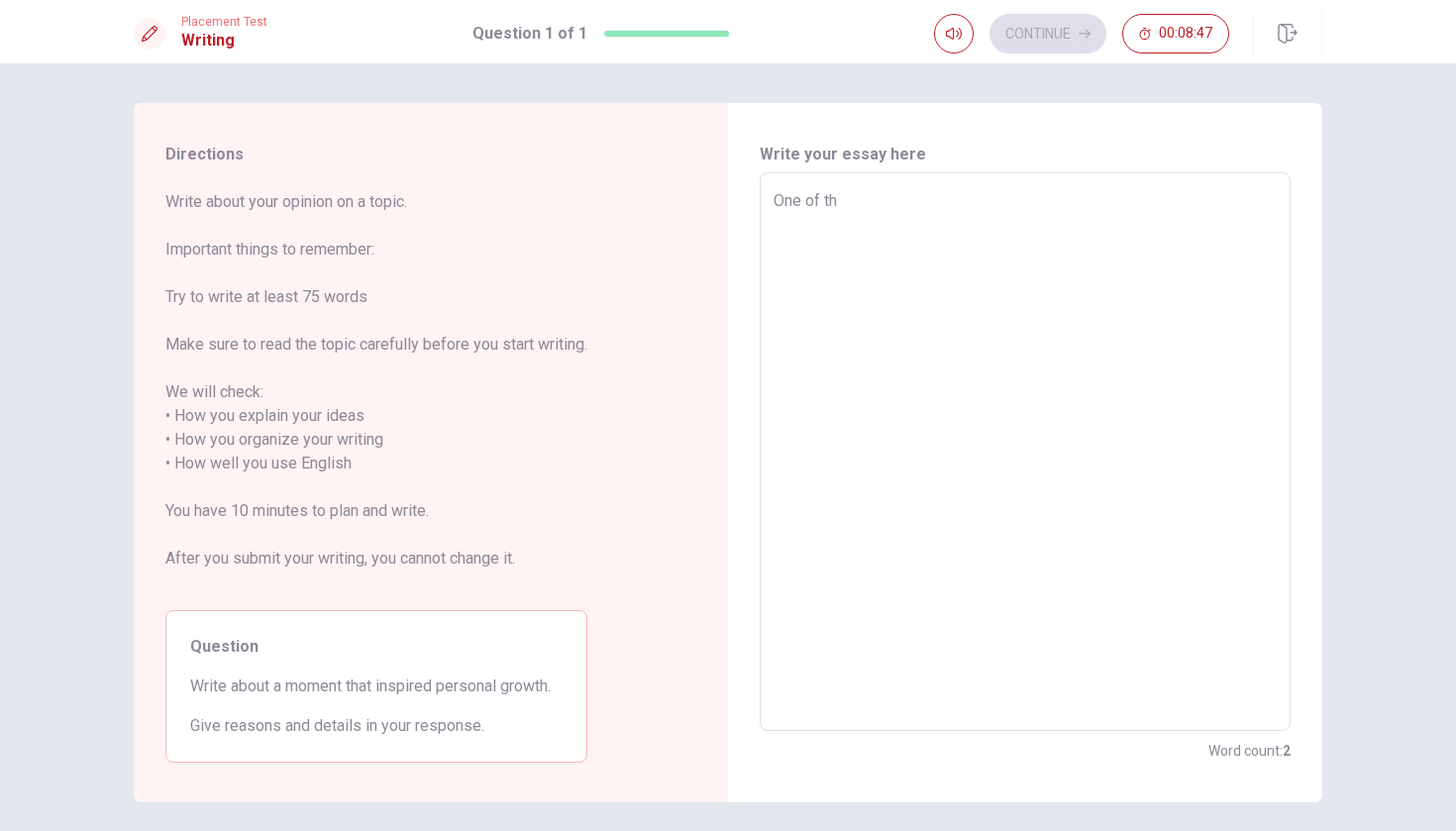 type on "x" 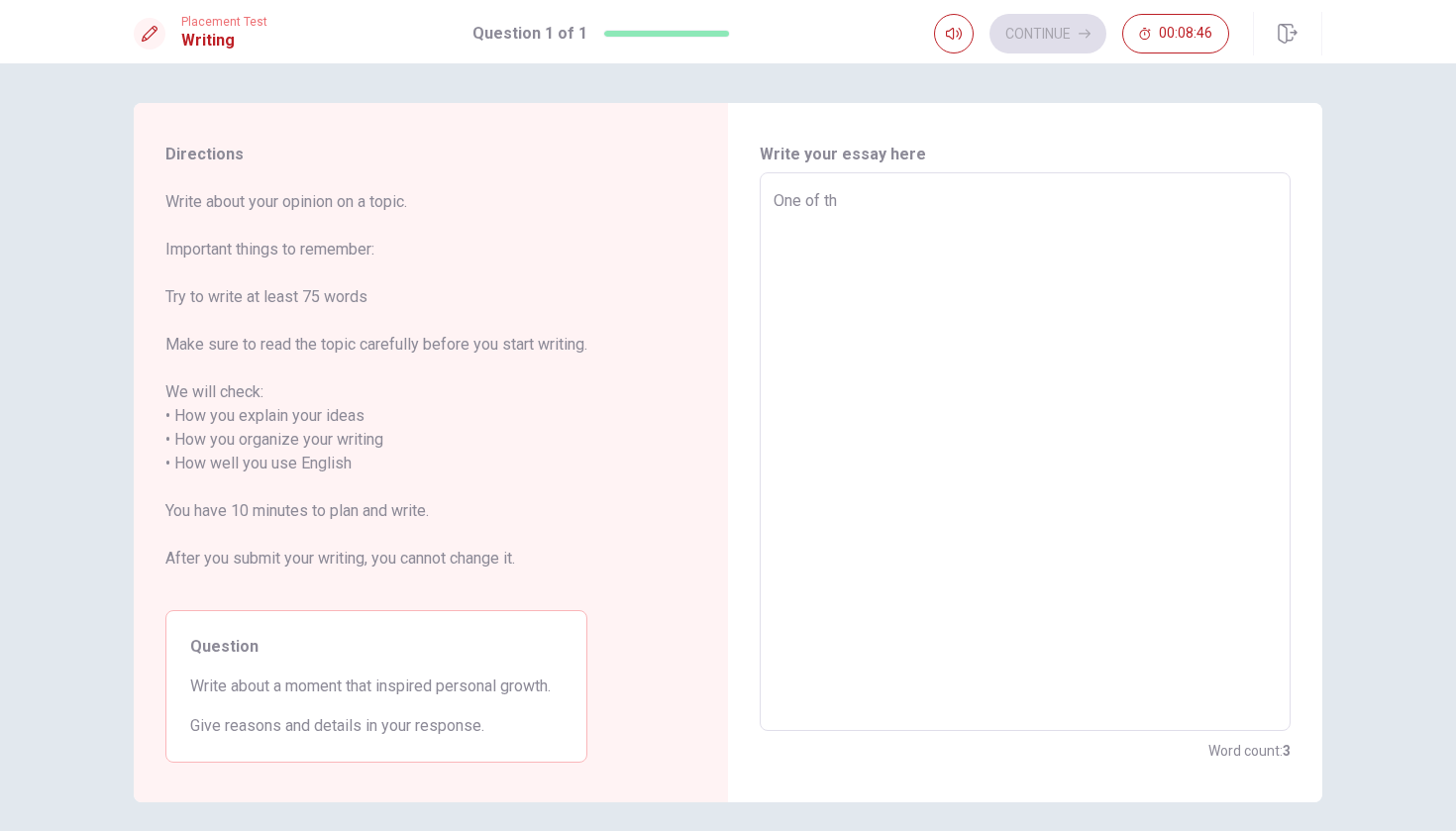 type on "One of the" 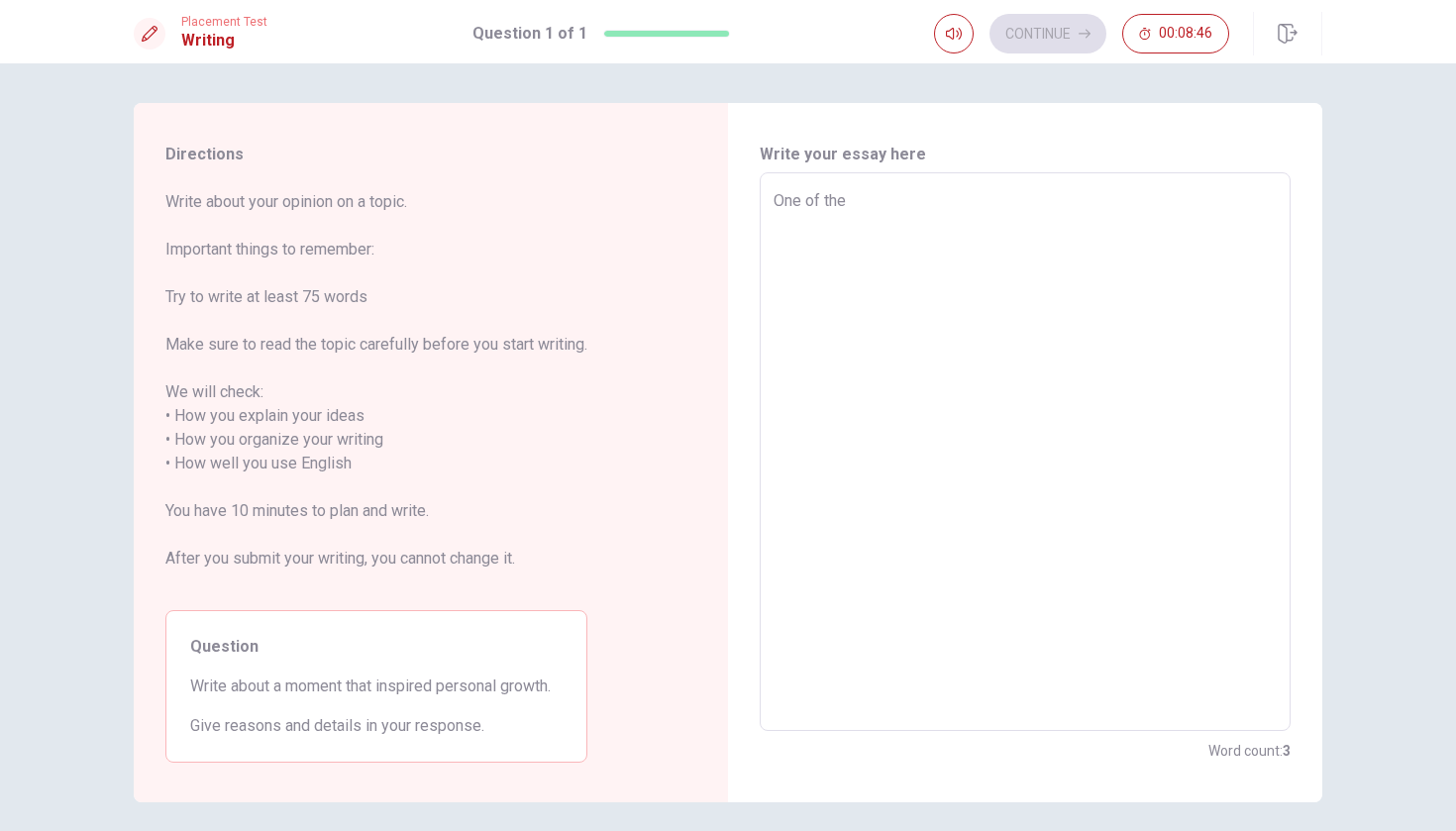 type on "x" 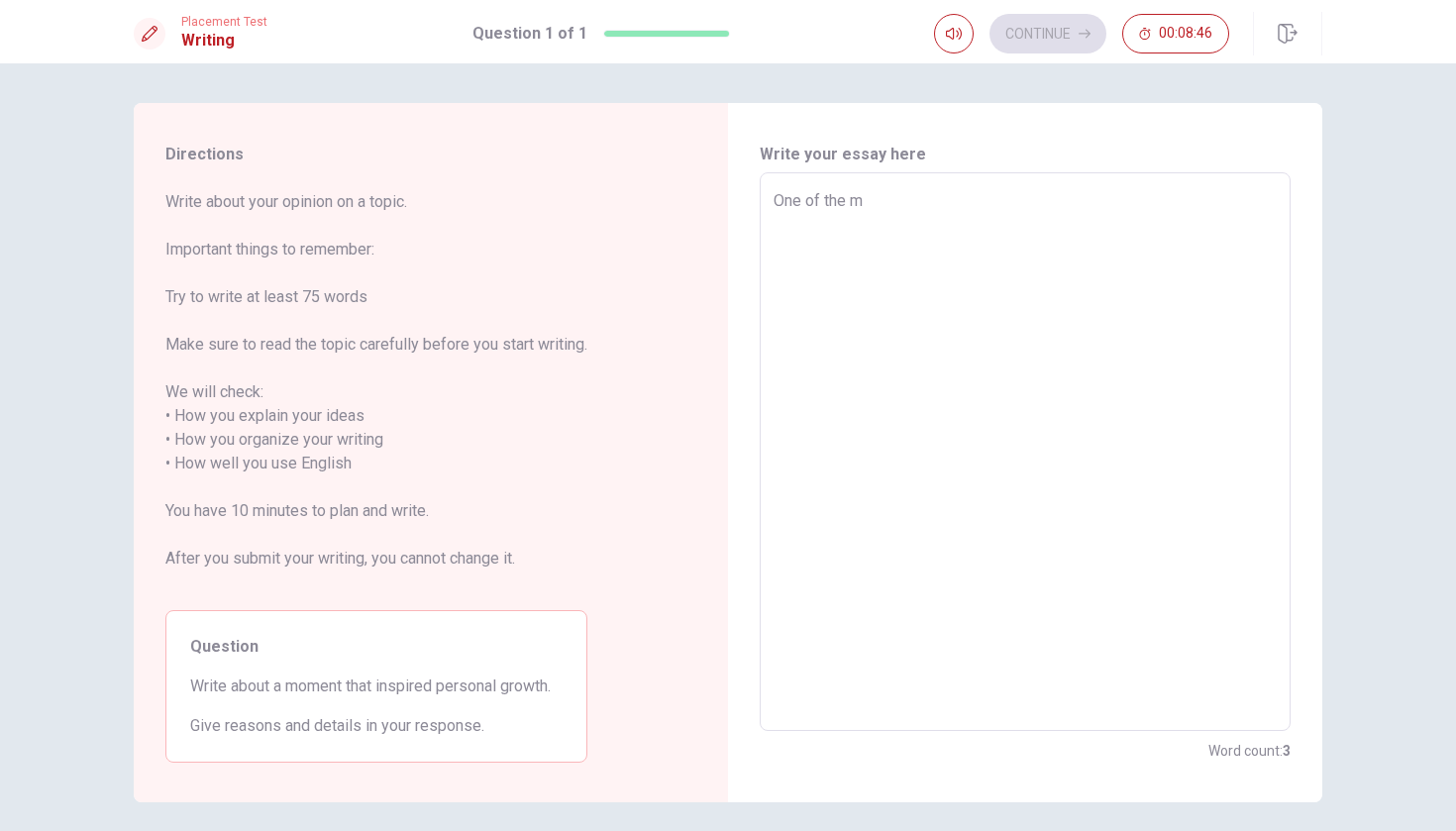 type on "x" 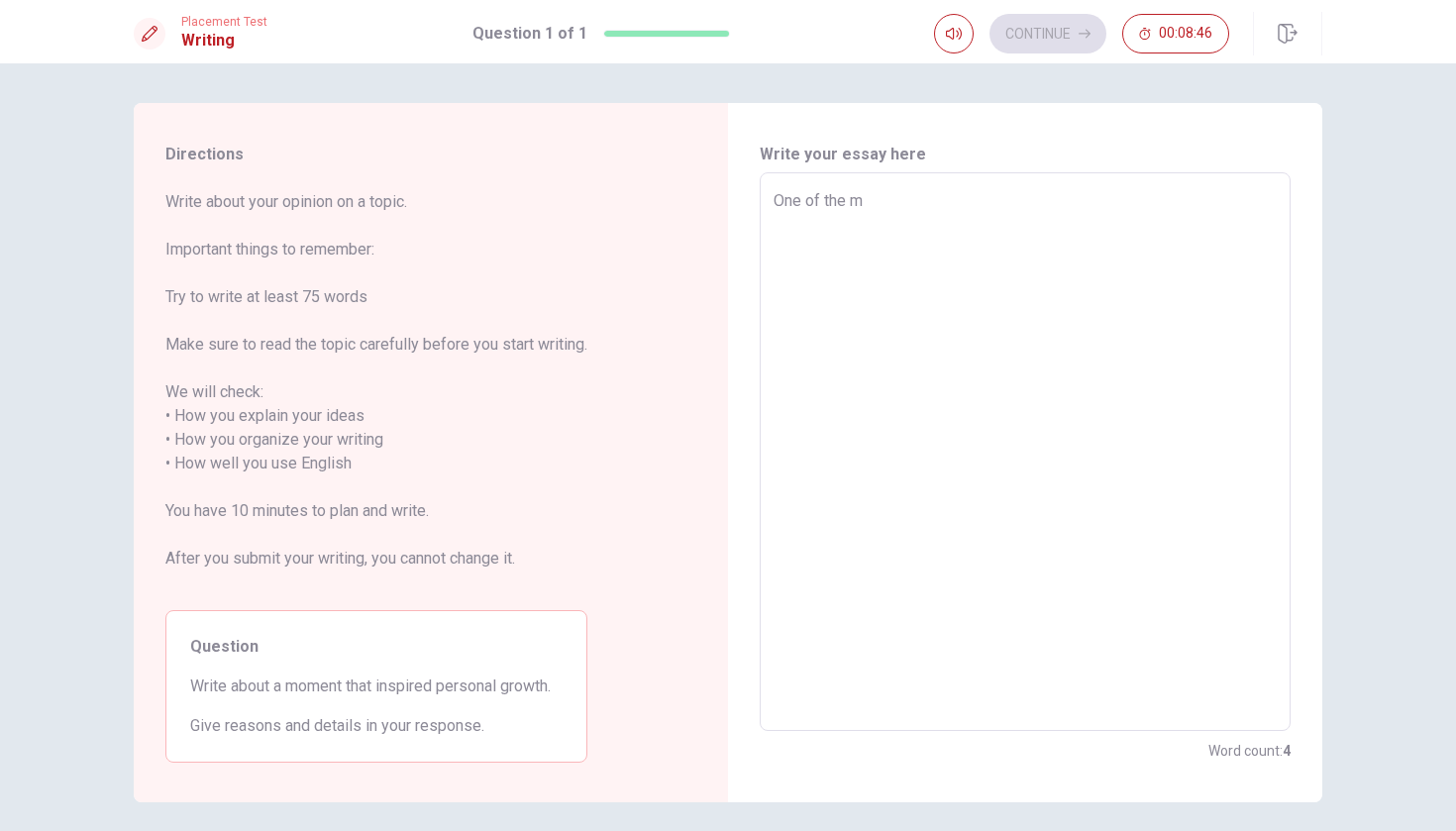 type on "One of the mo" 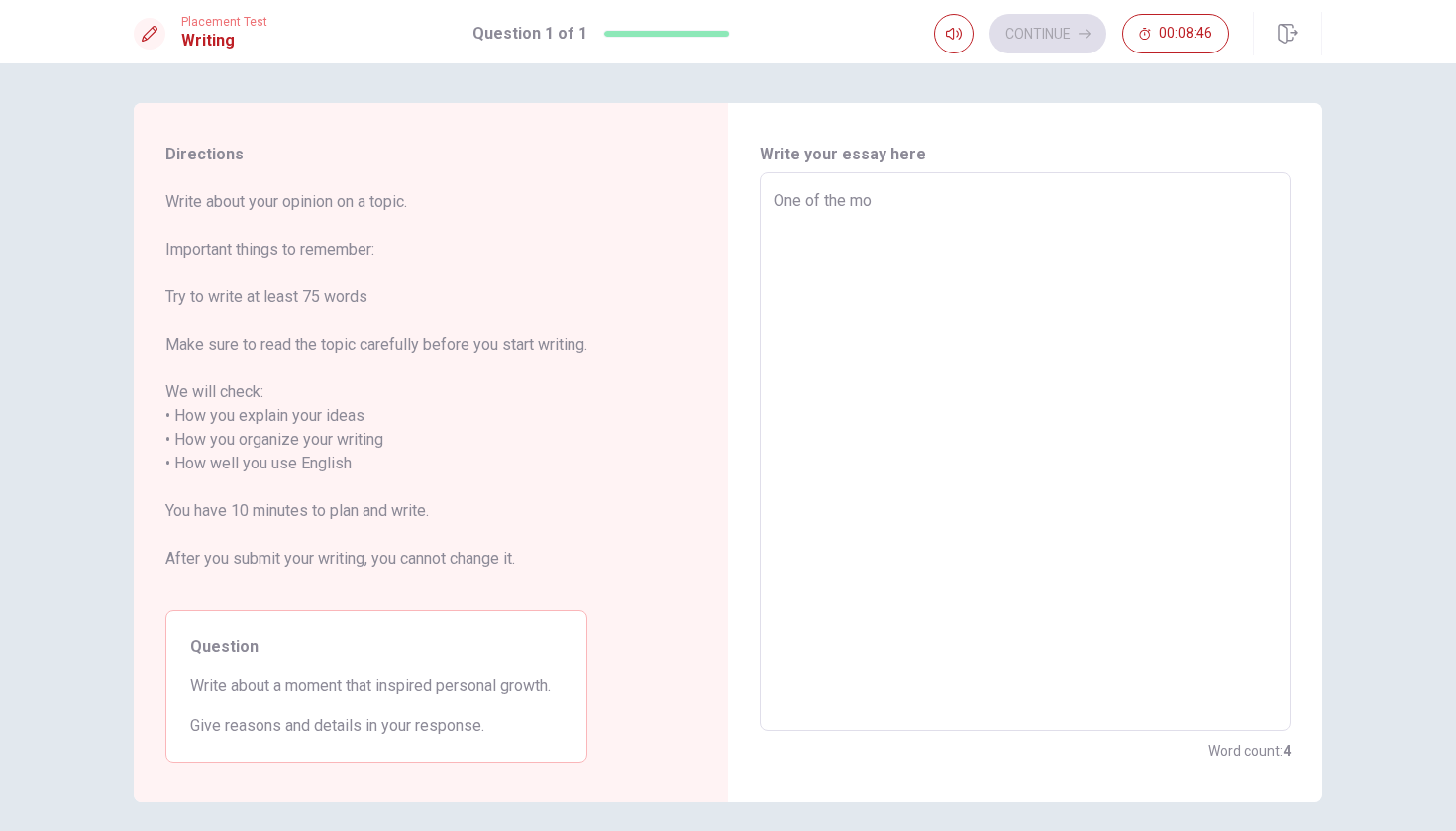 type on "x" 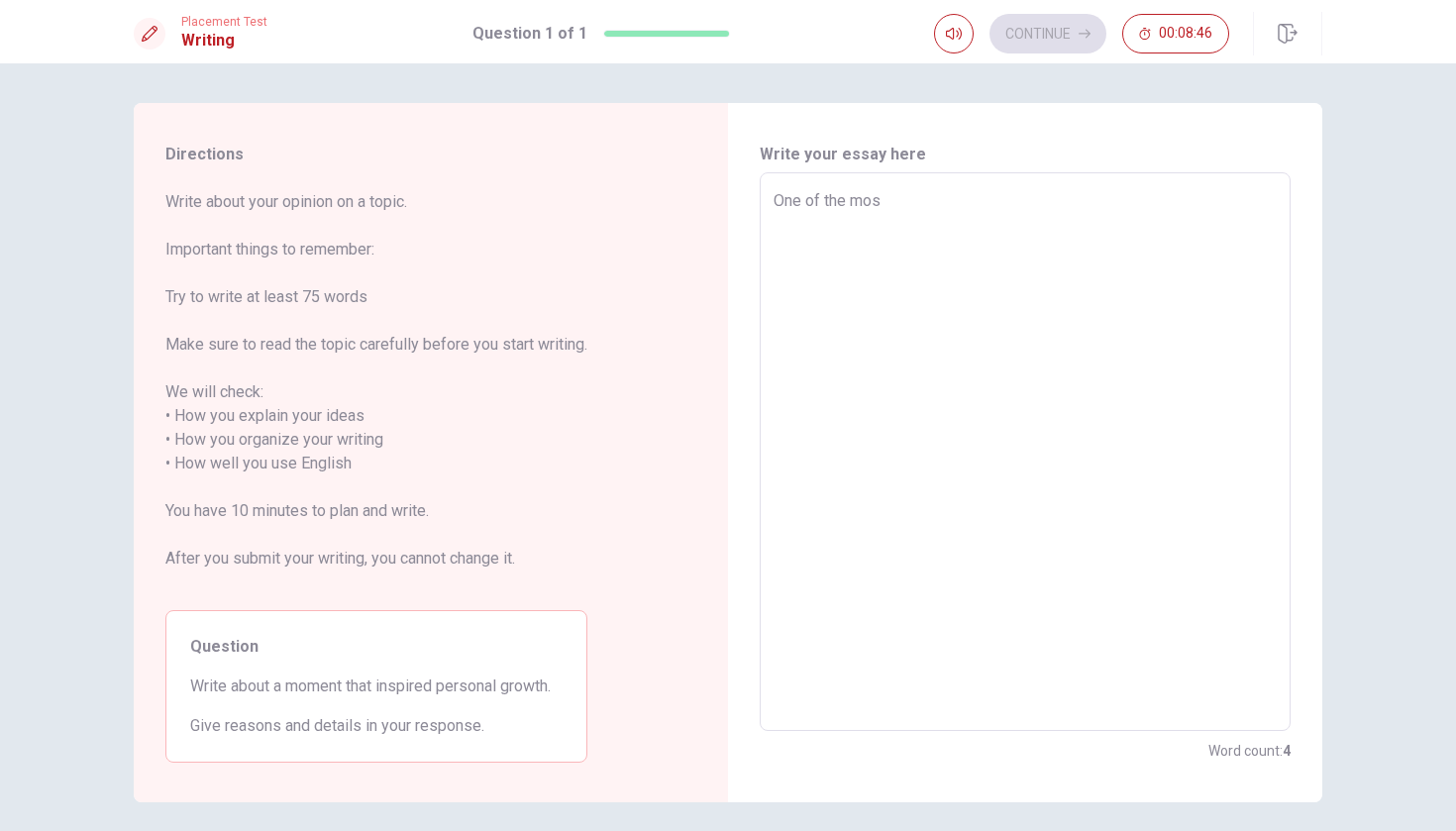 type on "x" 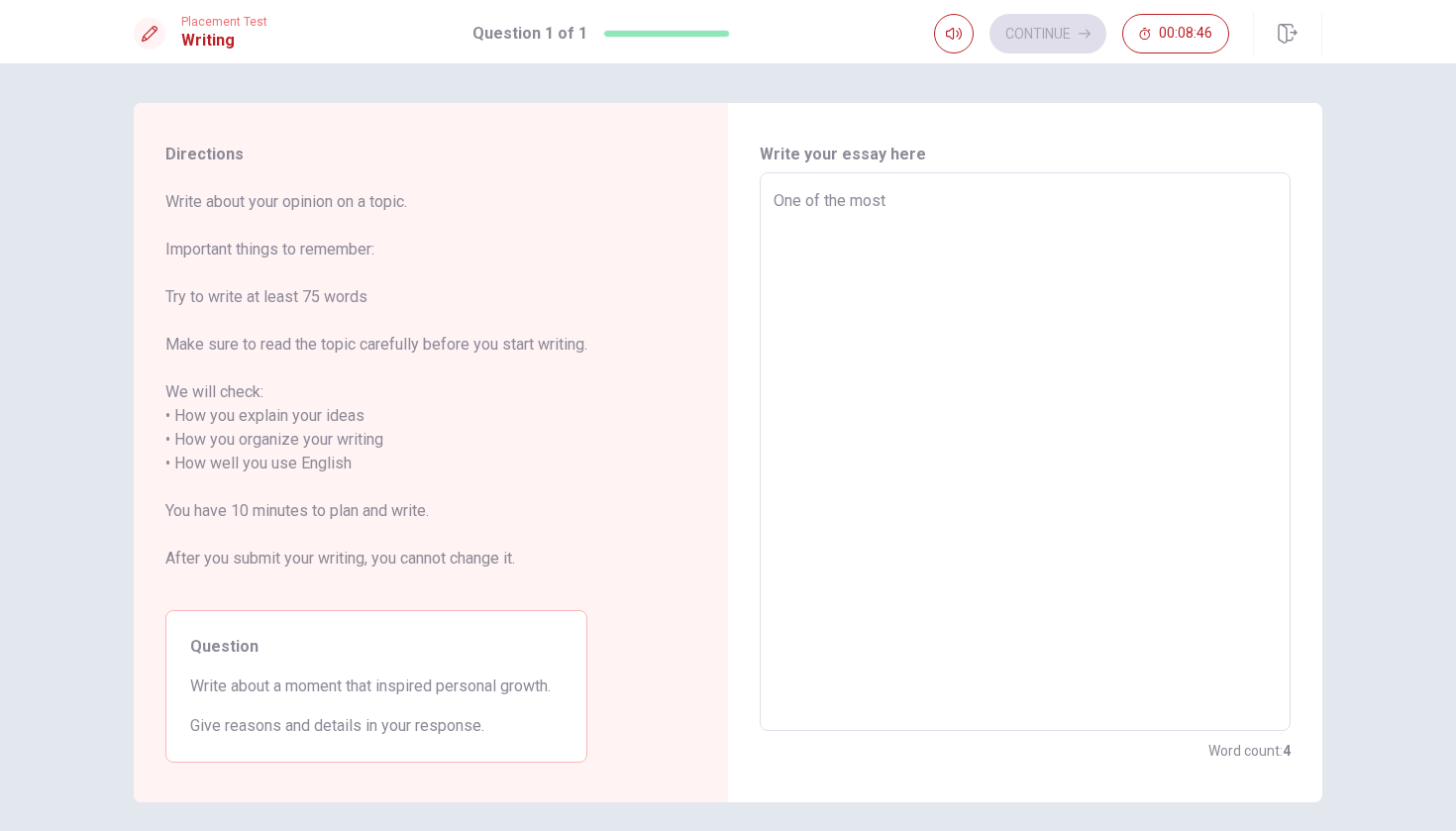 type on "x" 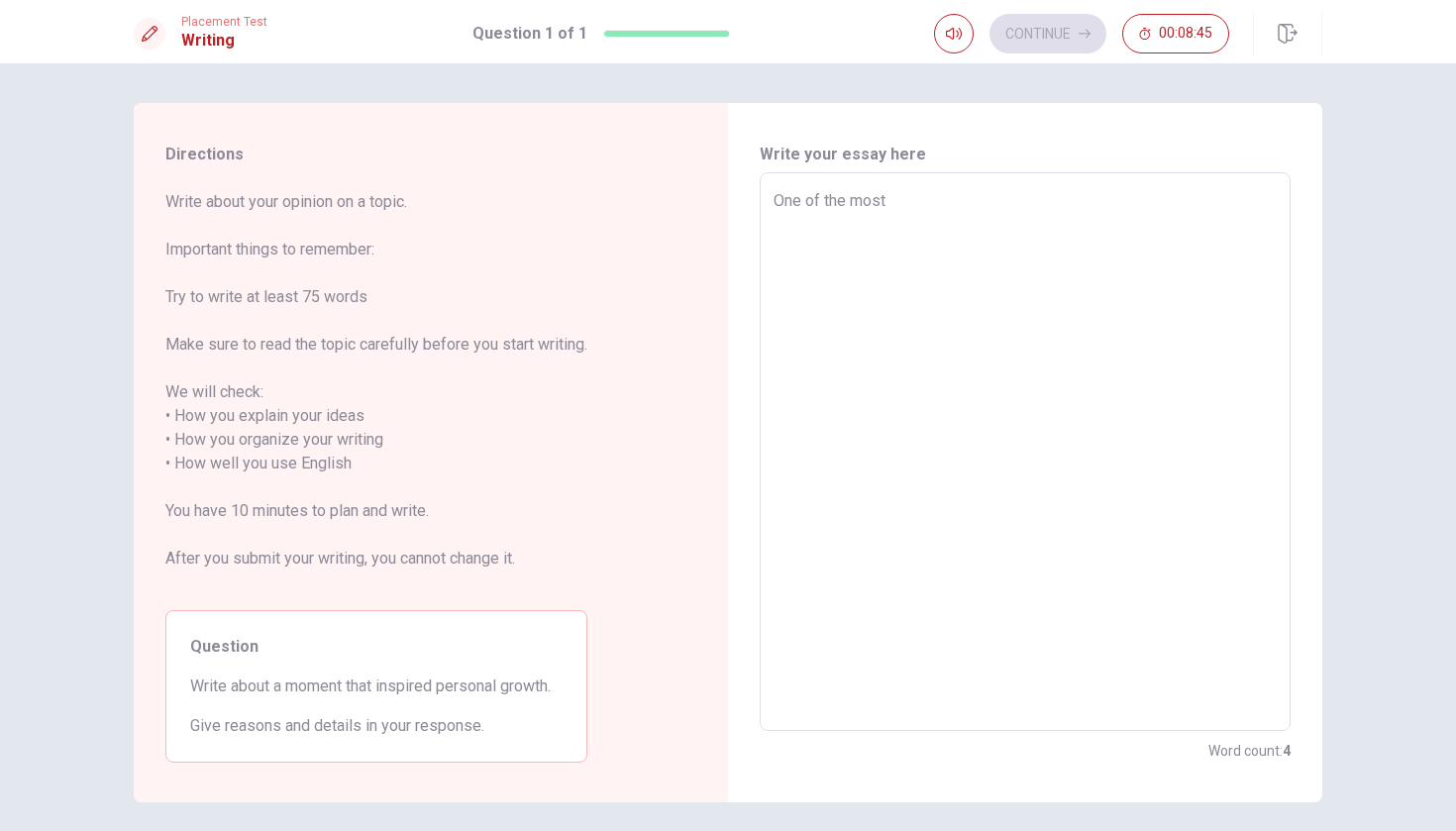 type on "One of the most" 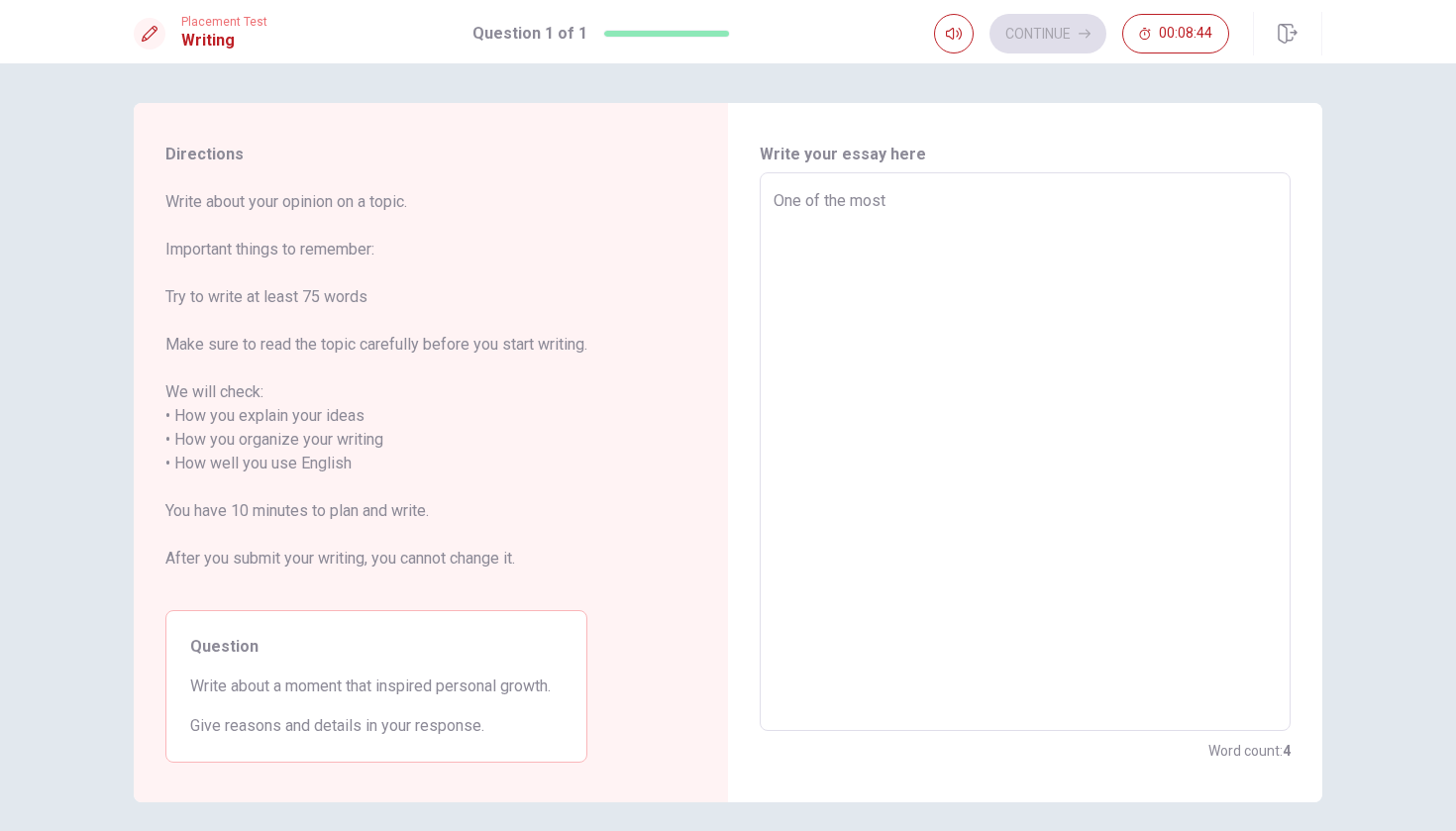 type on "x" 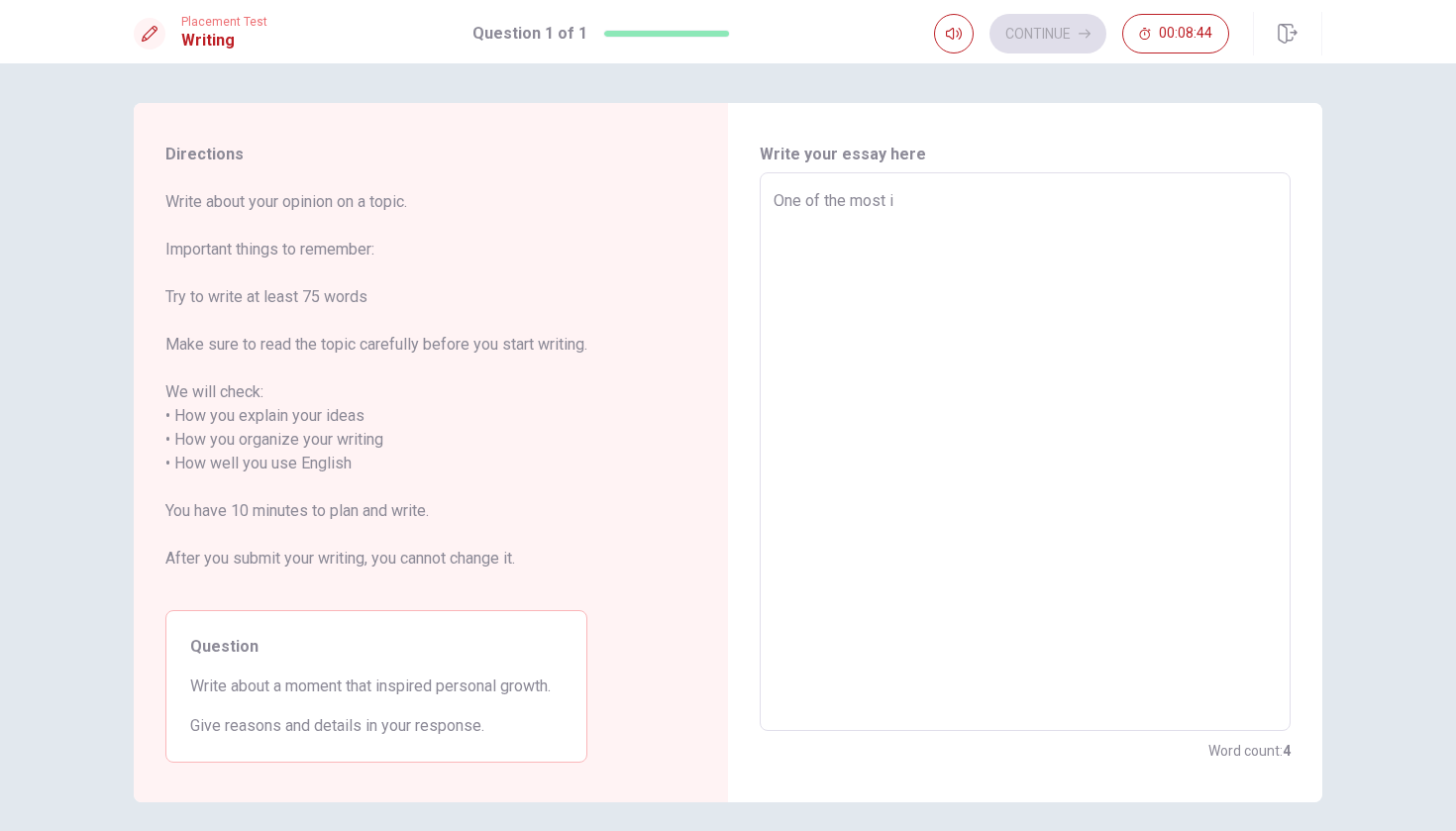 type on "x" 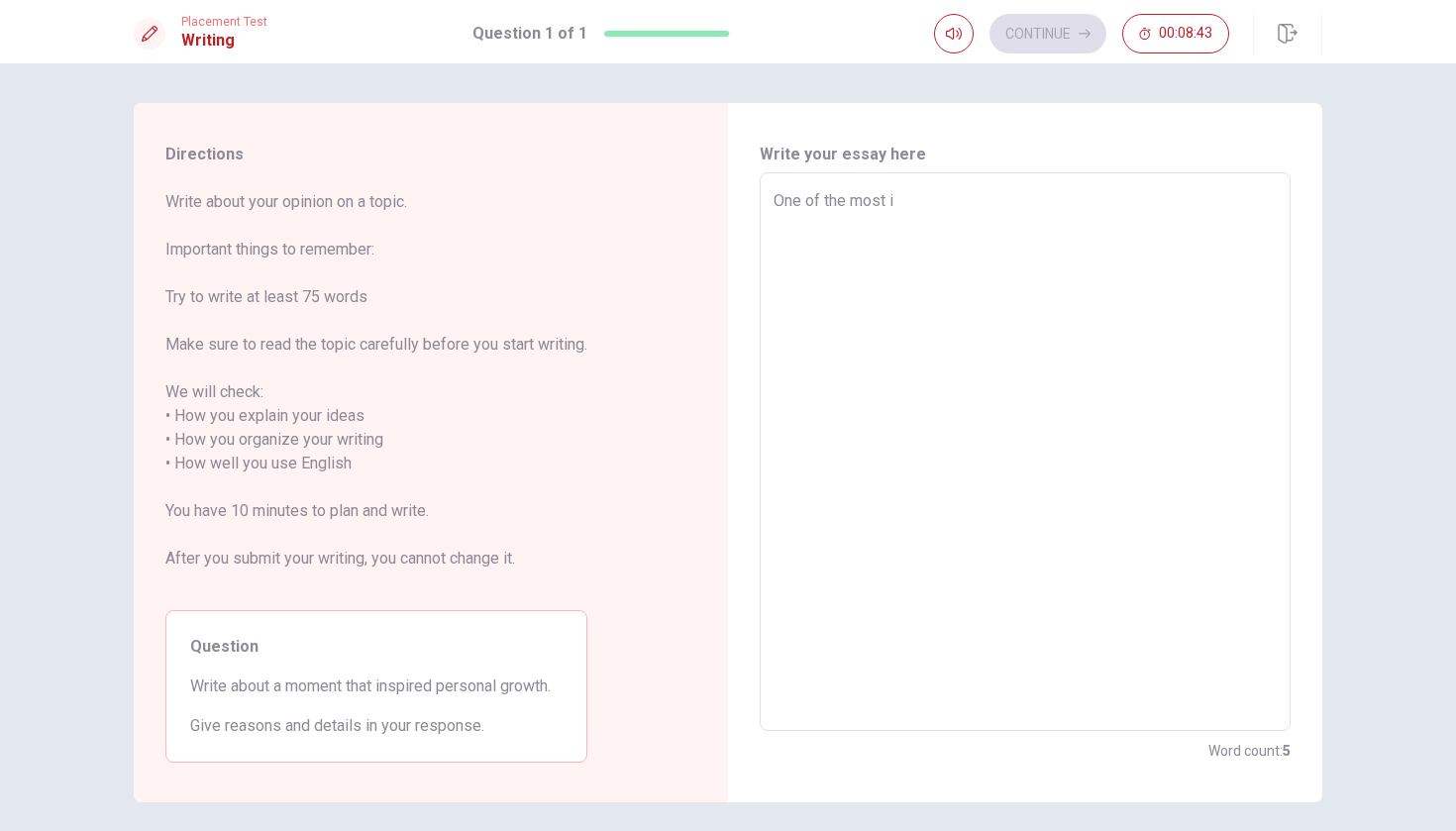 type on "One of the most in" 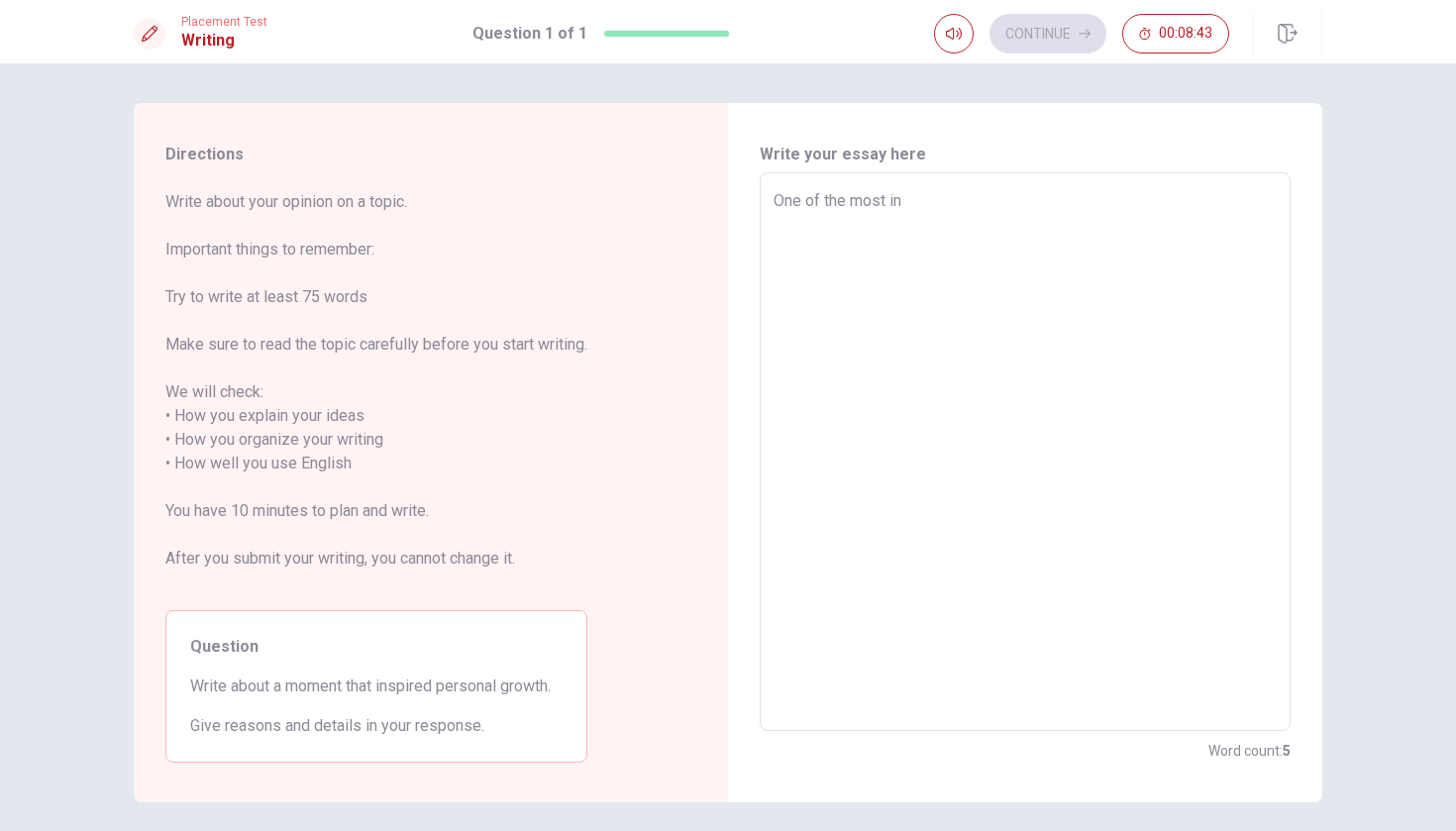type on "x" 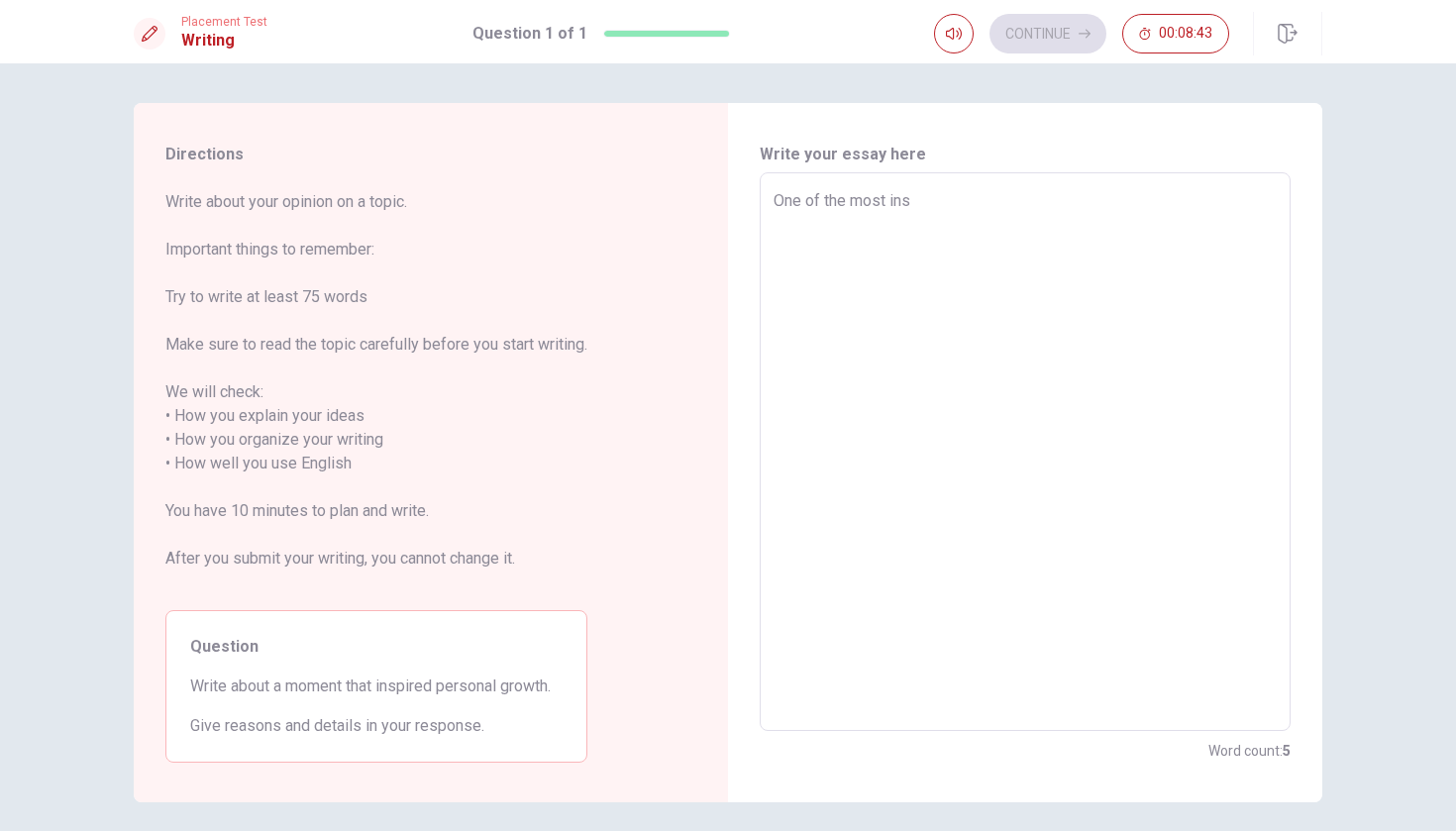 type on "x" 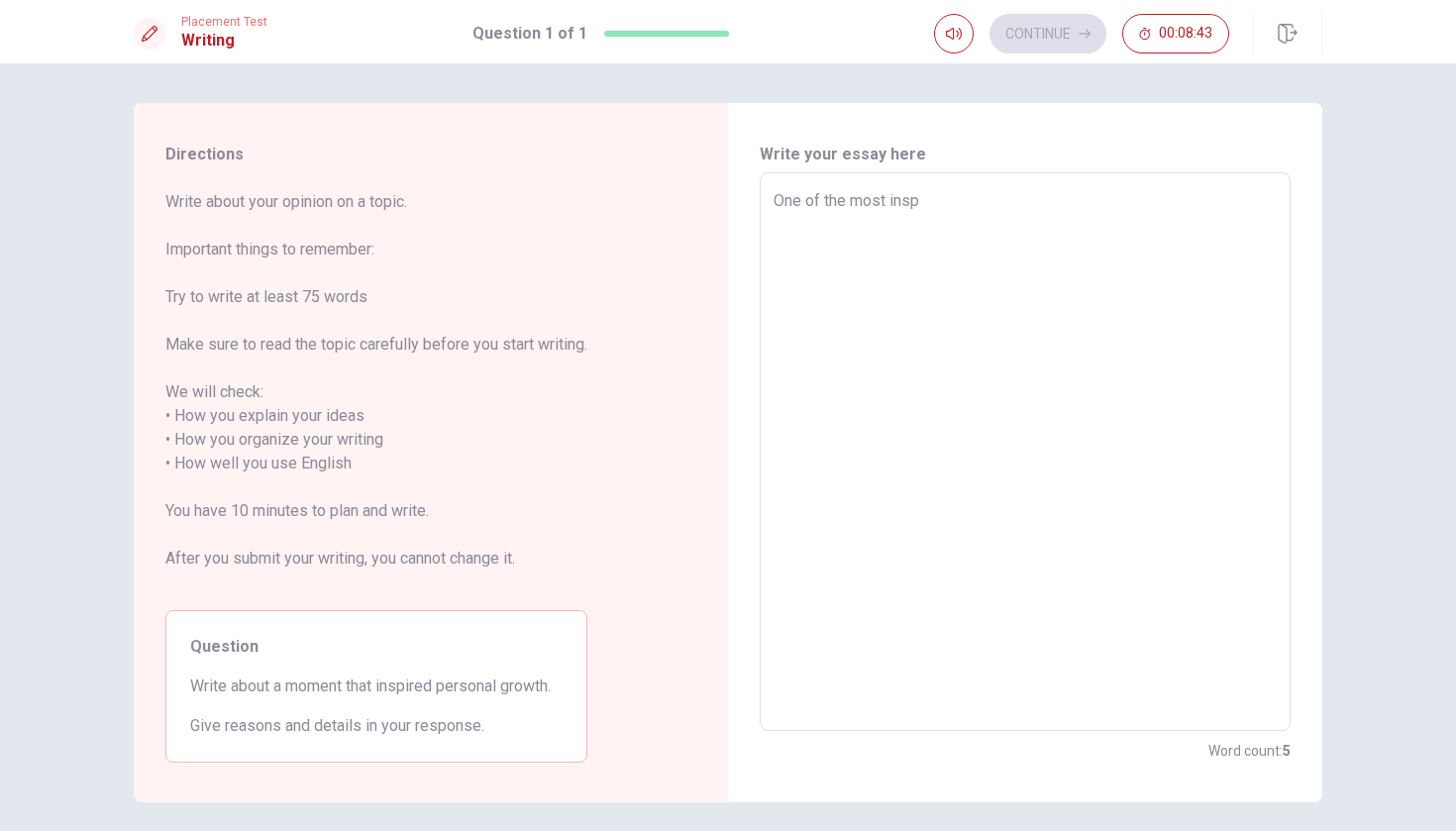 type on "x" 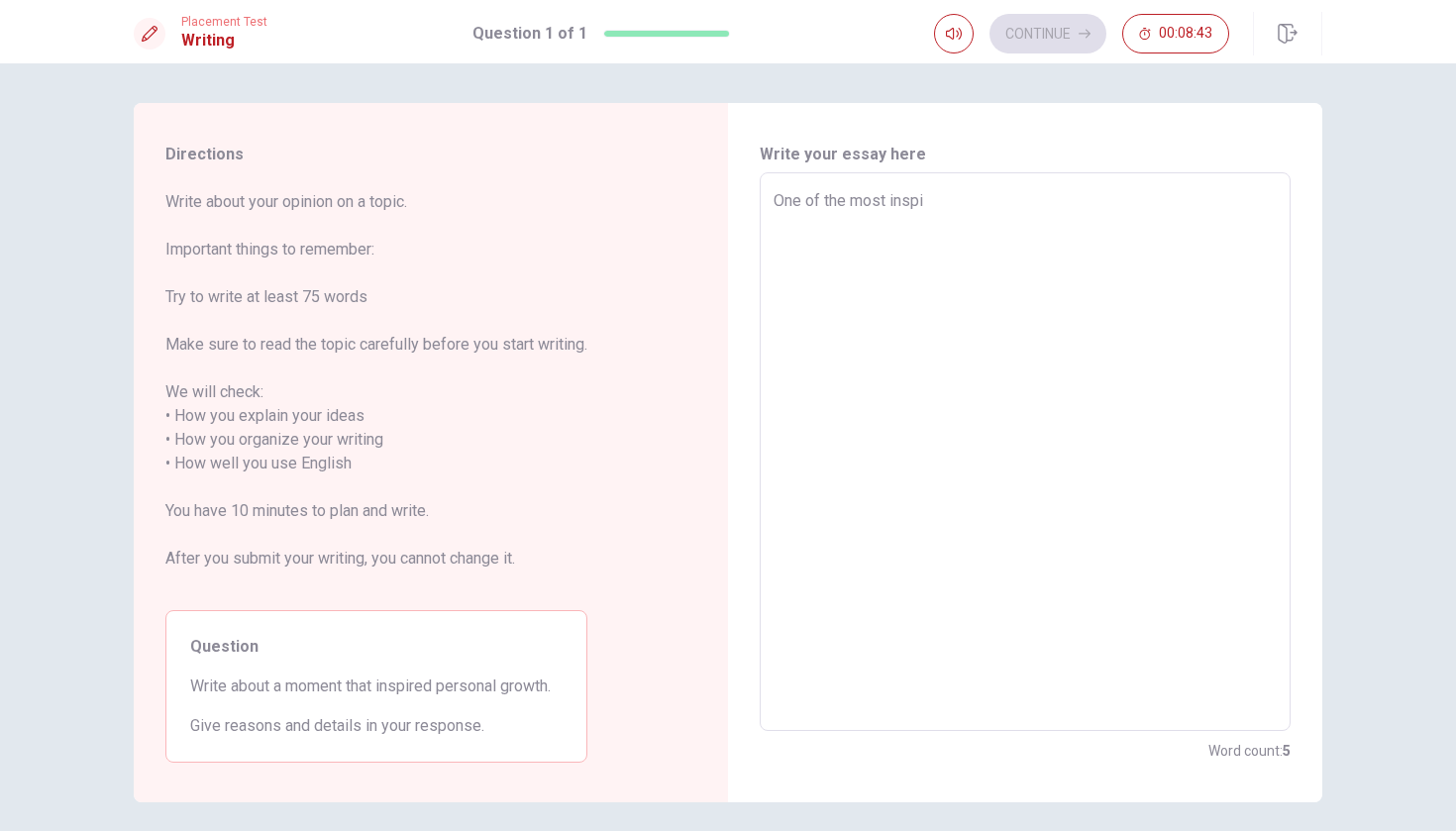 type on "x" 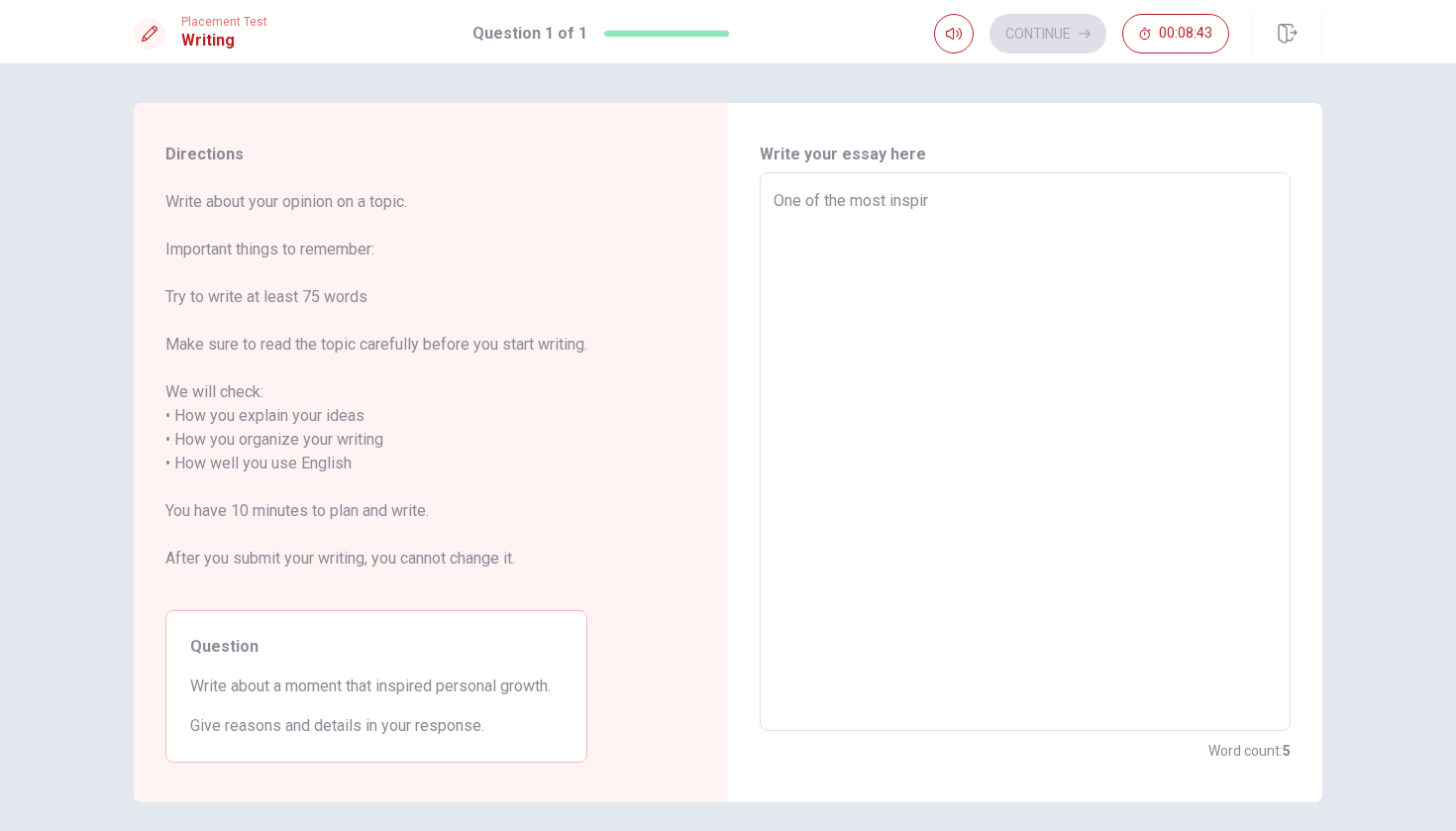 type on "x" 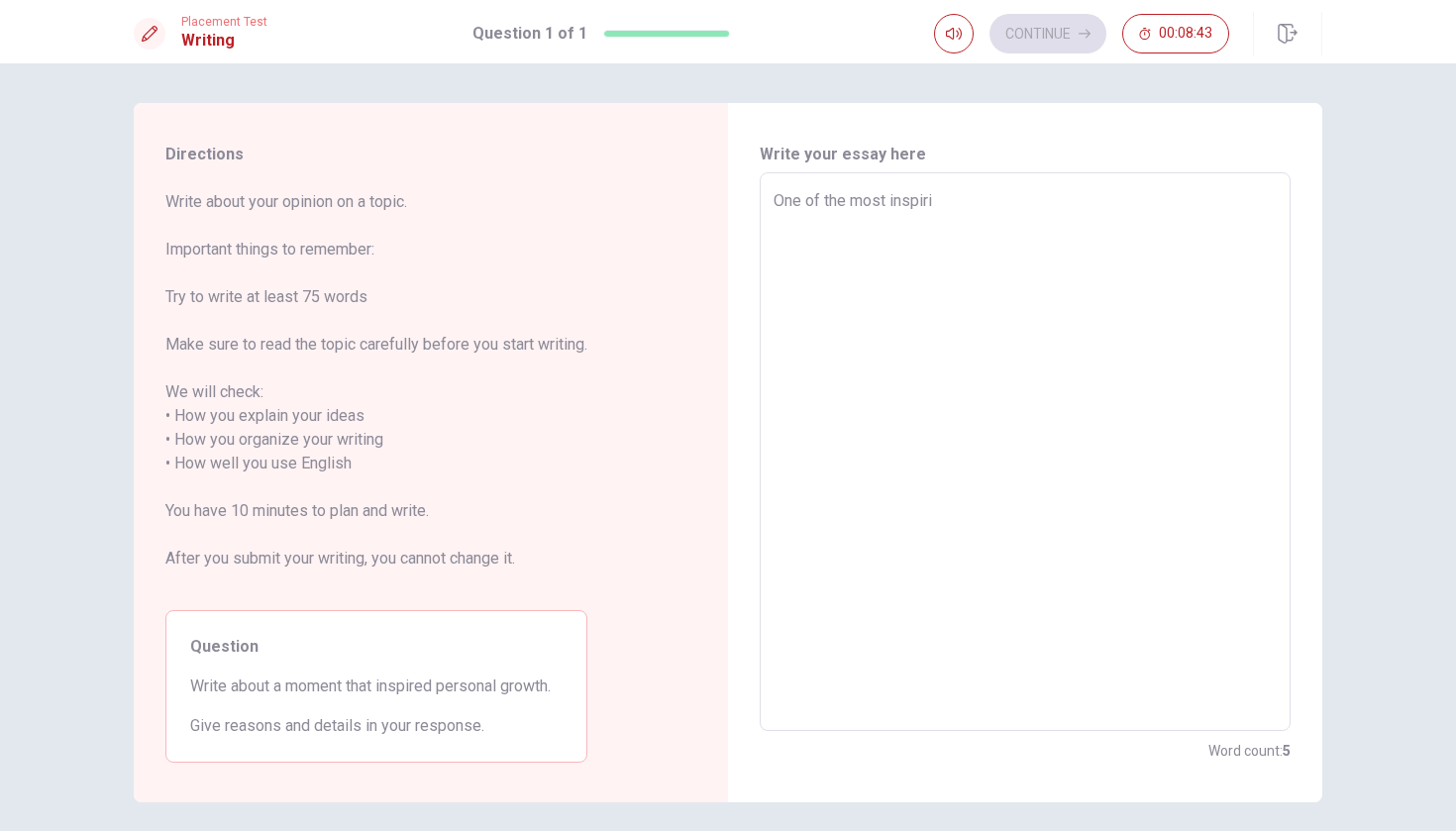 type on "x" 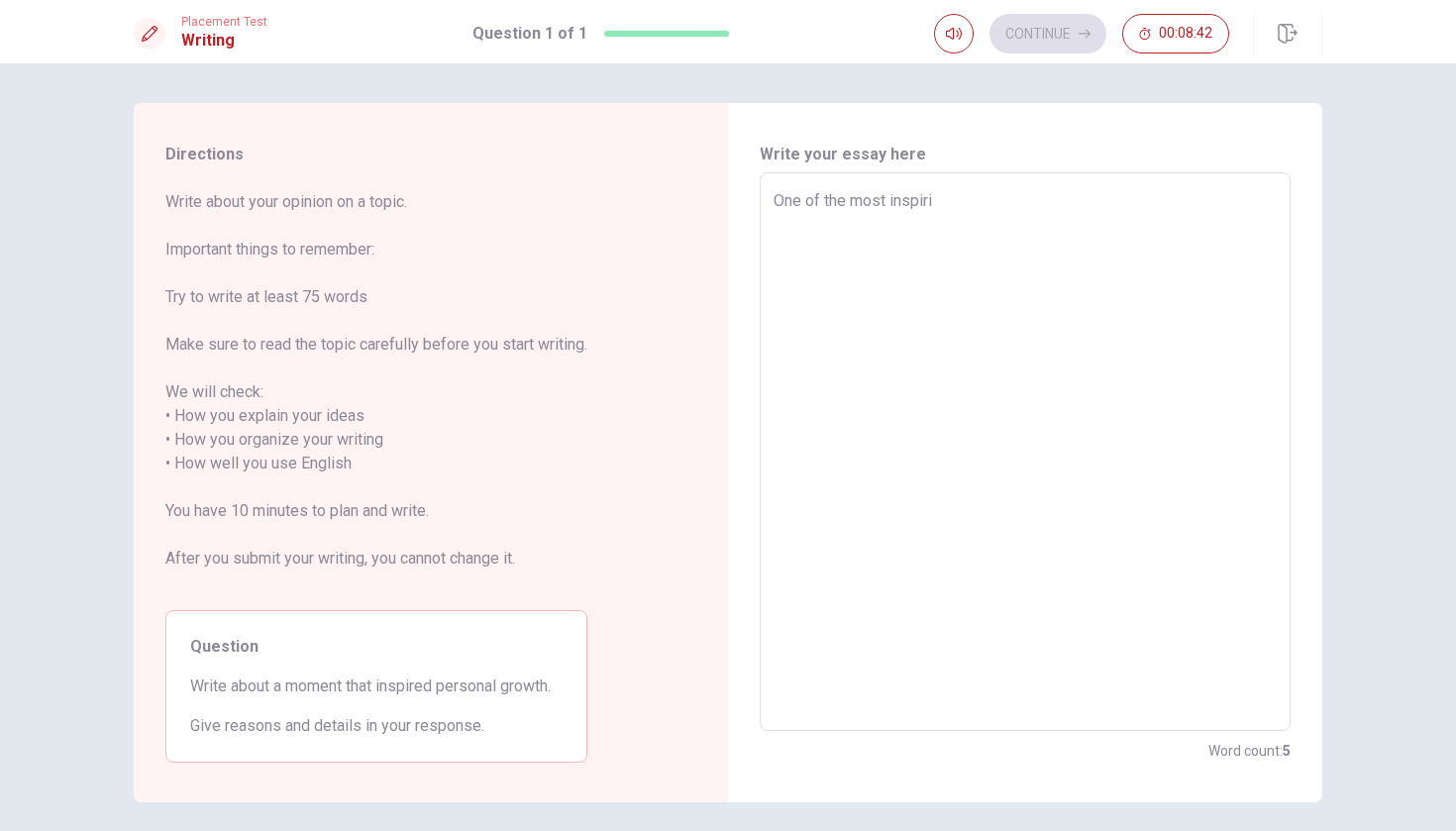 type on "One of the most inspirin" 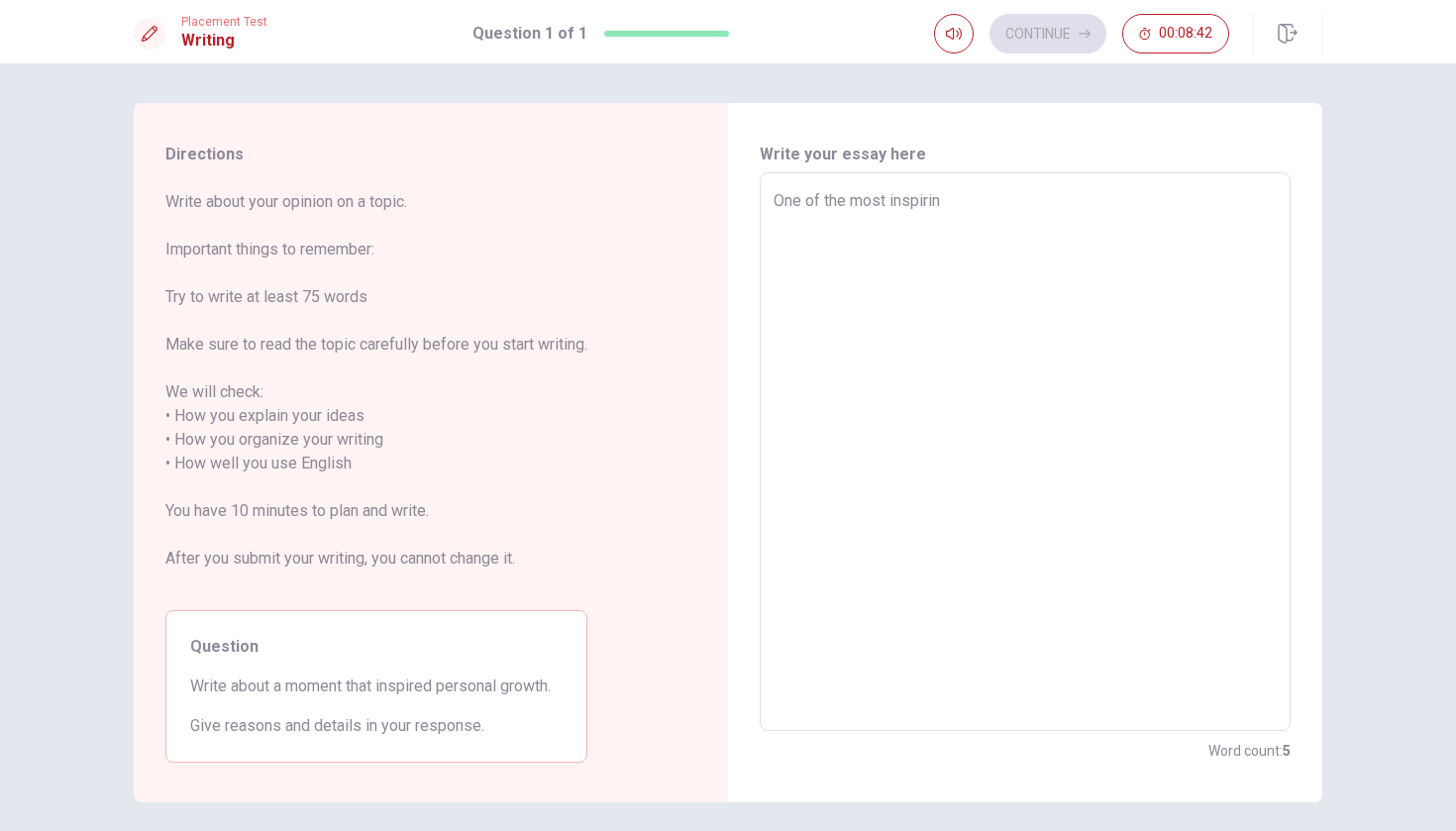 type on "x" 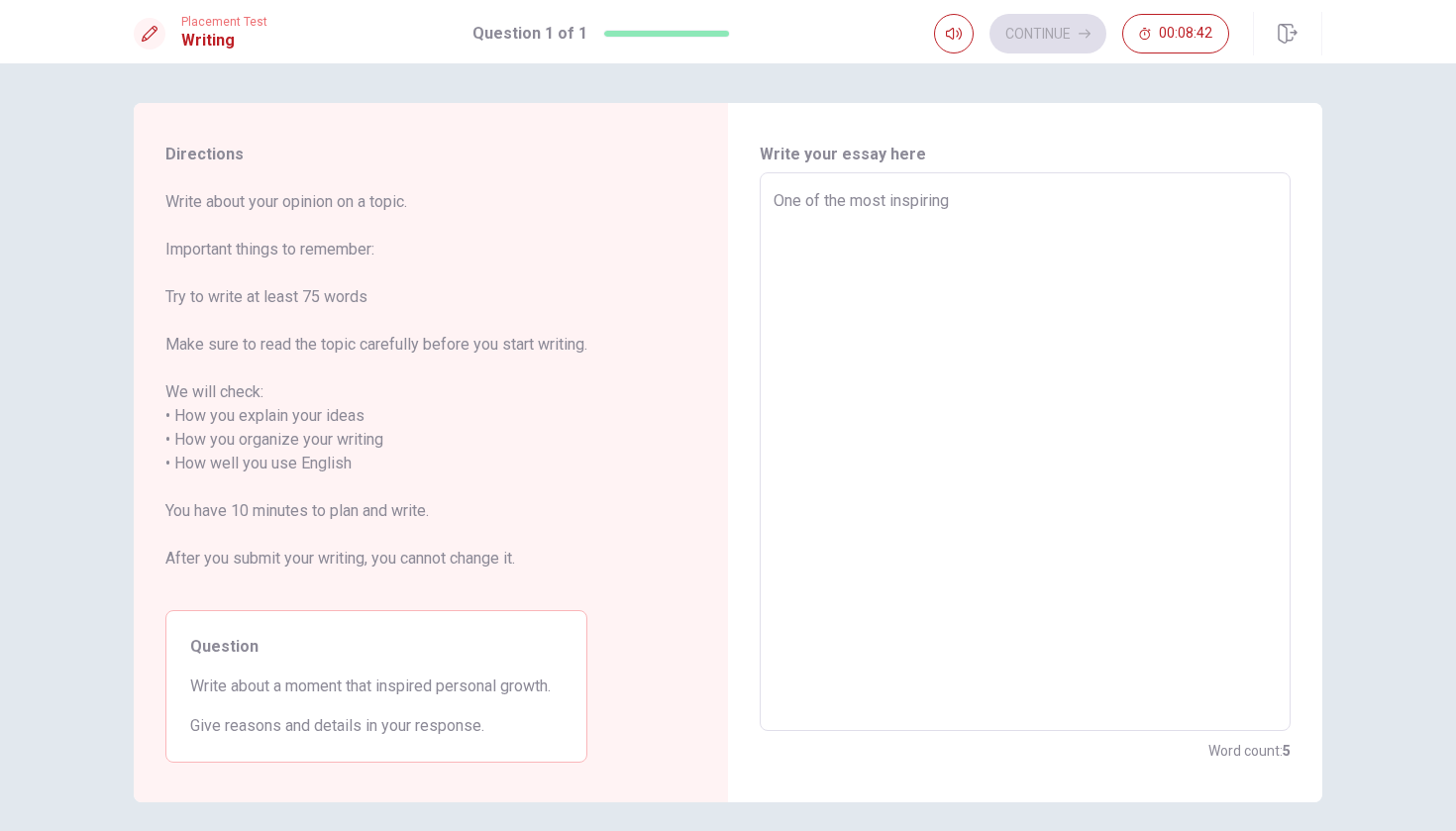 type on "x" 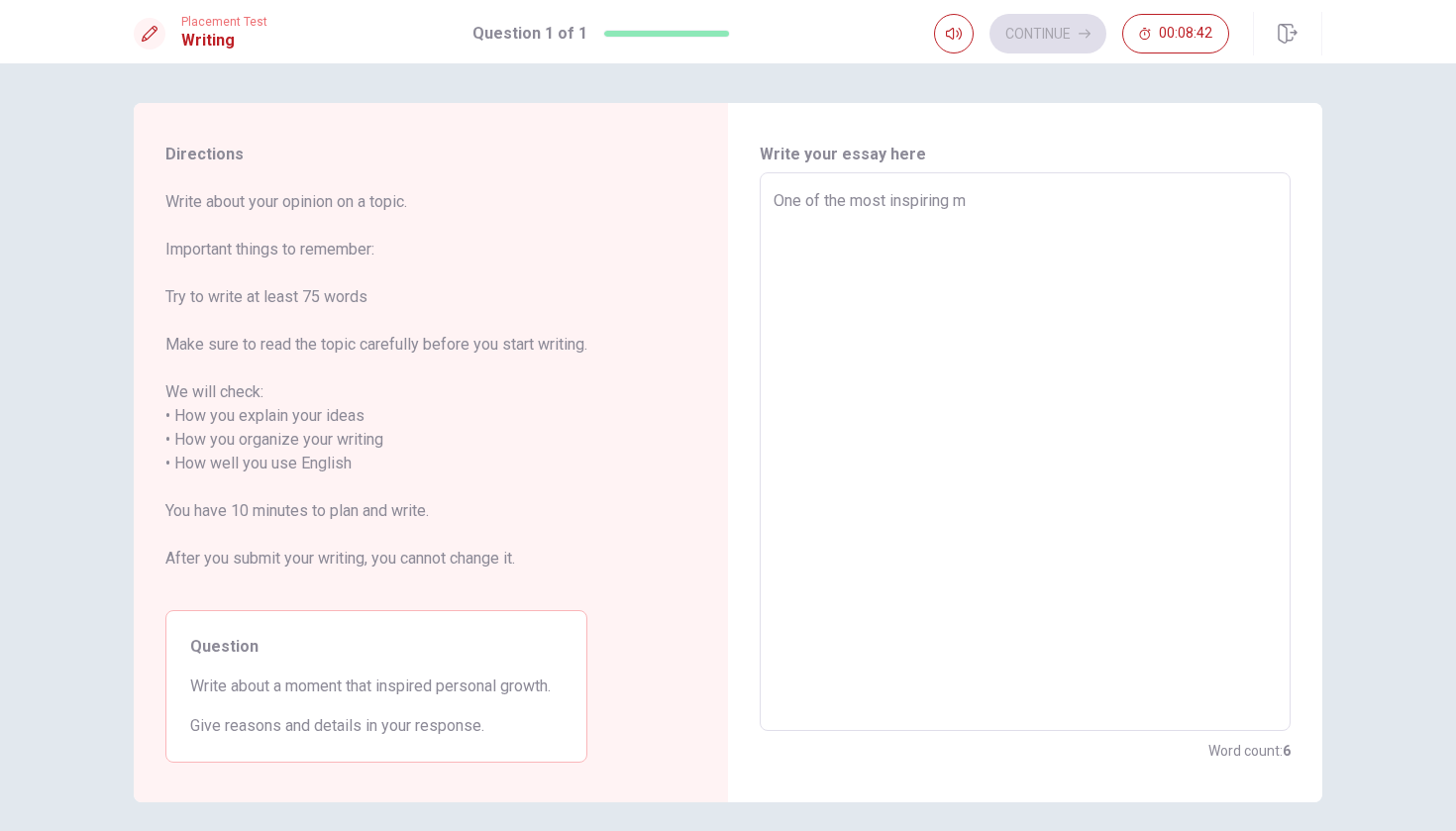 type on "x" 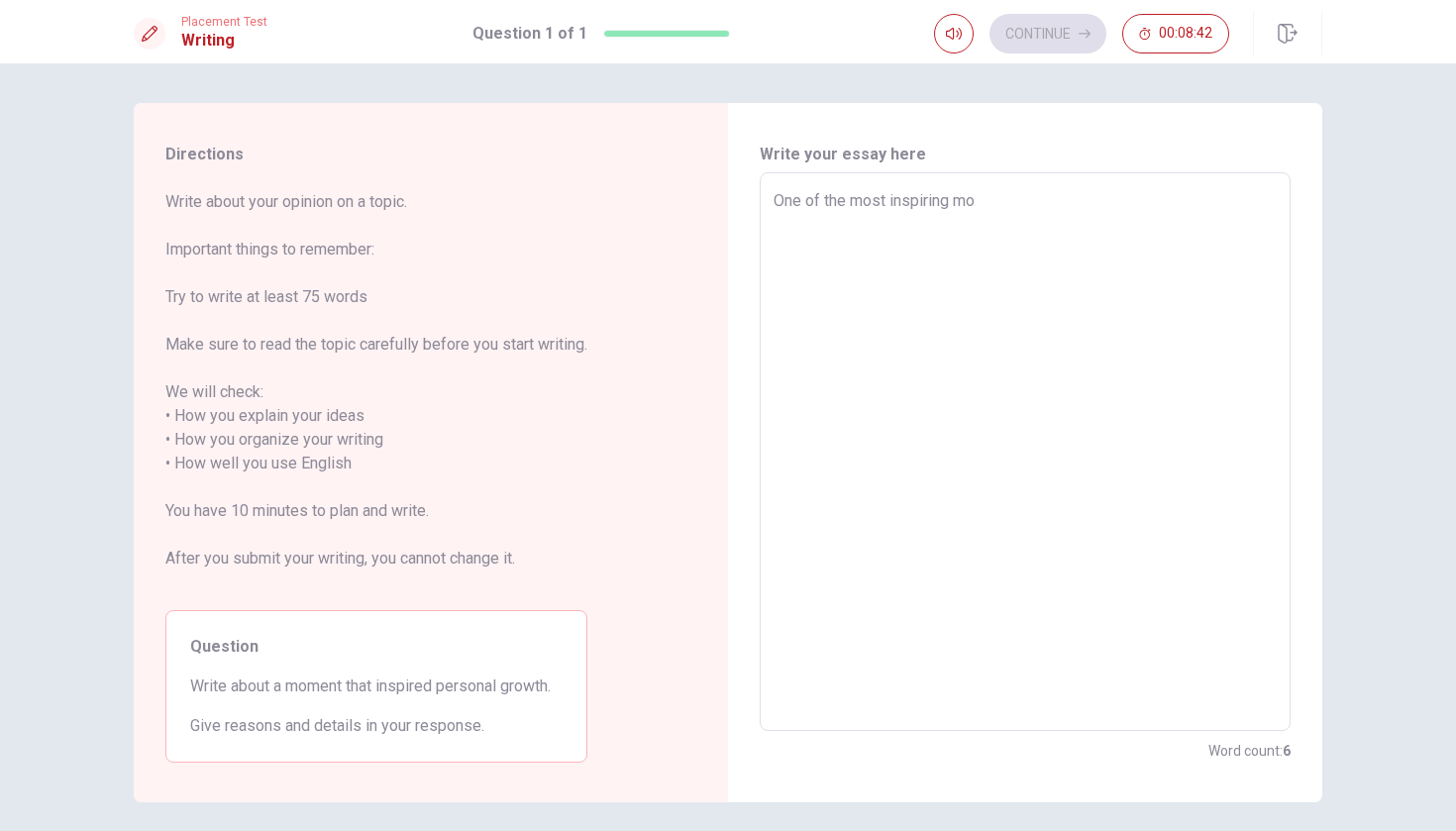 type on "x" 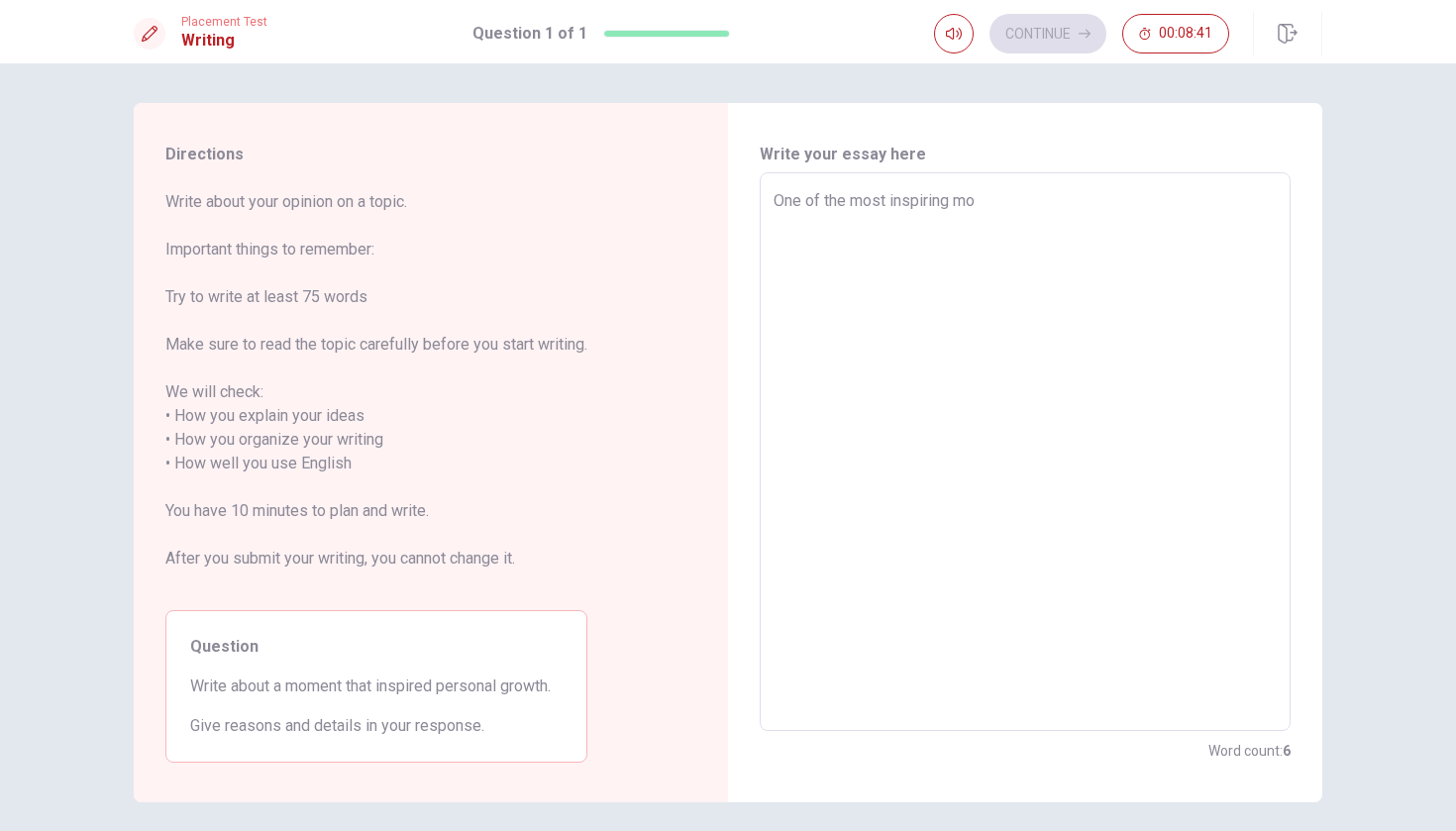 type on "One of the most inspiring mom" 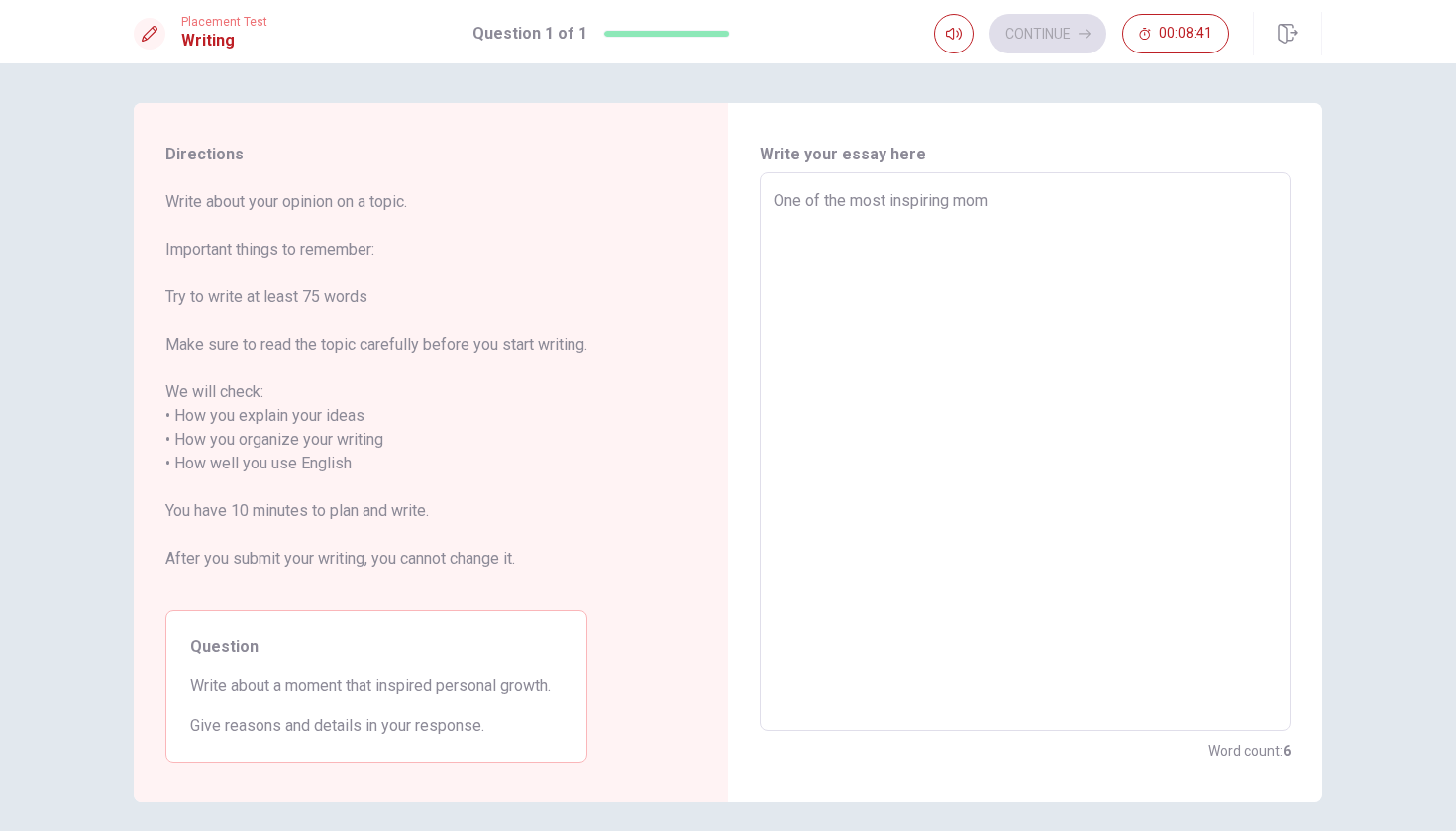 type on "x" 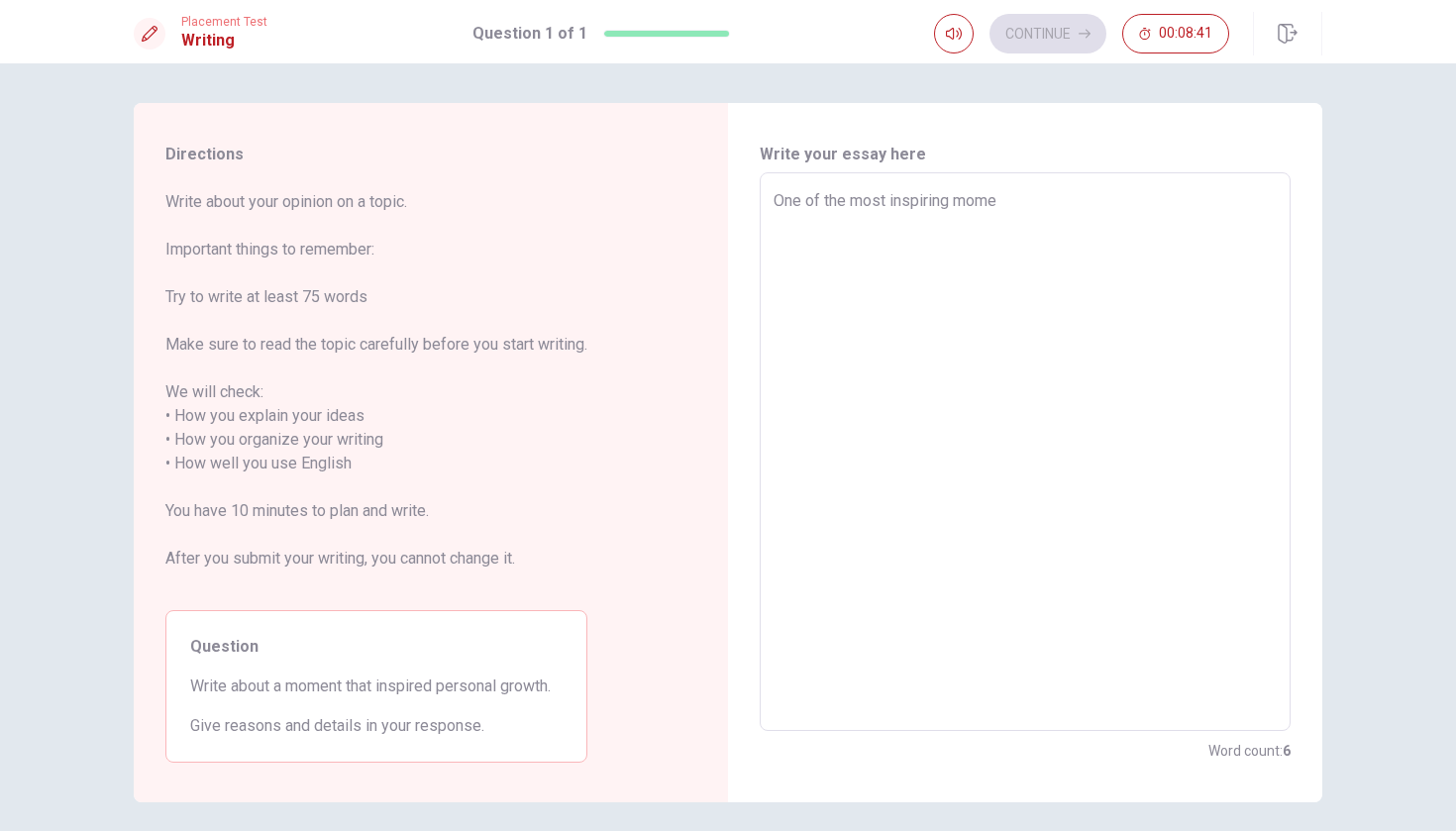 type on "x" 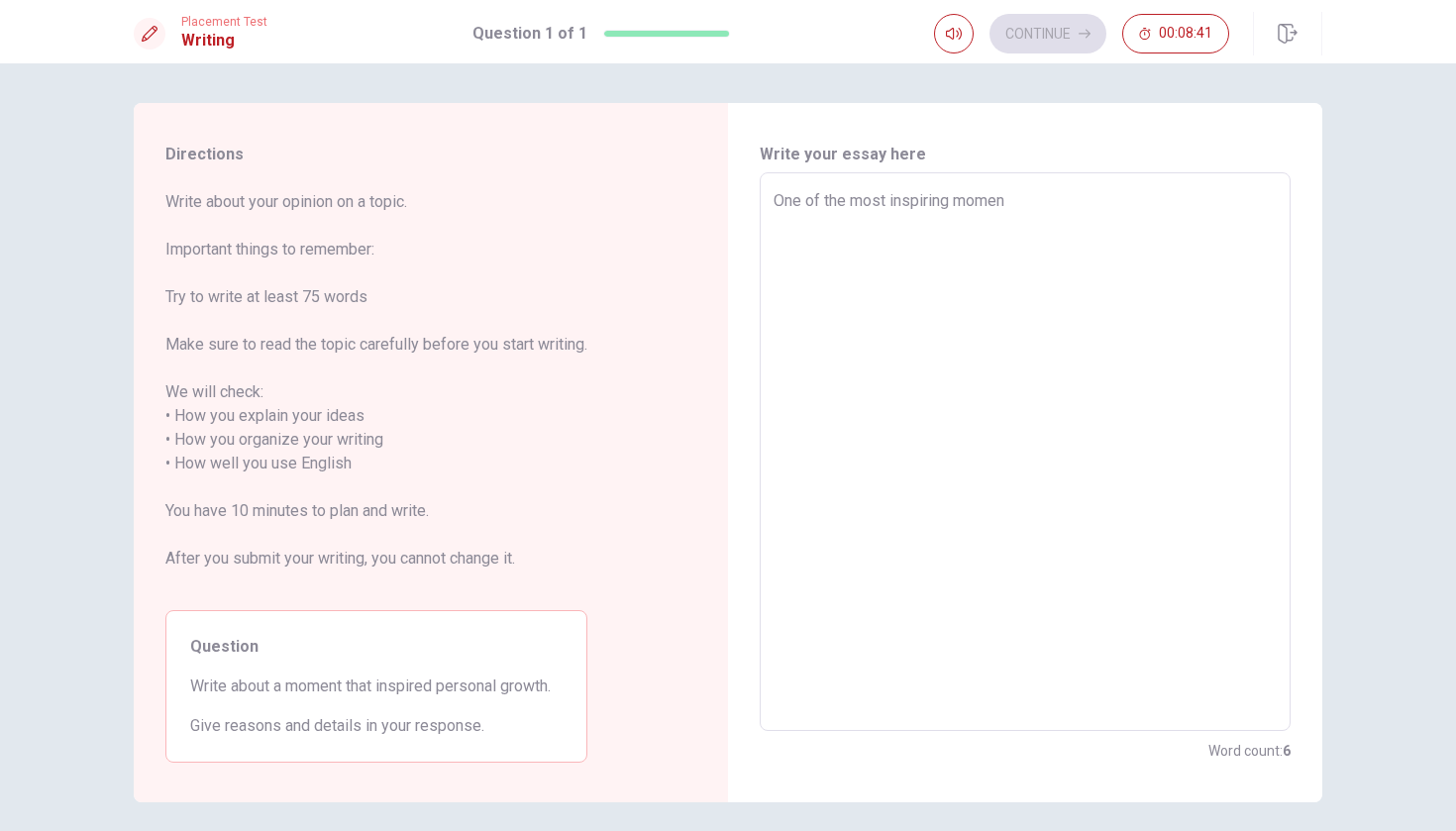 type on "x" 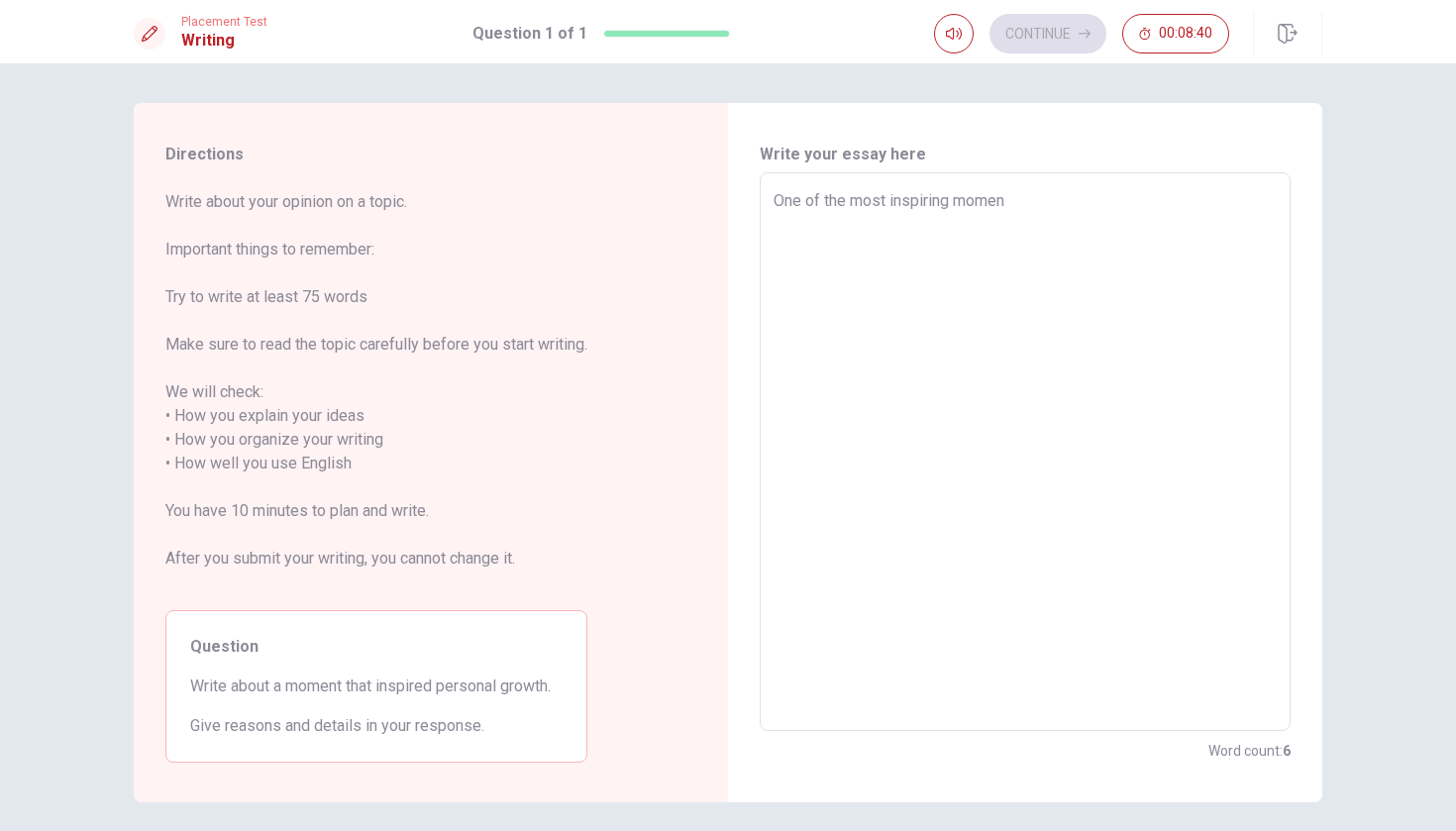 type on "One of the most inspiring moment" 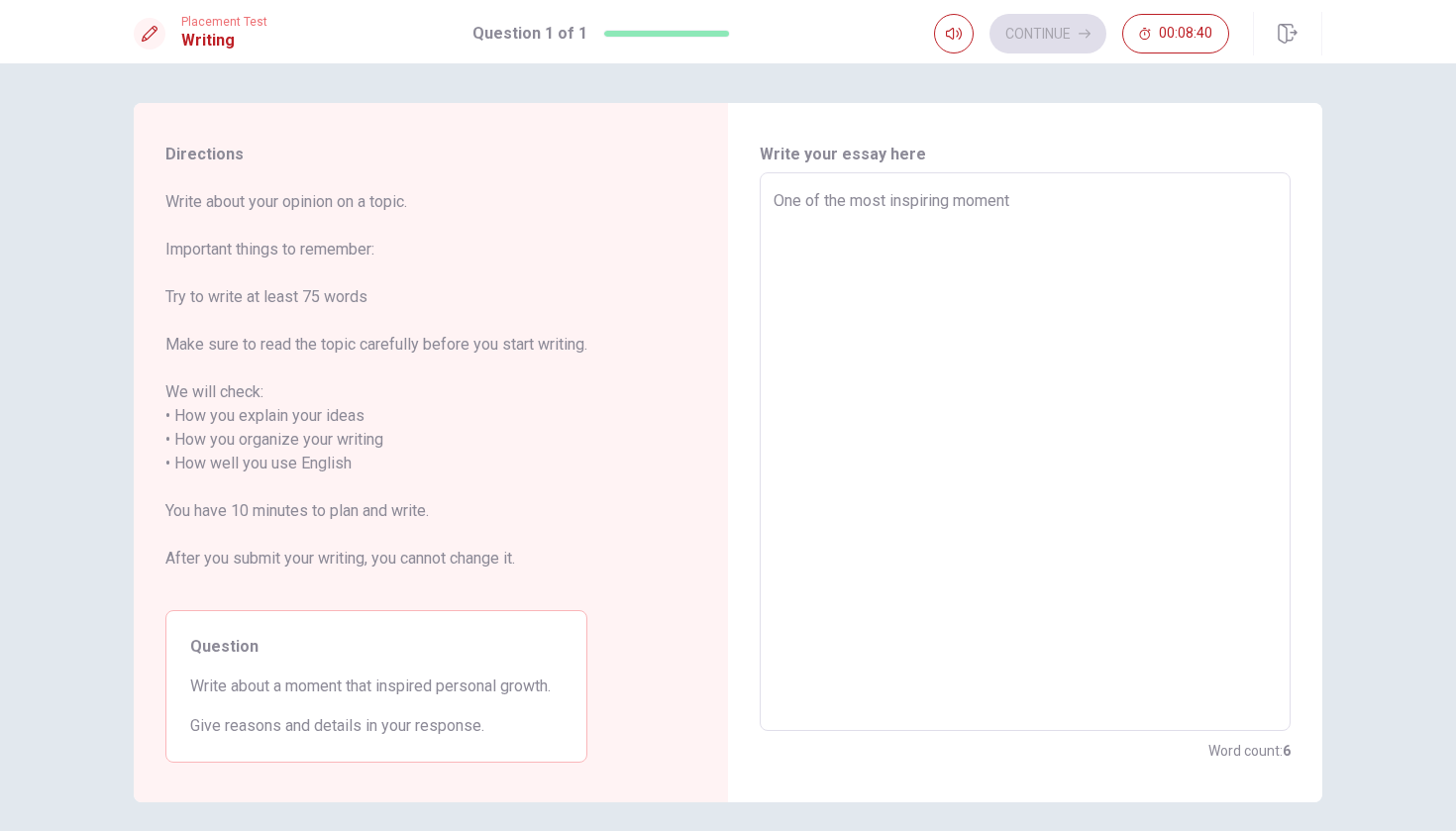 type on "x" 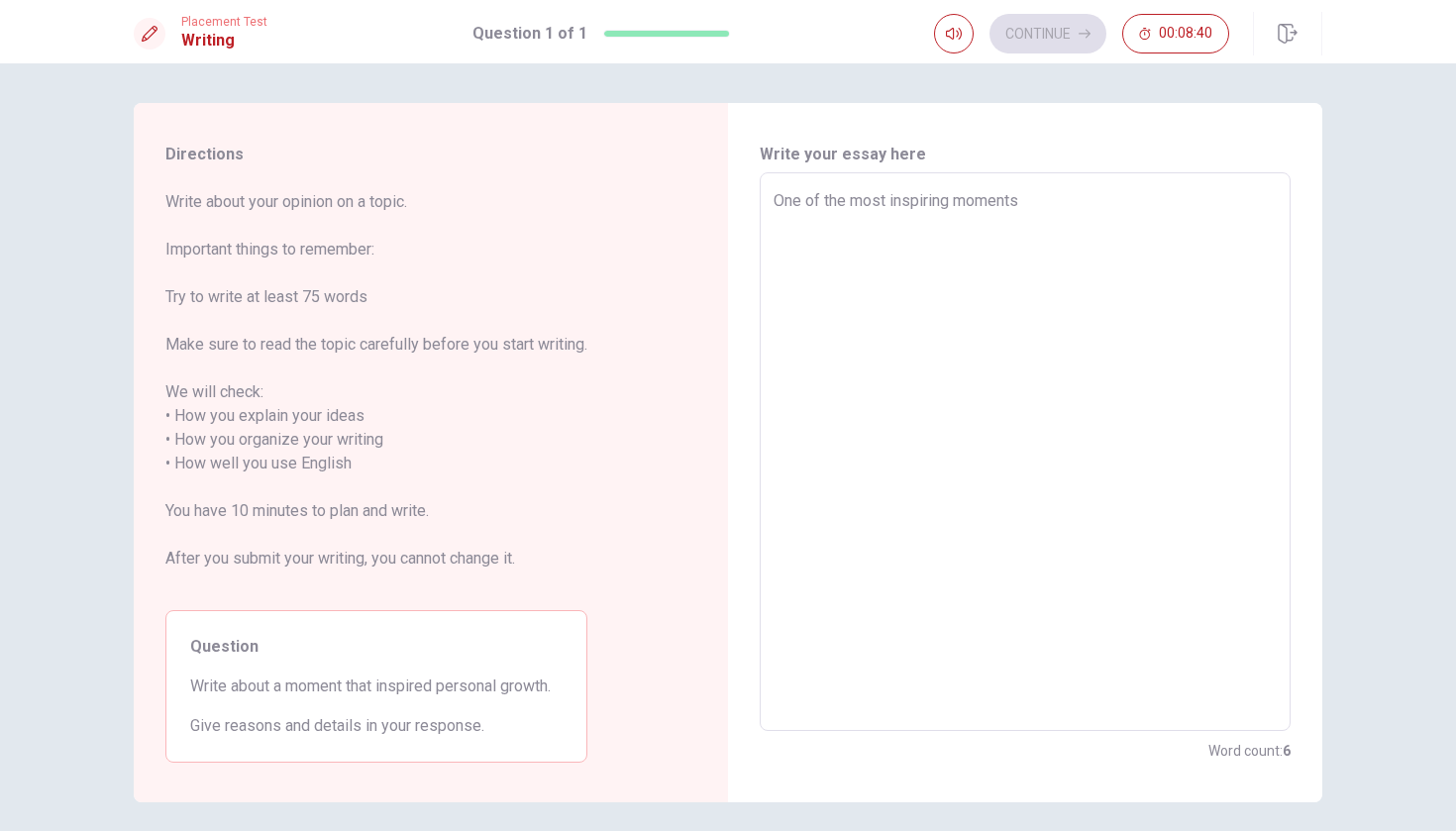 type on "x" 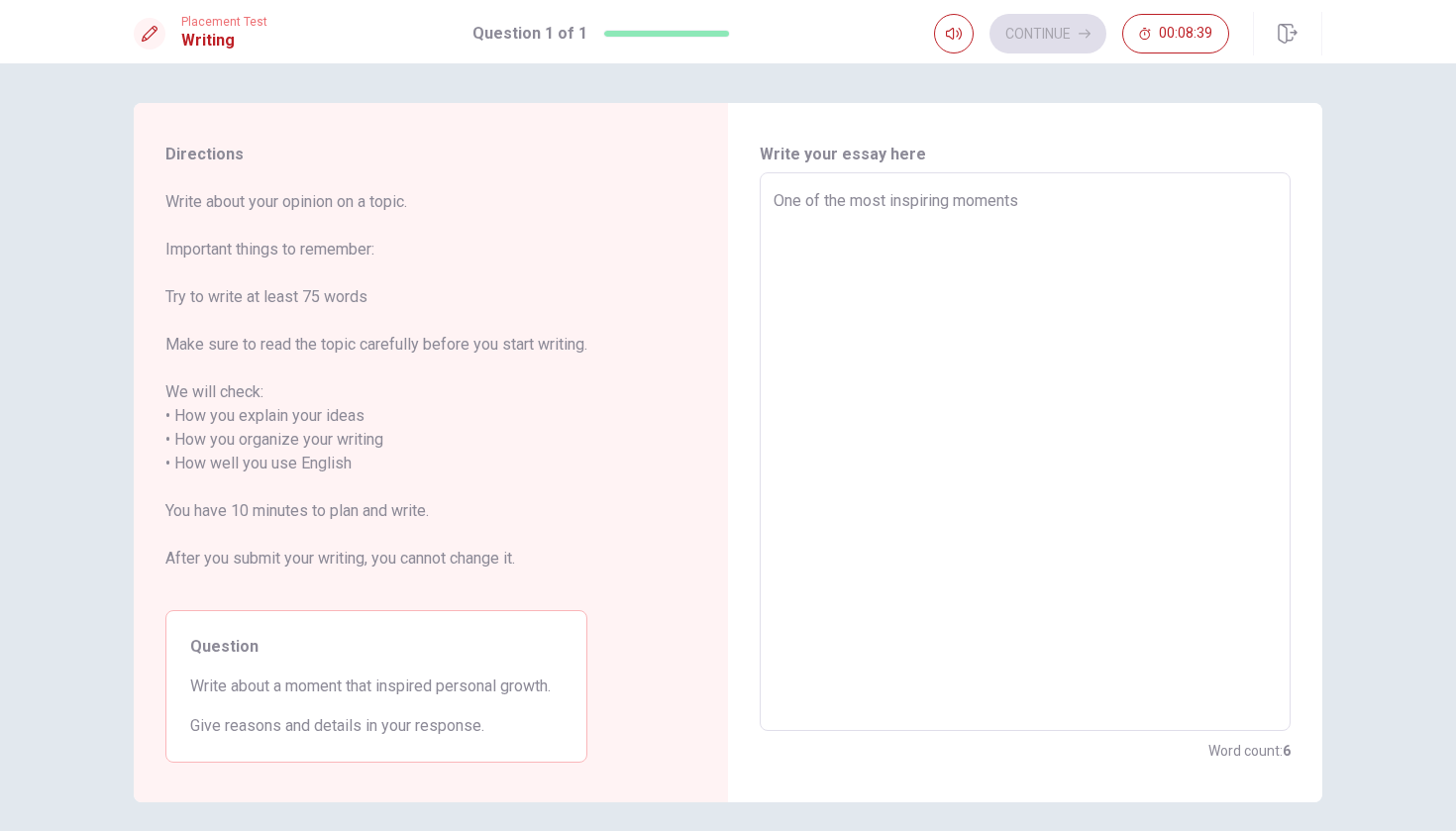 type on "One of the most inspiring moments" 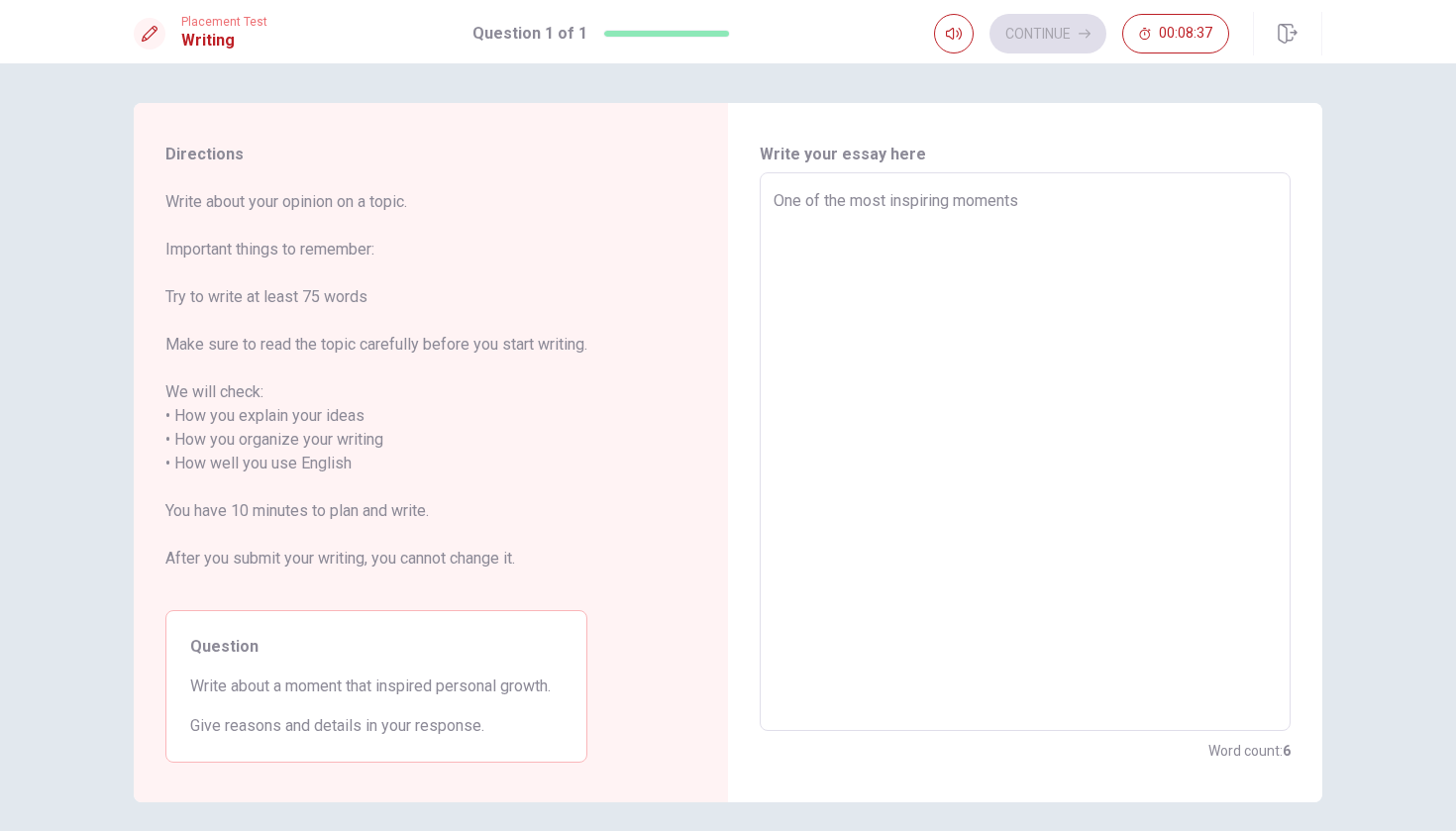 type on "x" 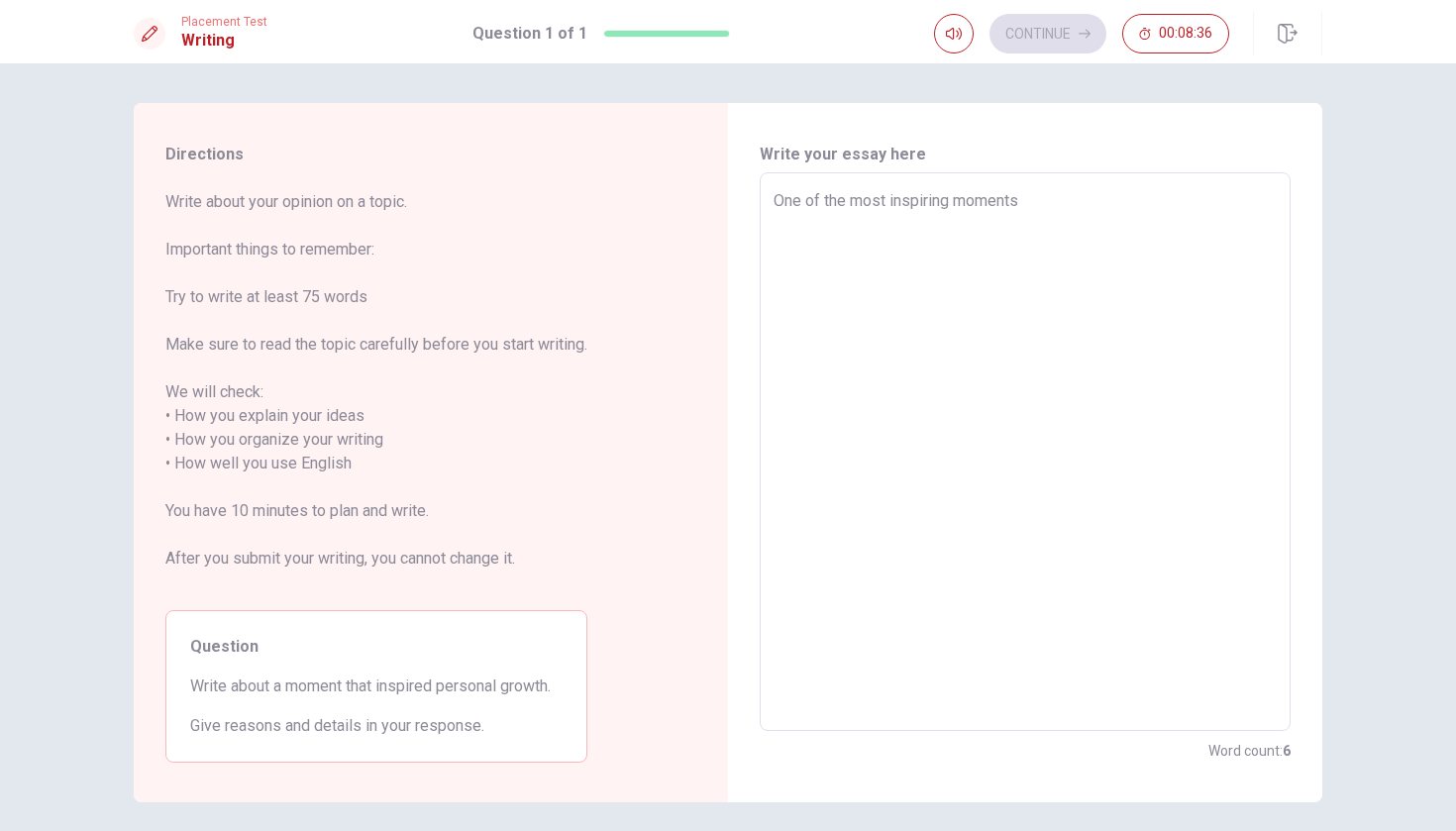 type on "One of the most inspiring moments o" 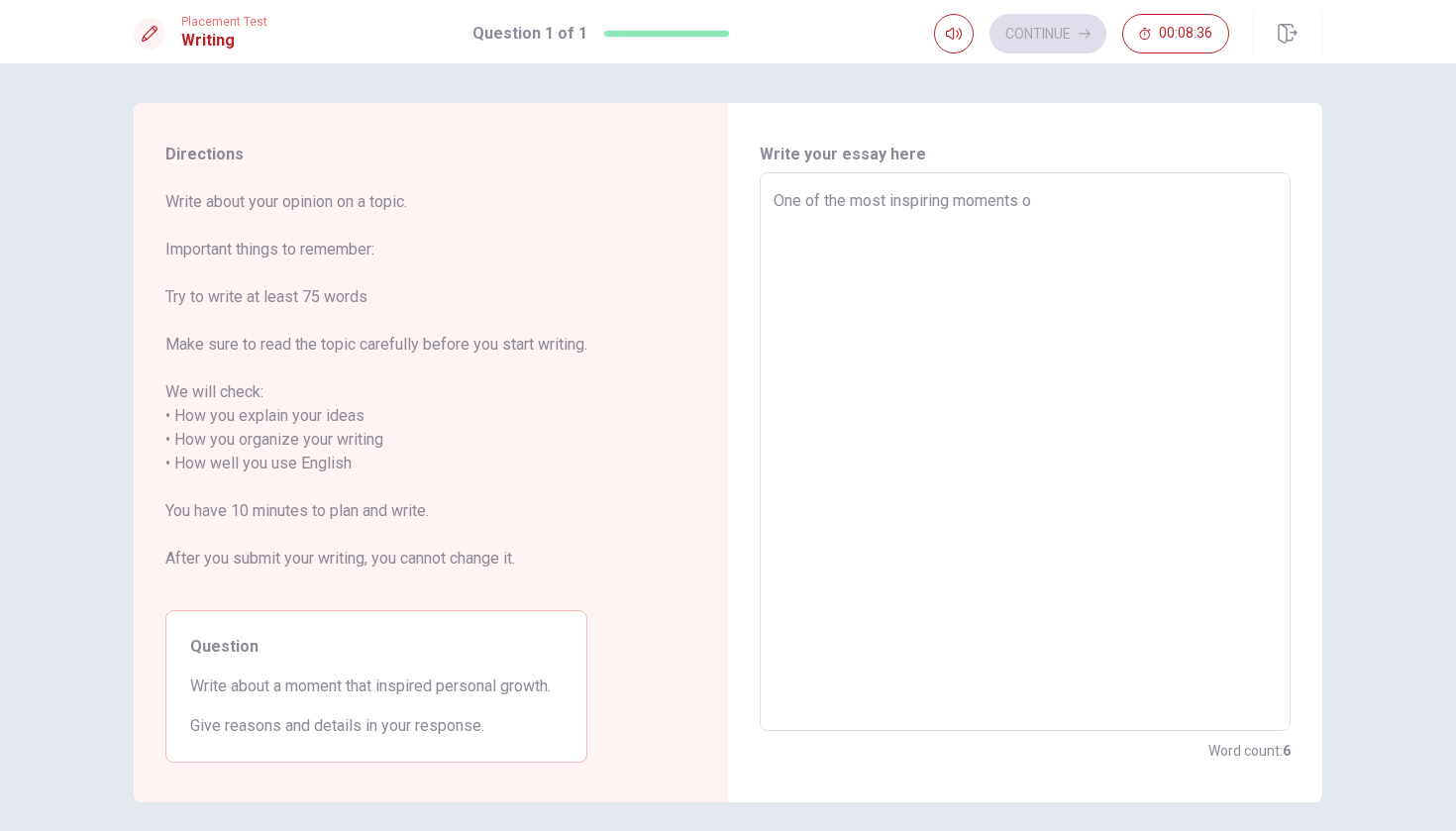 type on "x" 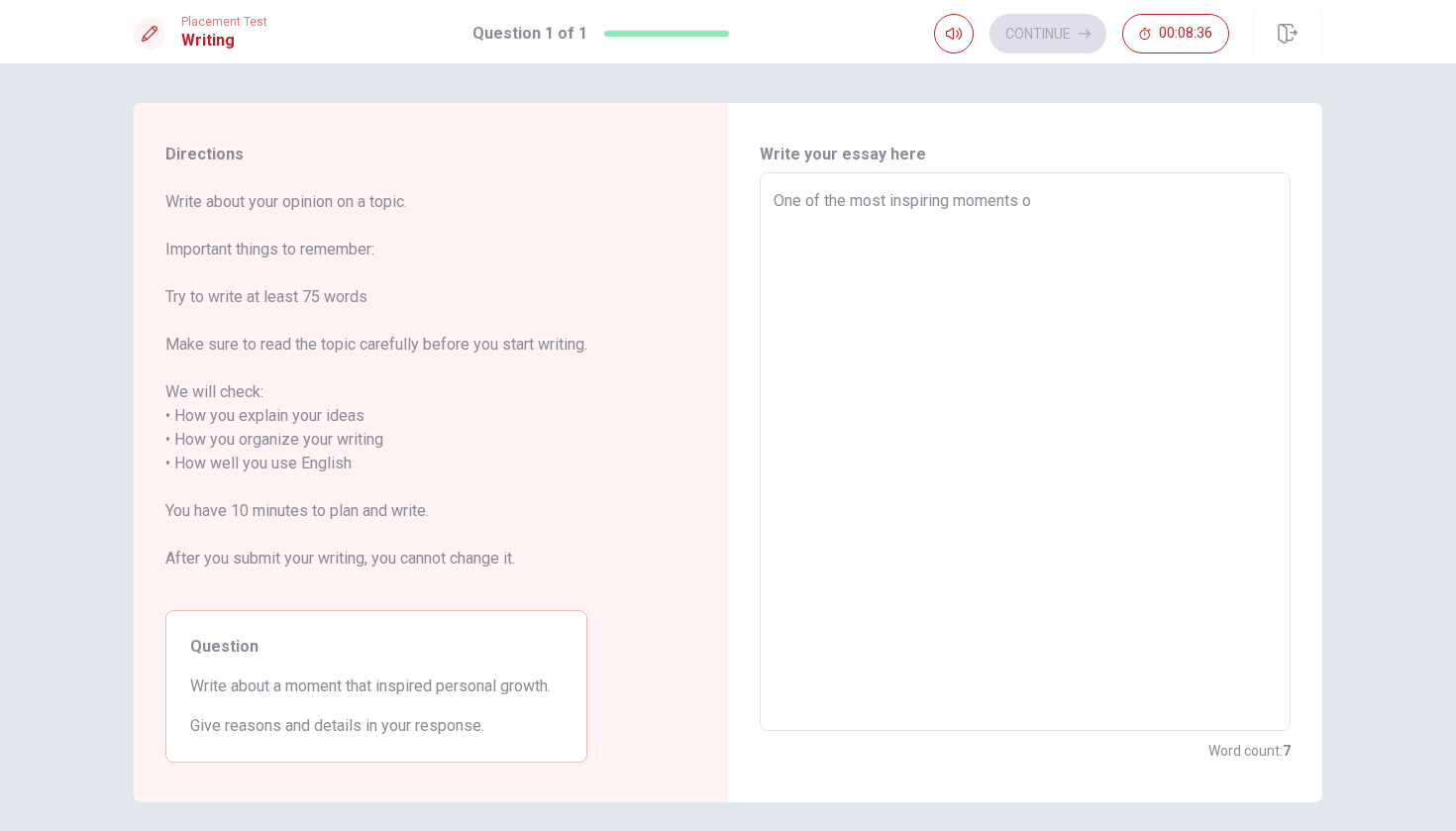 type on "One of the most inspiring moments of" 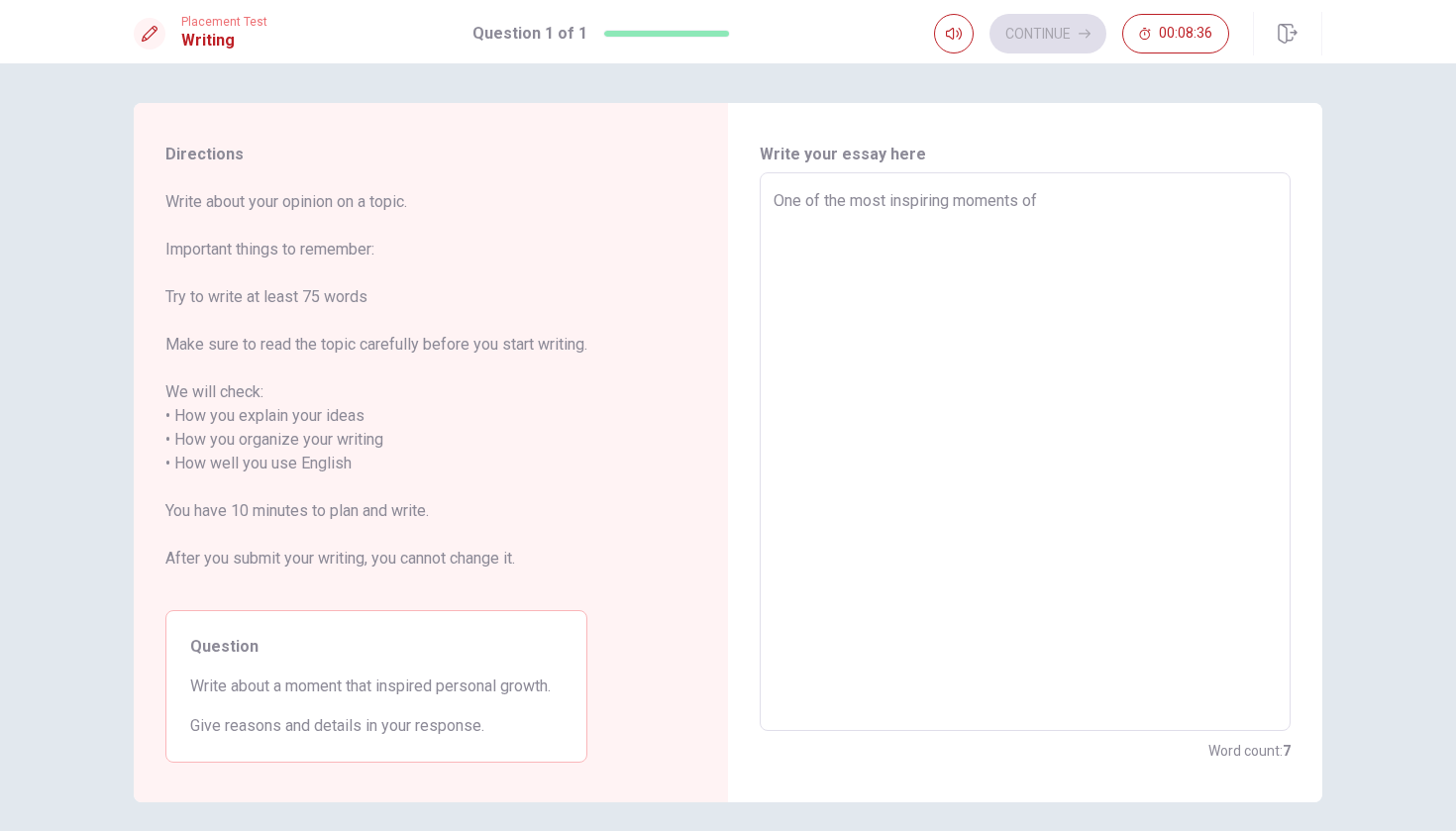 type on "x" 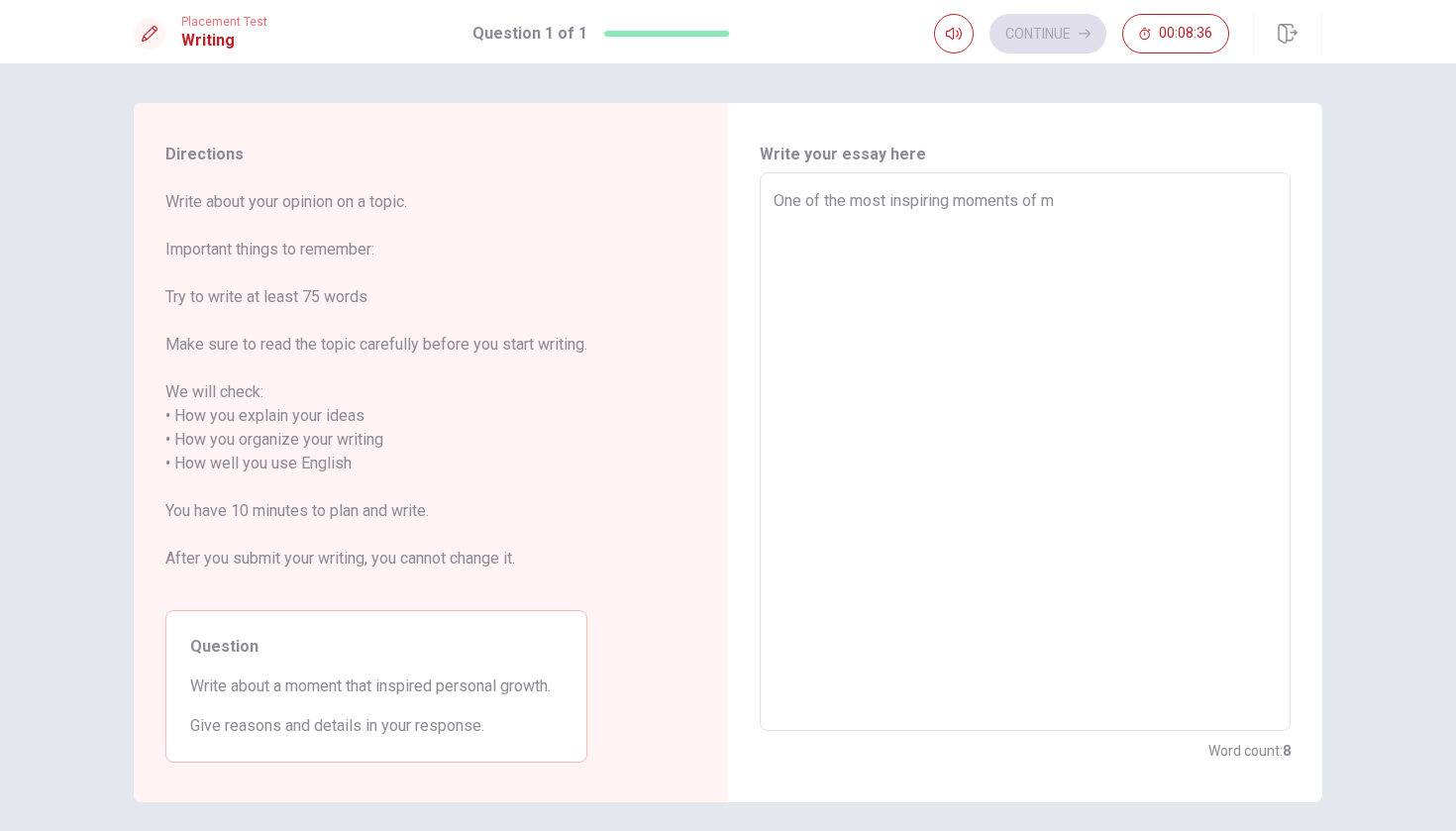 type on "x" 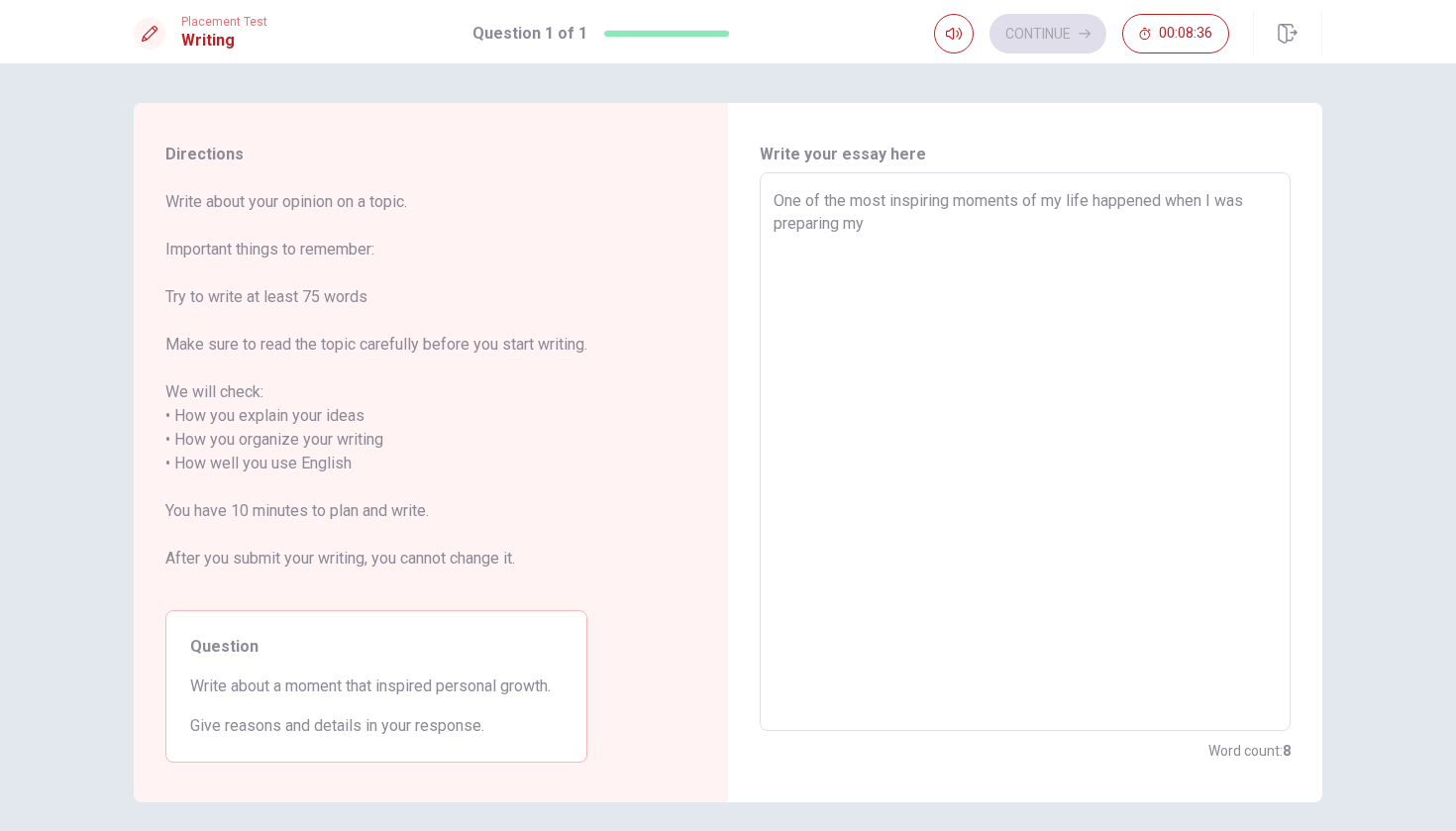 type on "x" 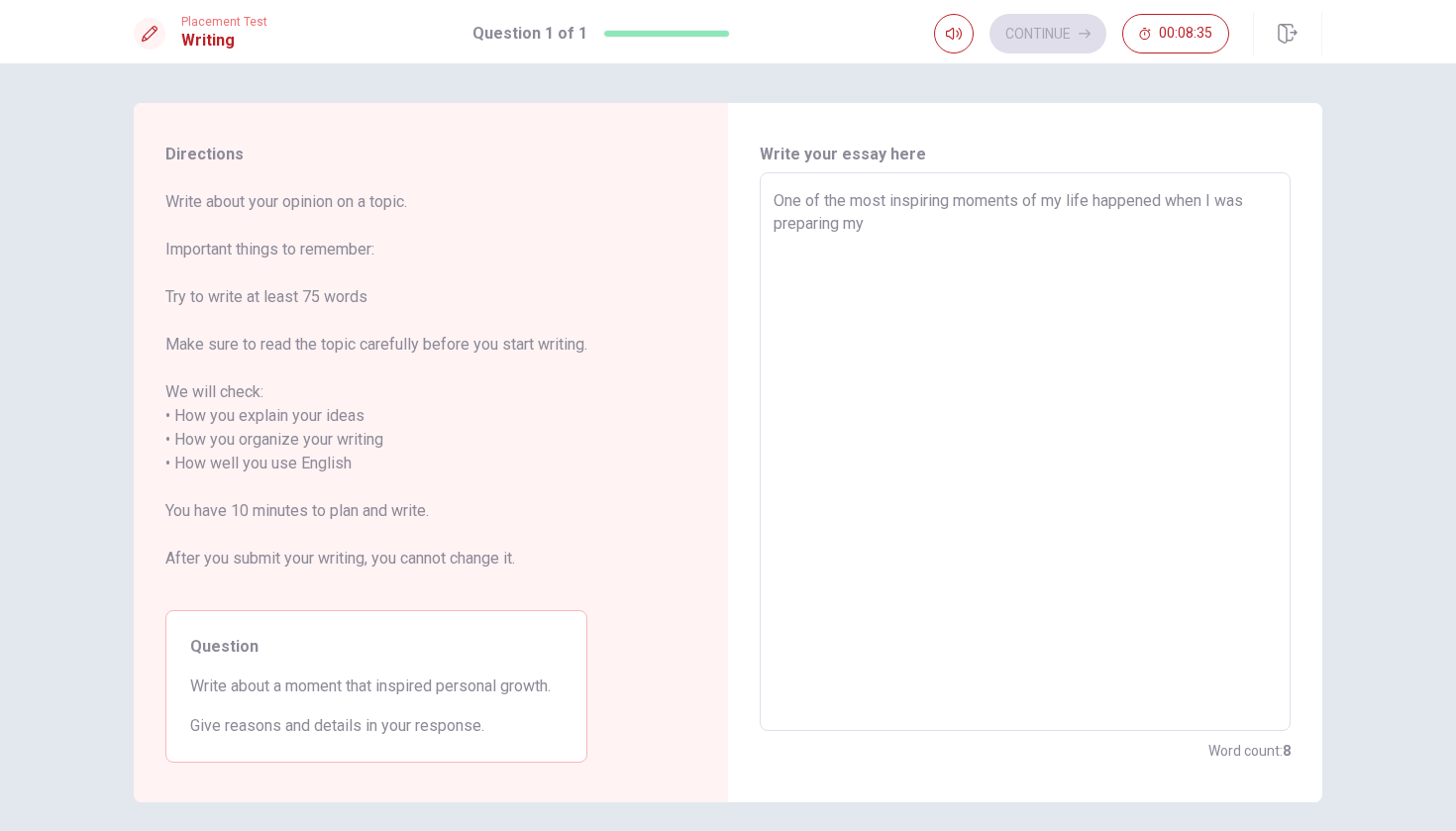 type on "One of the most inspiring moments of my life happened when I was preparing my" 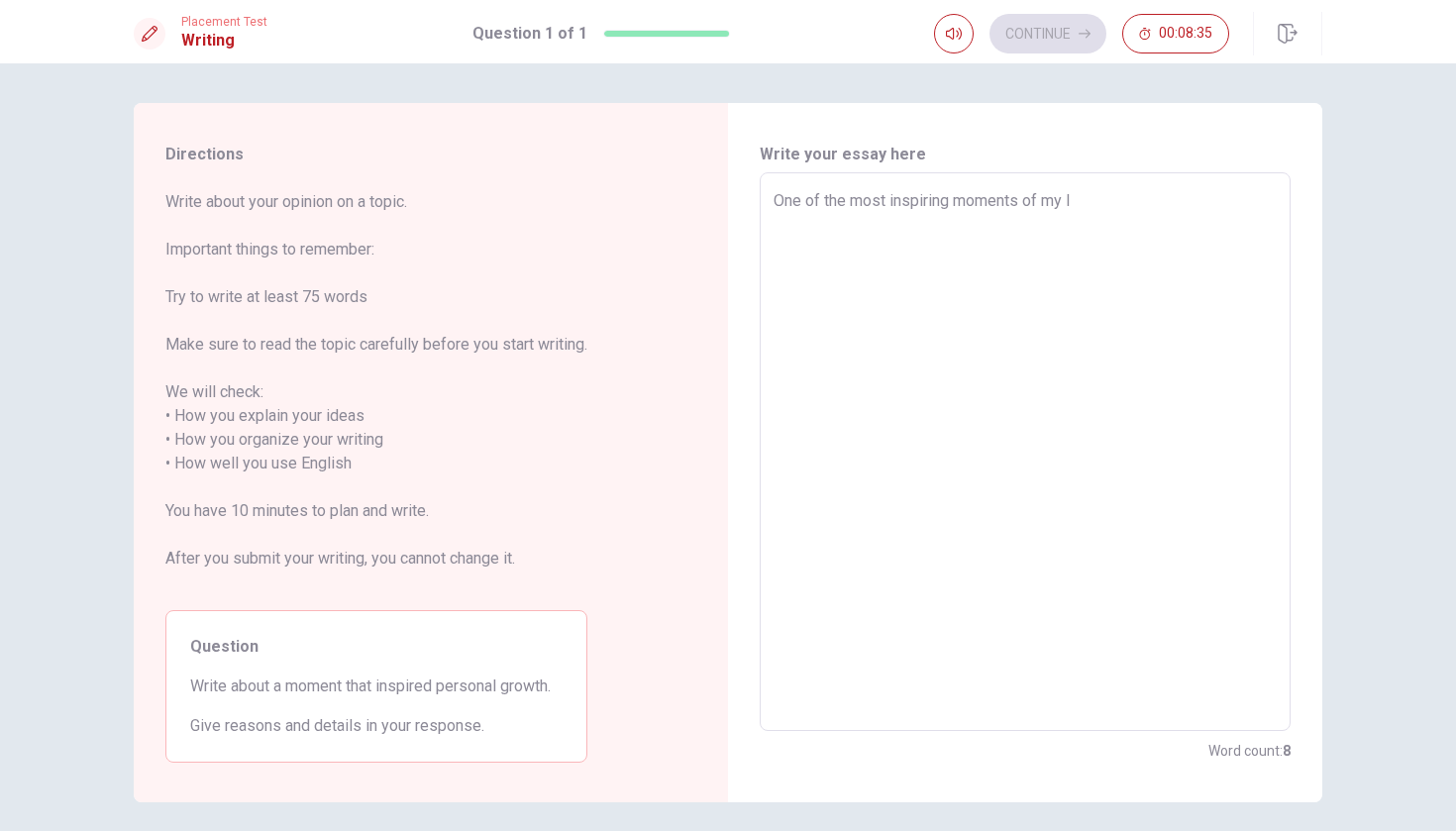 type on "x" 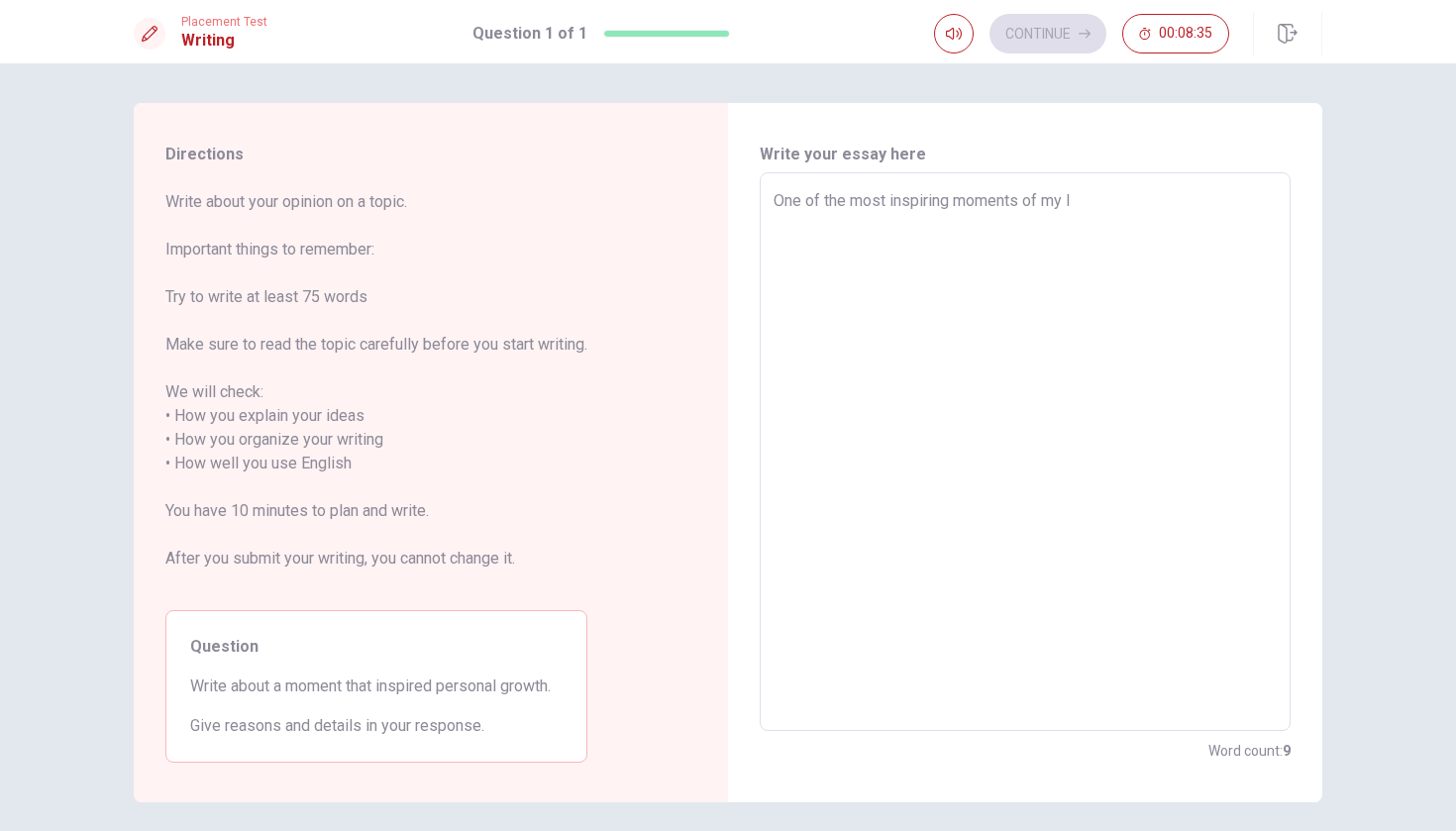 type on "One of the most inspiring moments of my li" 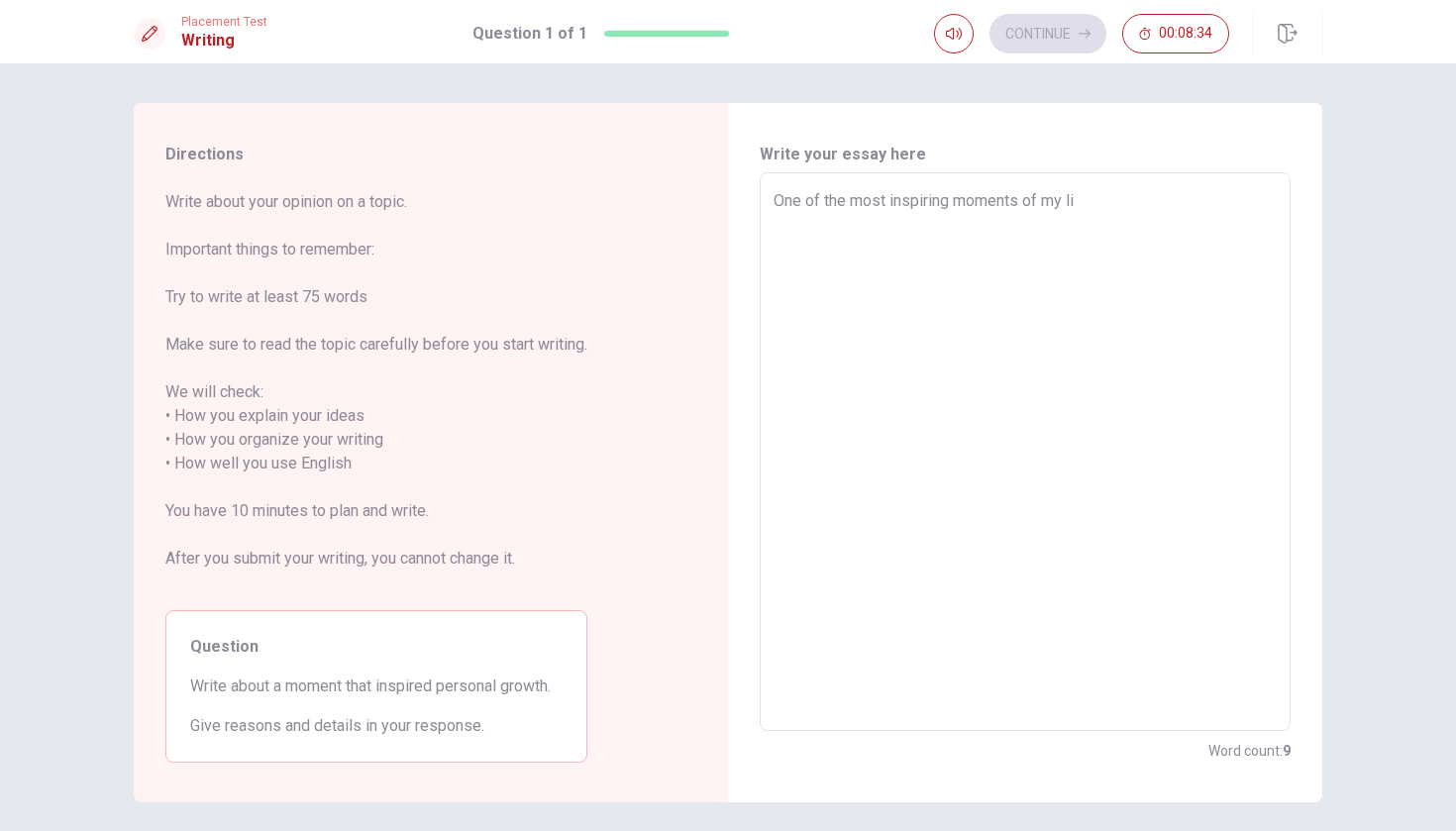 type on "x" 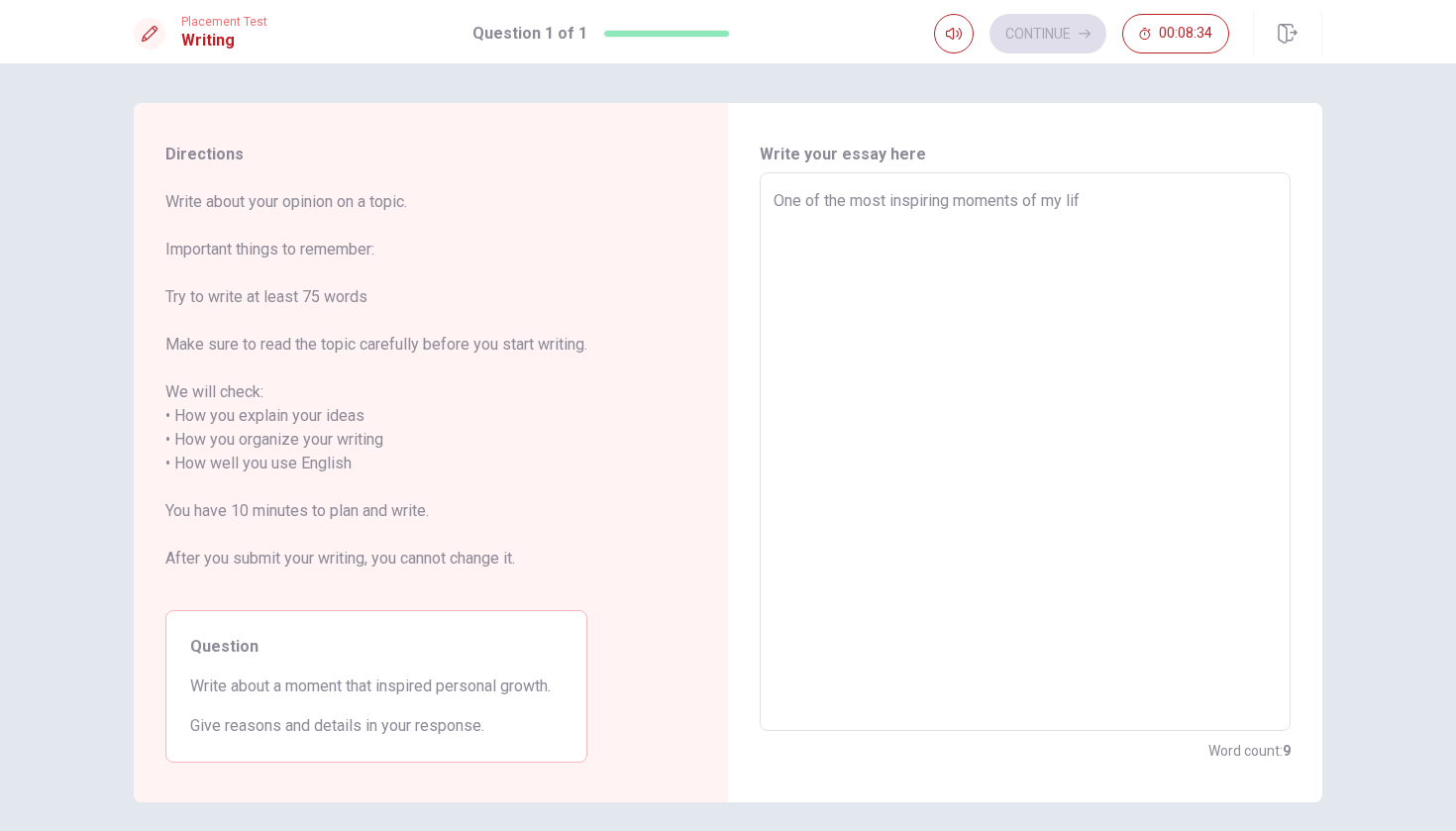 type on "x" 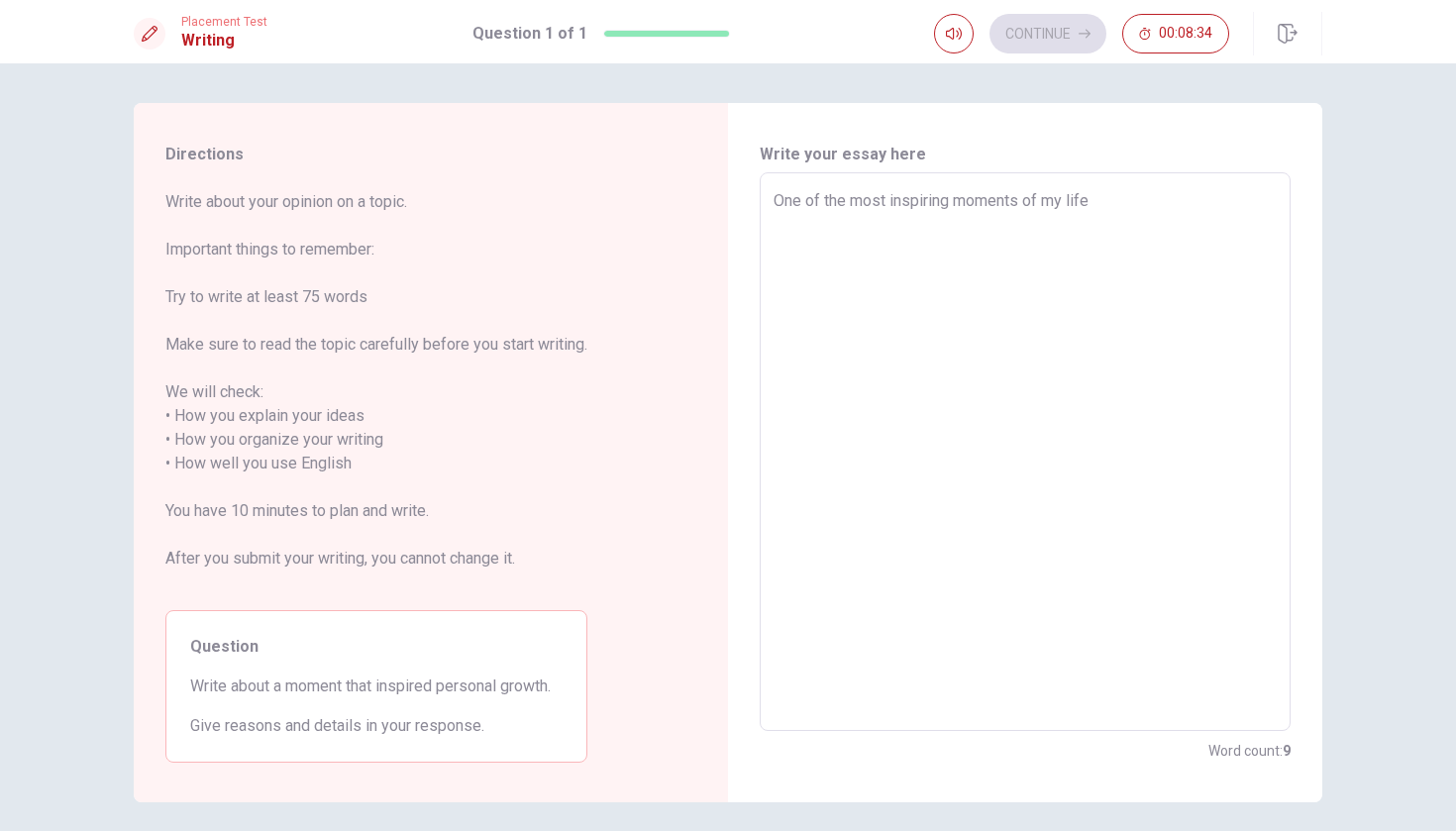type on "x" 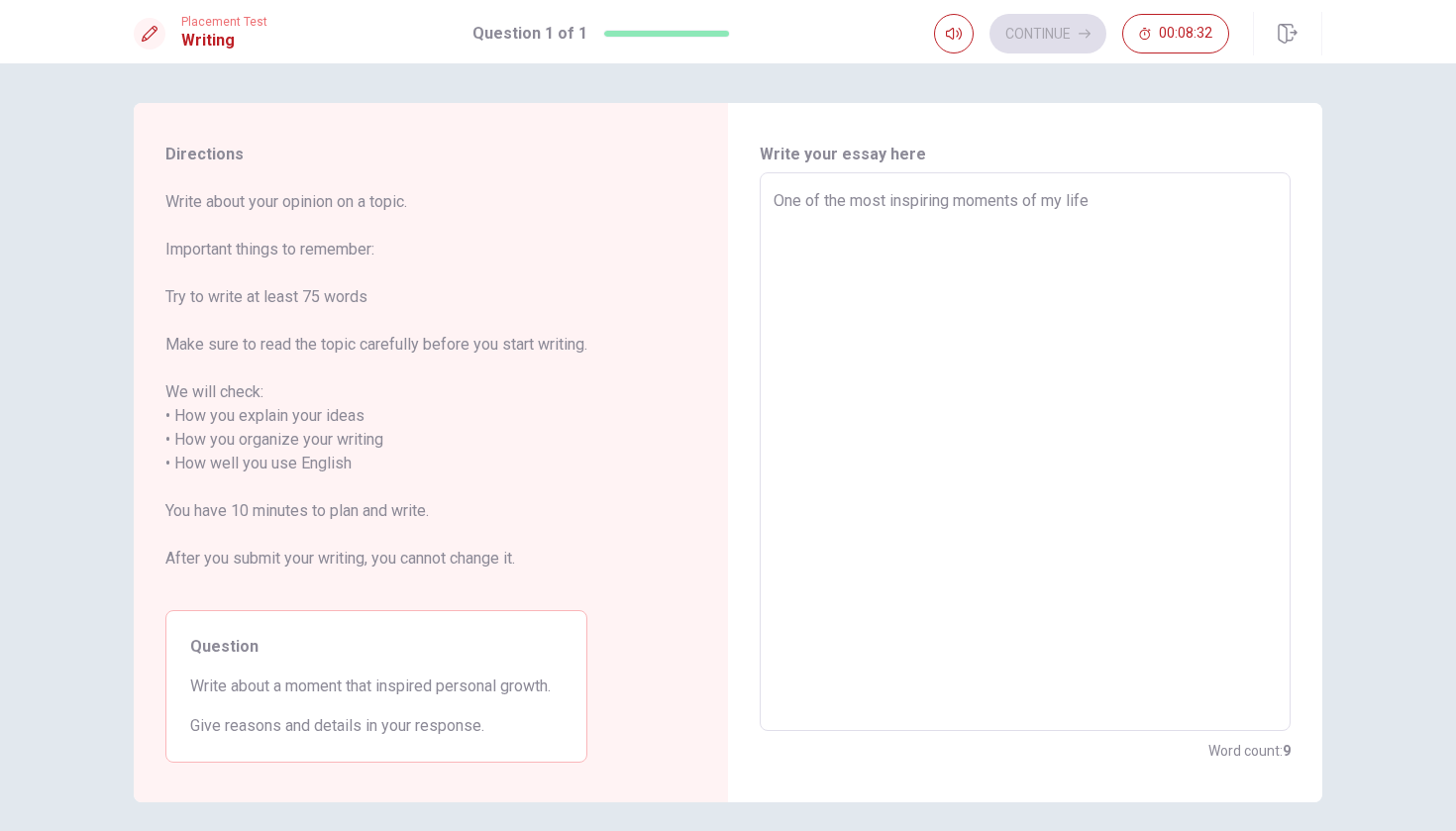 type on "x" 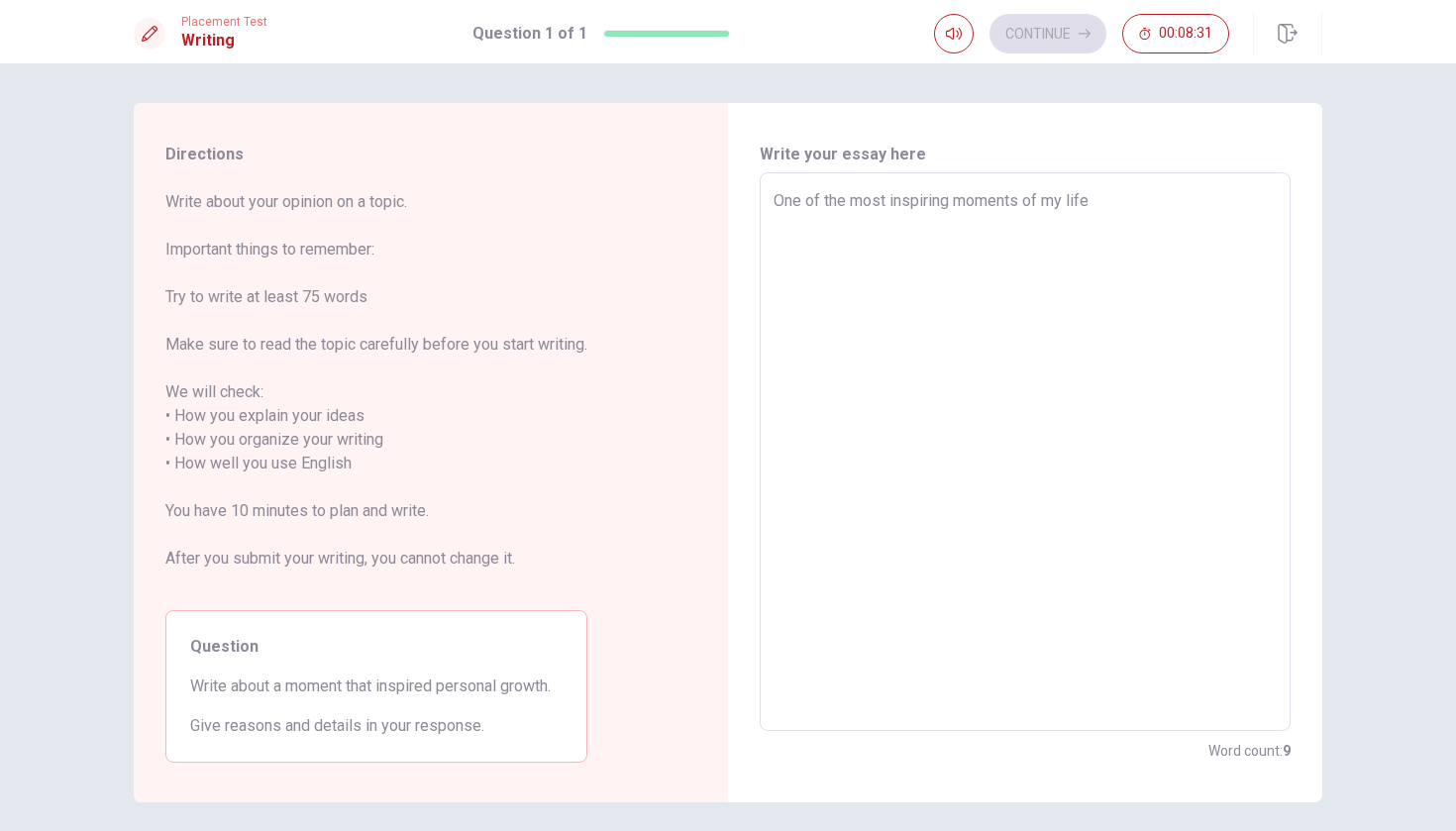 type on "One of the most inspiring moments of my life h" 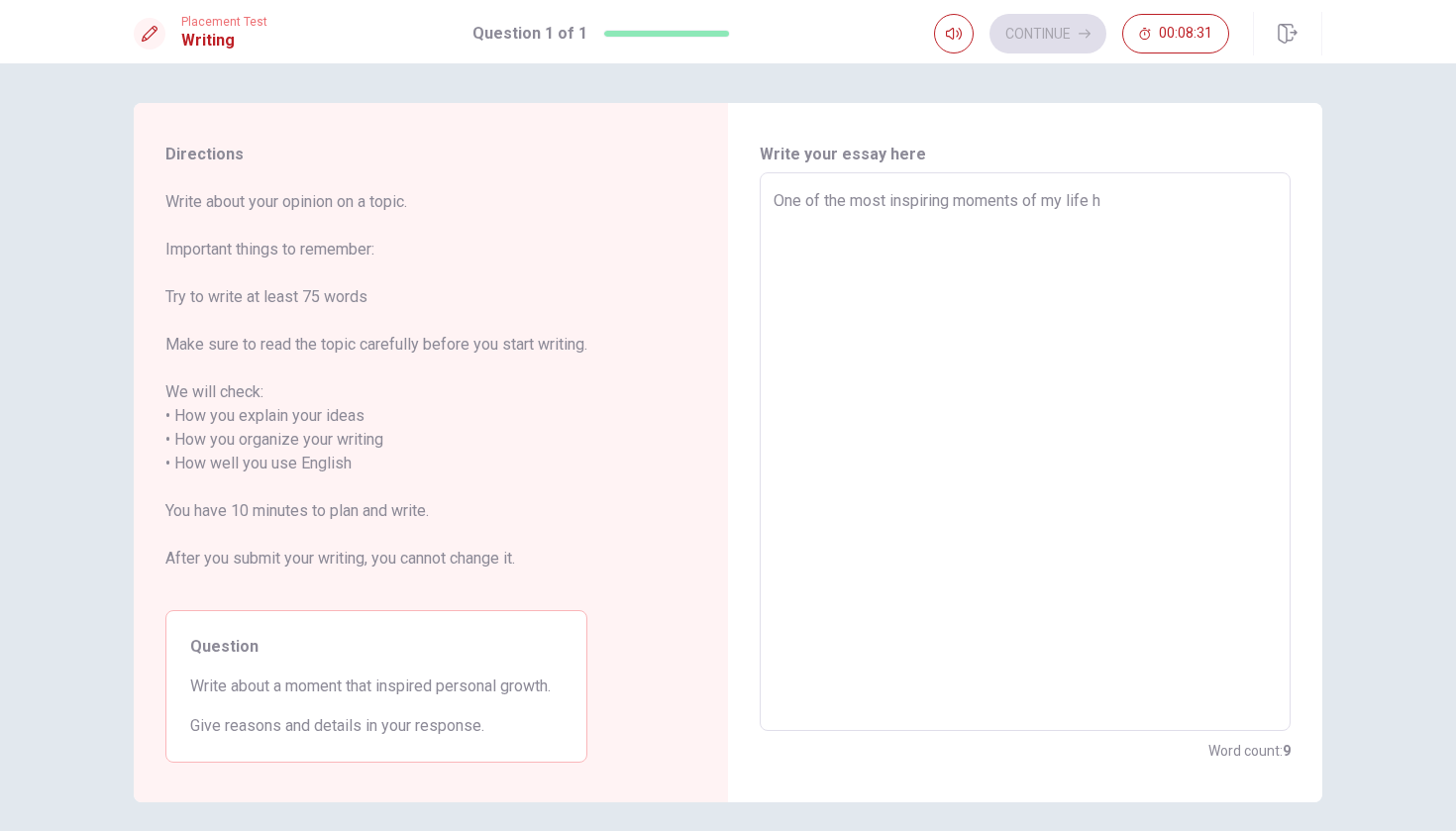 type on "x" 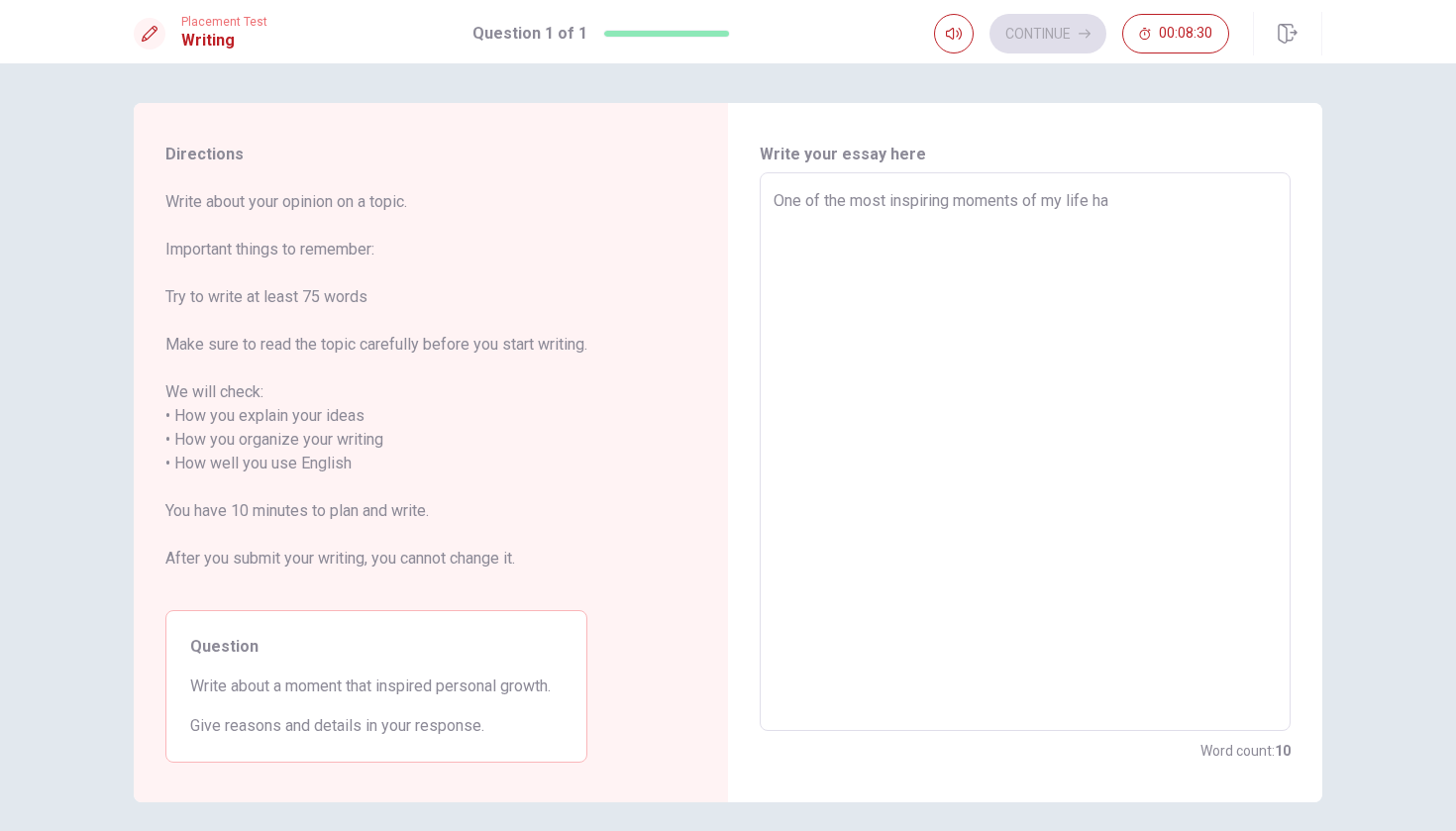 type on "One of the most inspiring moments of my life hap" 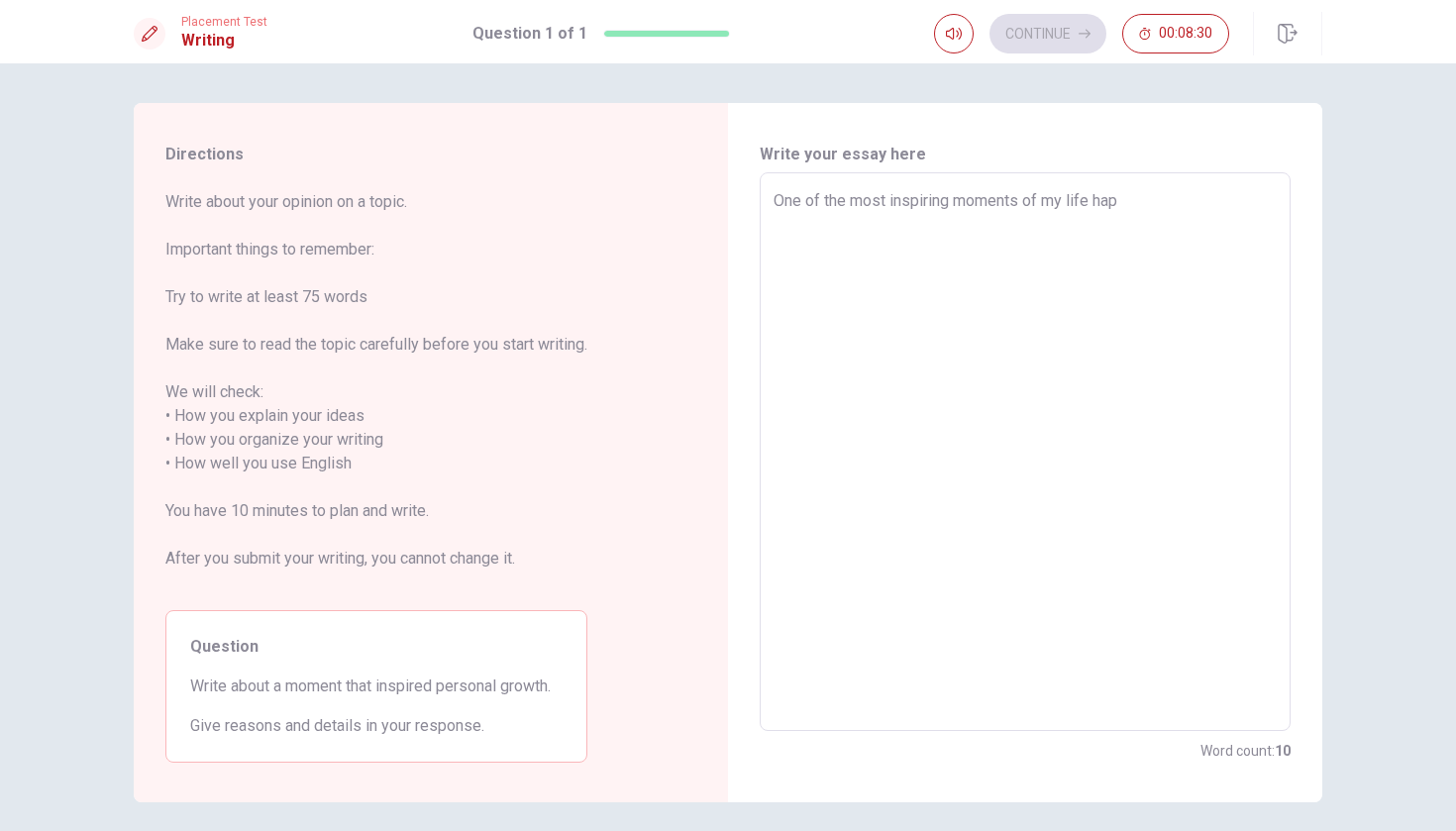 type on "x" 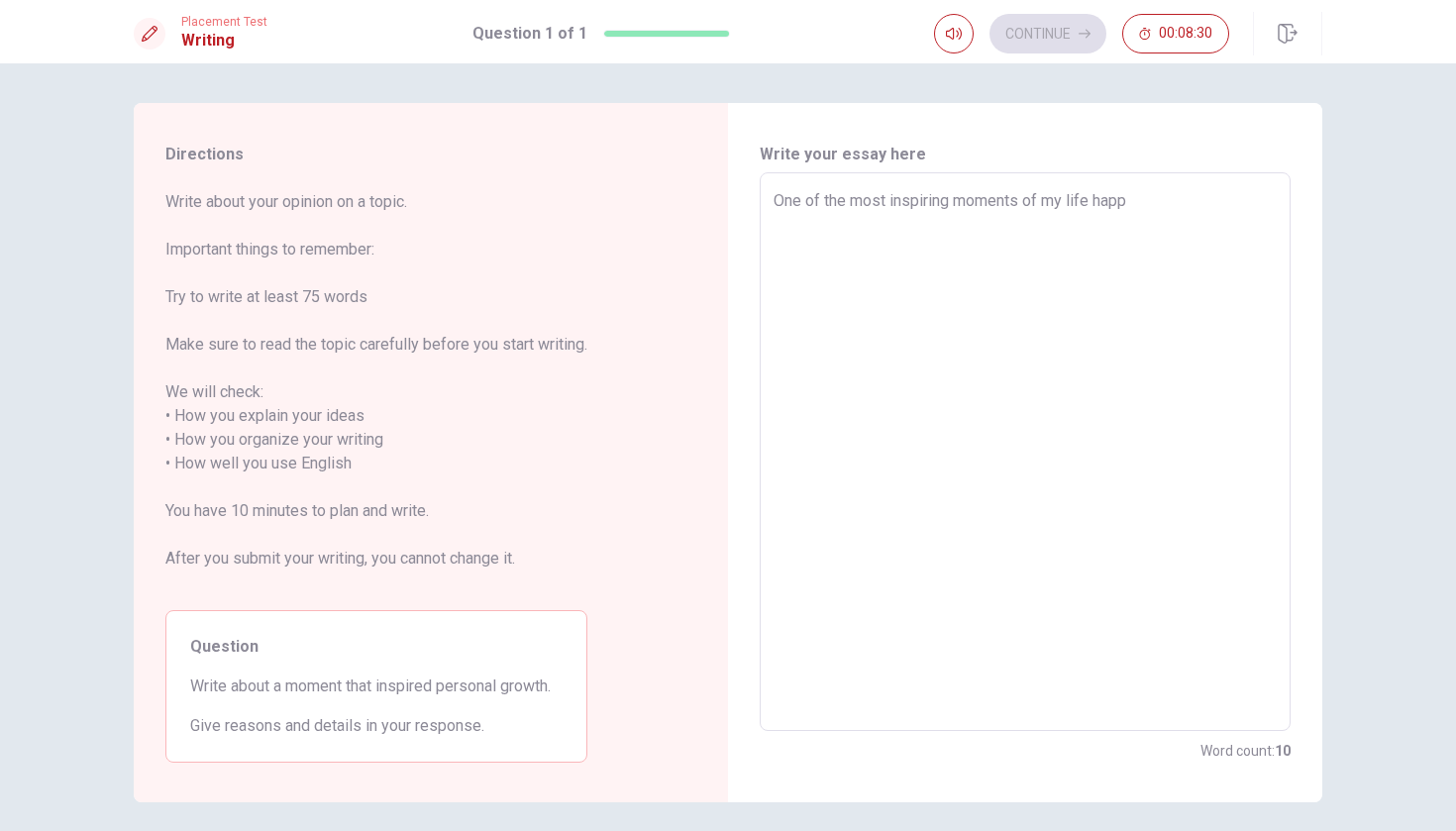 type on "x" 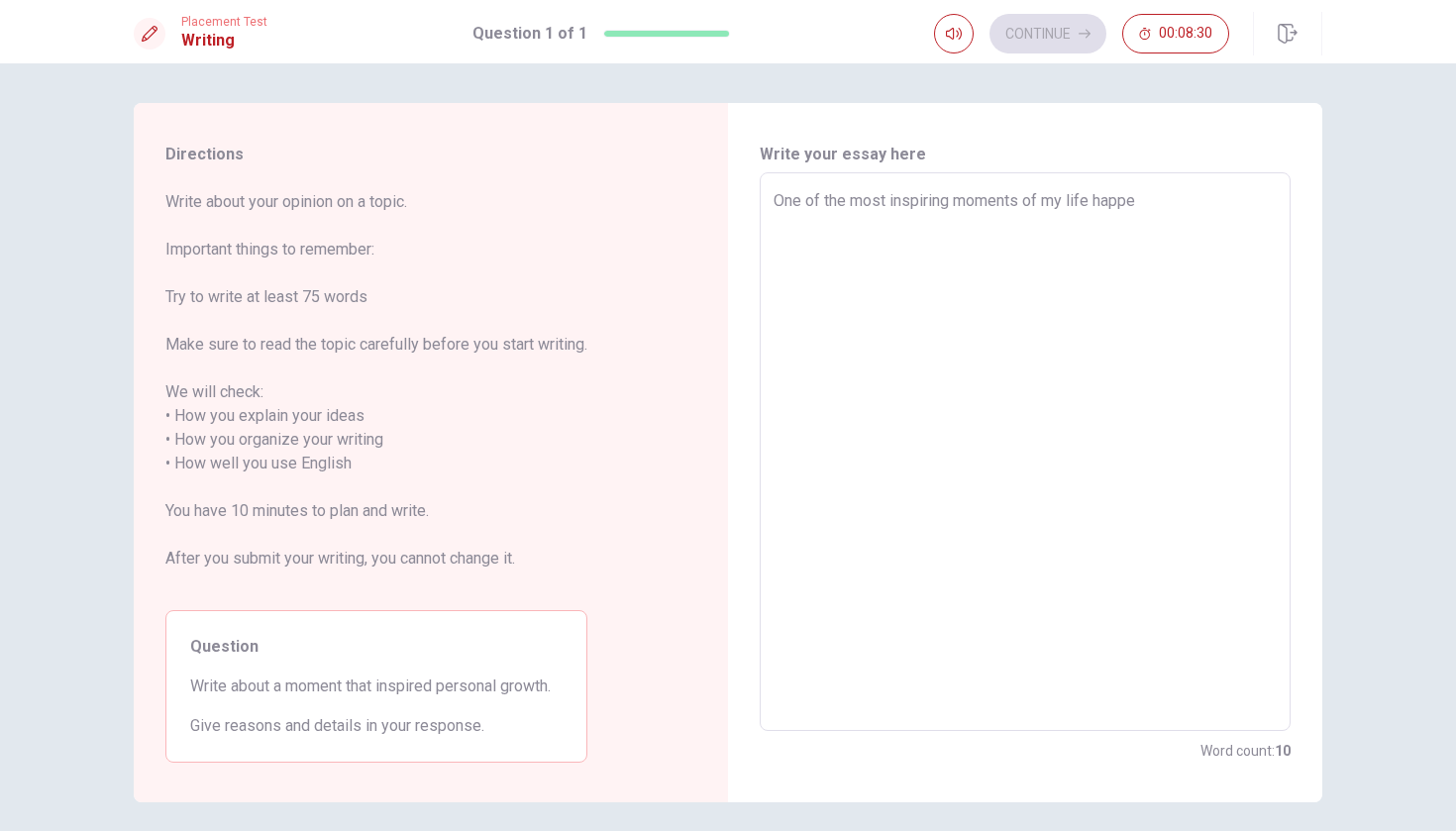 type on "x" 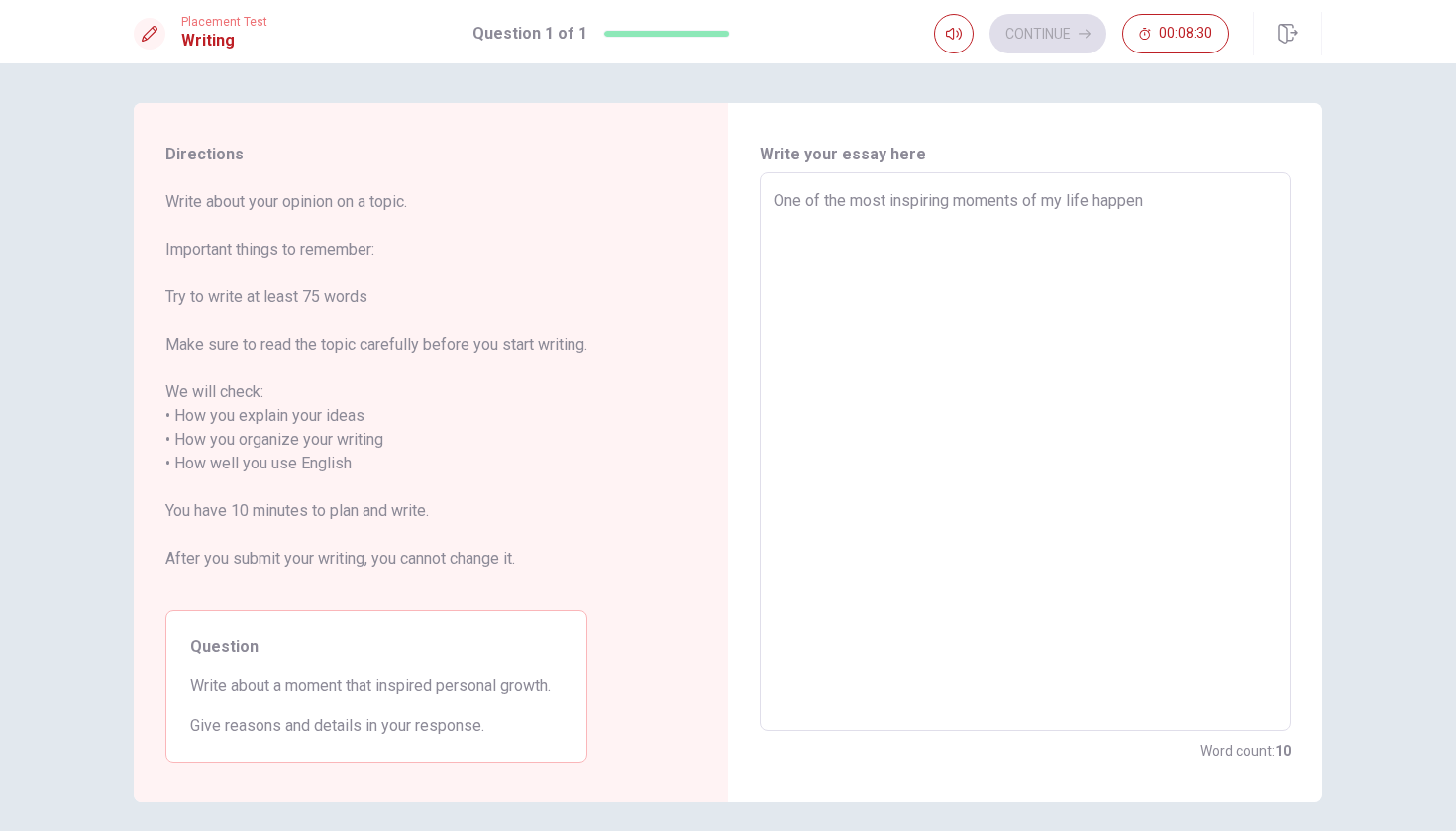 type on "x" 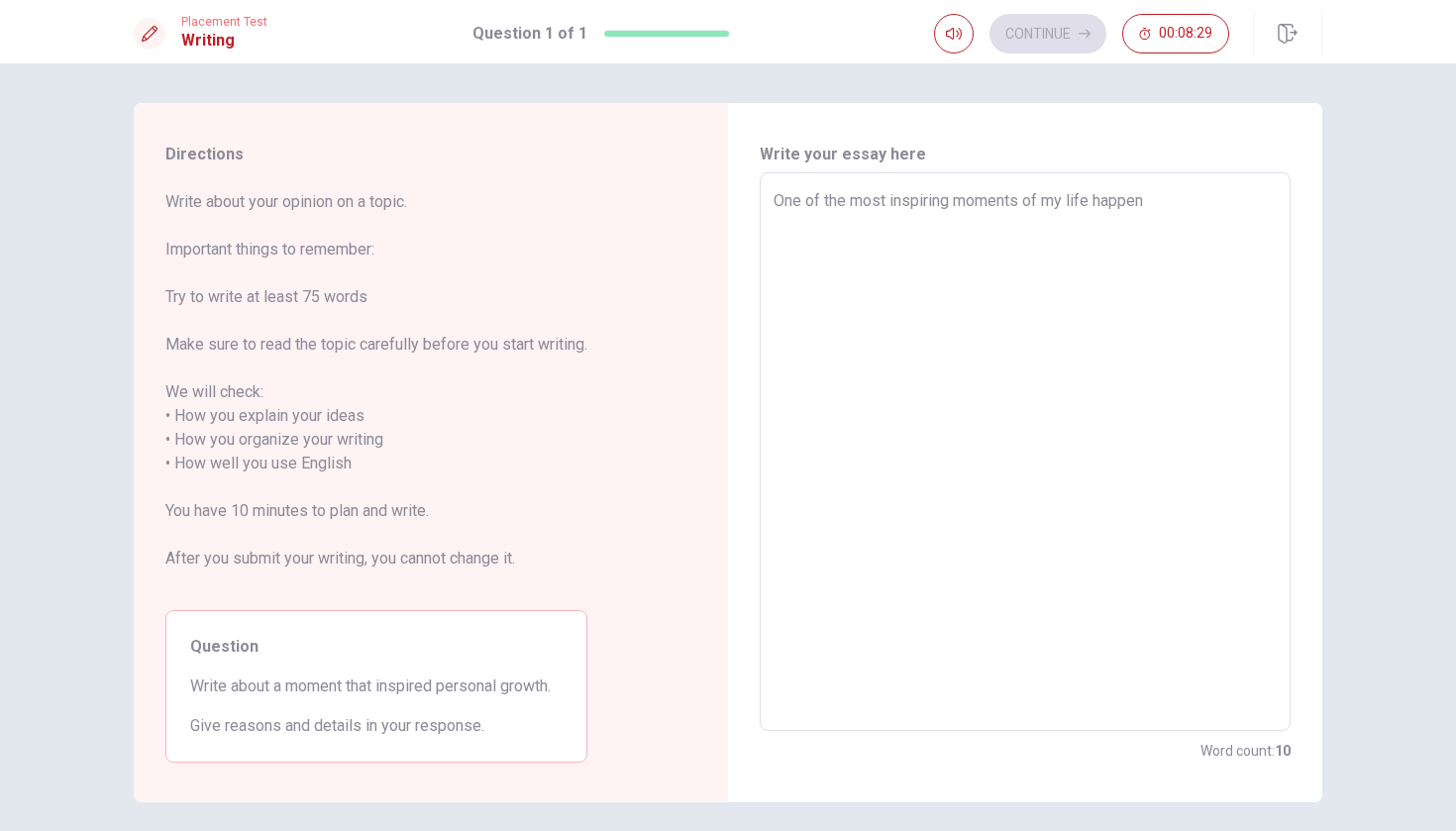type on "One of the most inspiring moments of my life happene" 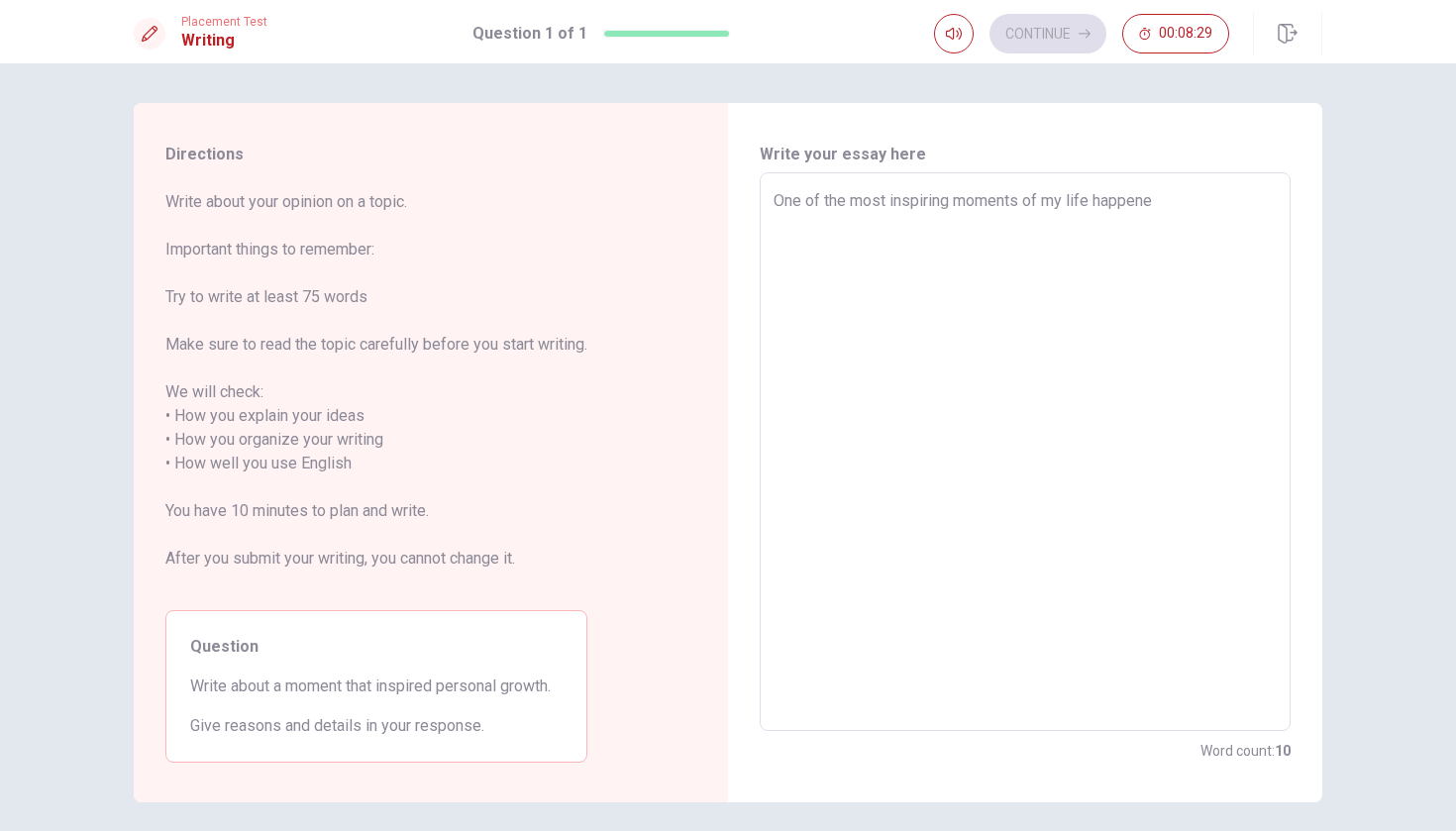 type on "x" 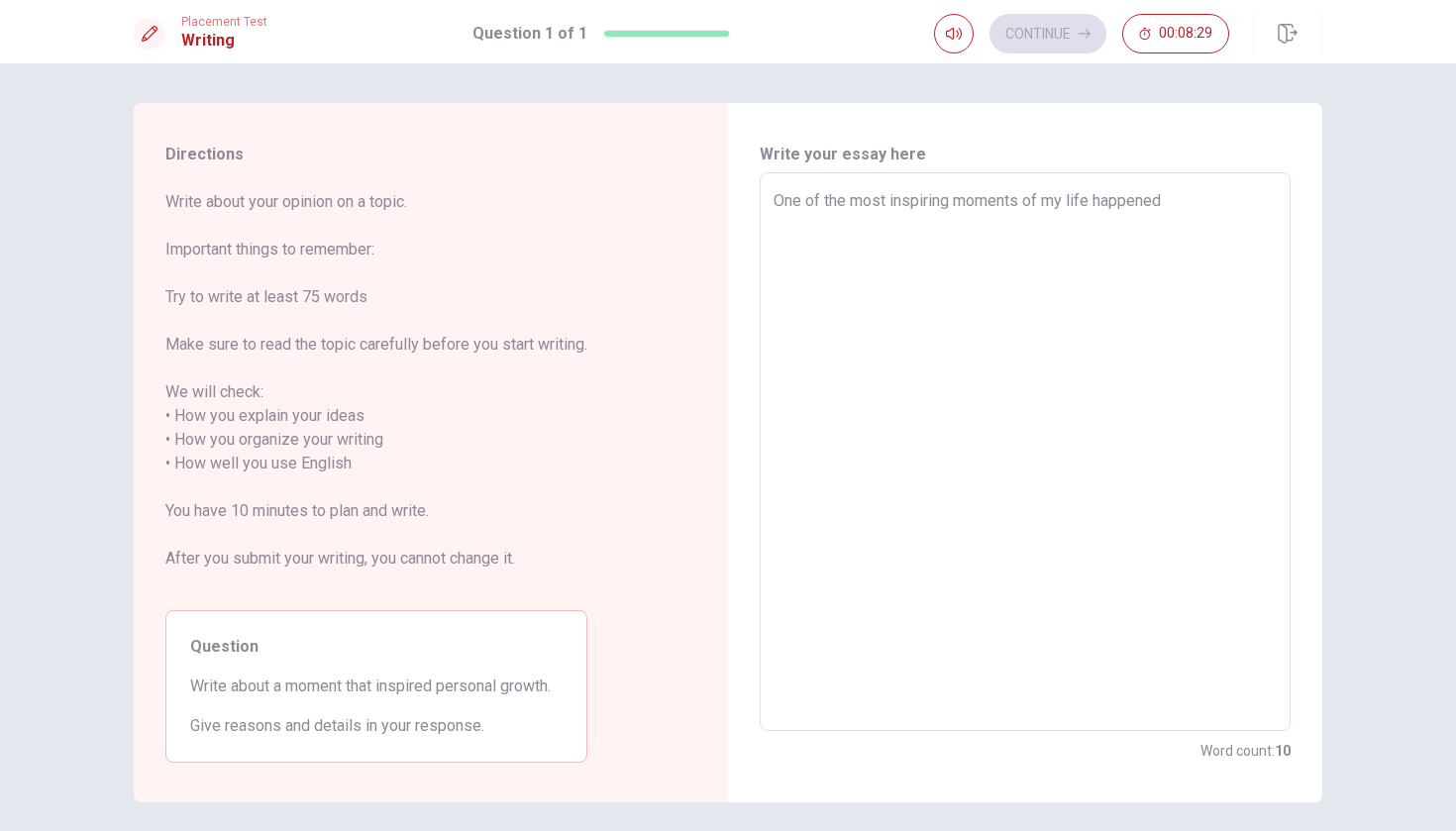 type on "x" 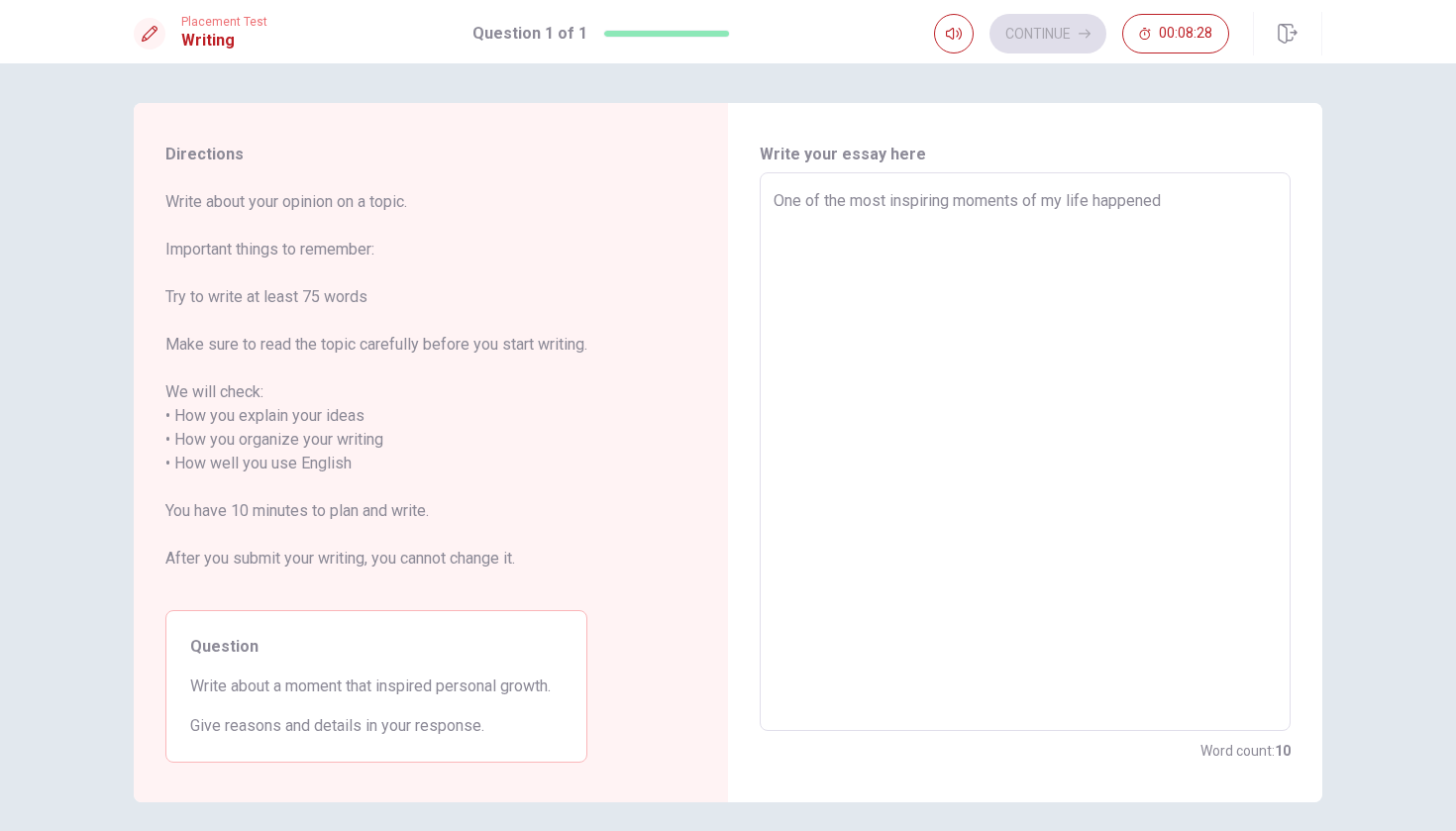 type on "One of the most inspiring moments of my life happened w" 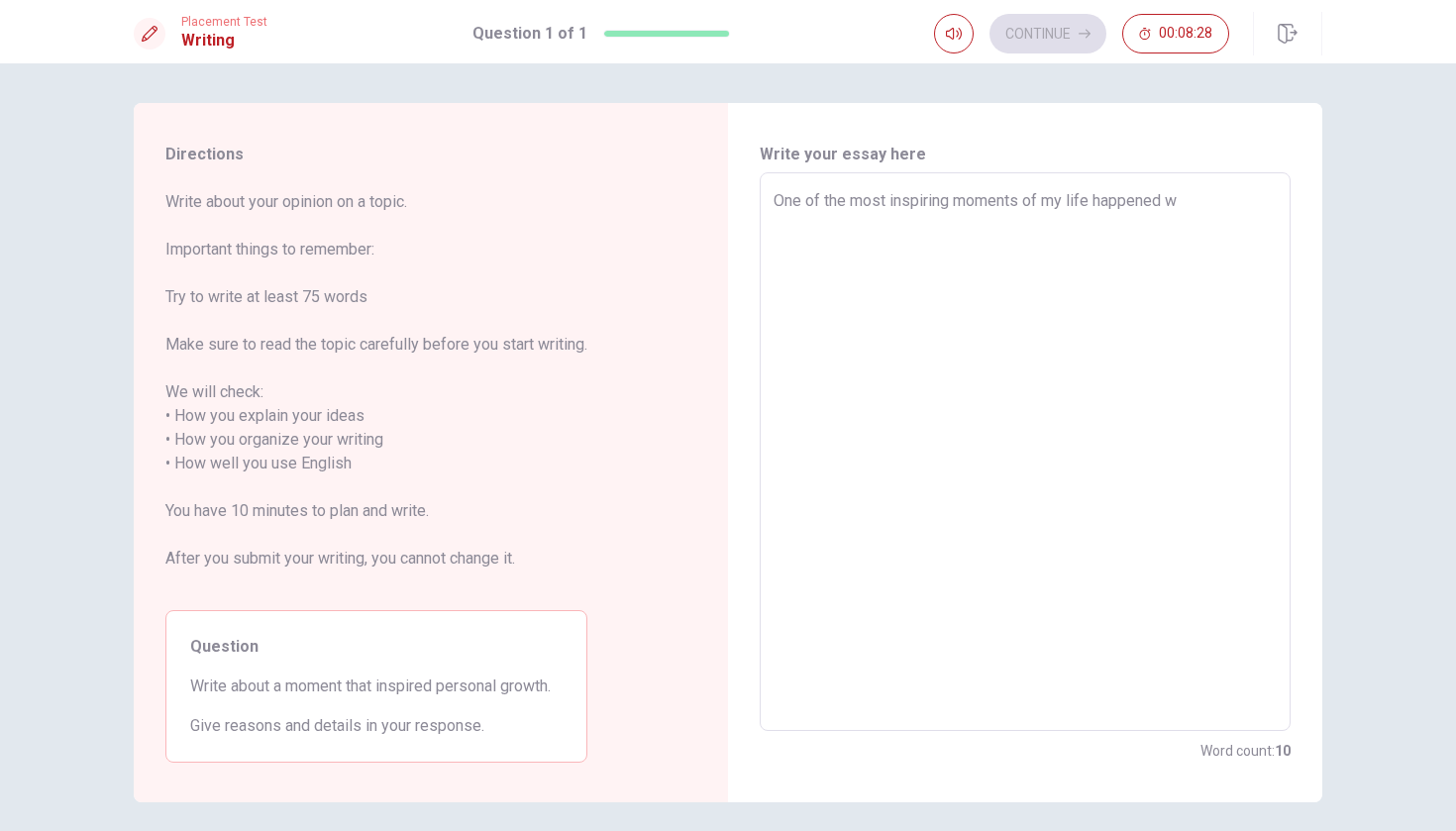 type on "x" 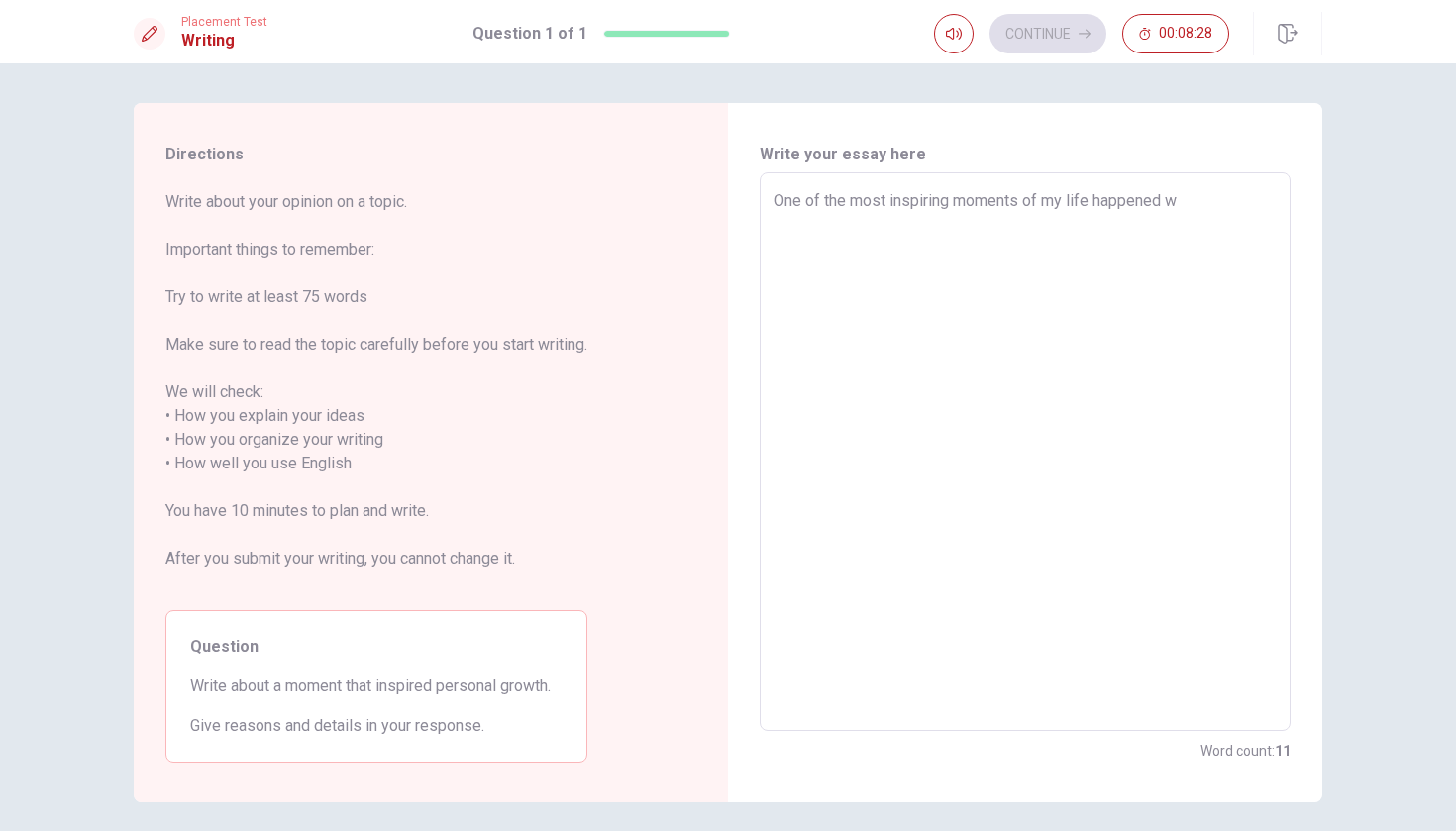 type on "One of the most inspiring moments of my life happened wh" 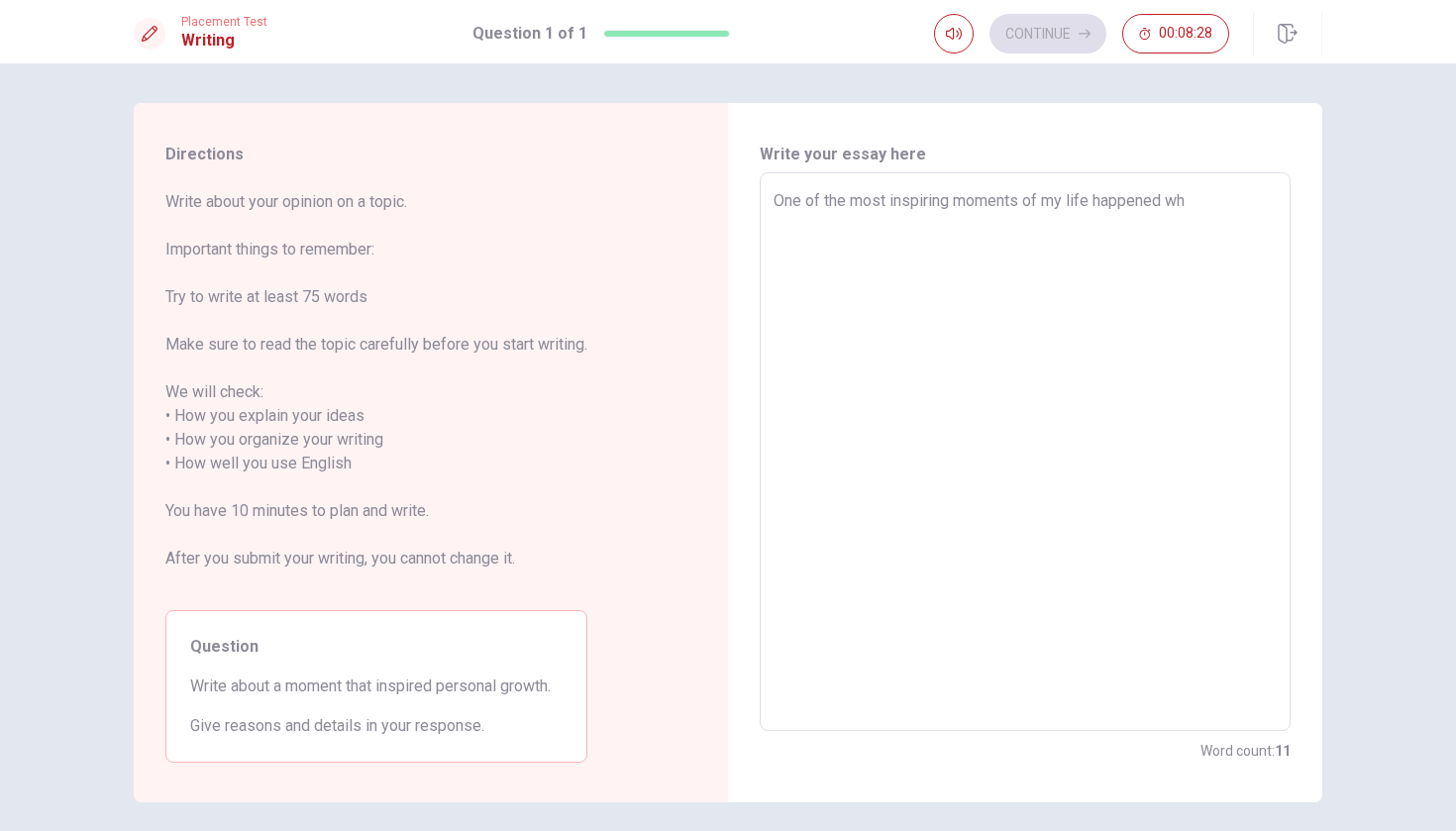 type on "x" 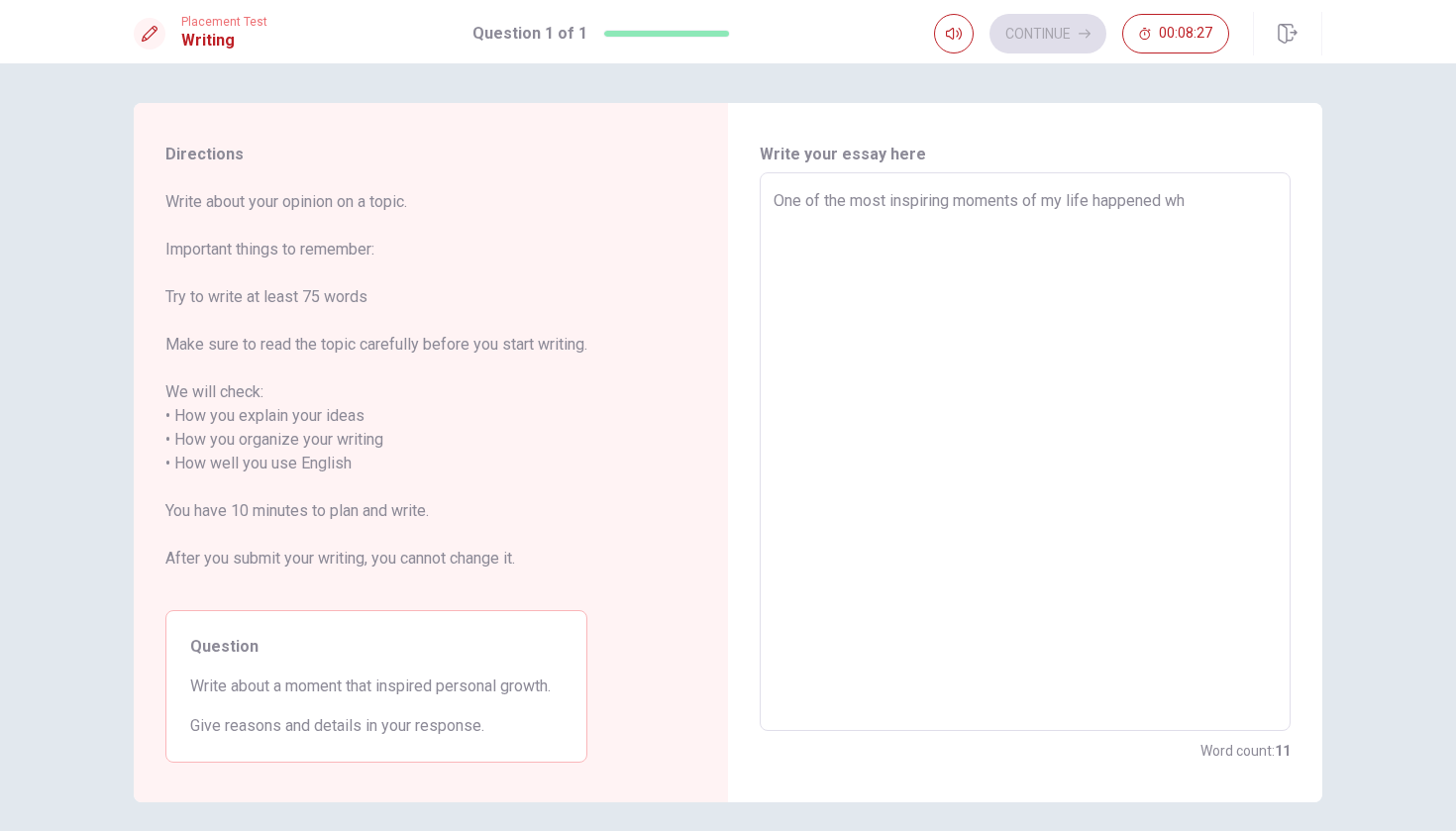 type on "One of the most inspiring moments of my life happened whe" 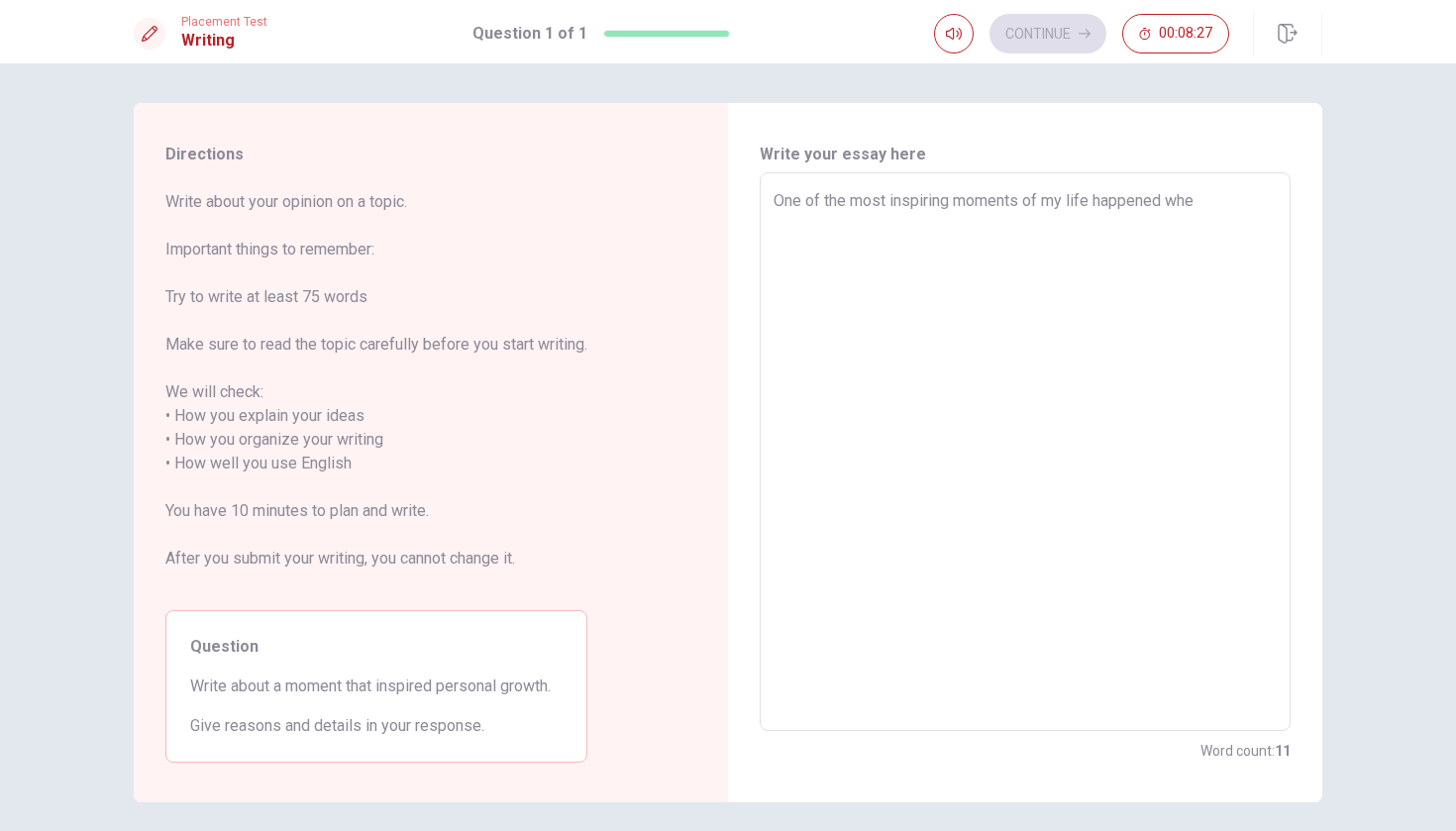 type on "x" 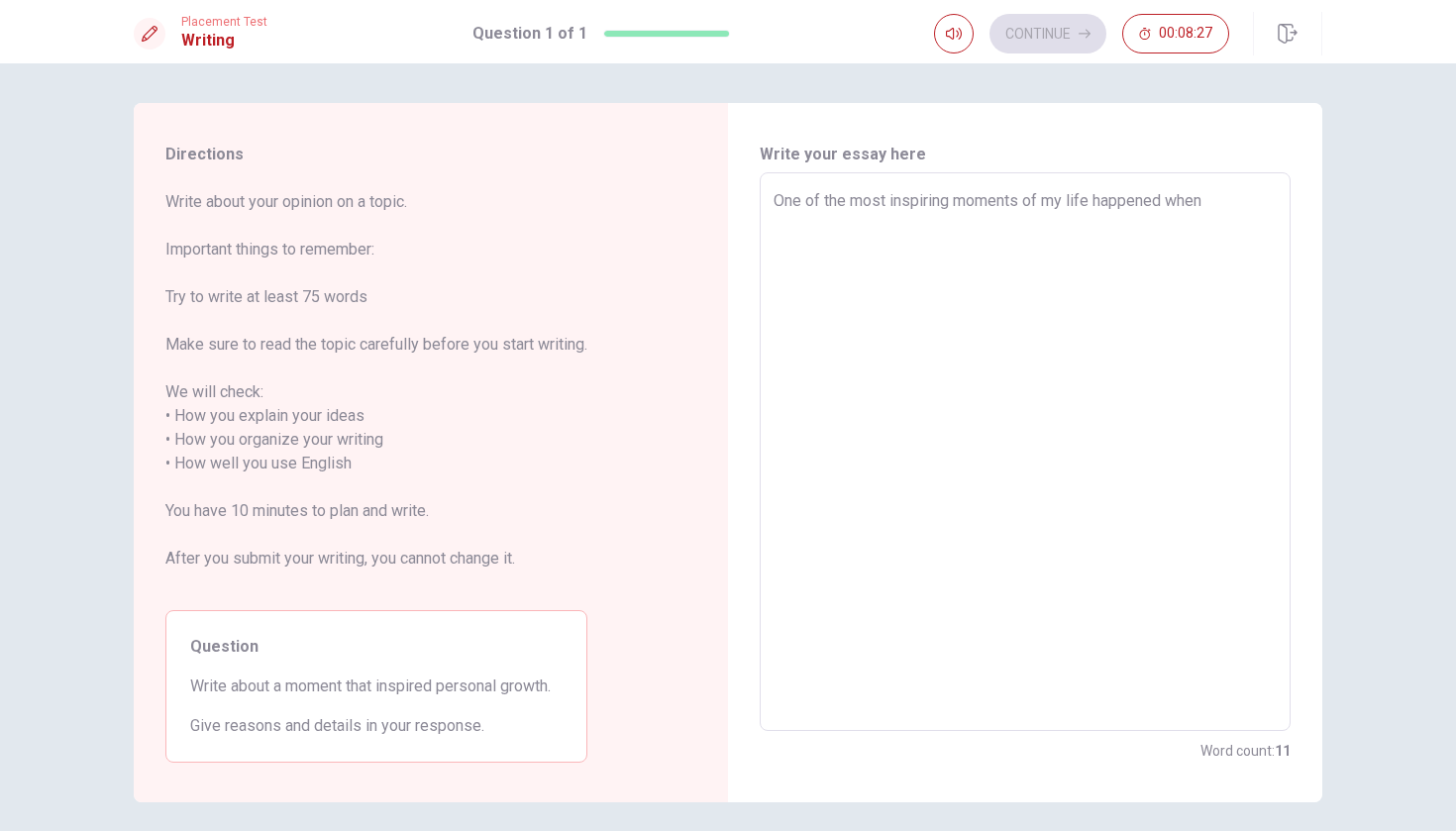 type on "x" 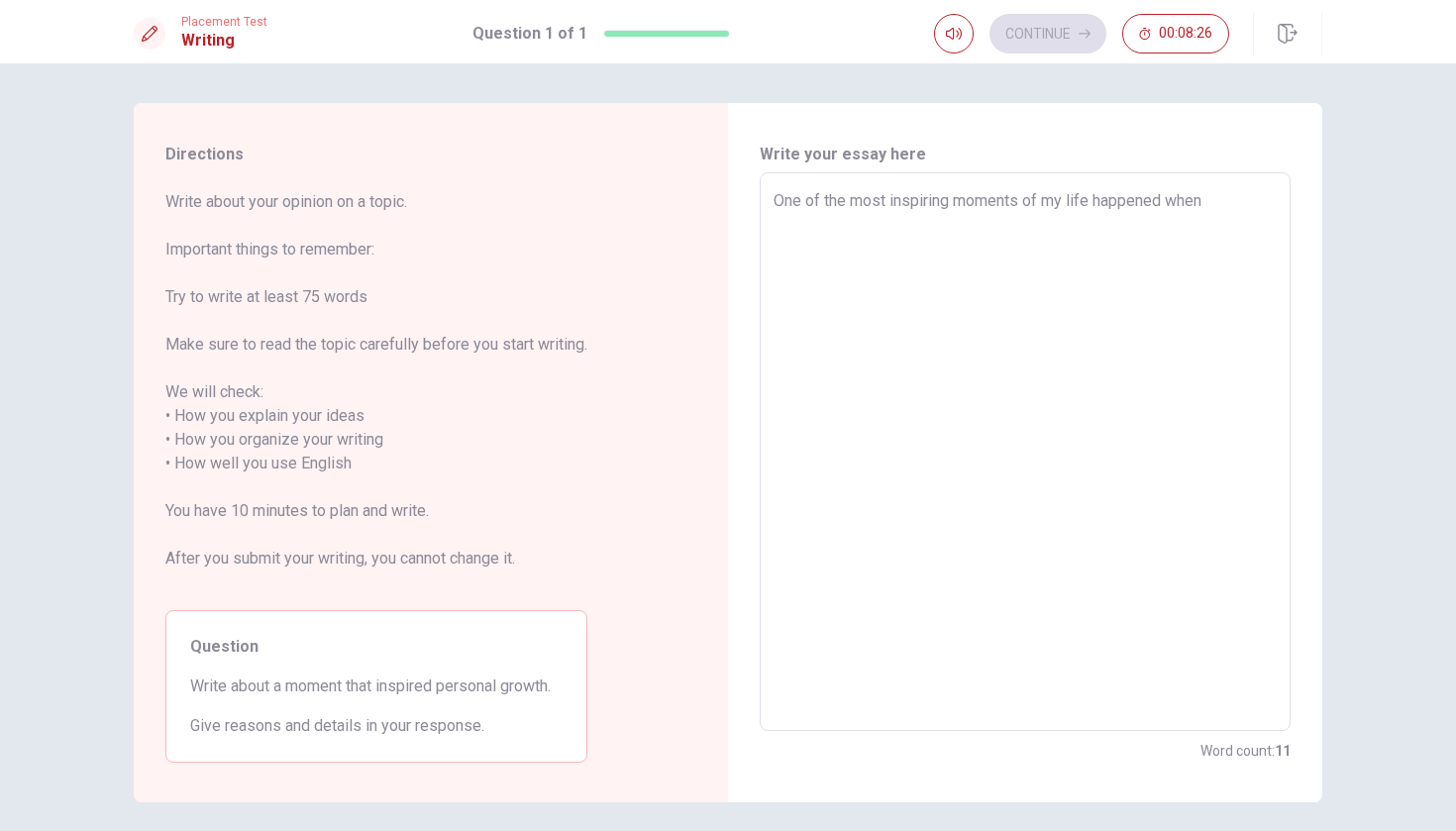 type on "One of the most inspiring moments of my life happened when I" 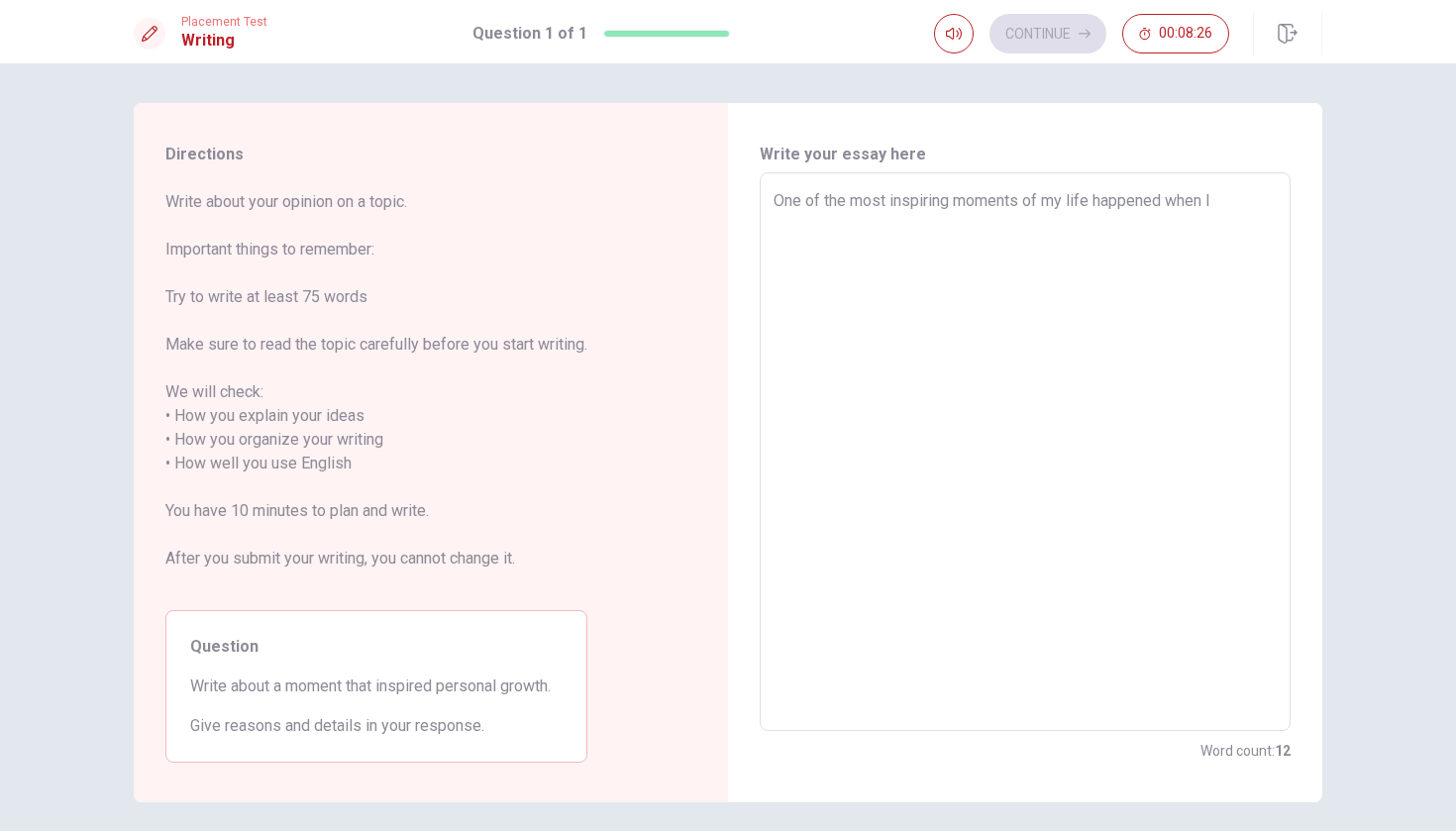 type on "x" 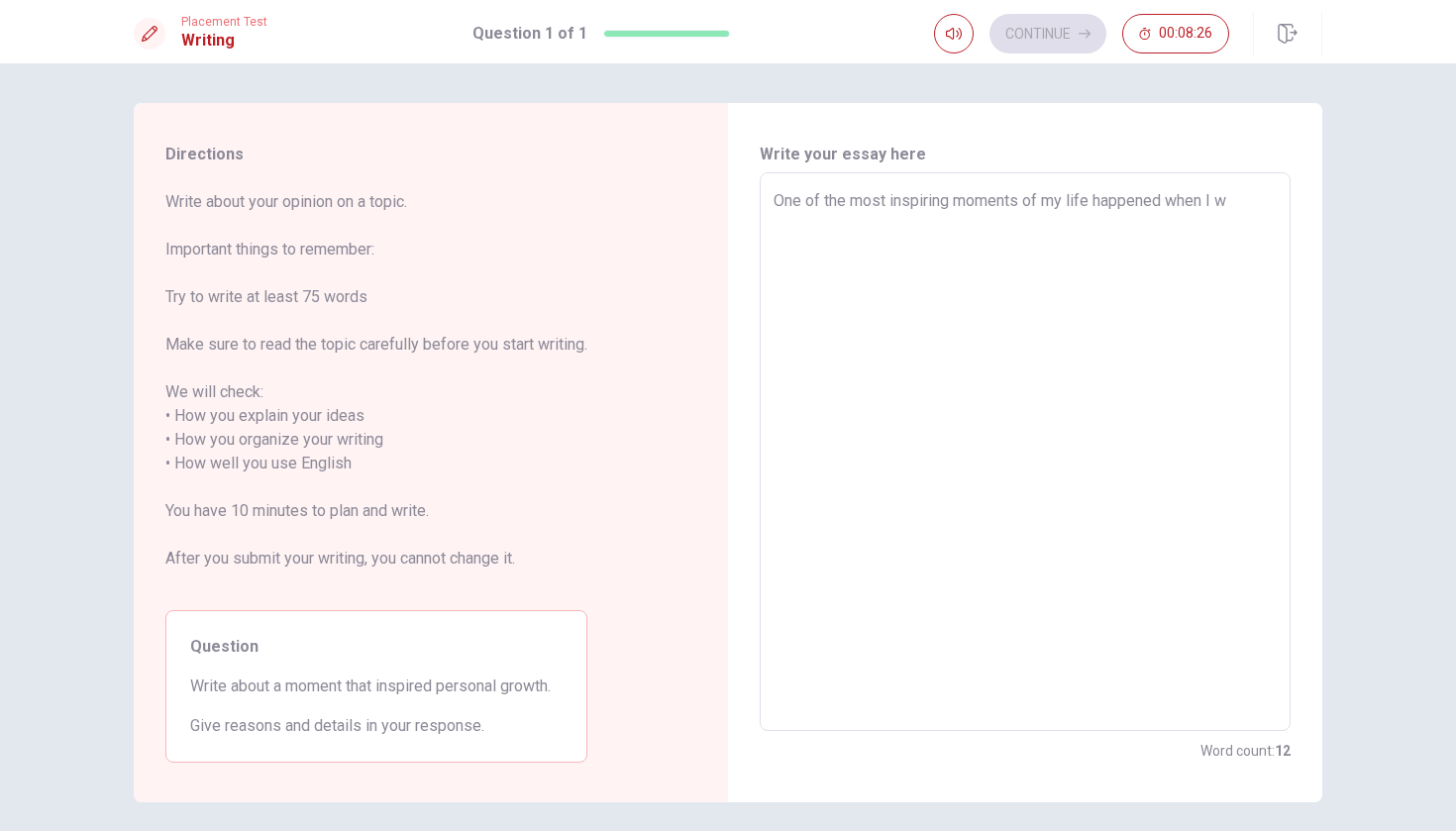 type on "x" 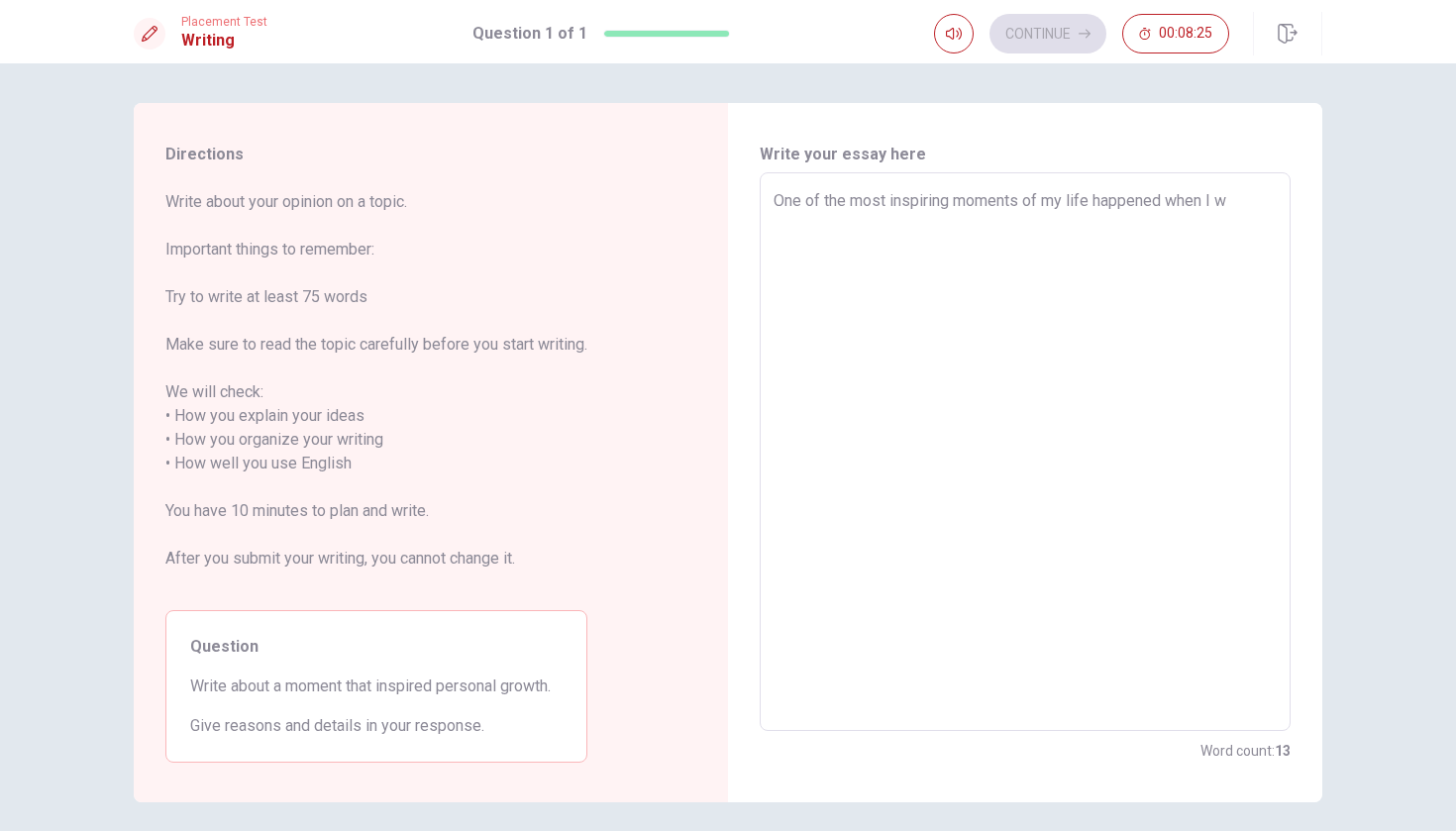 type on "One of the most inspiring moments of my life happened when I wa" 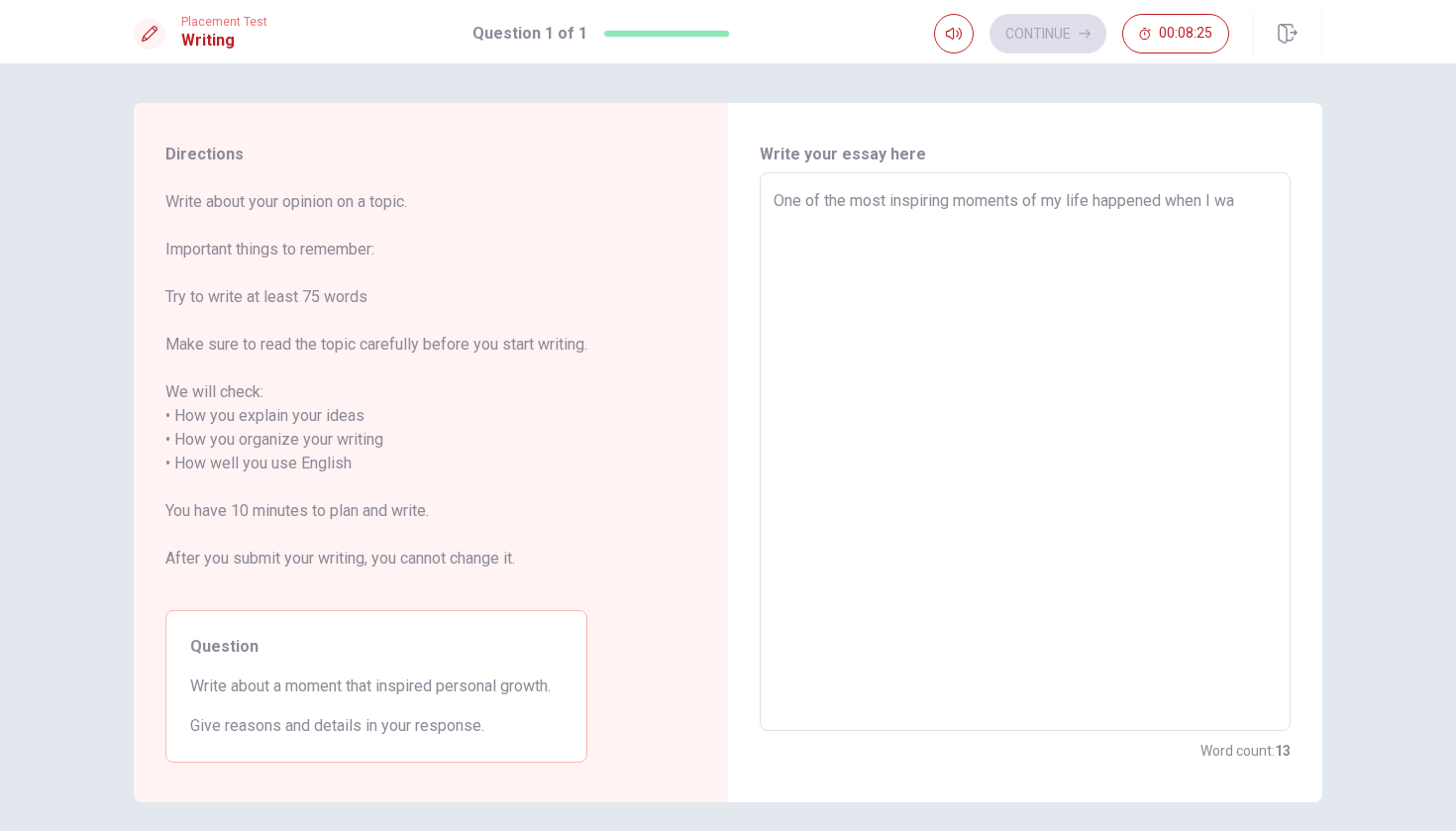 type on "x" 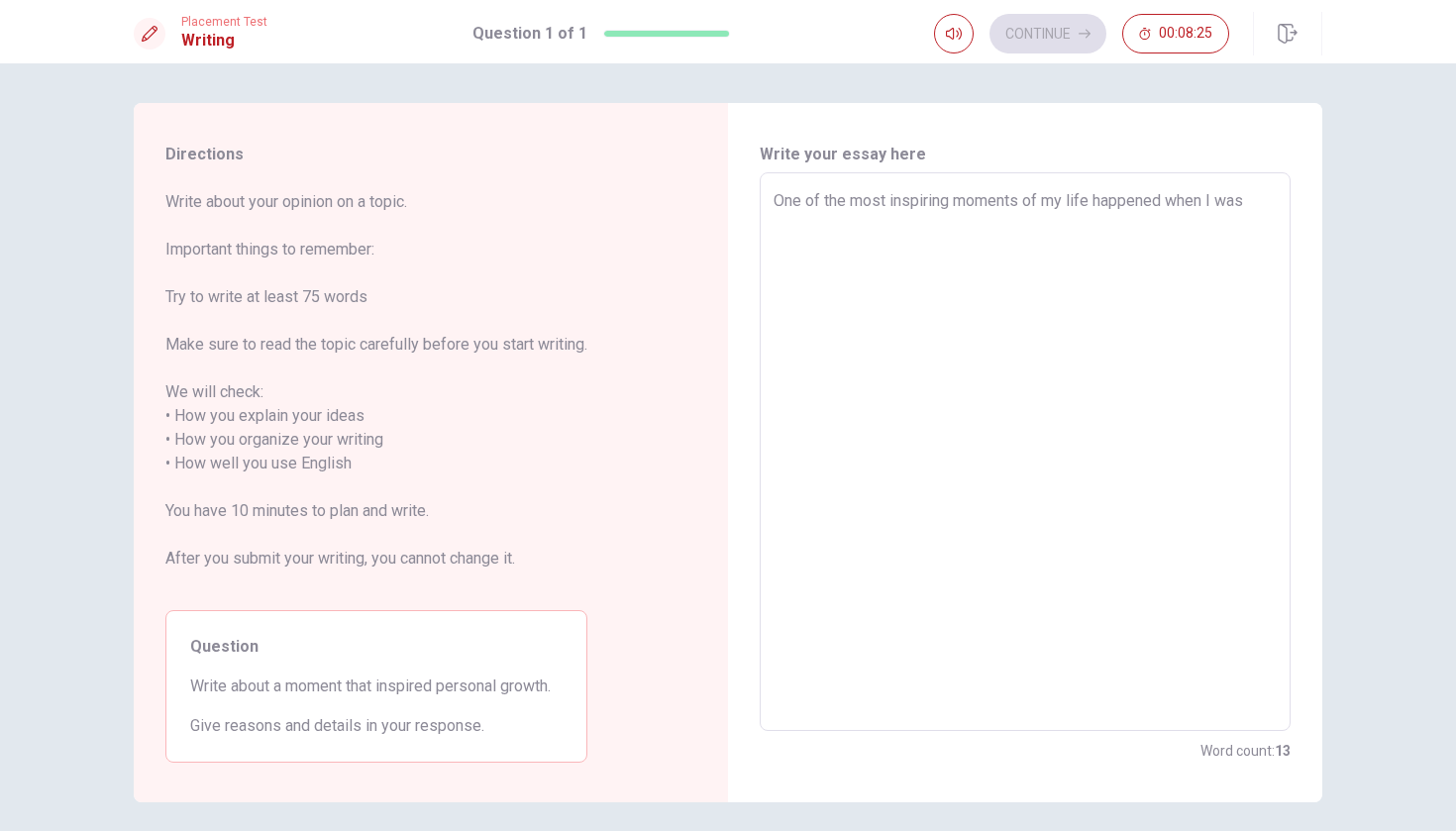 type on "x" 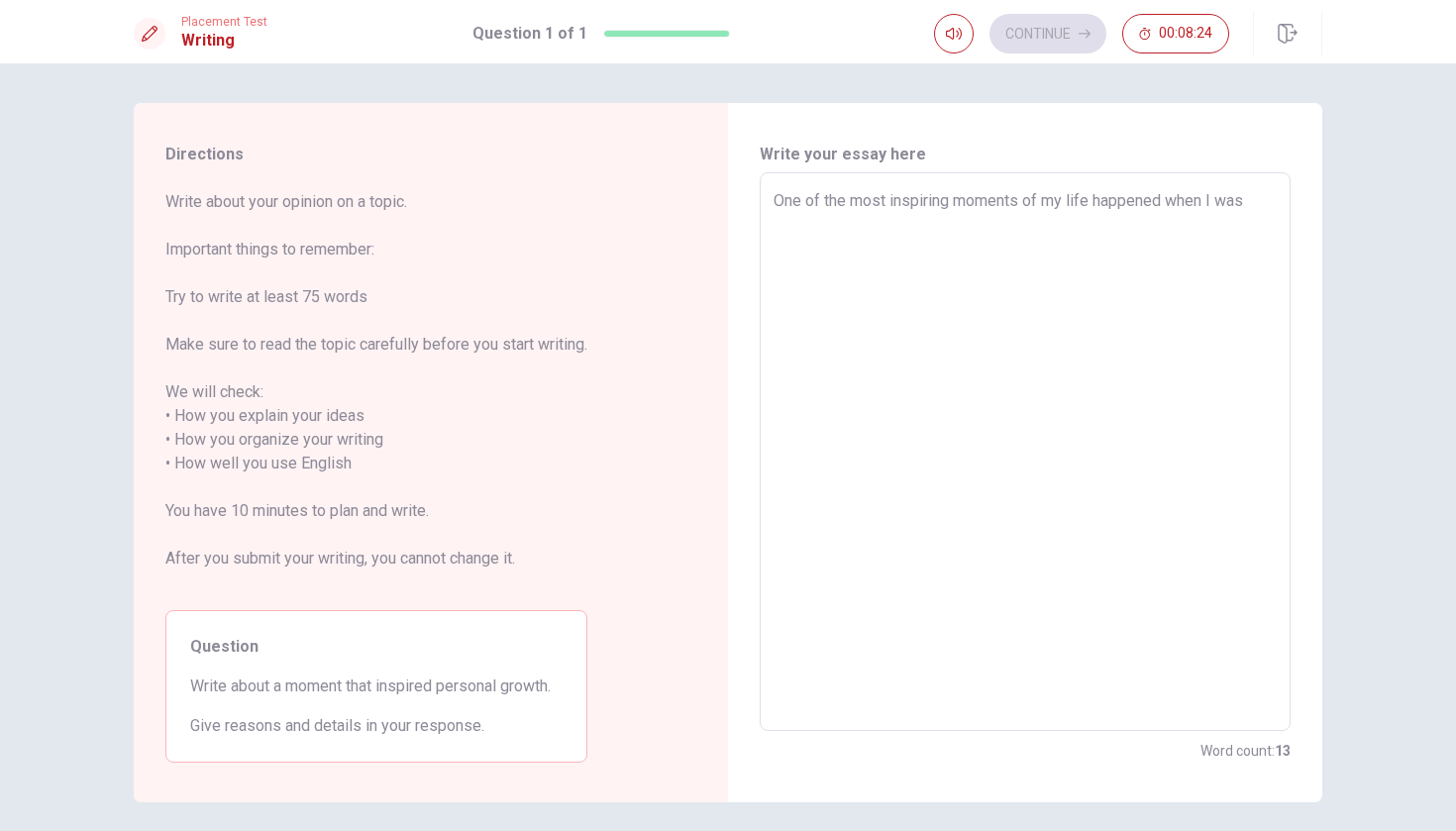 type on "One of the most inspiring moments of my life happened when I was p" 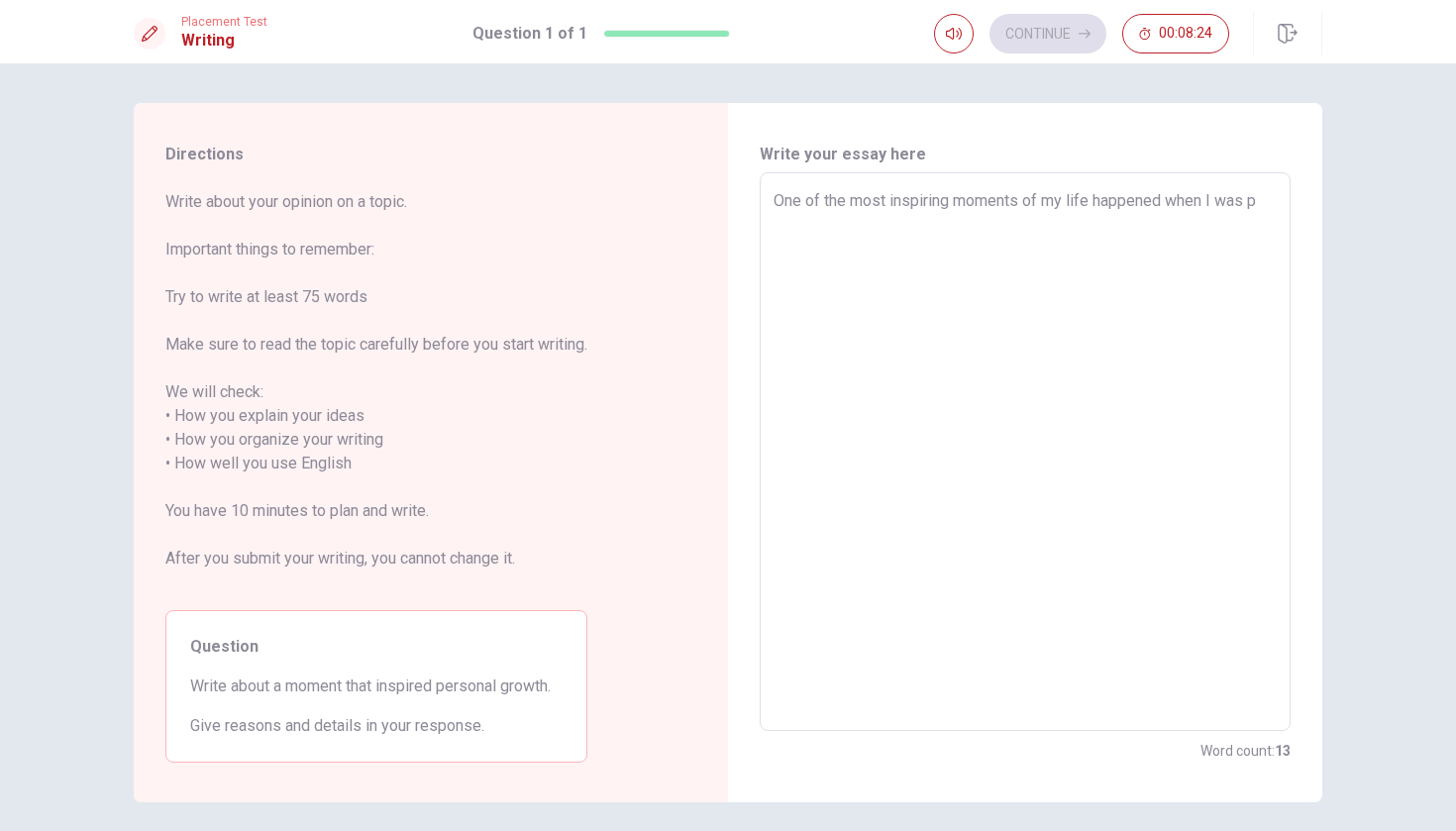 type on "x" 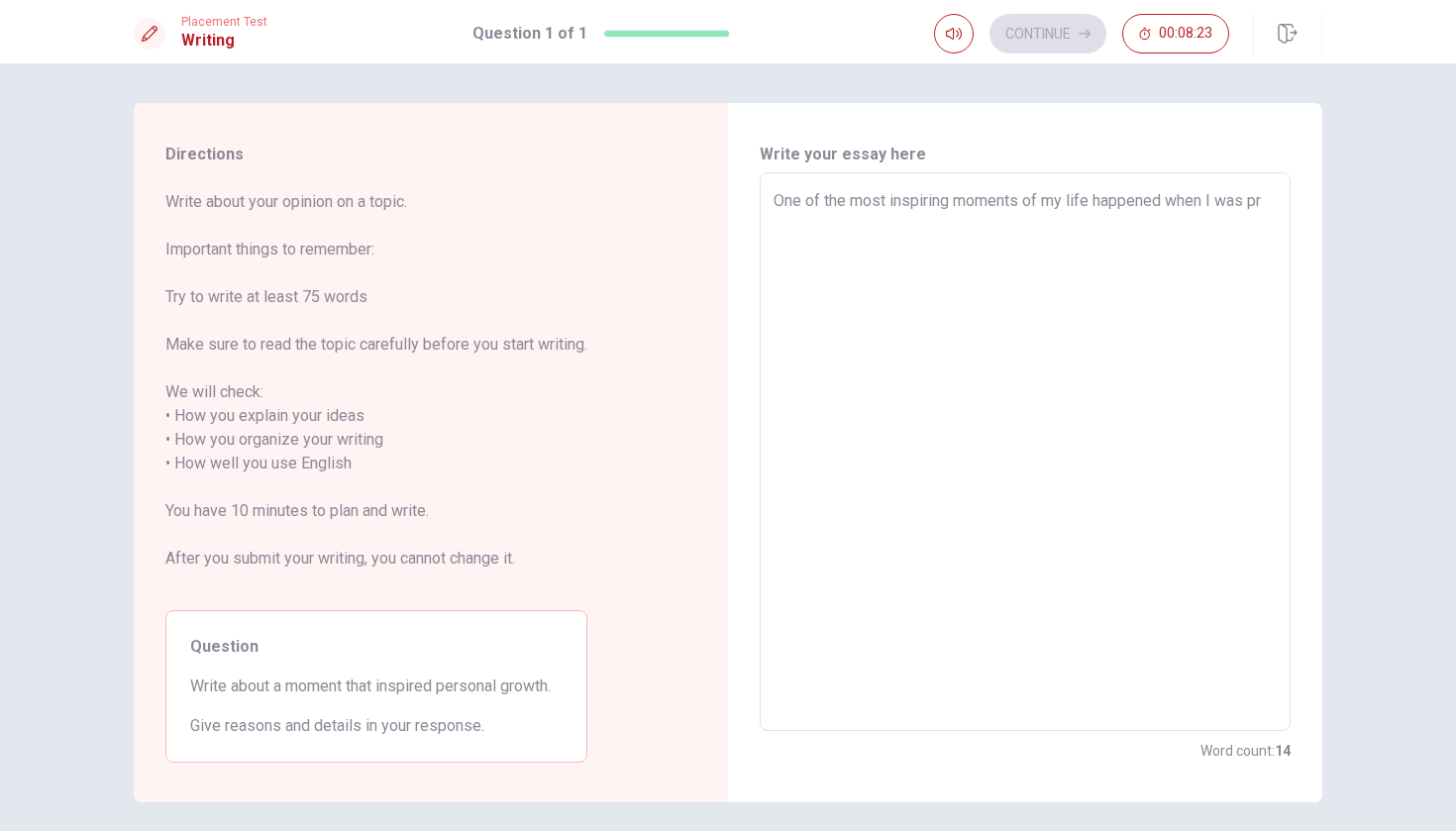 type on "One of the most inspiring moments of my life happened when I was pre" 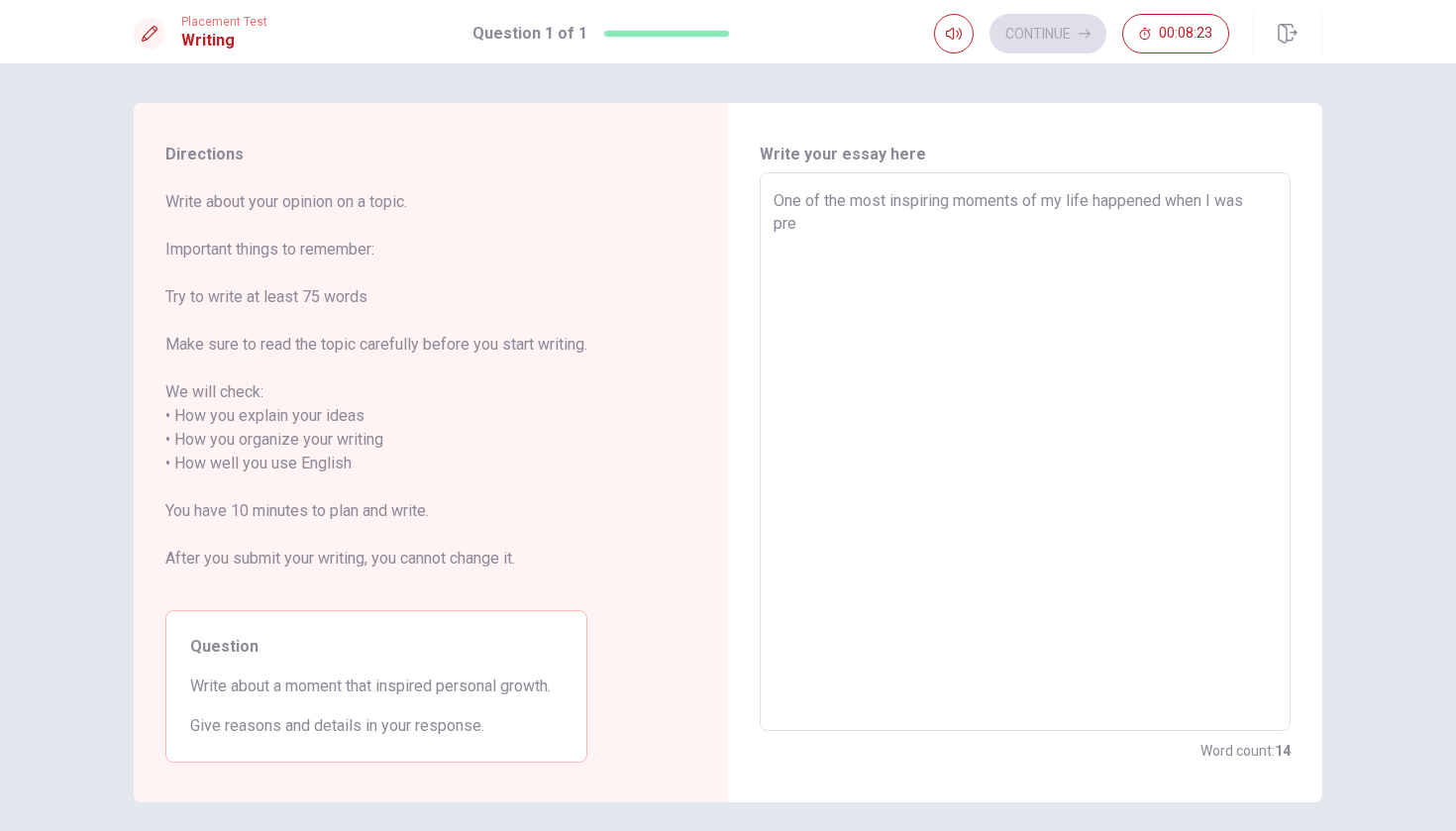 type on "x" 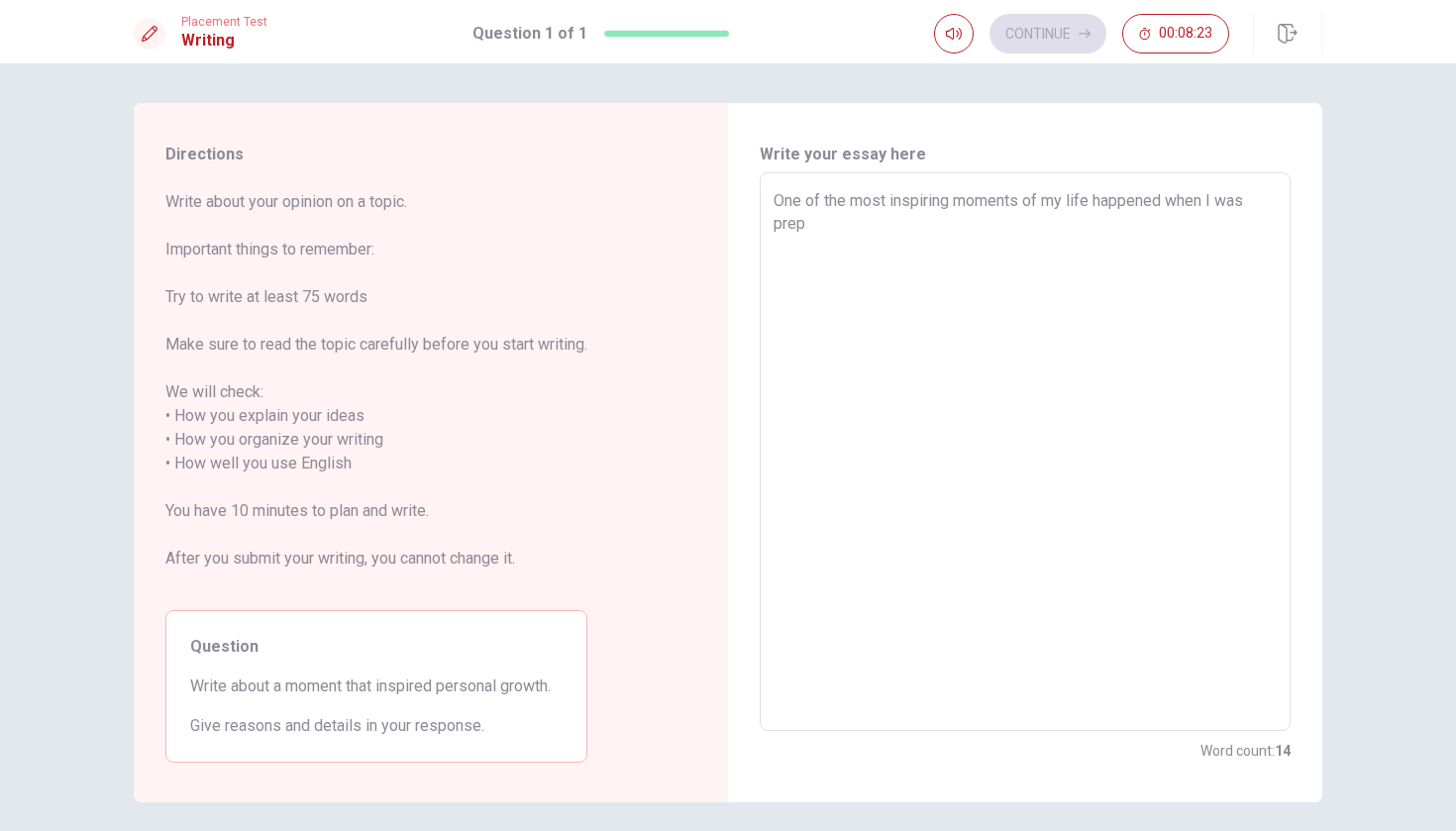 type on "x" 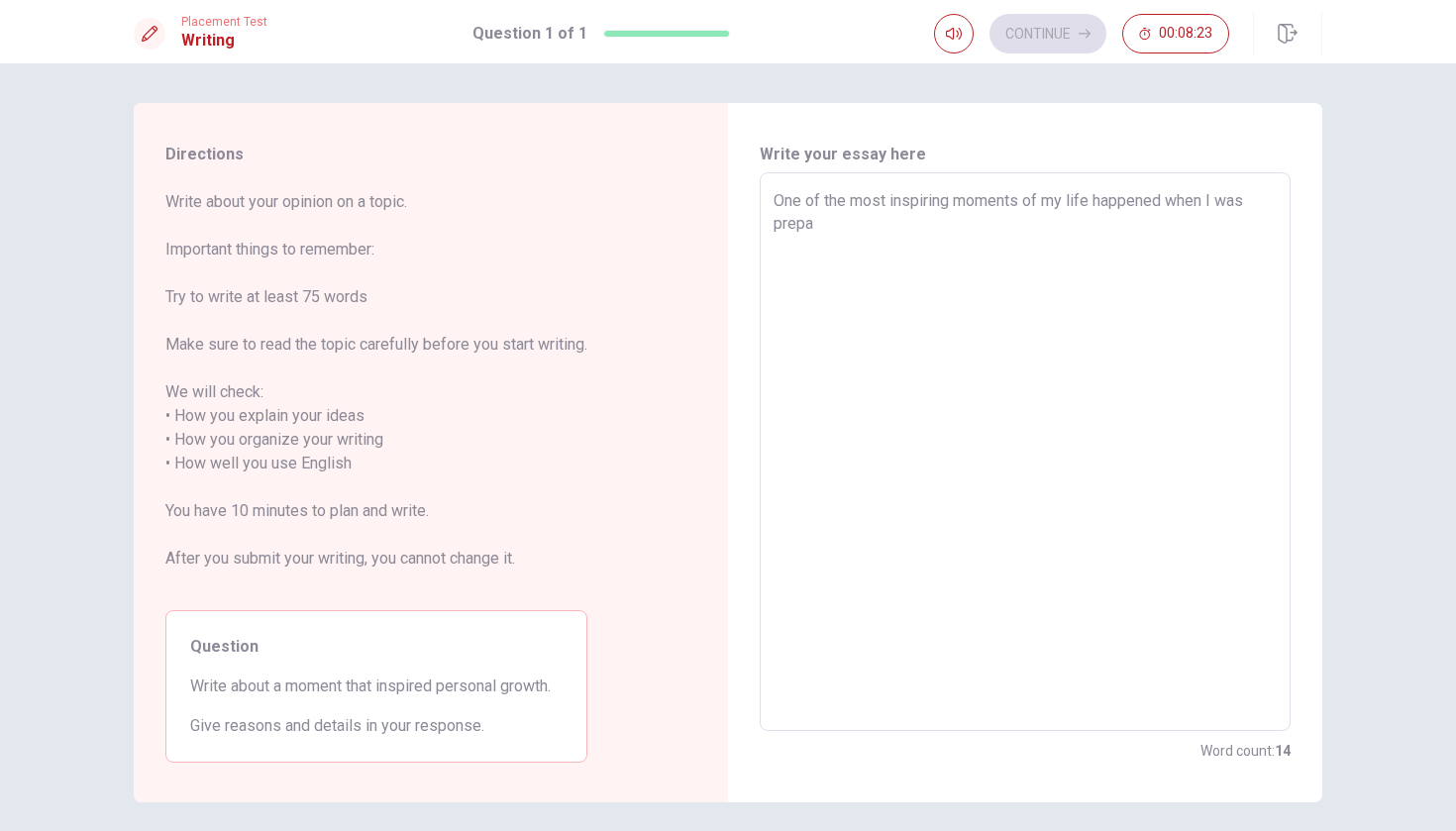type on "x" 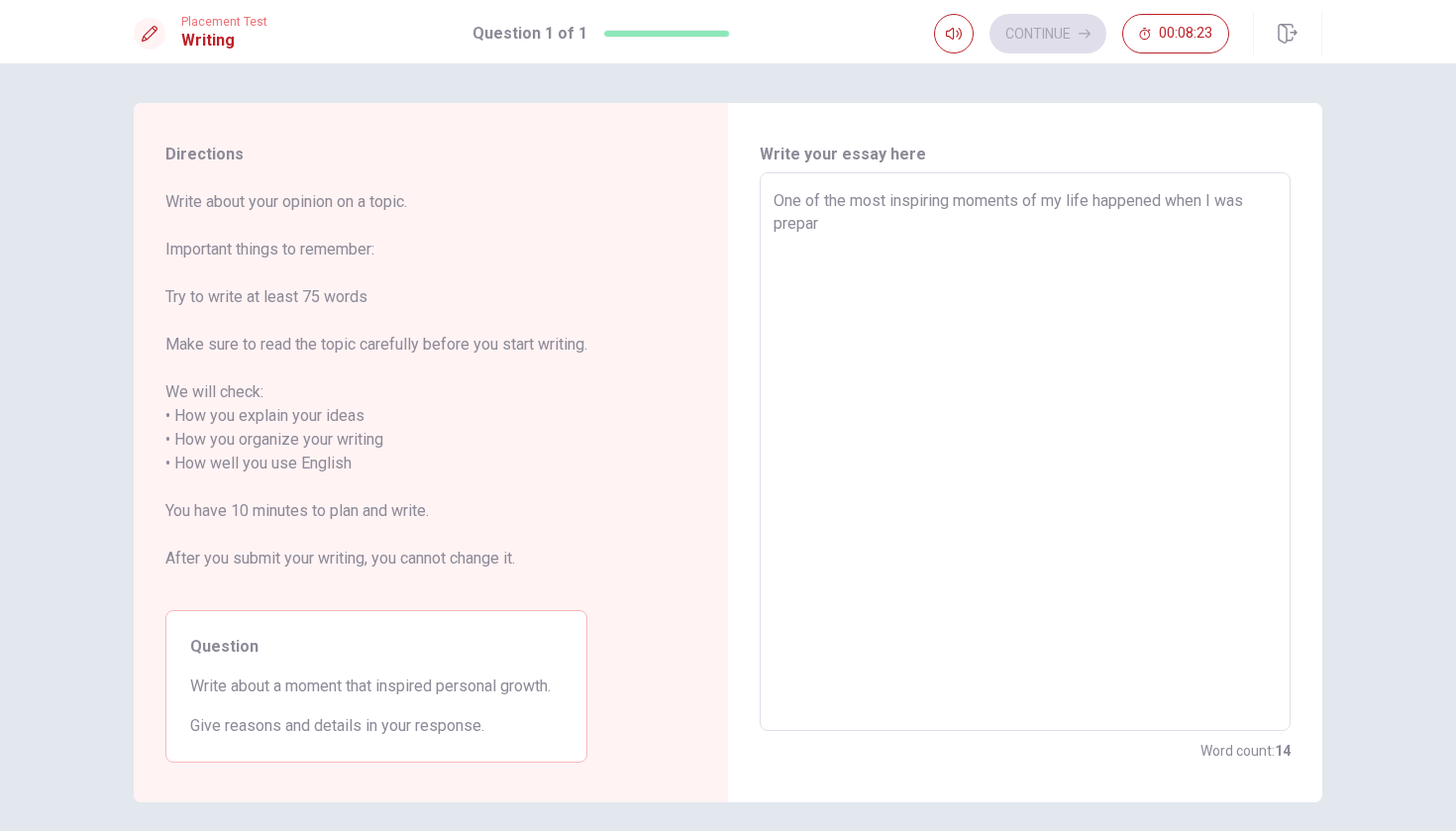 type on "x" 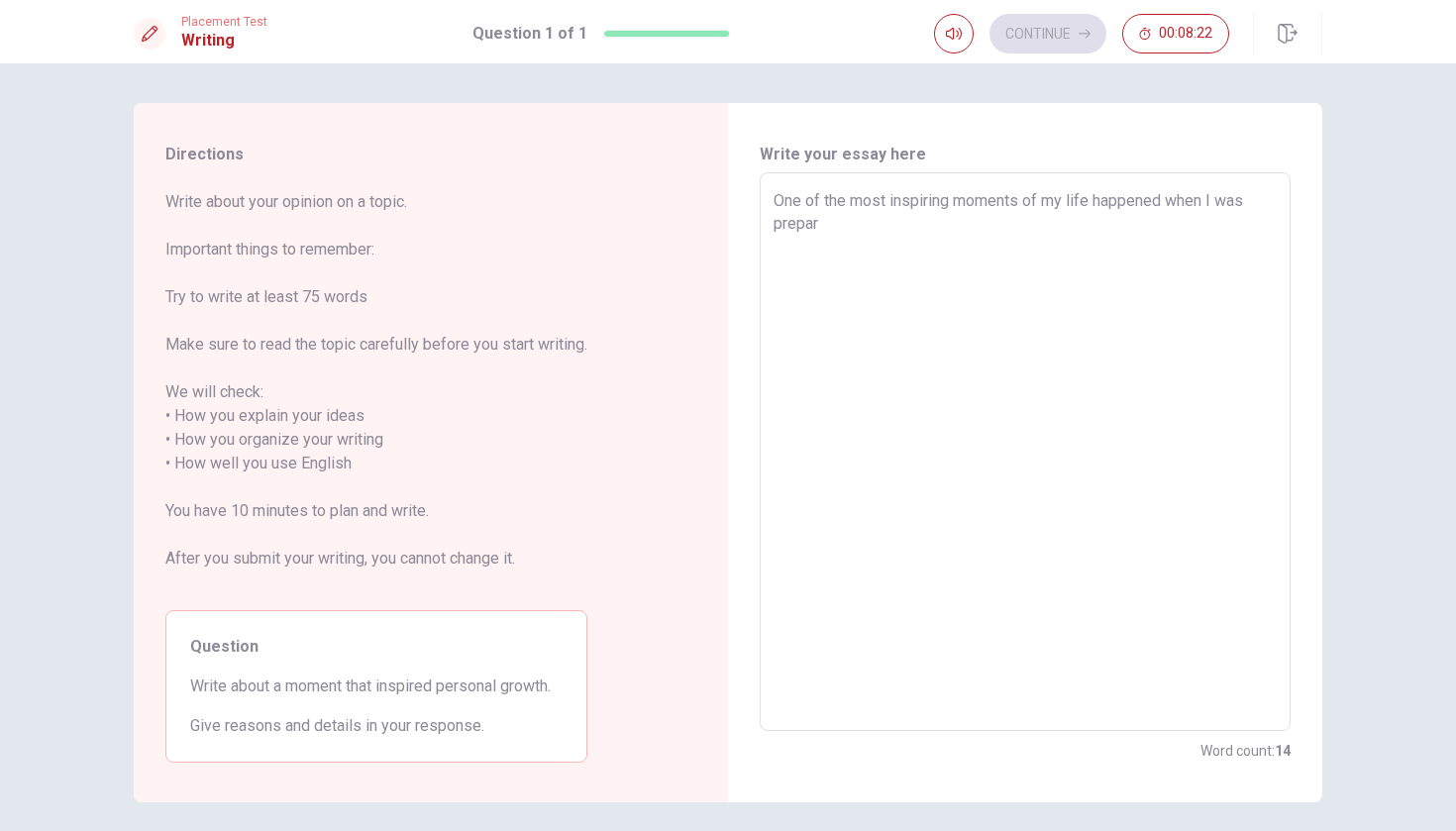 type on "One of the most inspiring moments of my life happened when I was prepari" 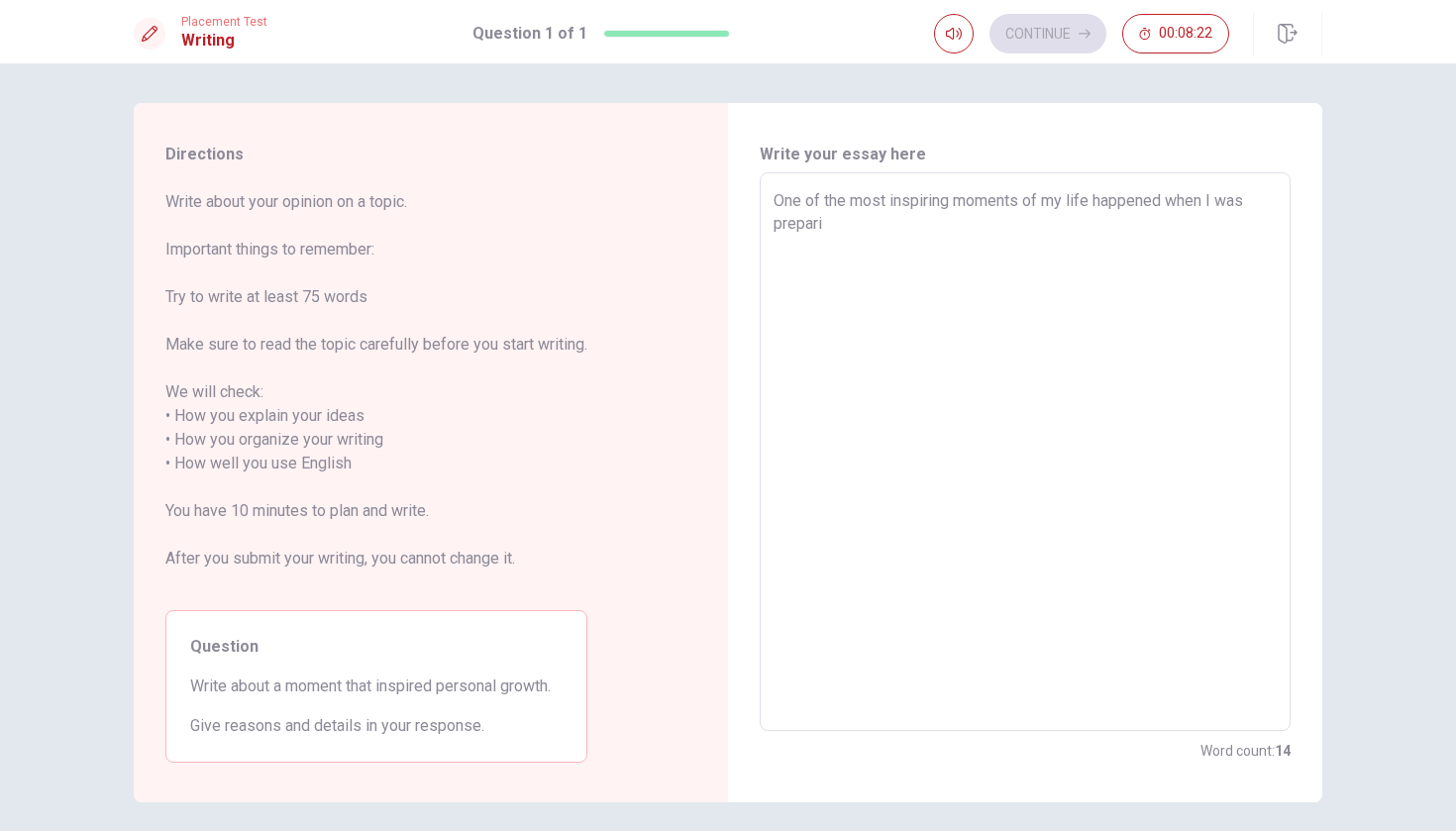 type on "x" 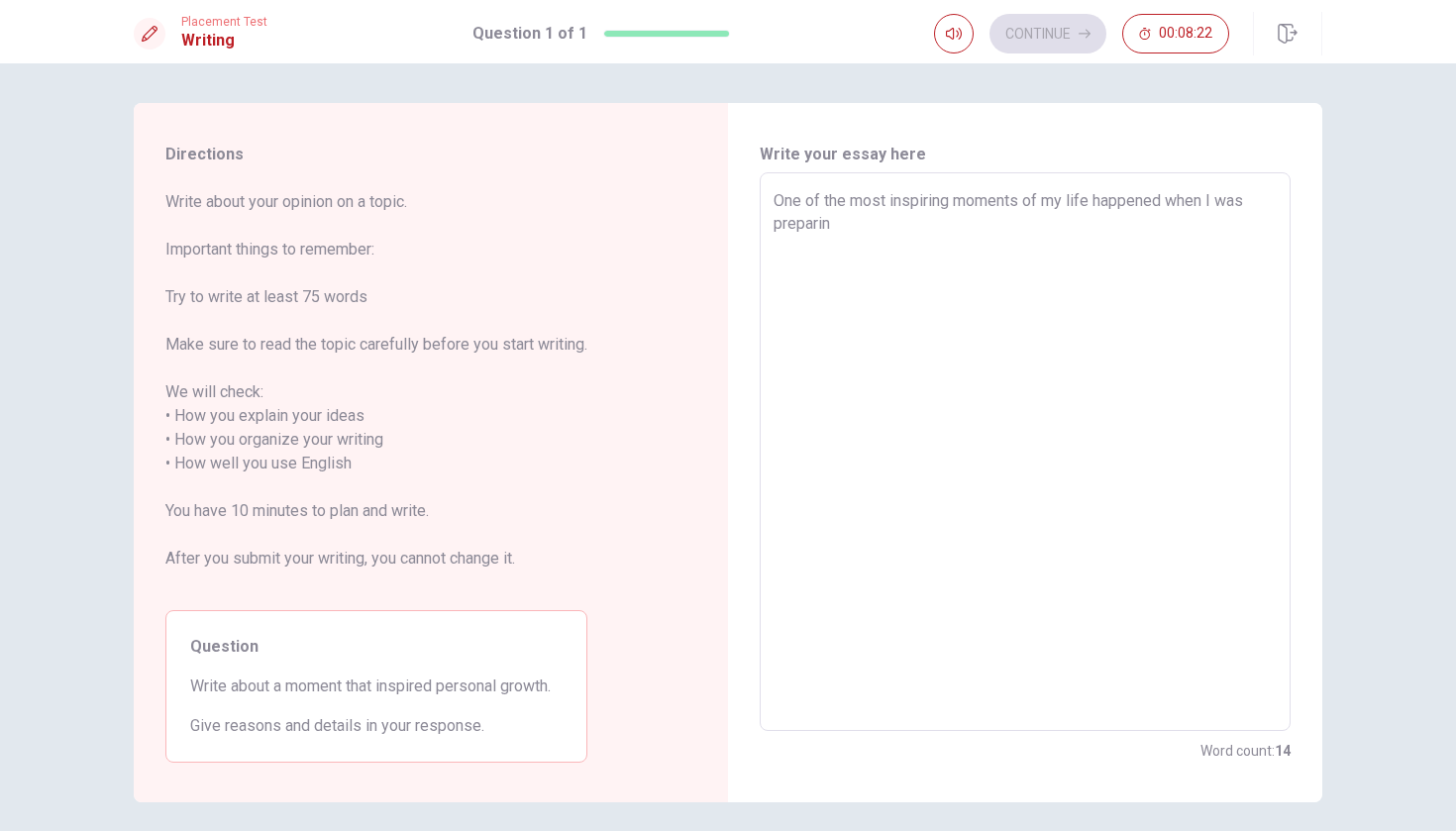 type on "x" 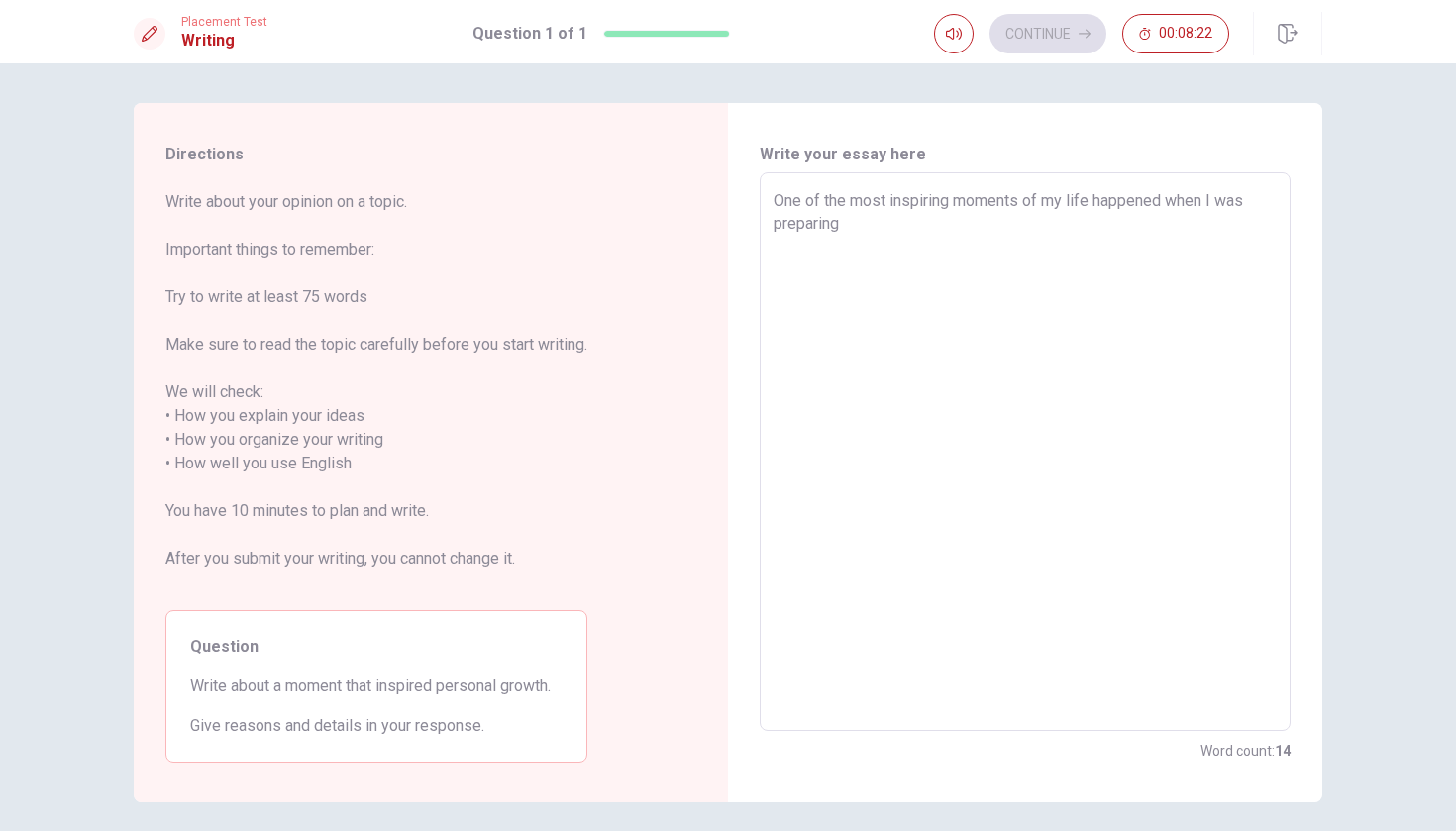 type on "x" 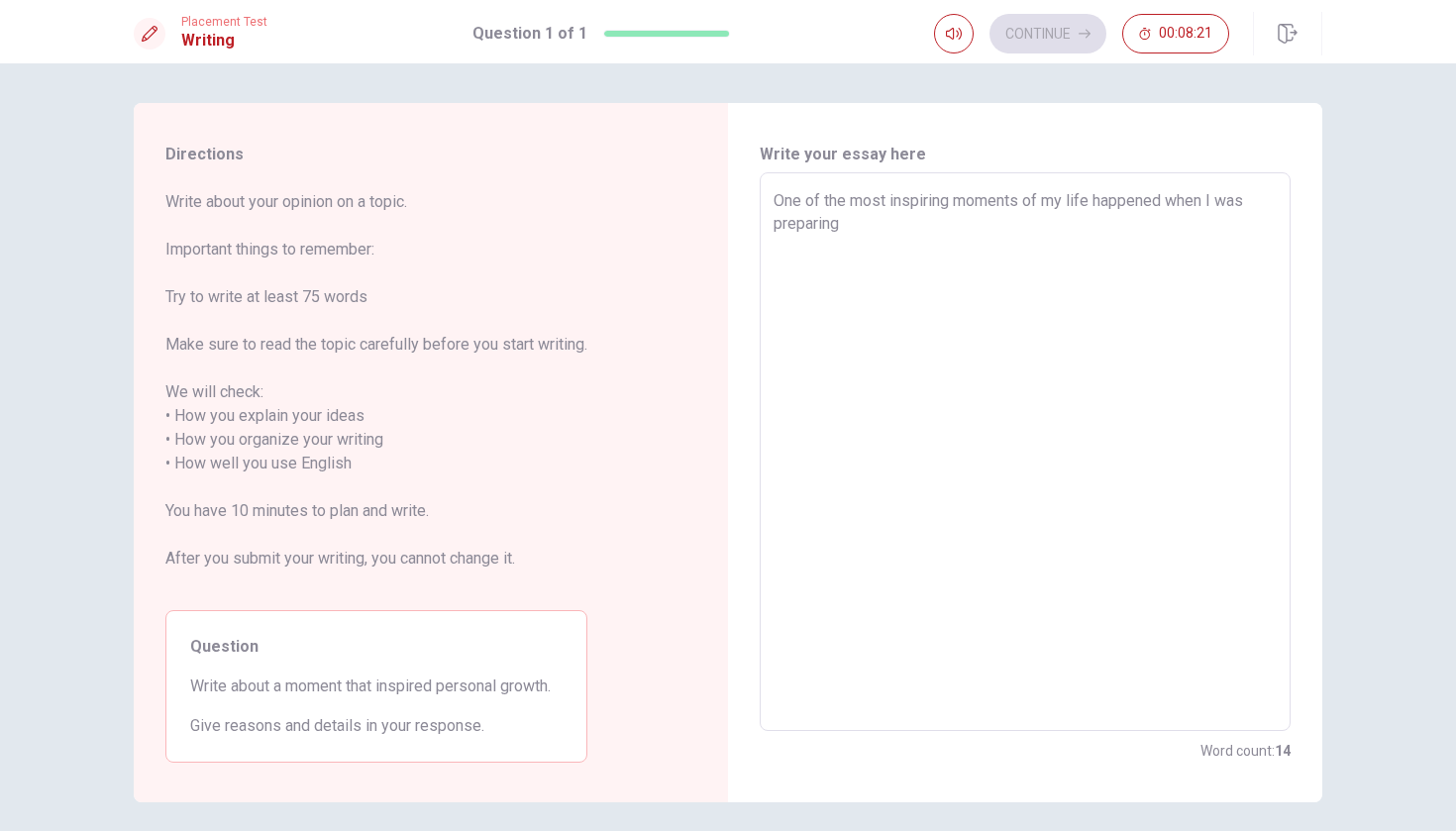 type on "x" 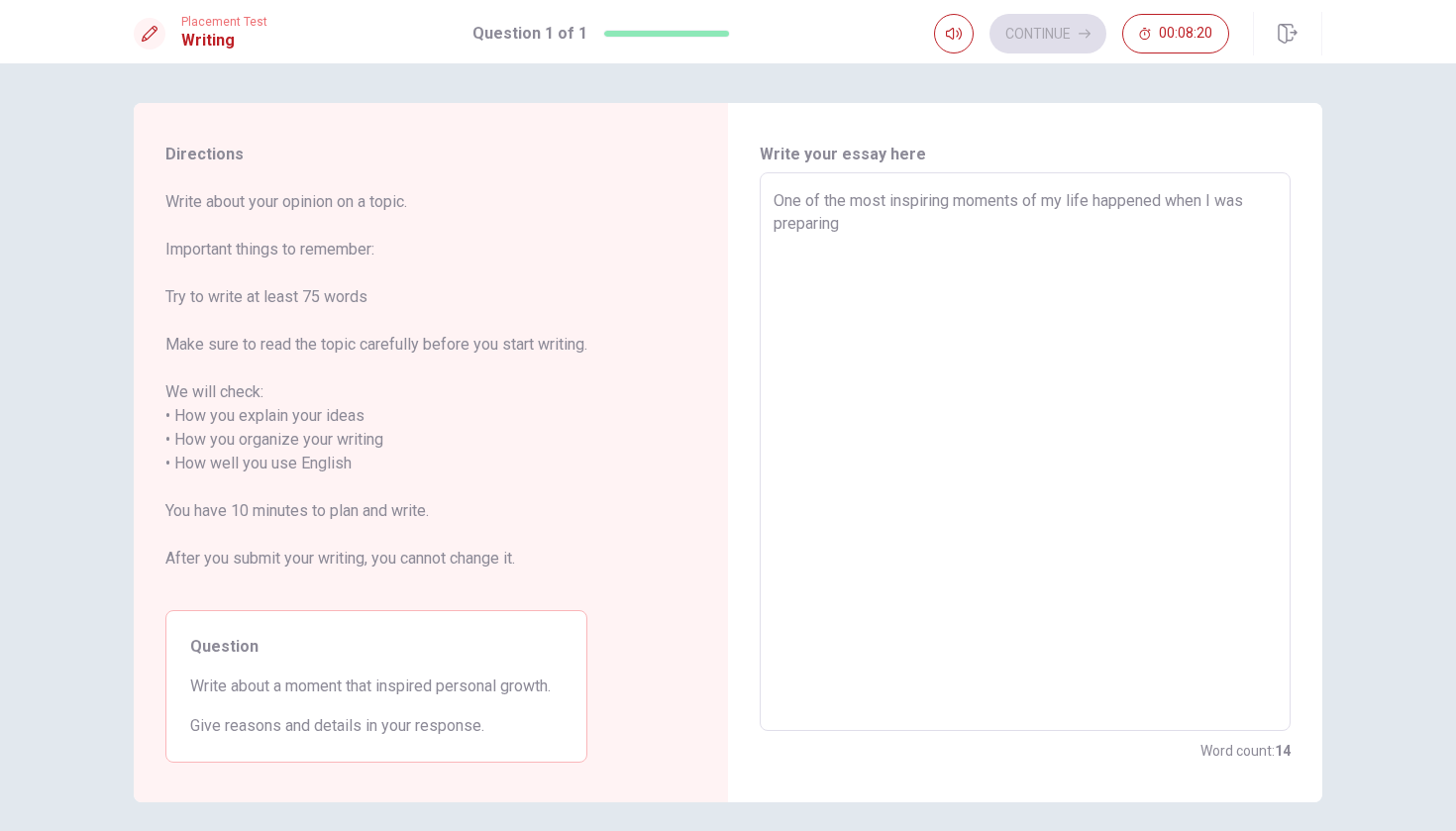 type on "One of the most inspiring moments of my life happened when I was preparing m" 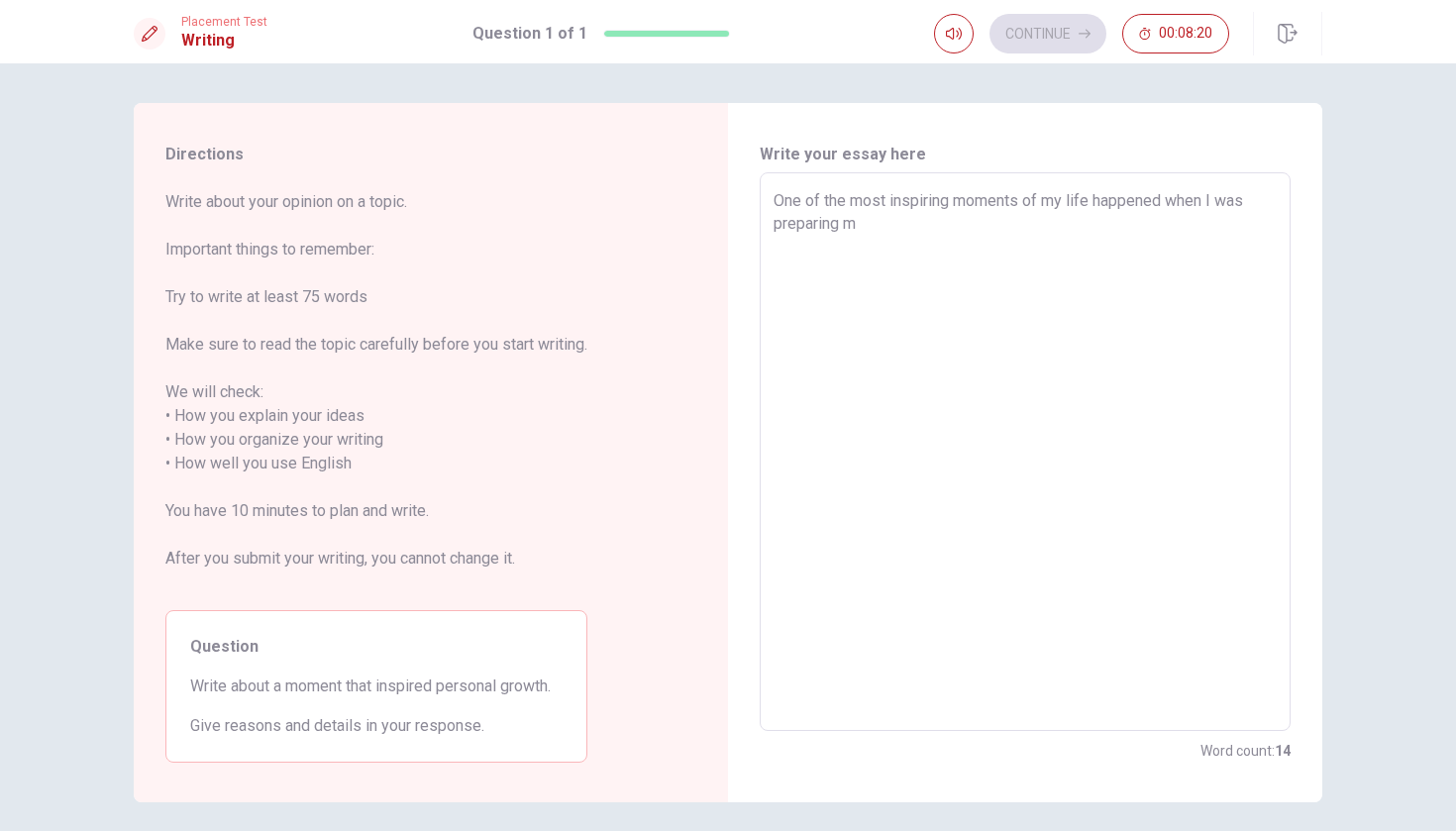 type on "x" 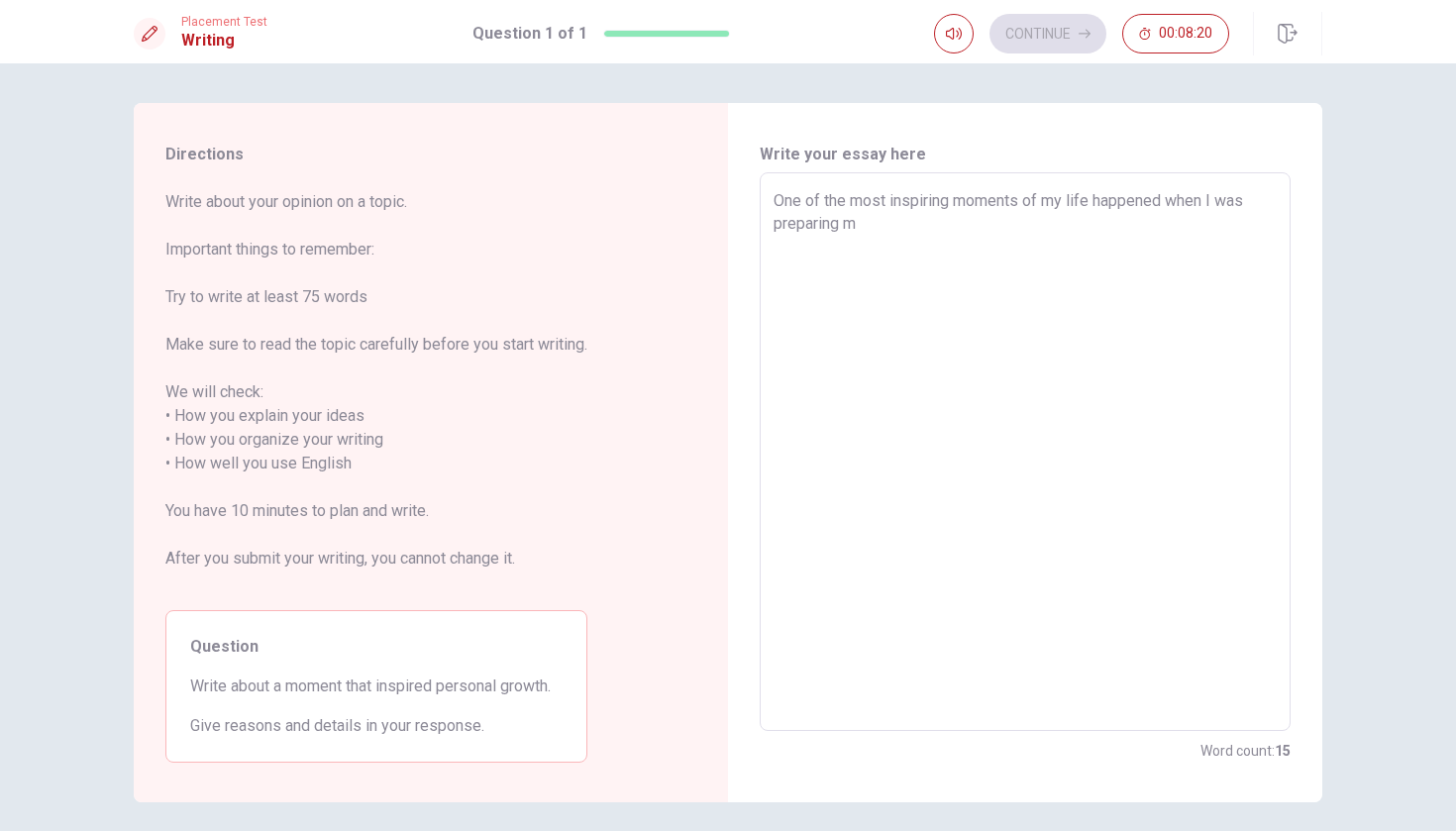 type on "One of the most inspiring moments of my life happened when I was preparing my" 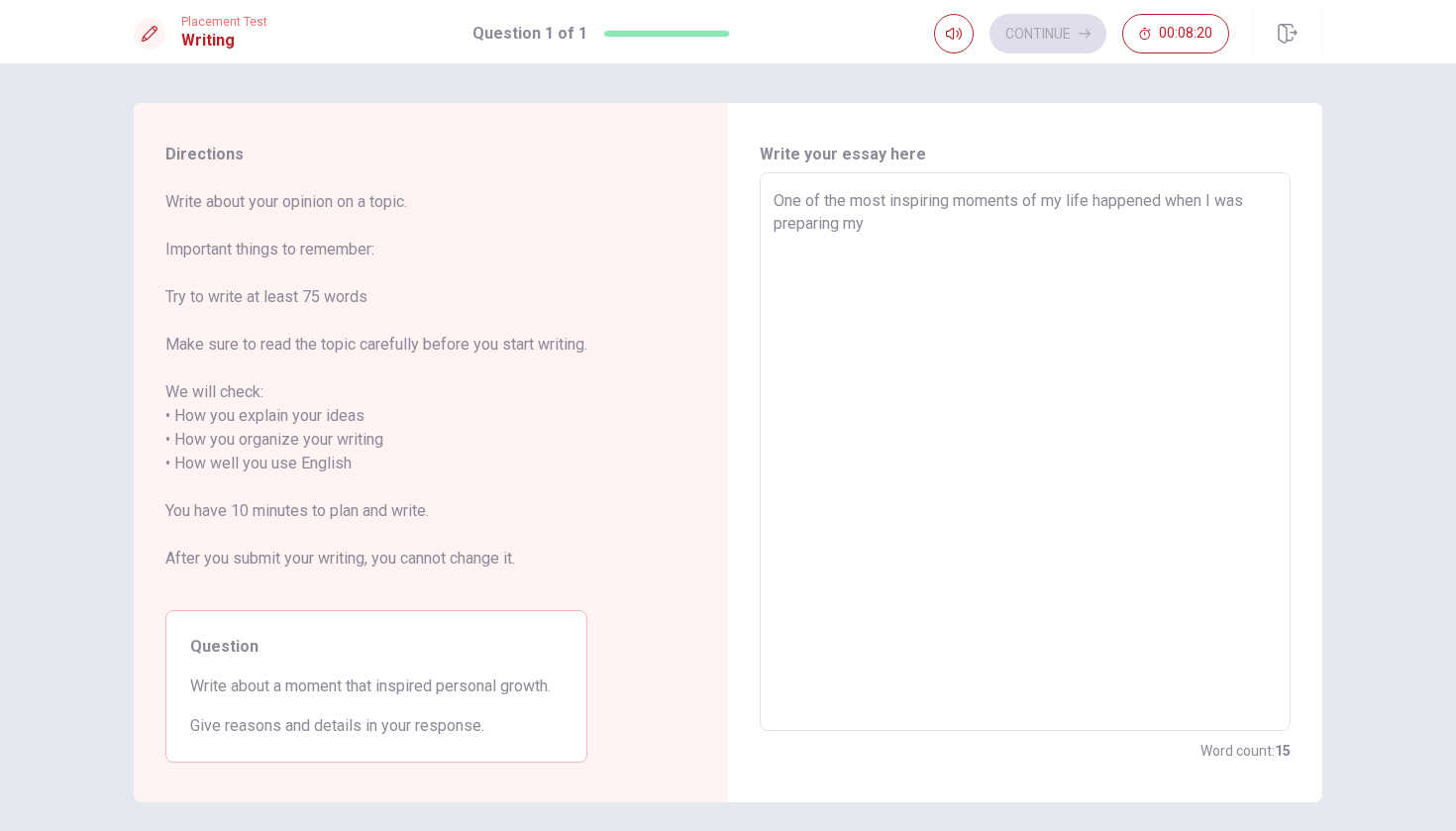 type on "x" 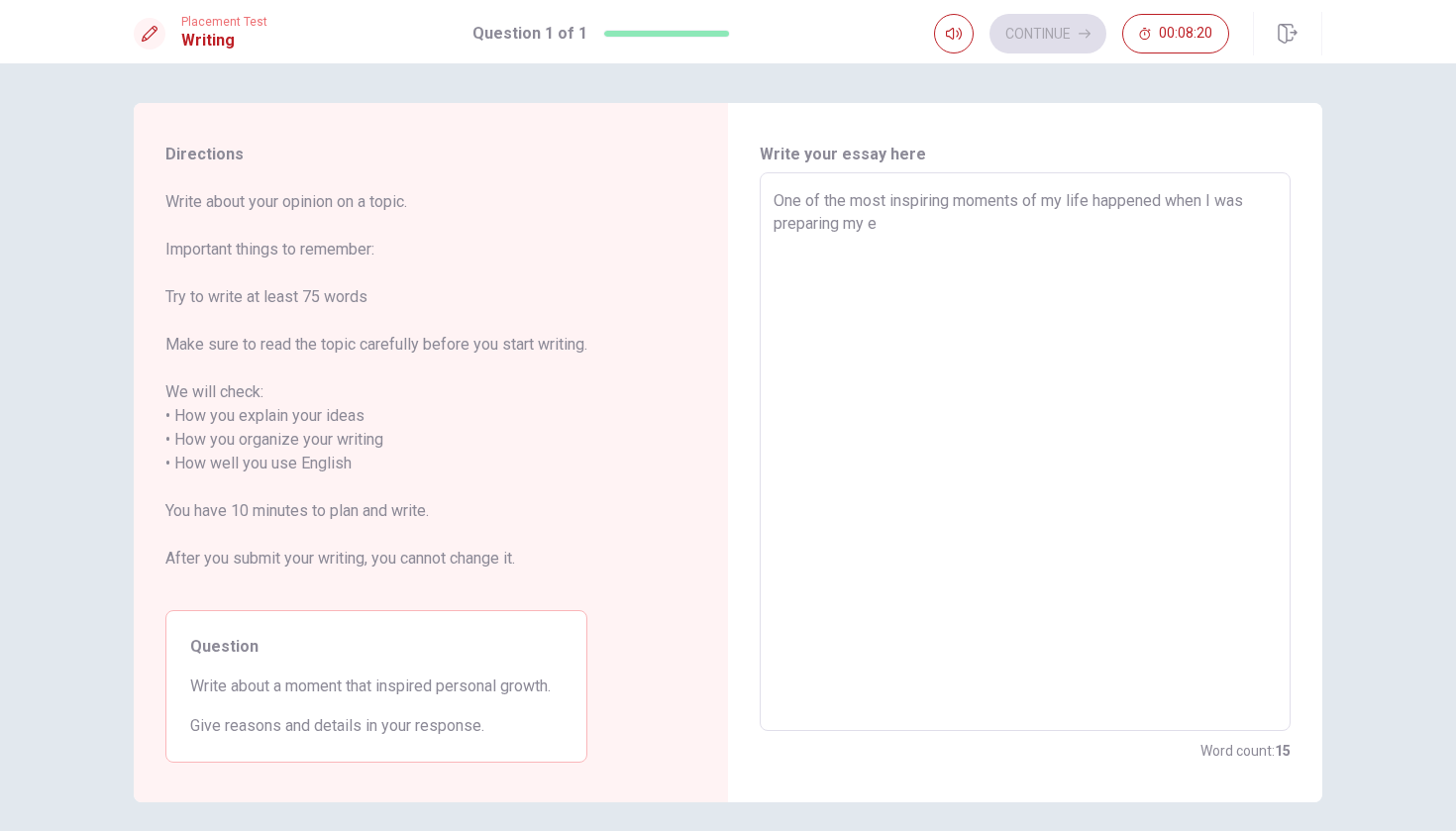 type on "x" 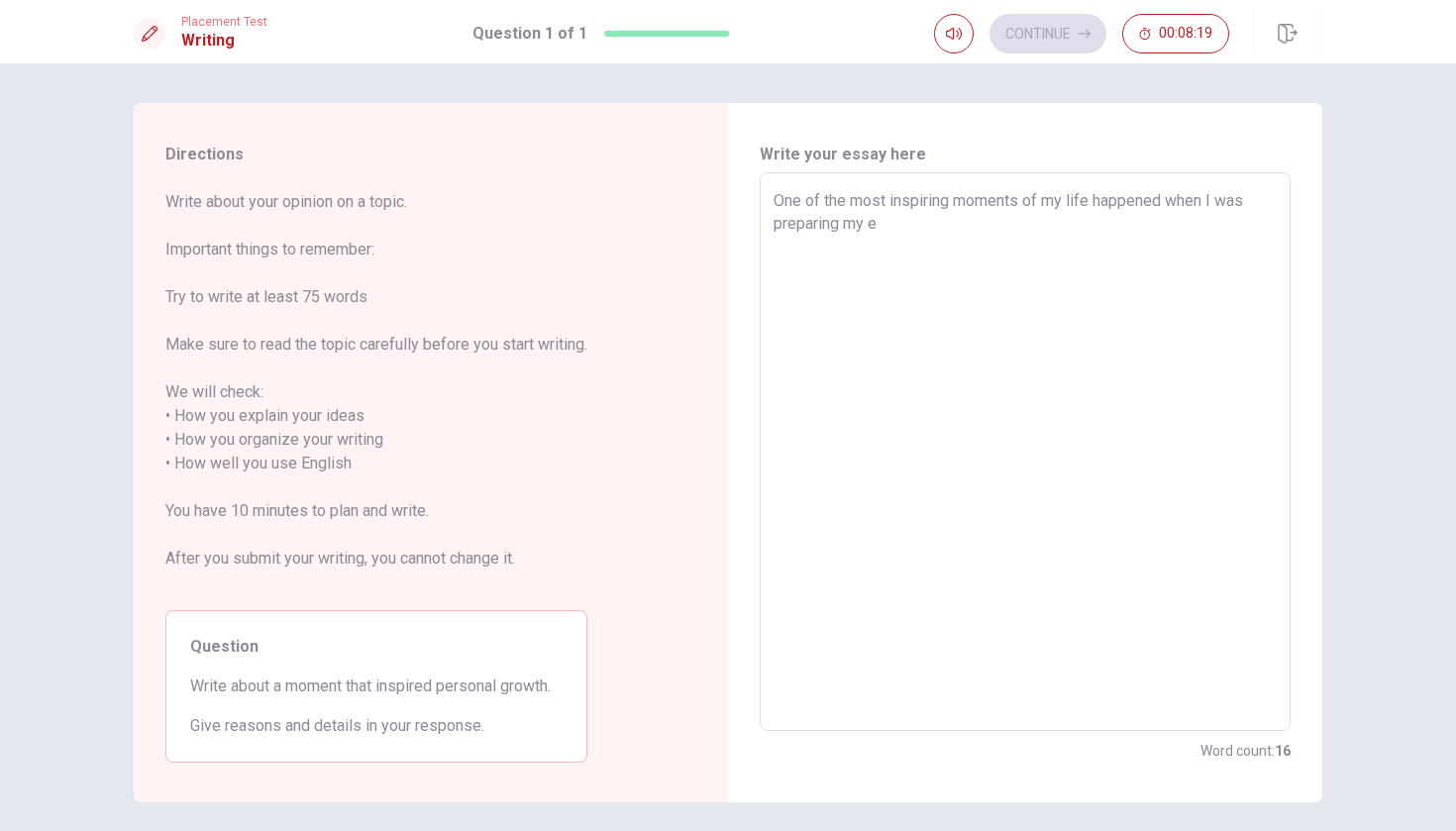 type on "One of the most inspiring moments of my life happened when I was preparing my ex" 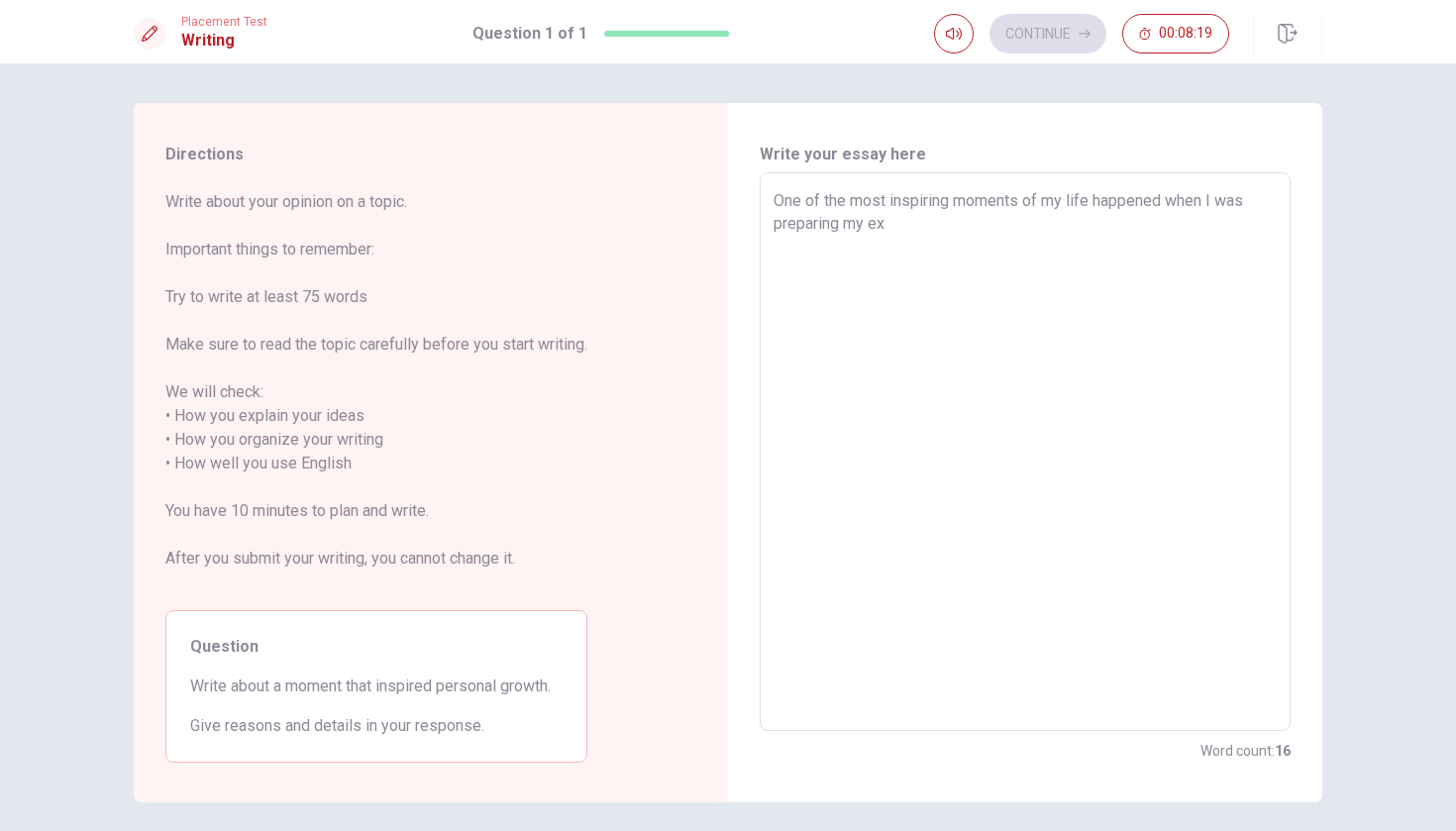 type on "x" 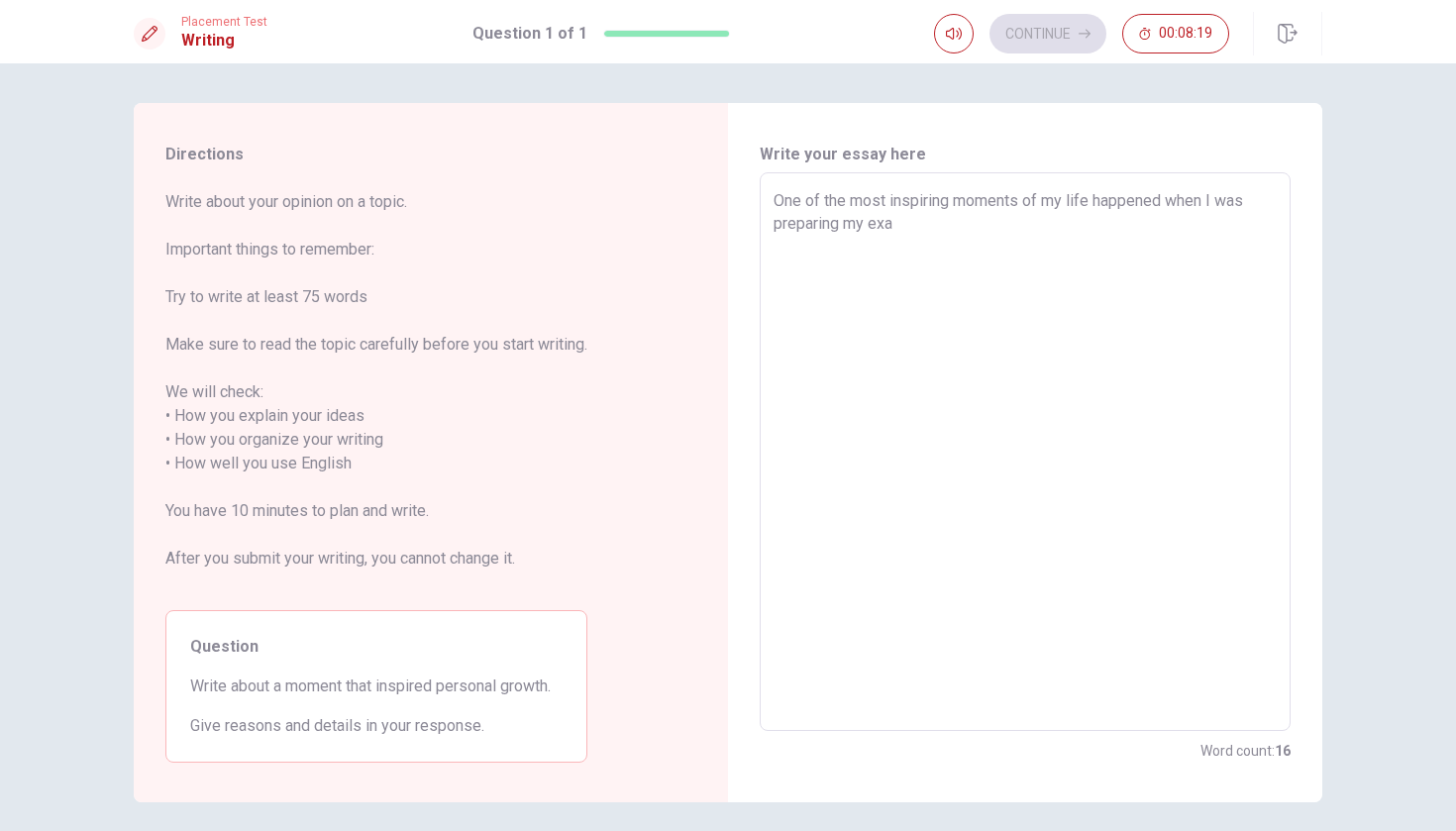 type on "x" 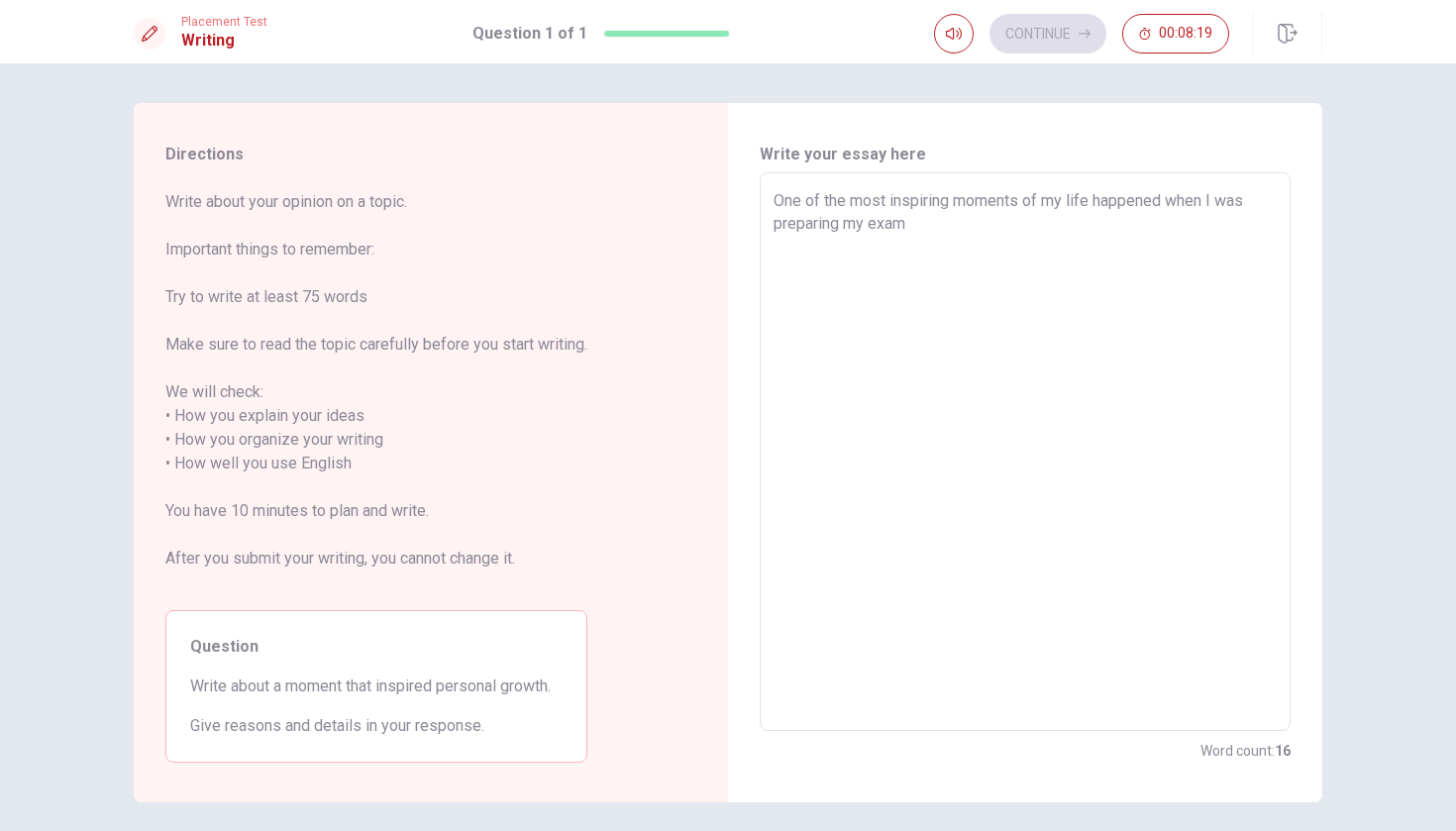 type on "x" 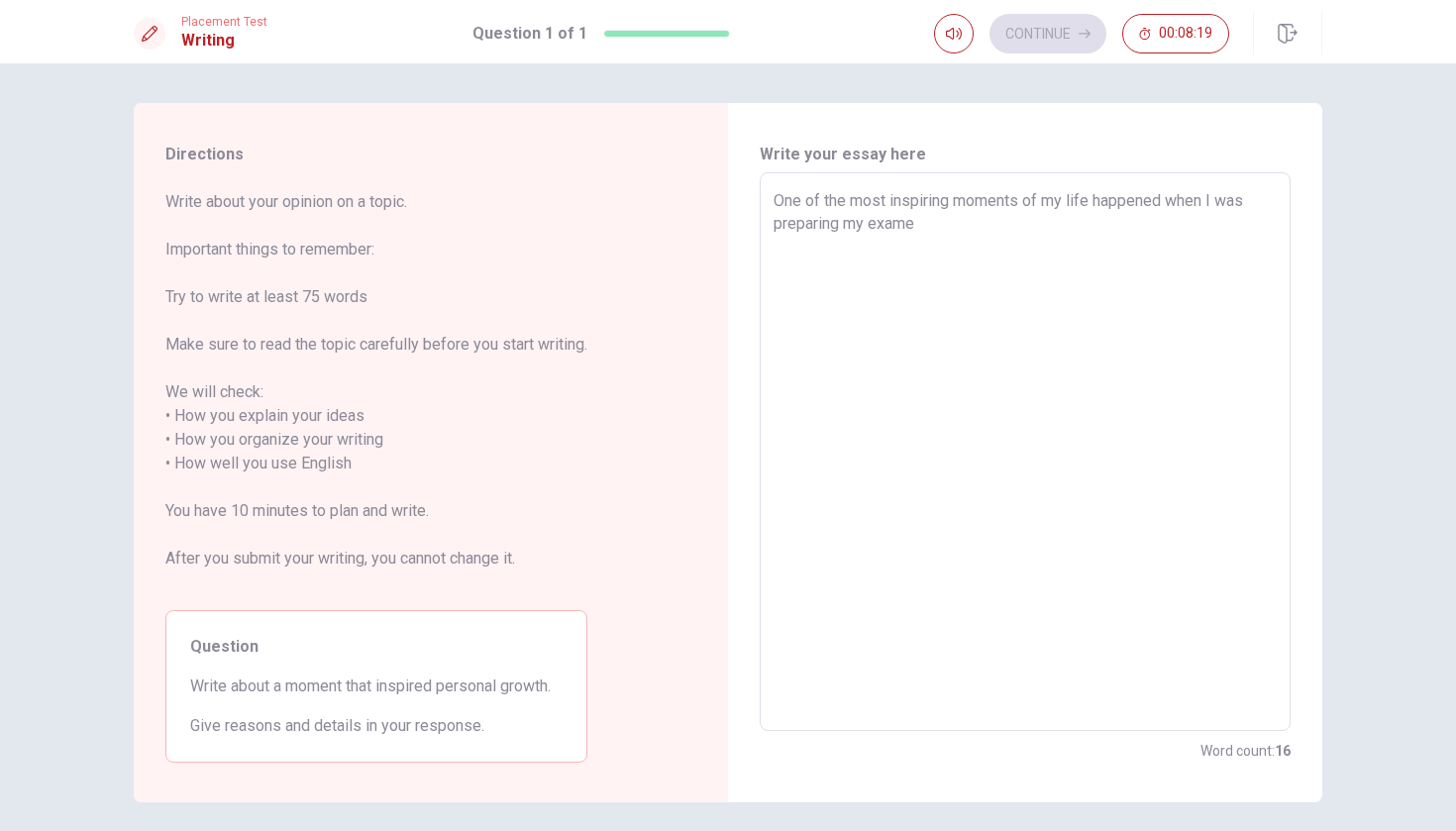type on "x" 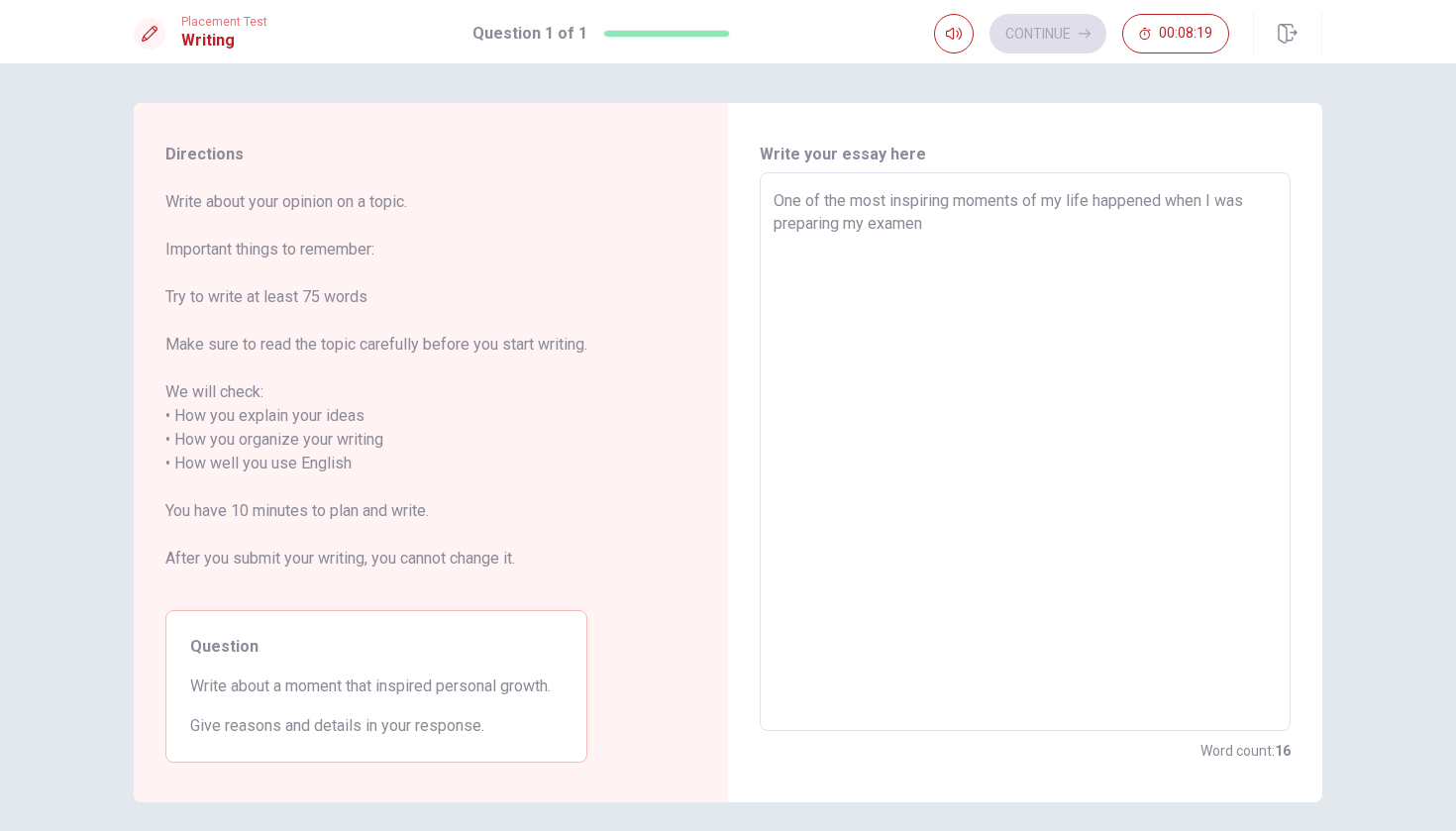 type on "x" 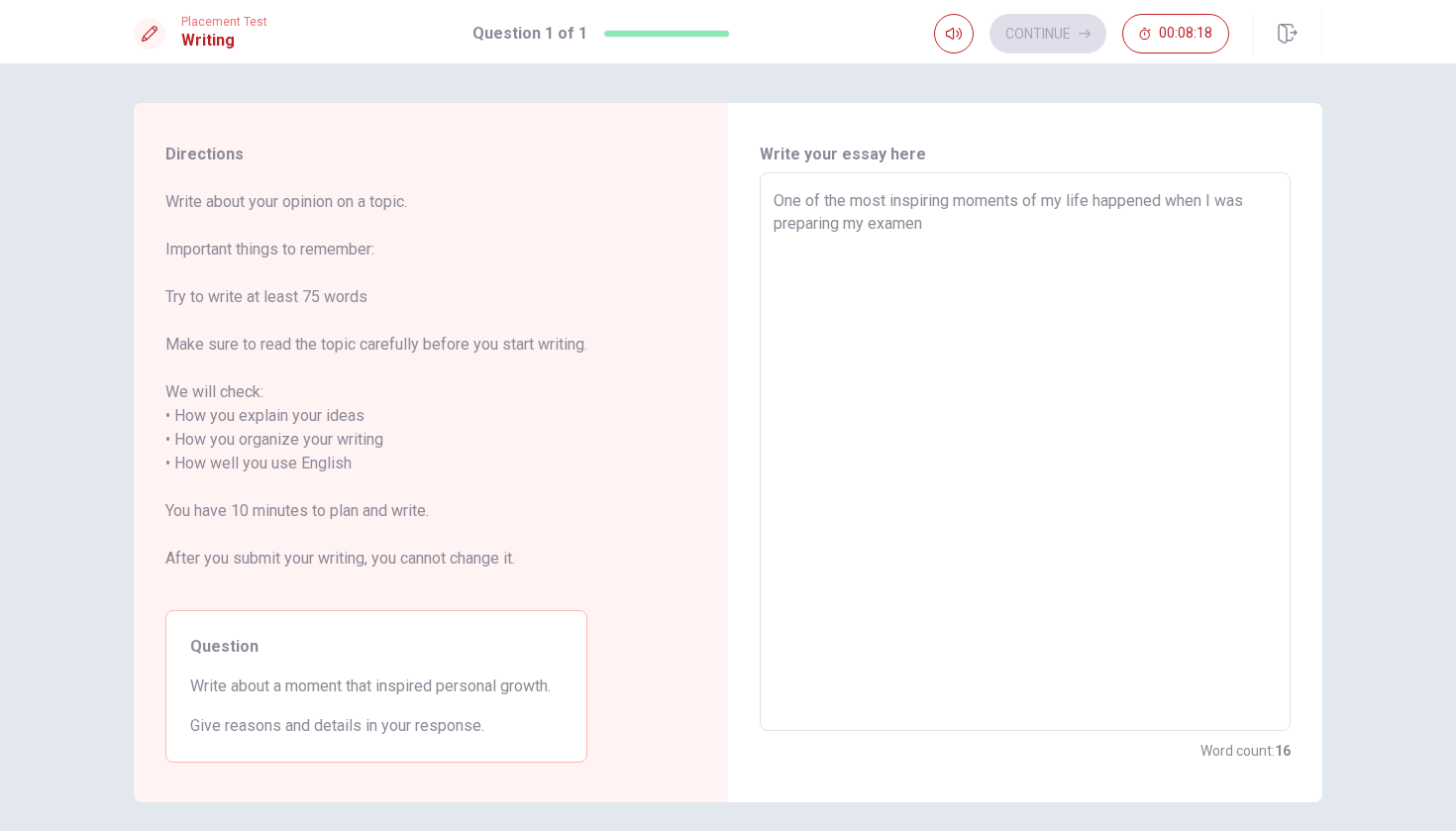 type on "One of the most inspiring moments of my life happened when I was preparing my exame" 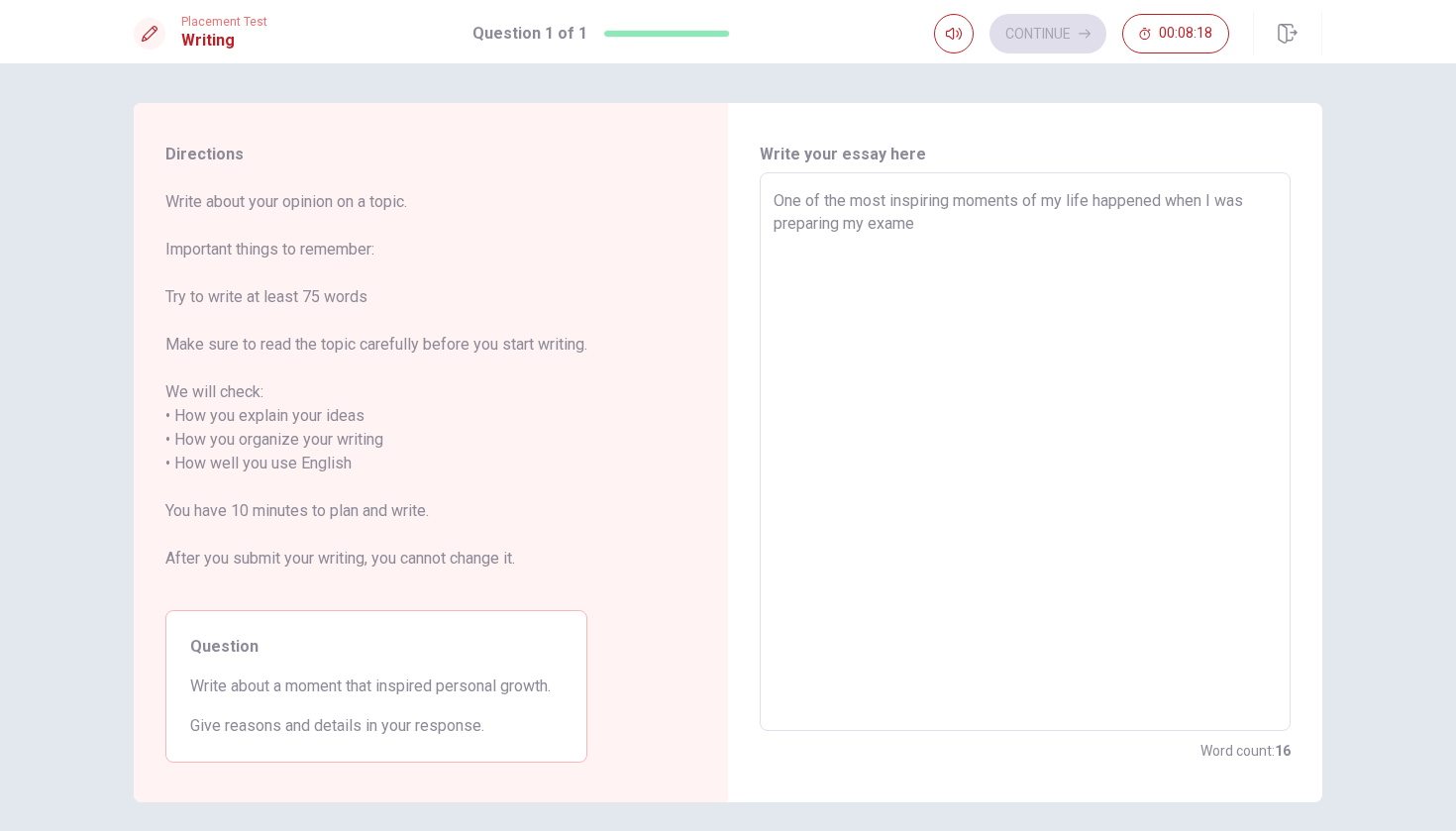 type on "x" 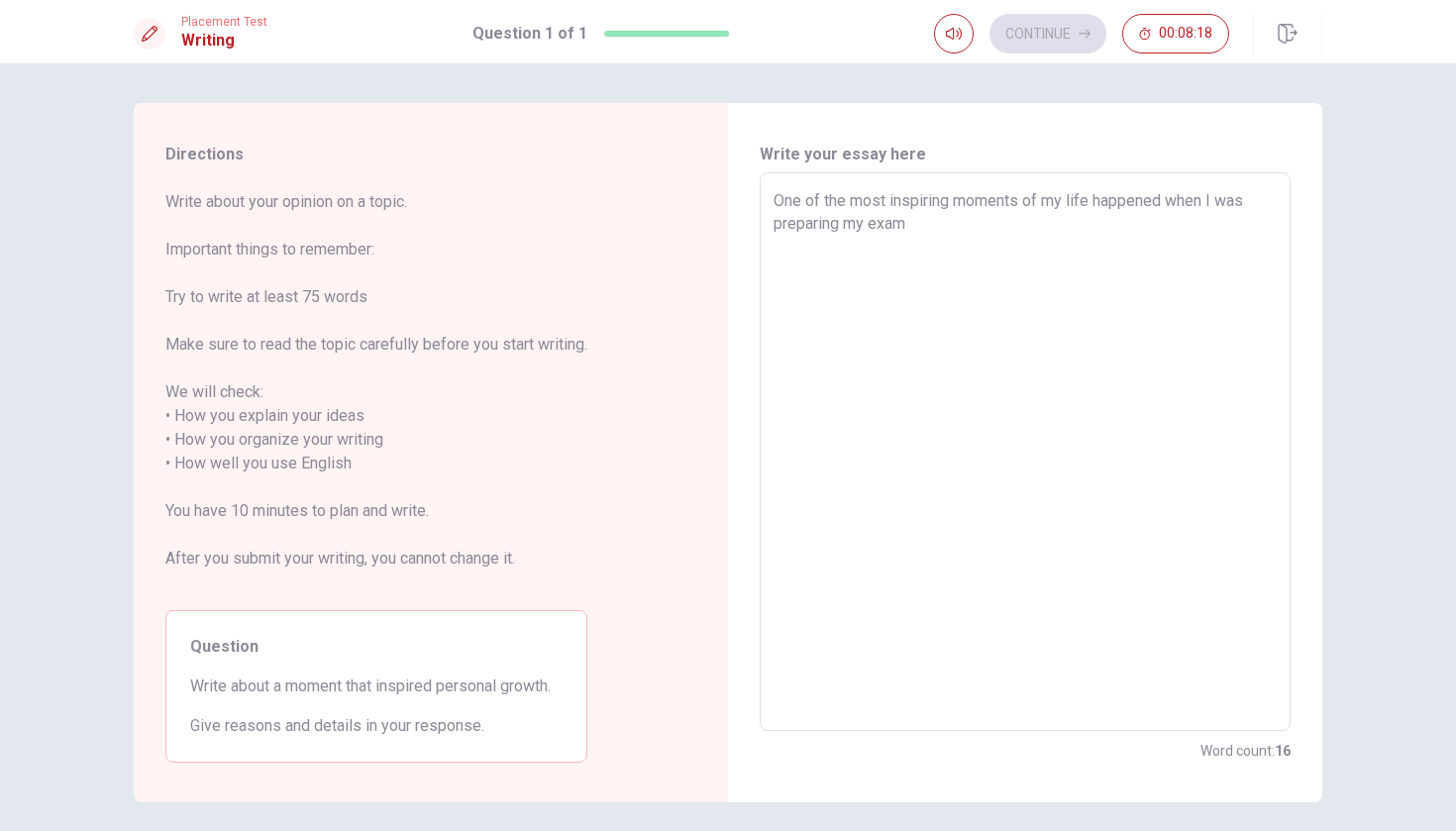 type on "x" 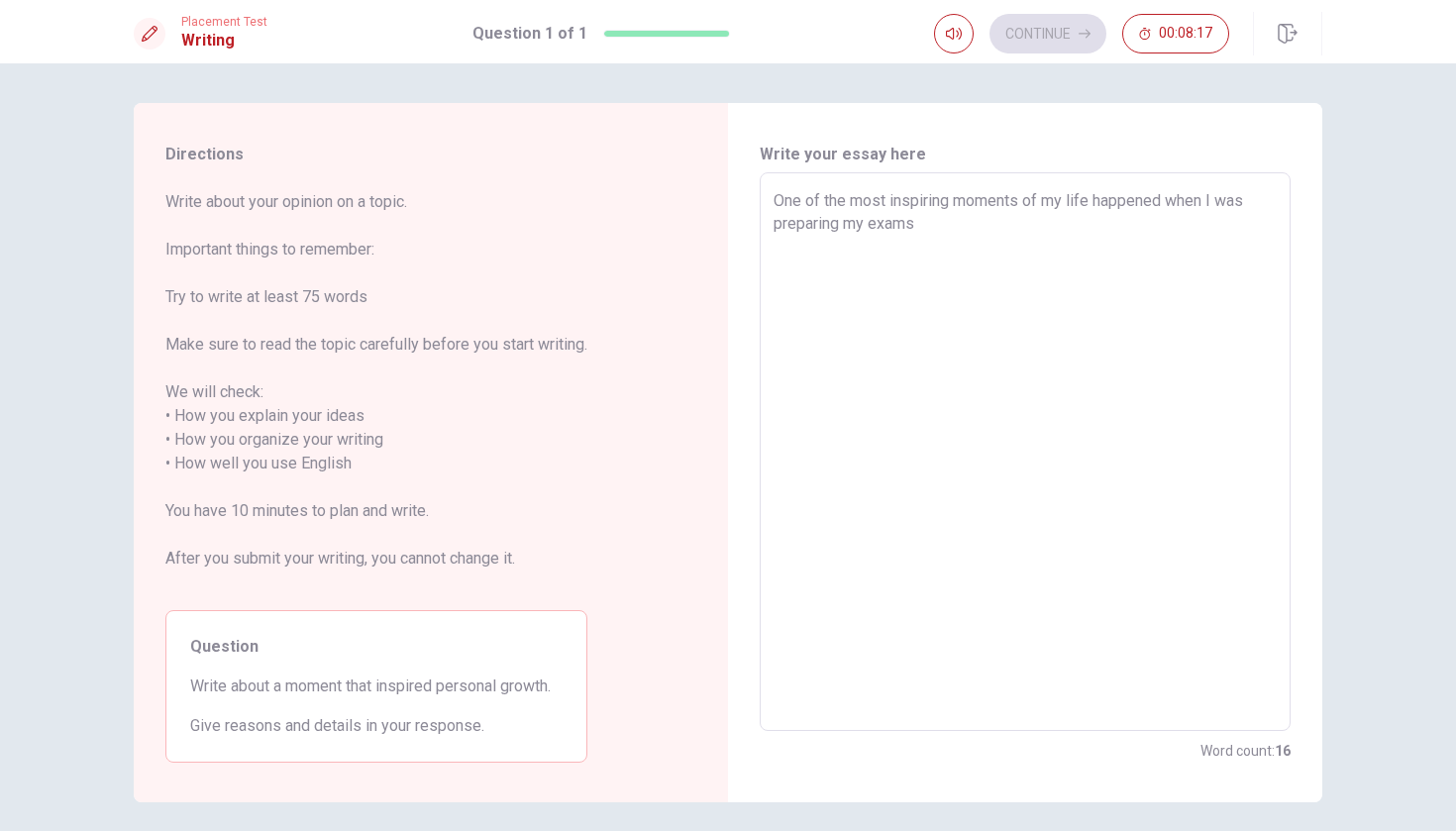 type on "x" 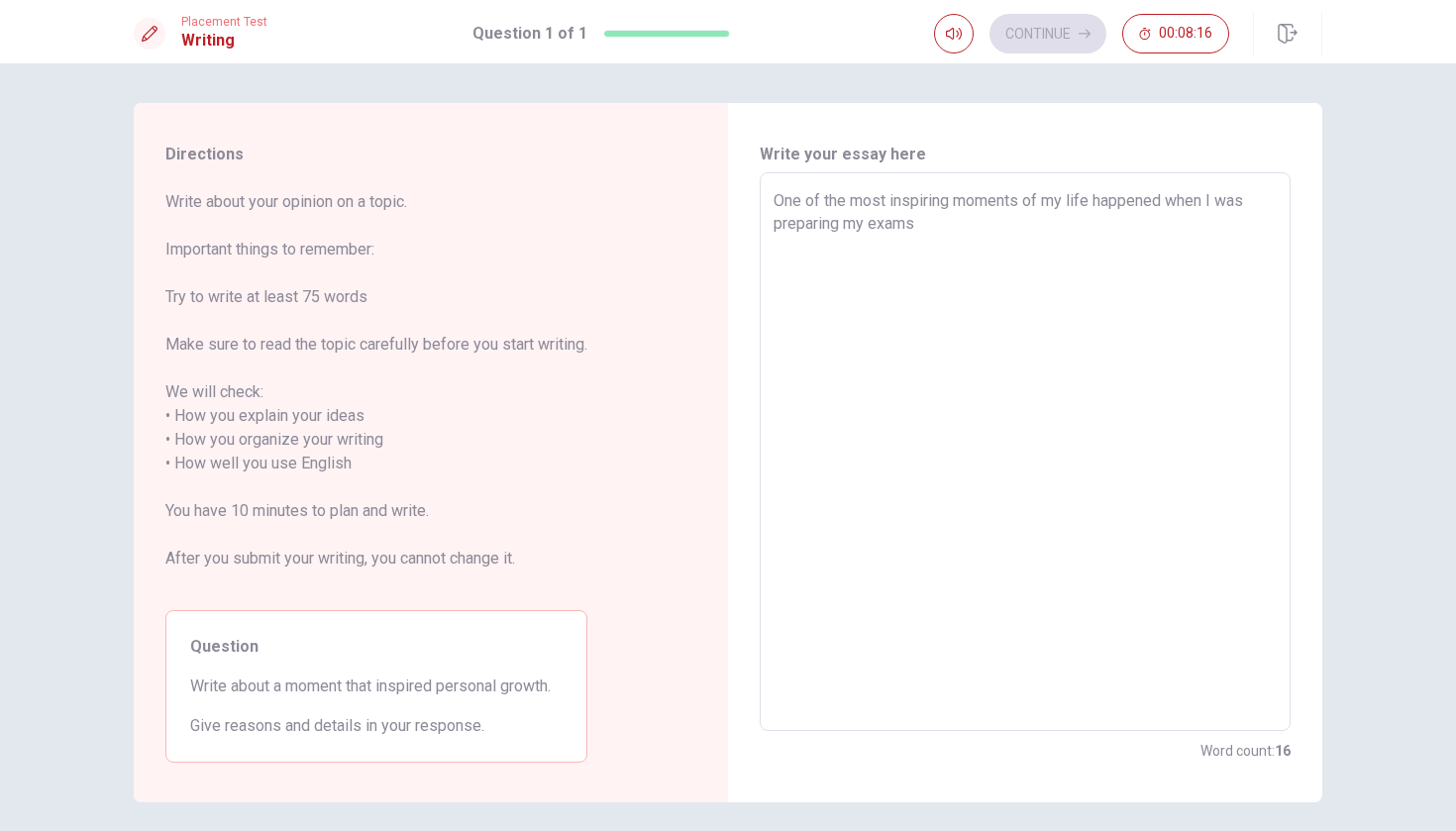 type on "One of the most inspiring moments of my life happened when I was preparing my exam" 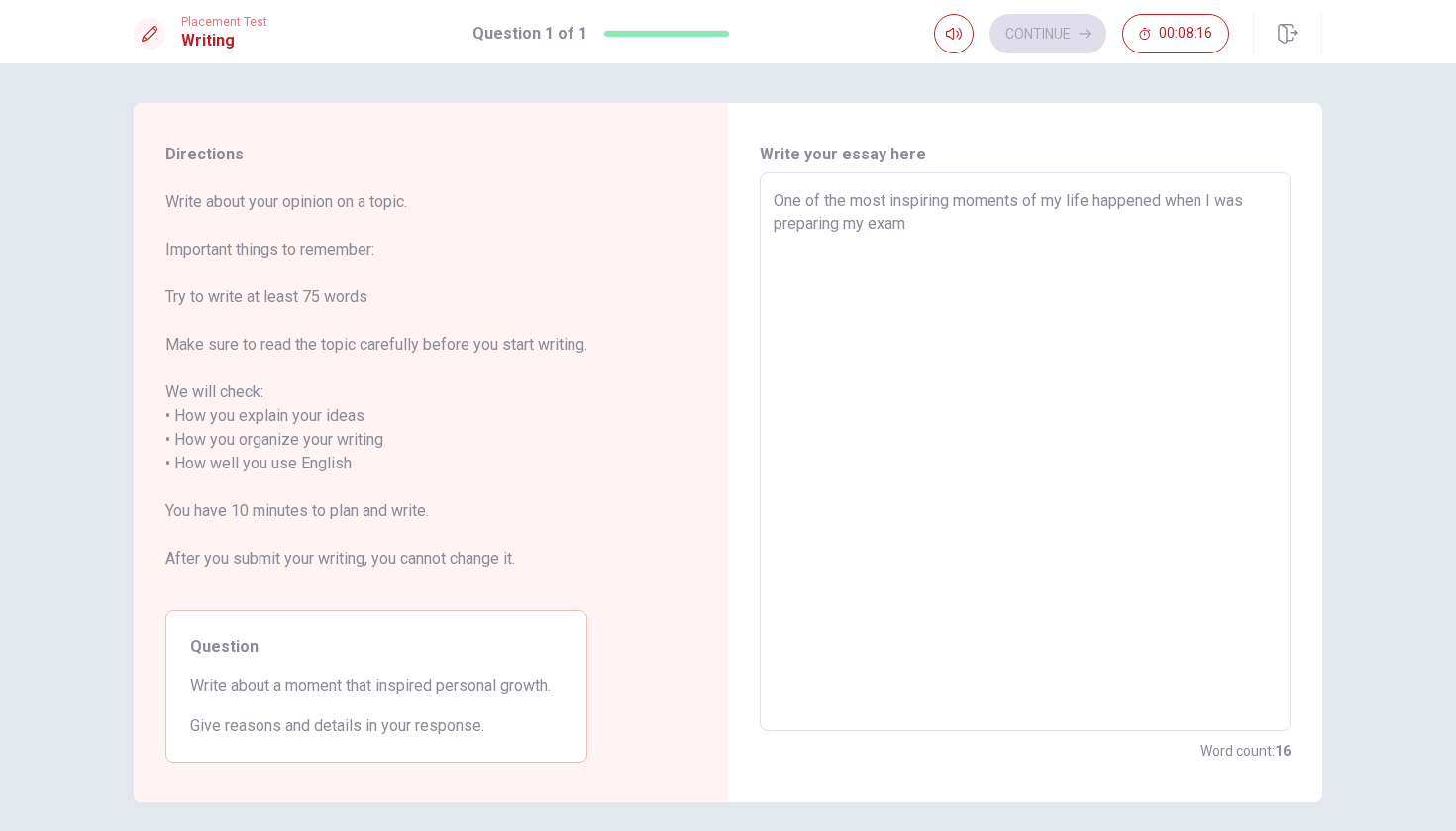 type on "x" 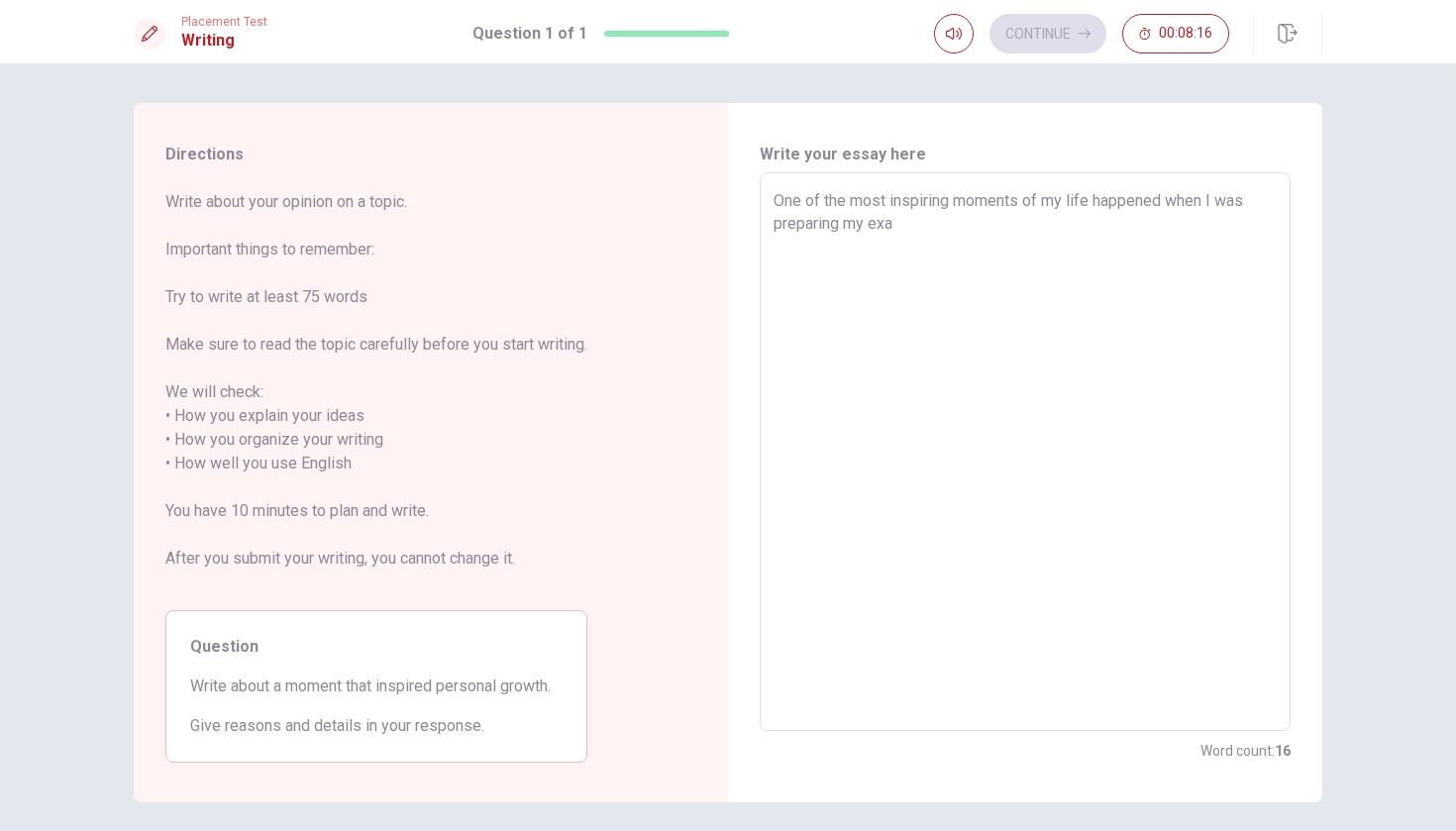 type on "x" 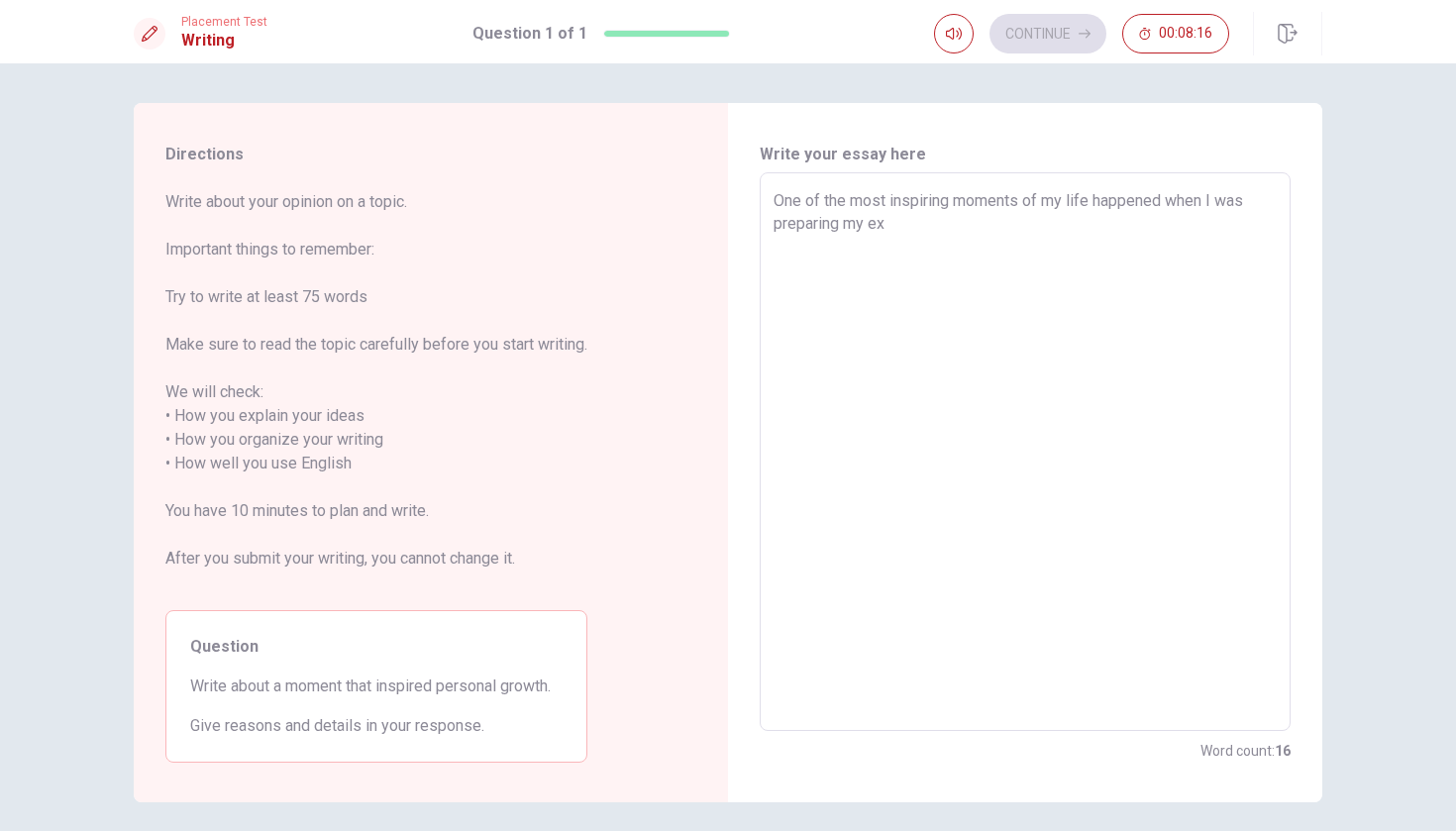 type on "x" 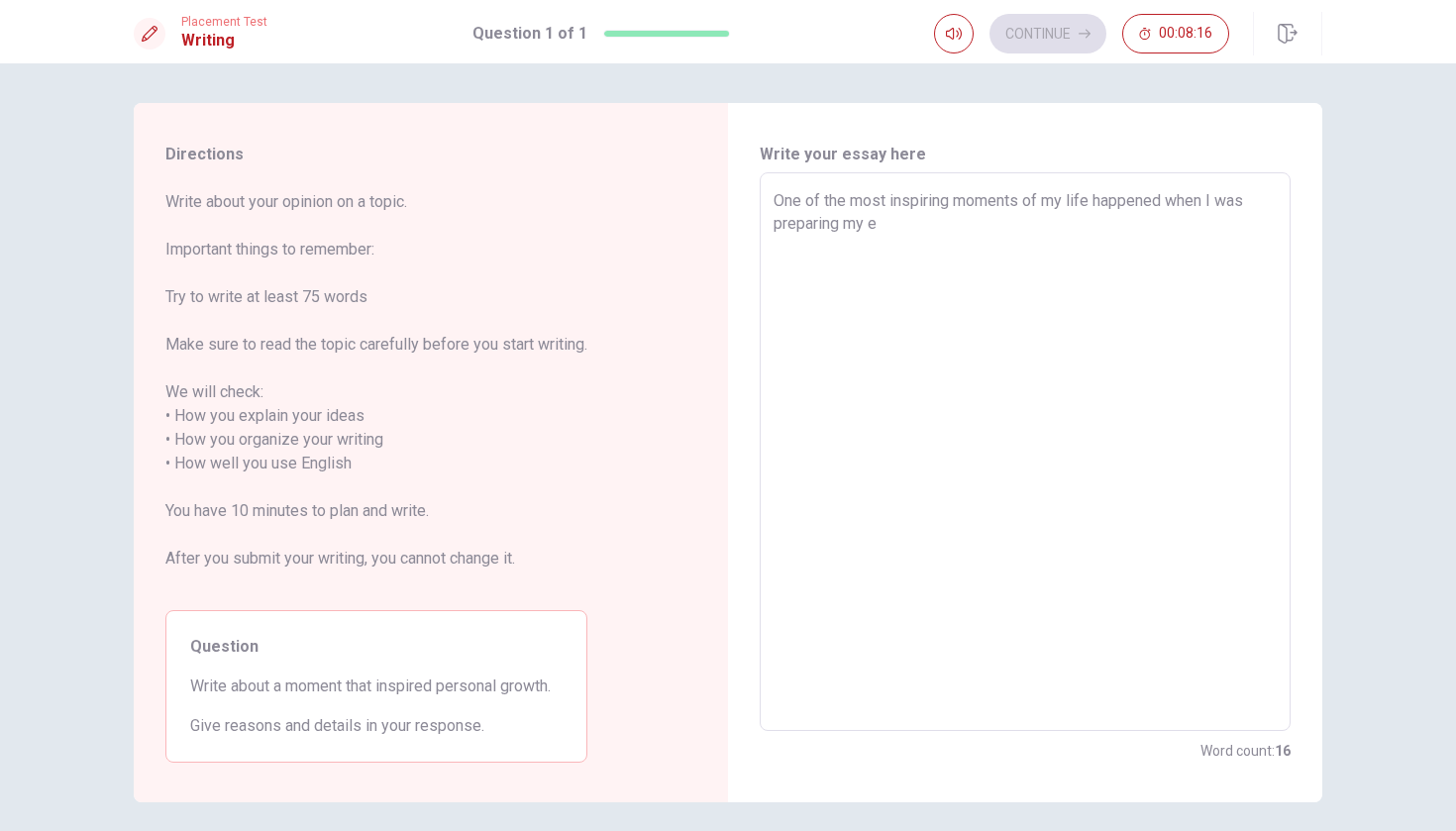 type on "x" 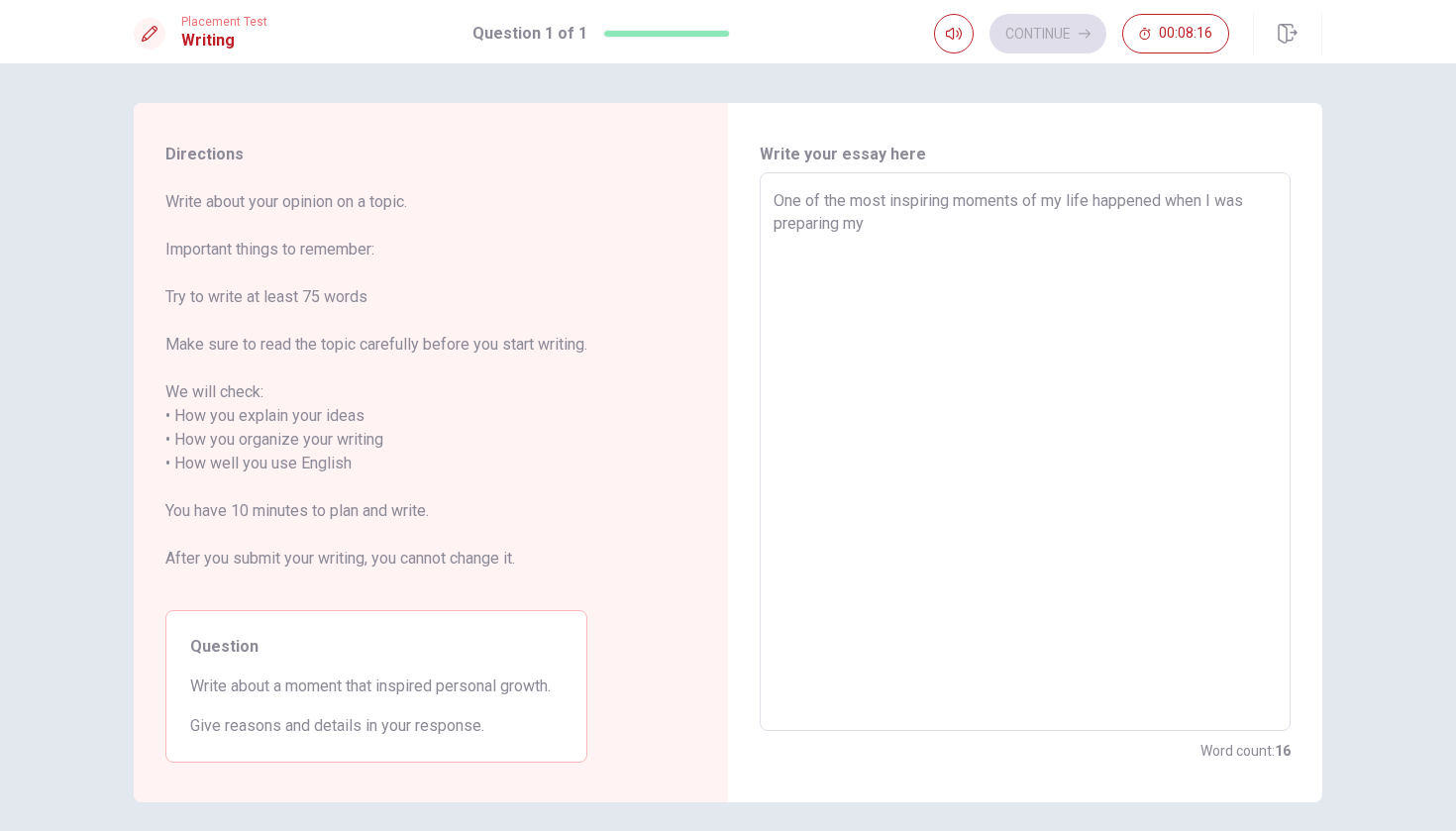 type on "x" 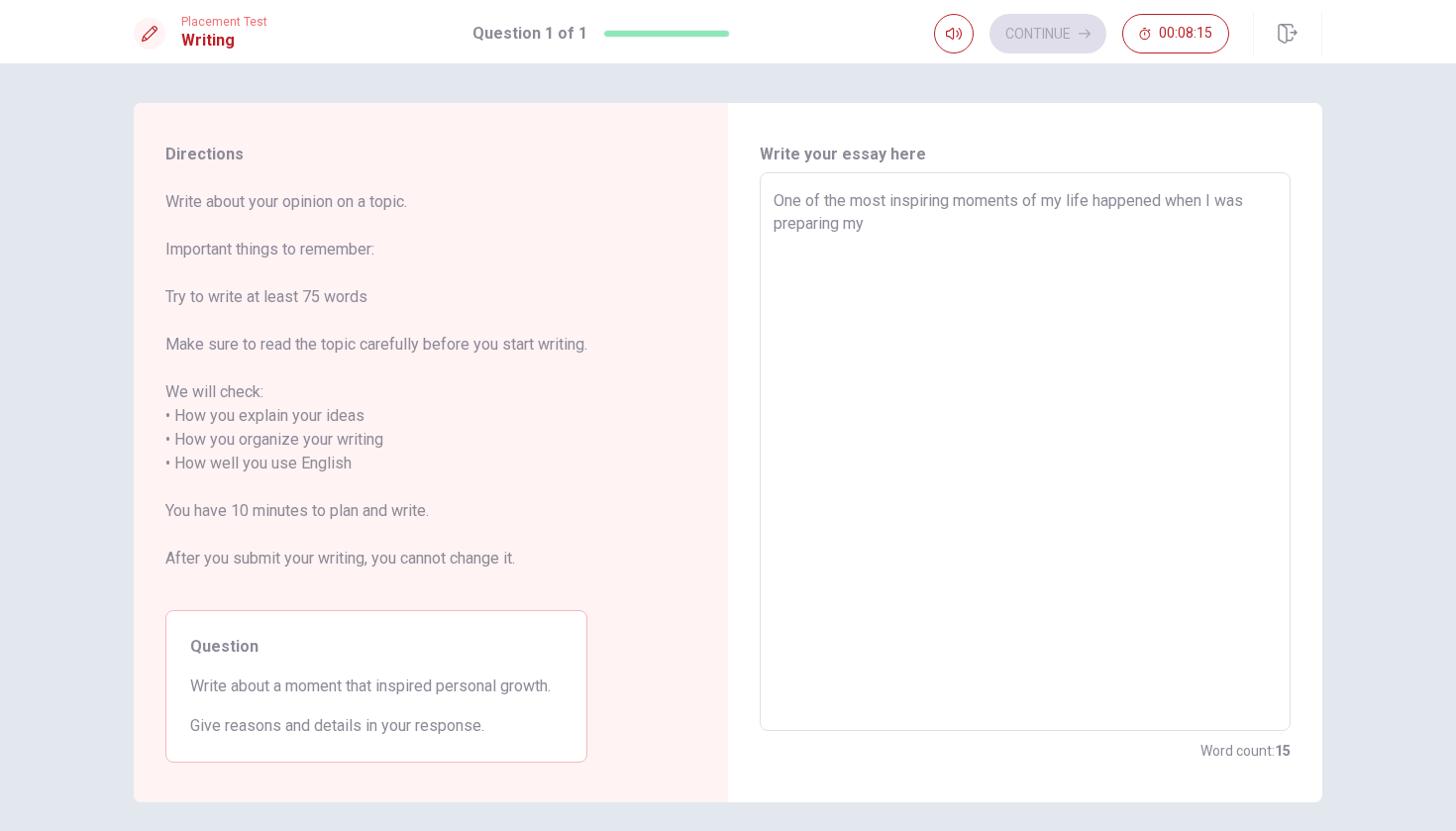 type on "One of the most inspiring moments of my life happened when I was preparing my u" 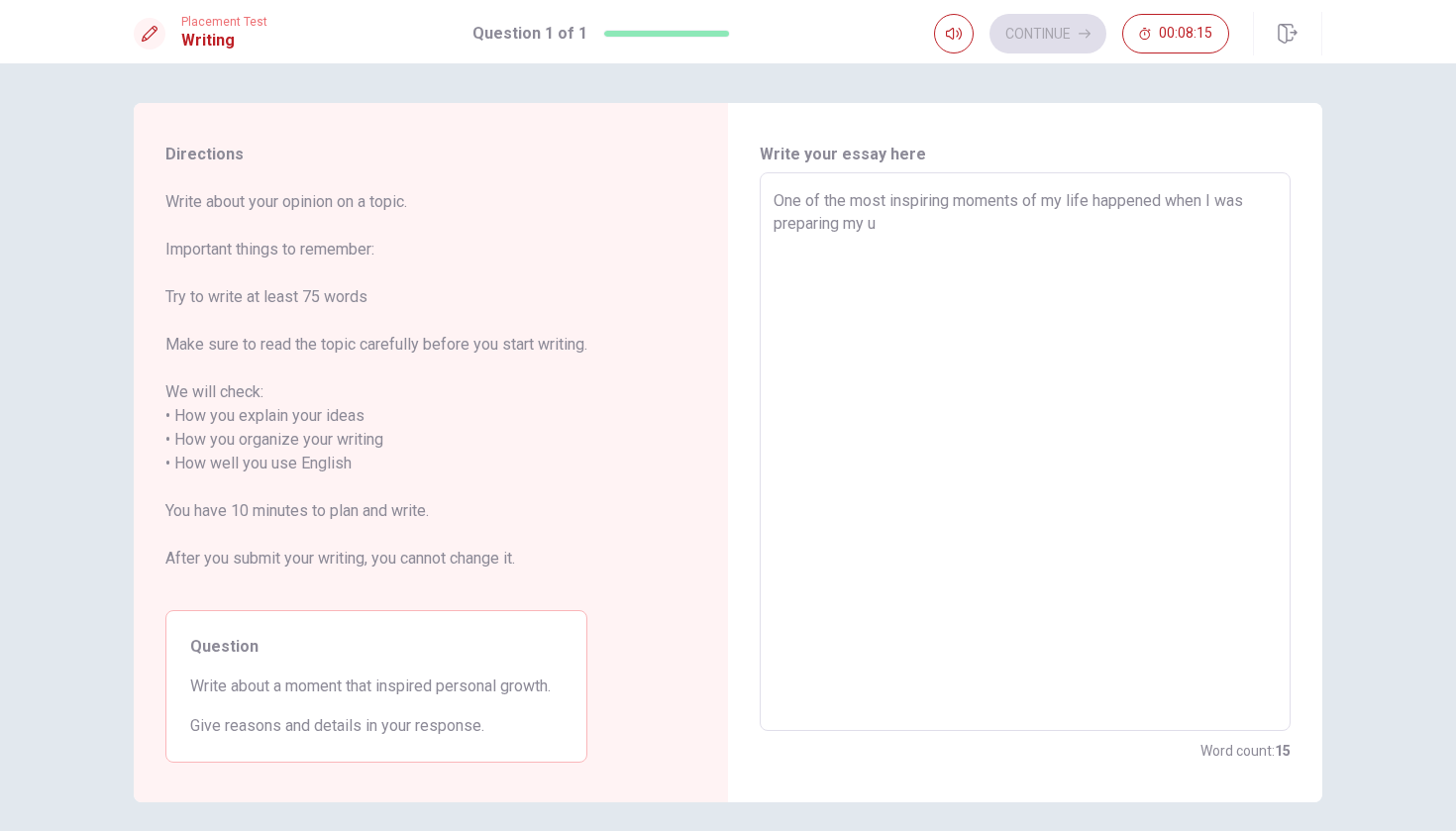 type on "x" 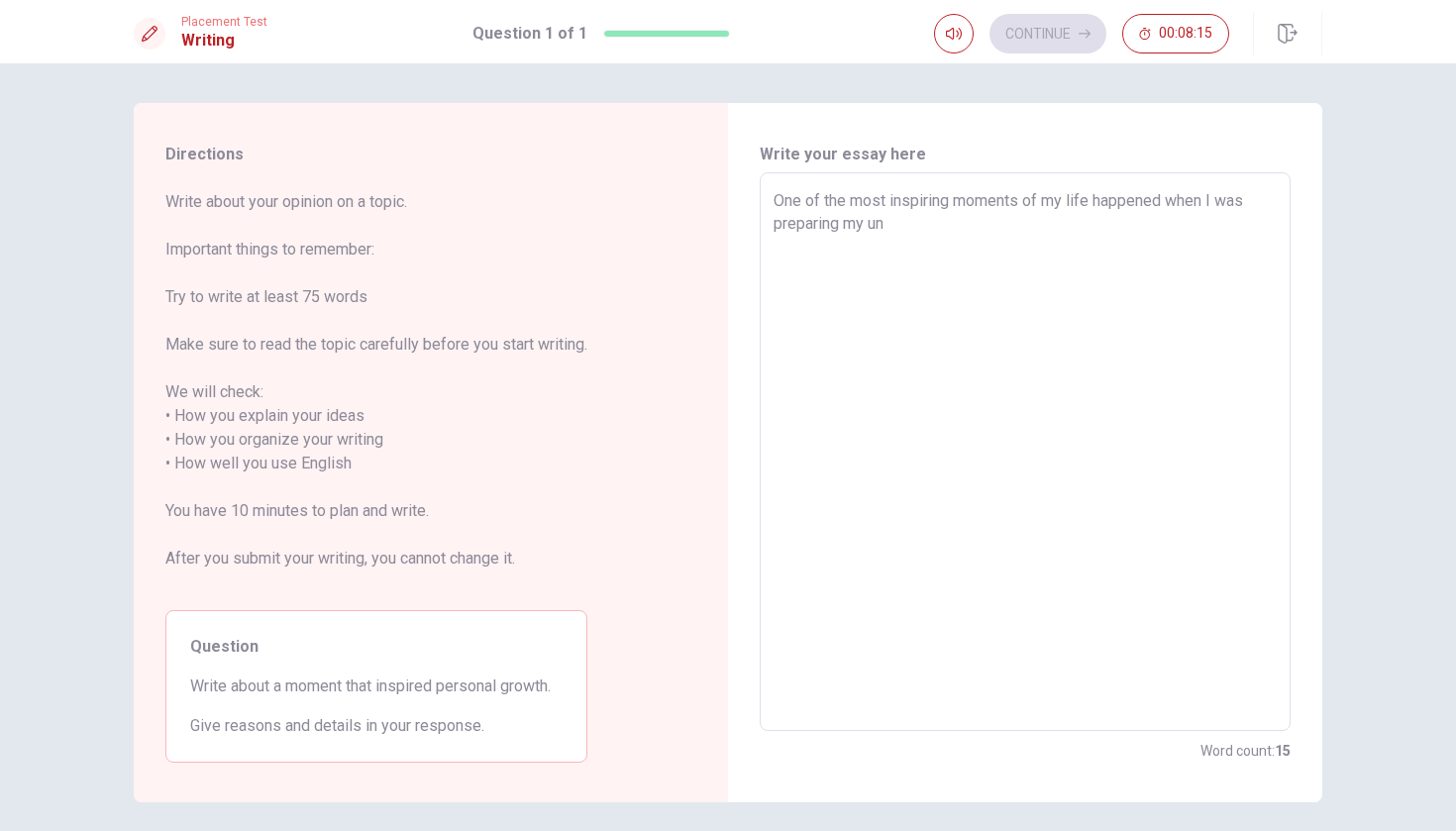 type on "x" 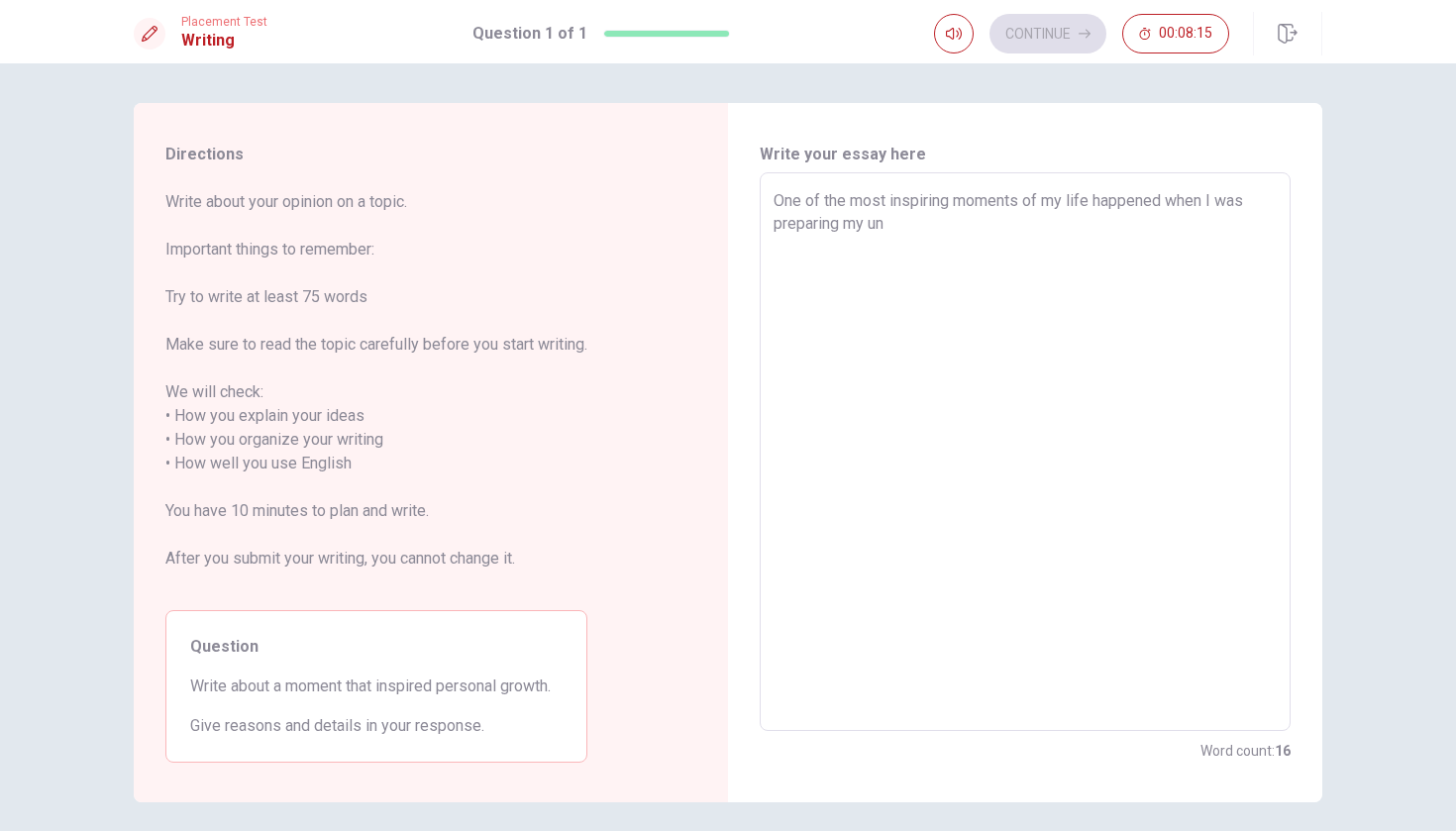 type on "One of the most inspiring moments of my life happened when I was preparing my uni" 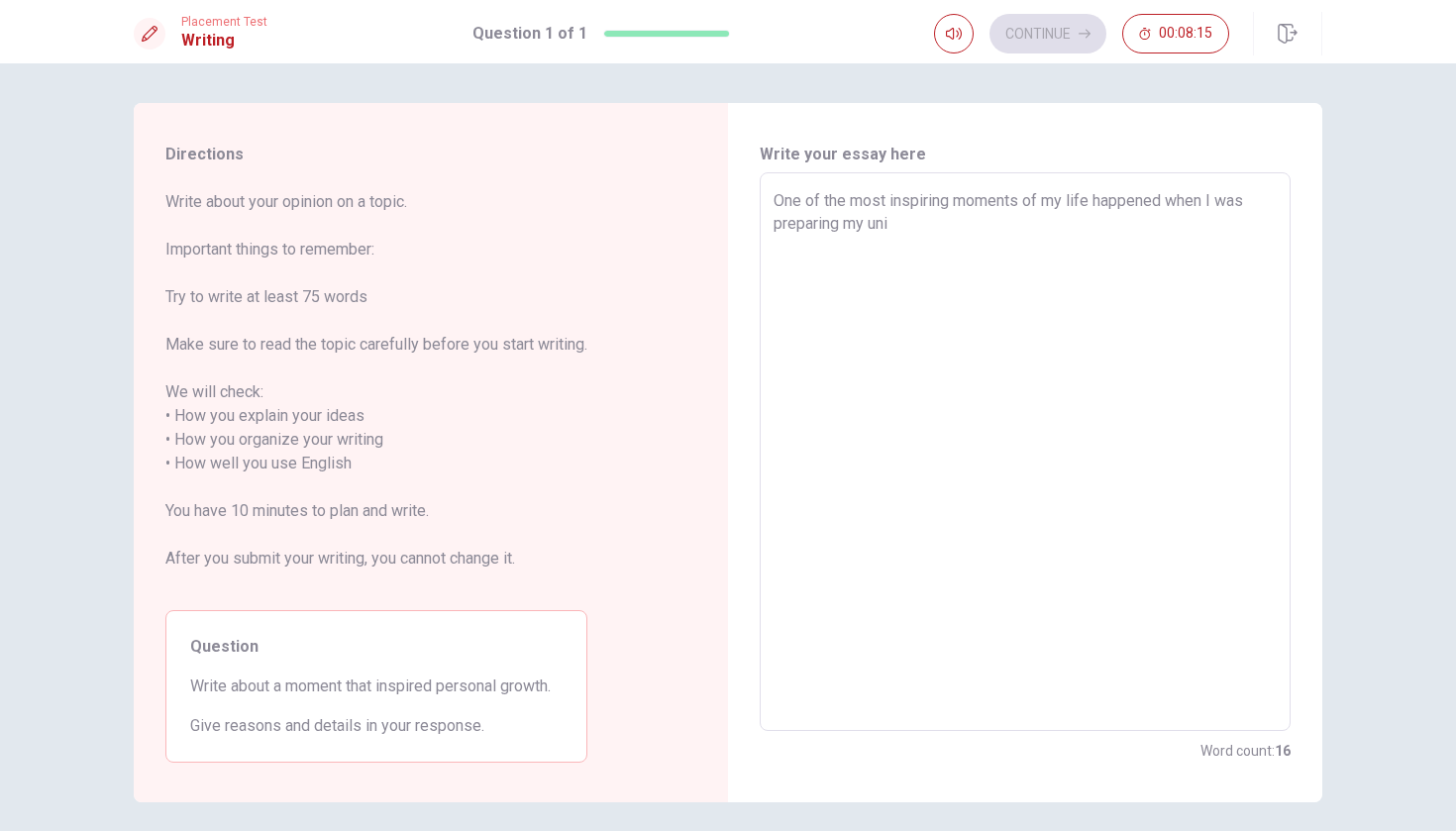 type on "x" 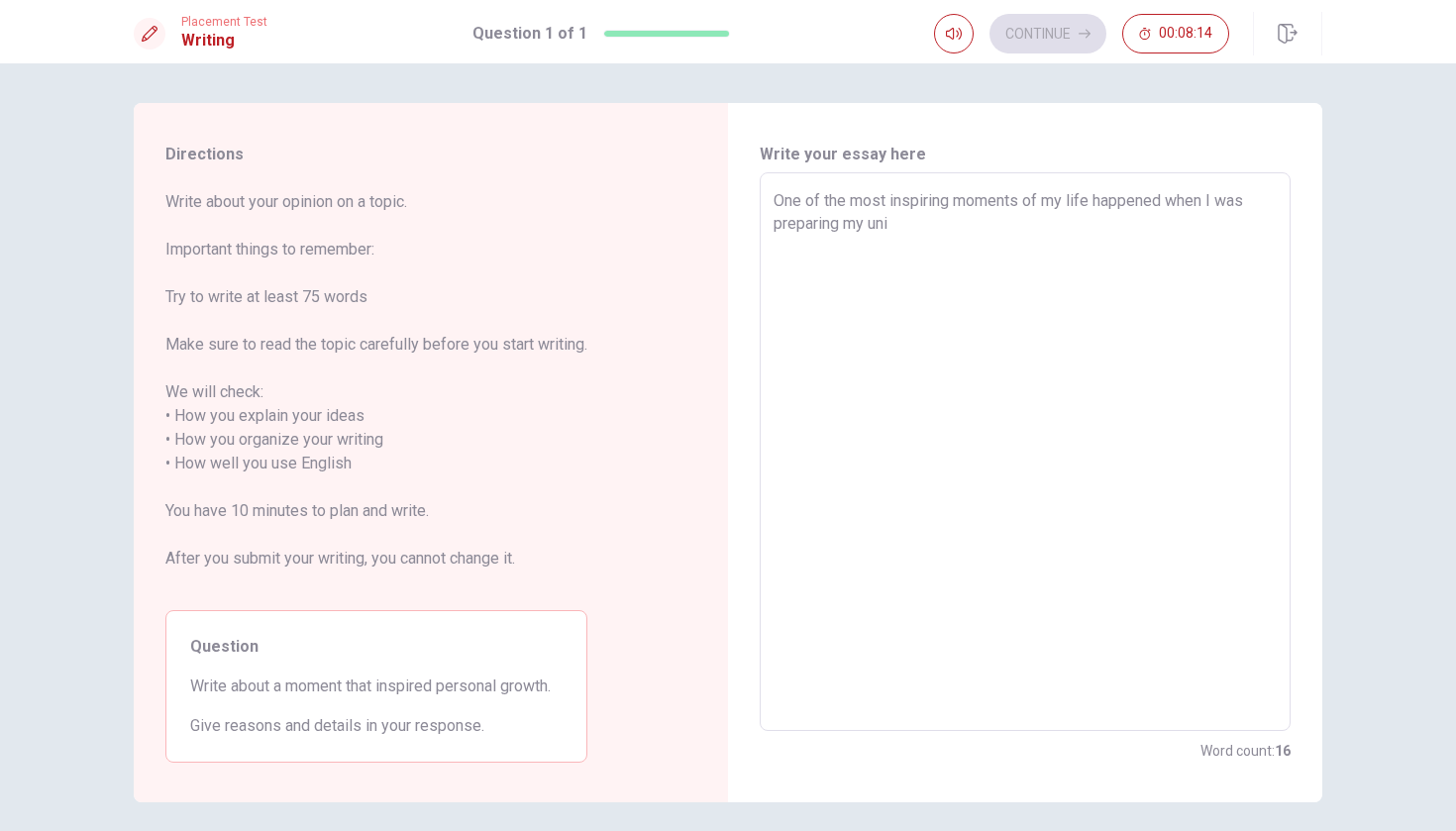 type on "One of the most inspiring moments of my life happened when I was preparing my univ" 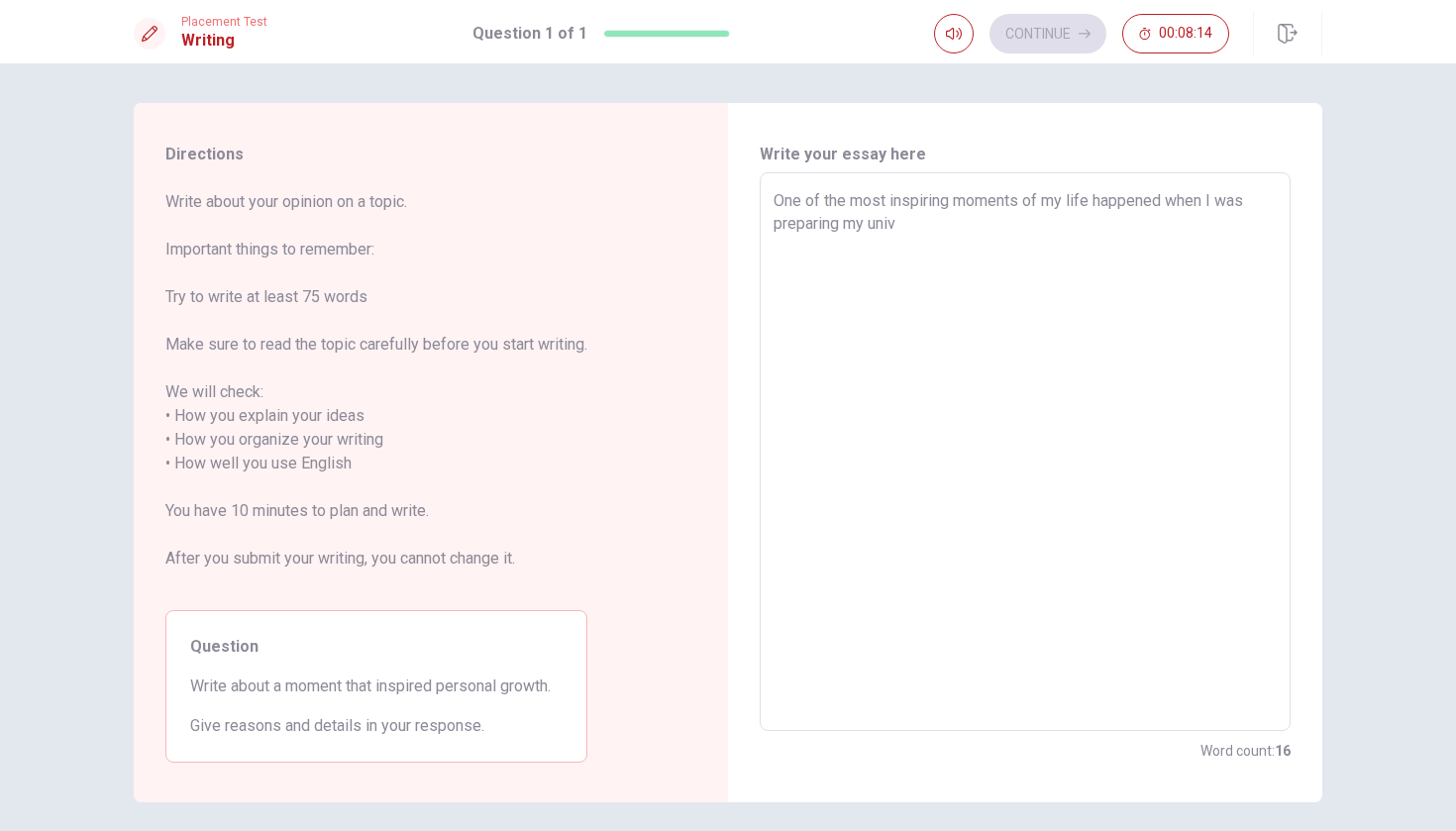type on "x" 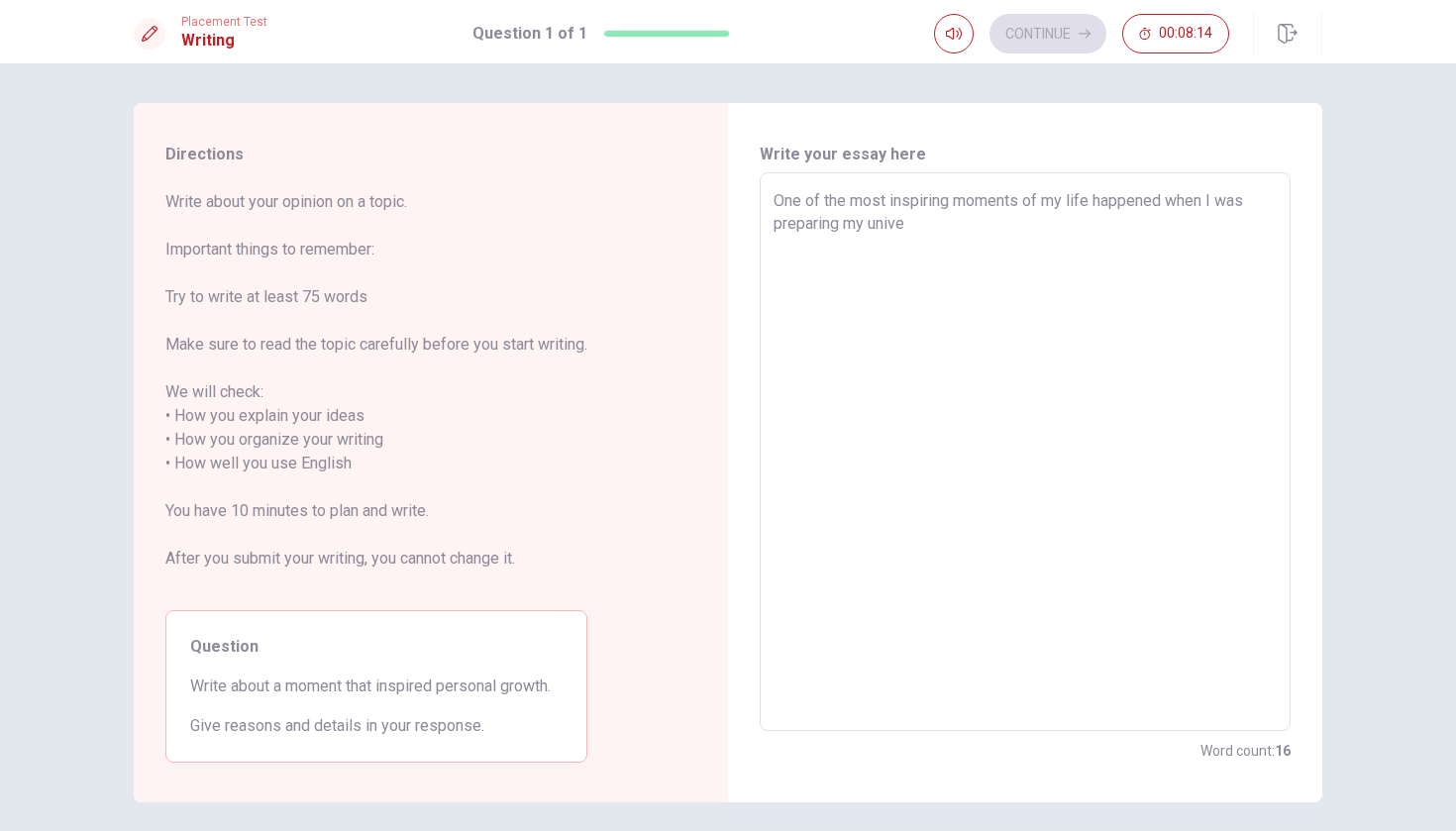 type on "x" 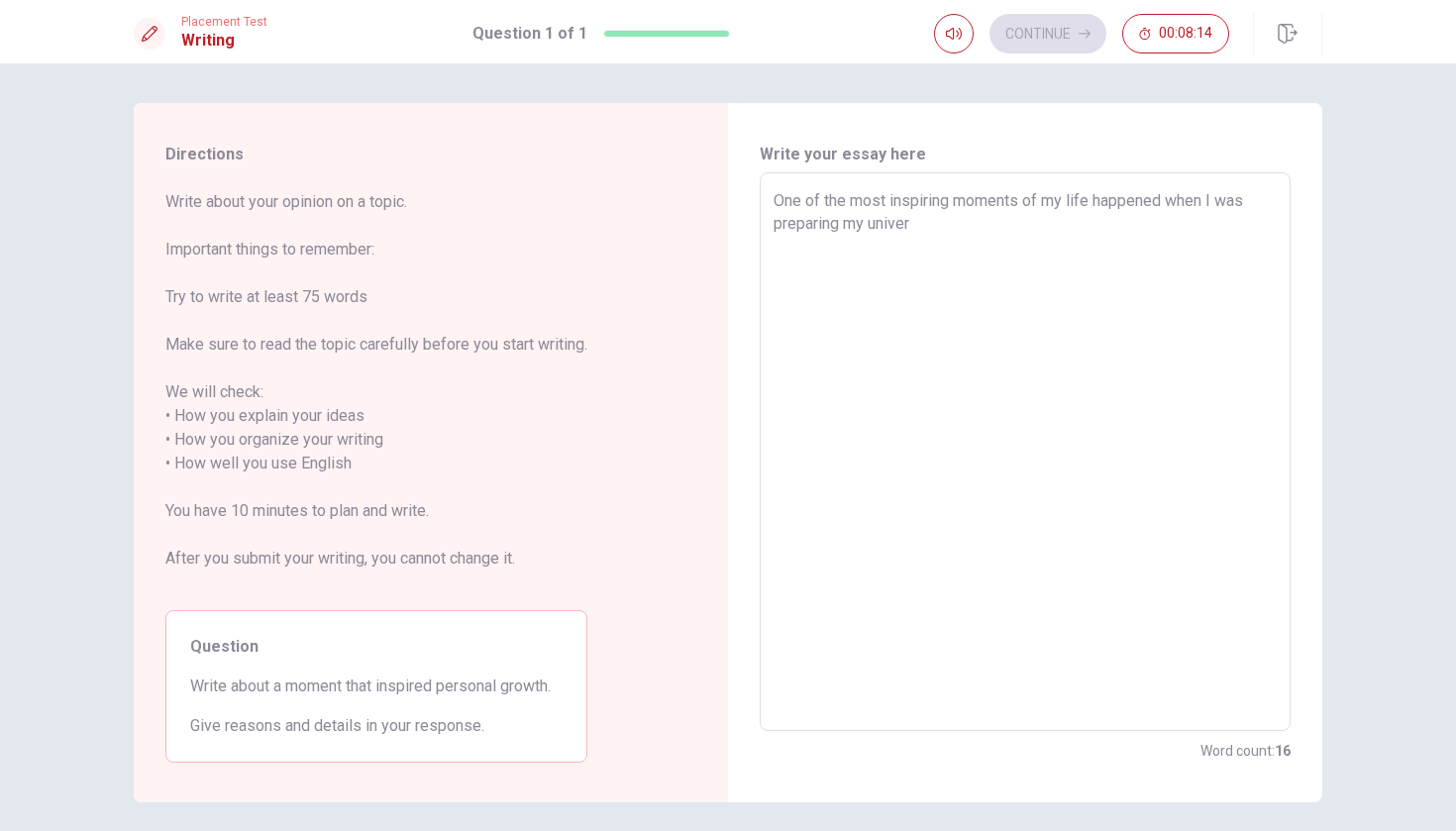 type on "x" 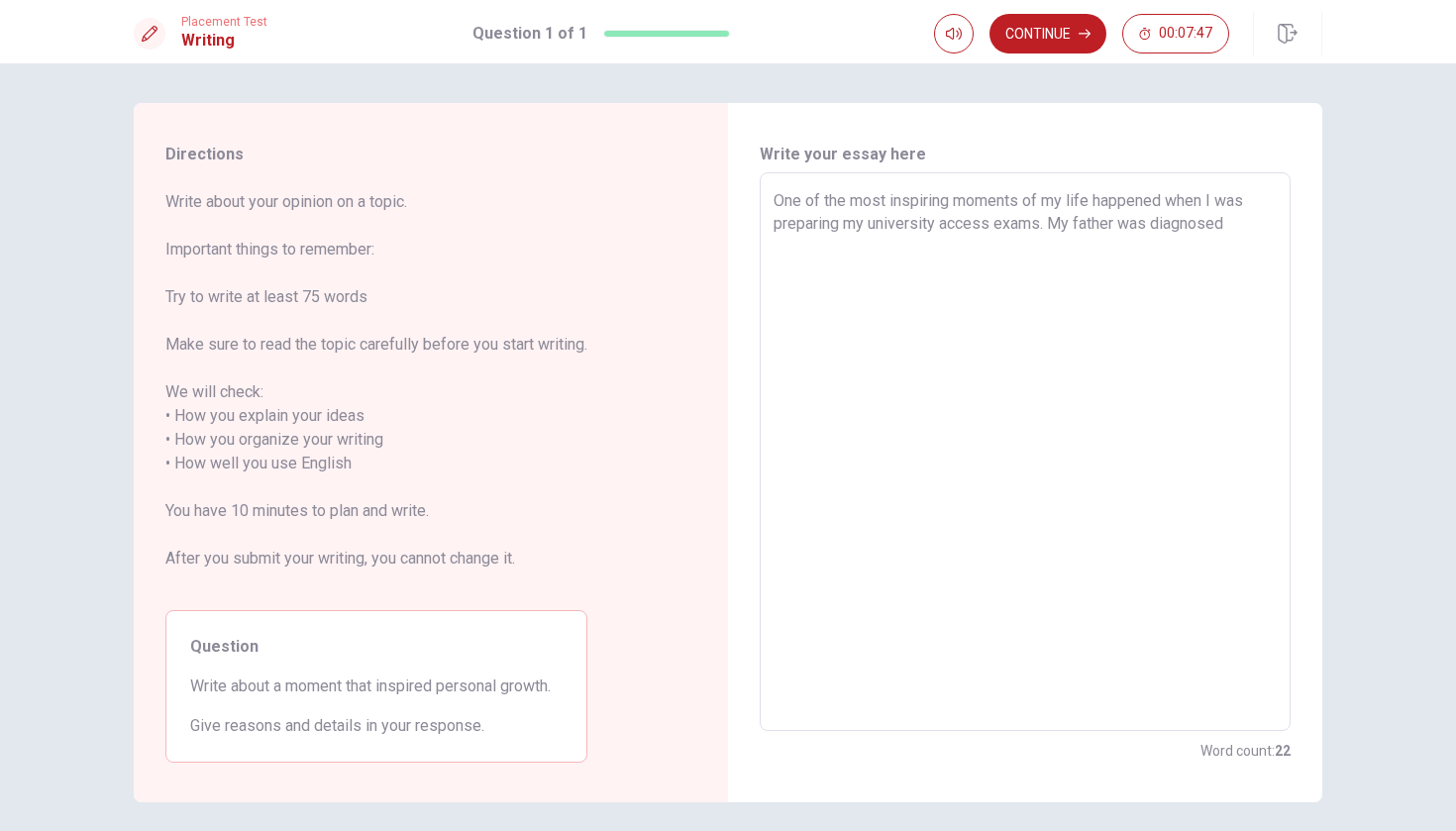 click on "One of the most inspiring moments of my life happened when I was preparing my university access exams. My father was diagnosed" at bounding box center (1025, 452) 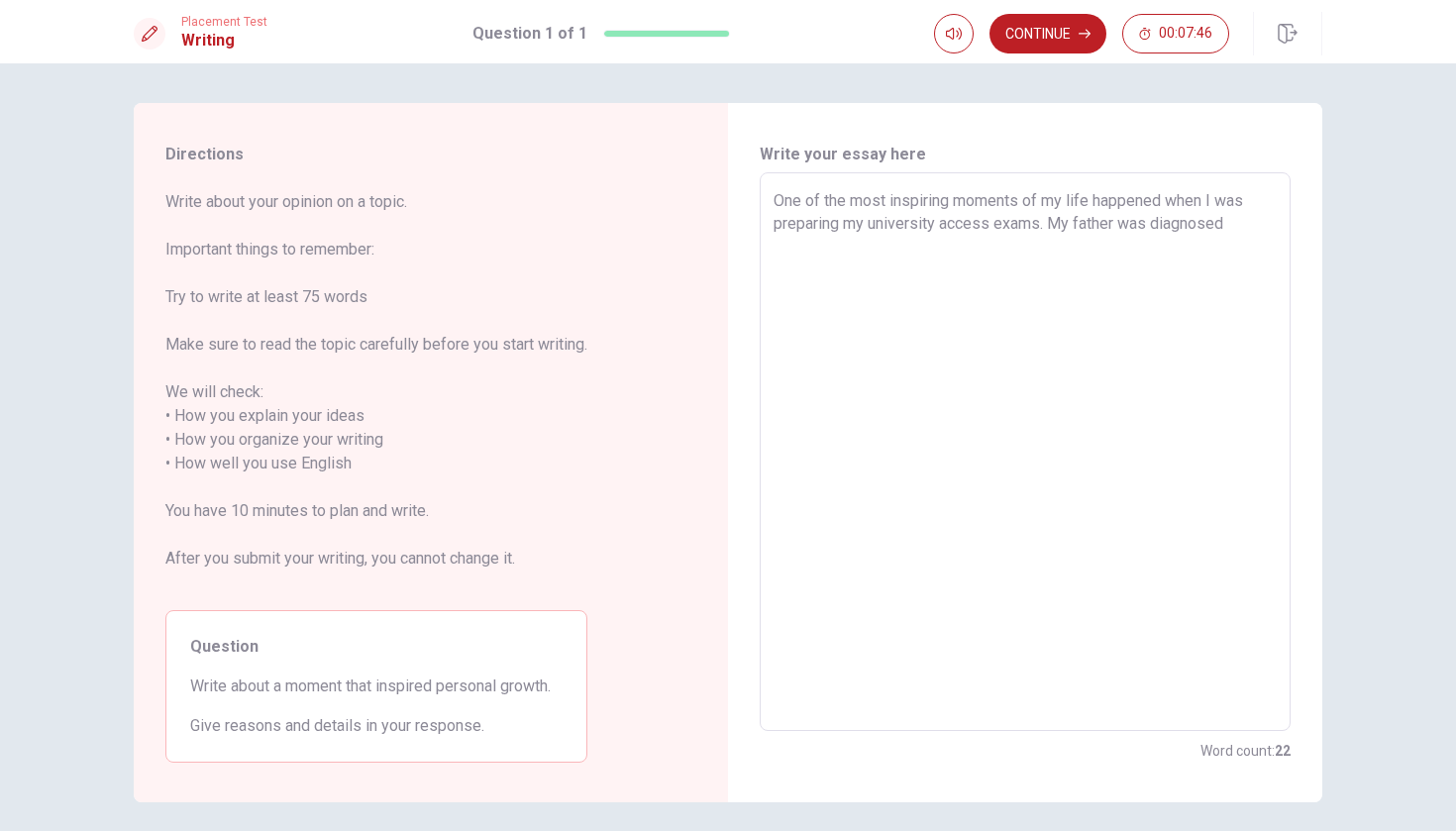 click on "One of the most inspiring moments of my life happened when I was preparing my university access exams. My father was diagnosed" at bounding box center (1025, 452) 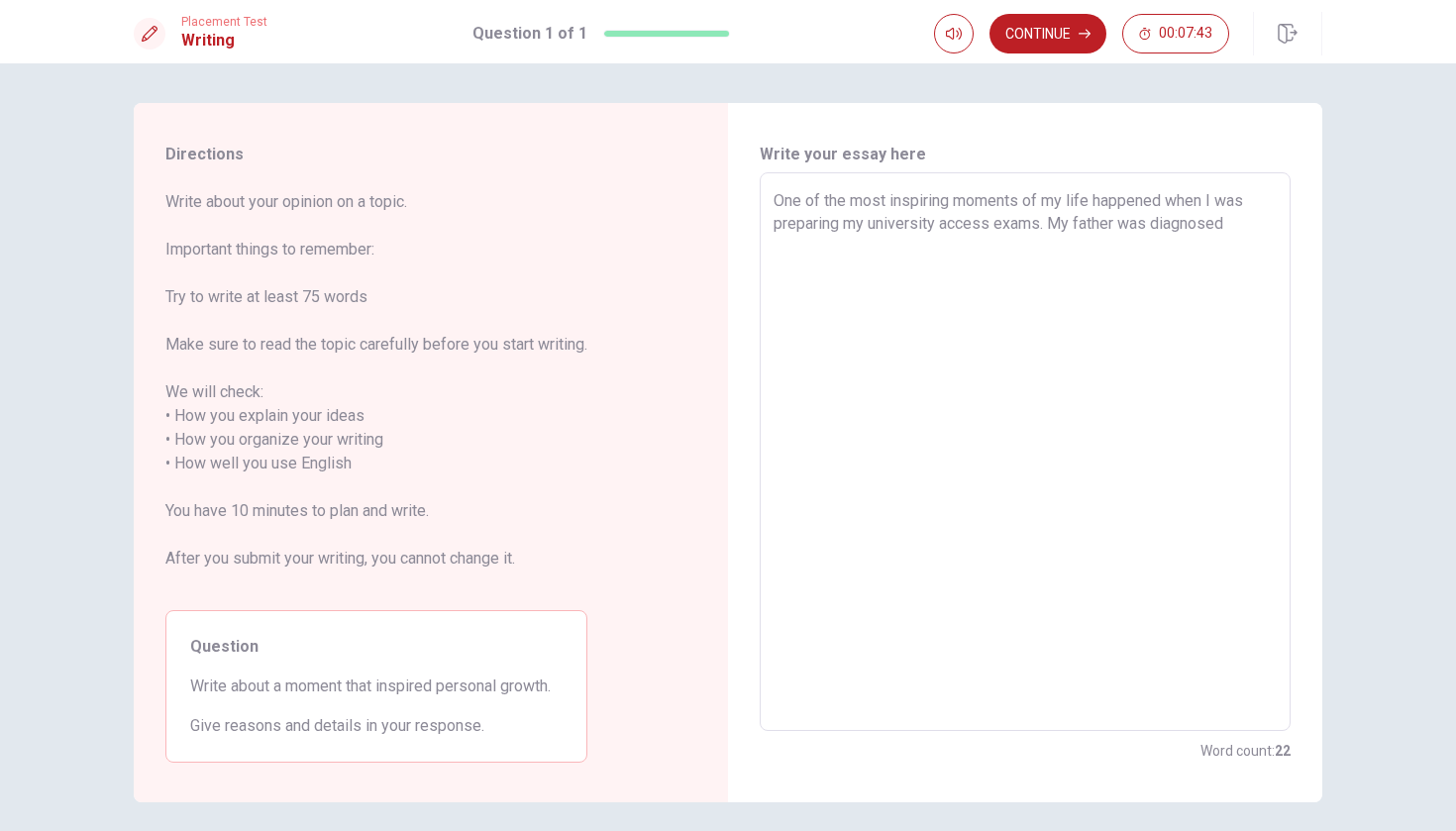 click on "One of the most inspiring moments of my life happened when I was preparing my university access exams. My father was diagnosed" at bounding box center [1025, 452] 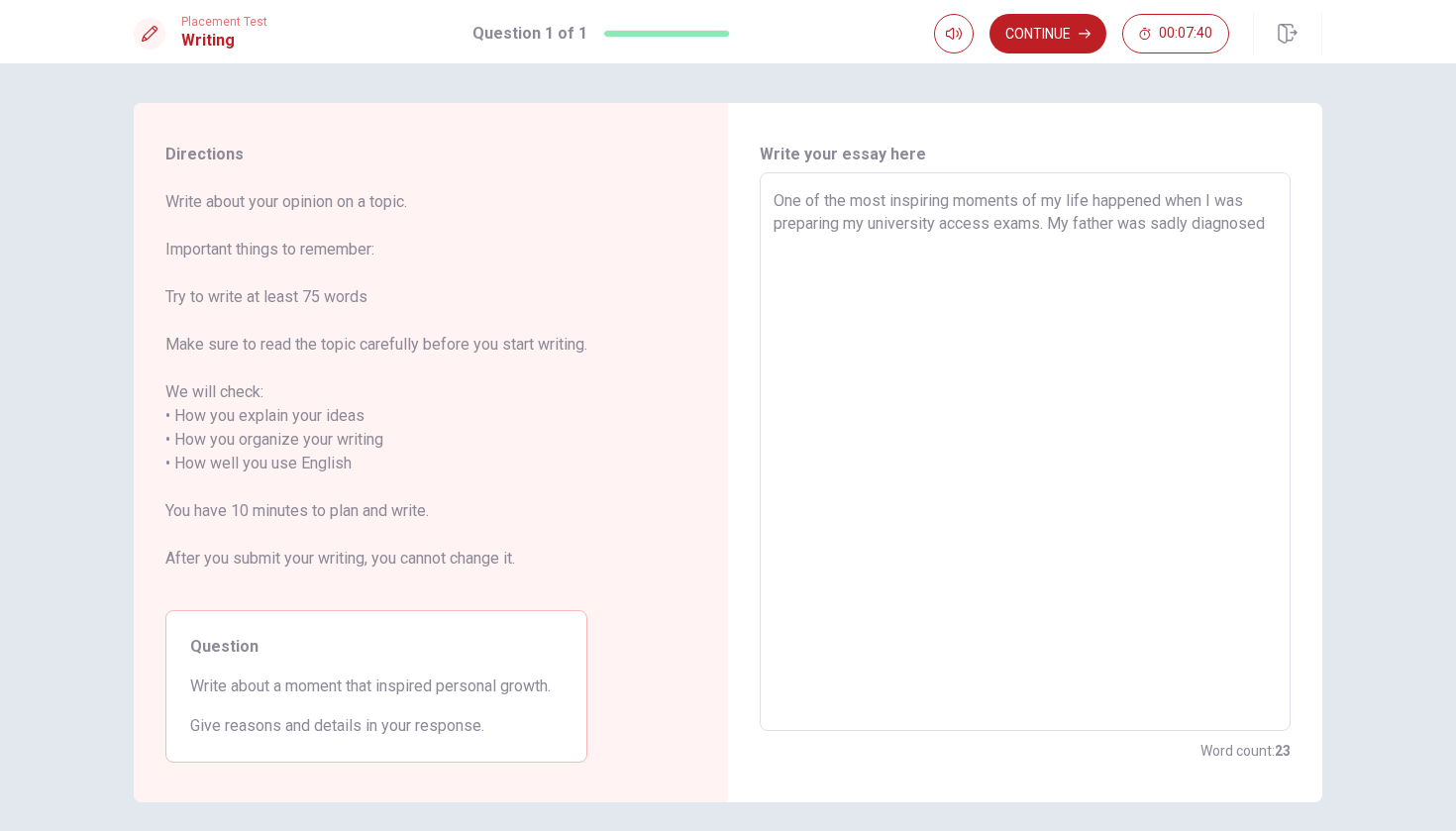click on "One of the most inspiring moments of my life happened when I was preparing my university access exams. My father was sadly diagnosed  x ​" at bounding box center [1025, 452] 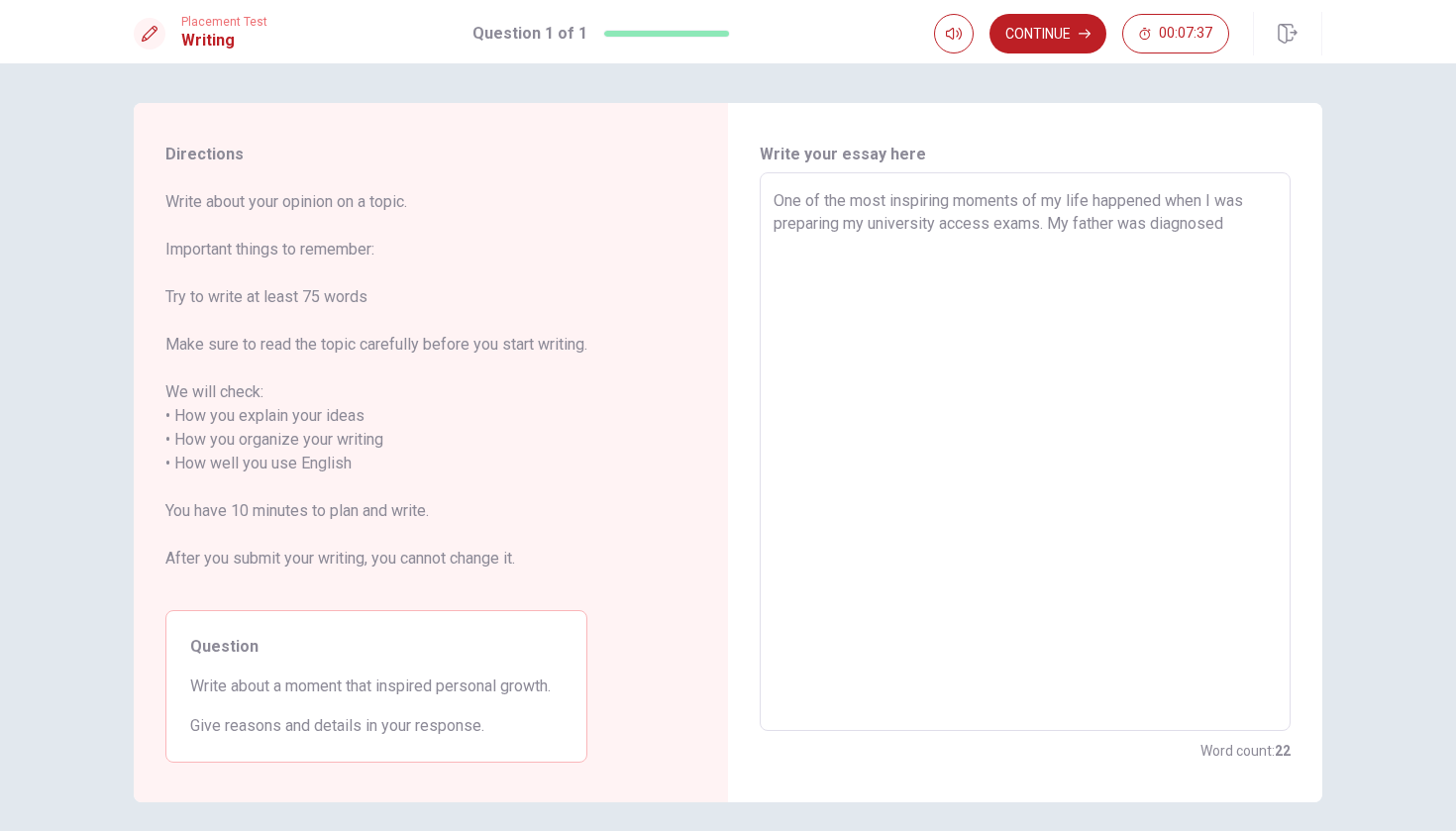 click on "One of the most inspiring moments of my life happened when I was preparing my university access exams. My father was diagnosed" at bounding box center [1025, 452] 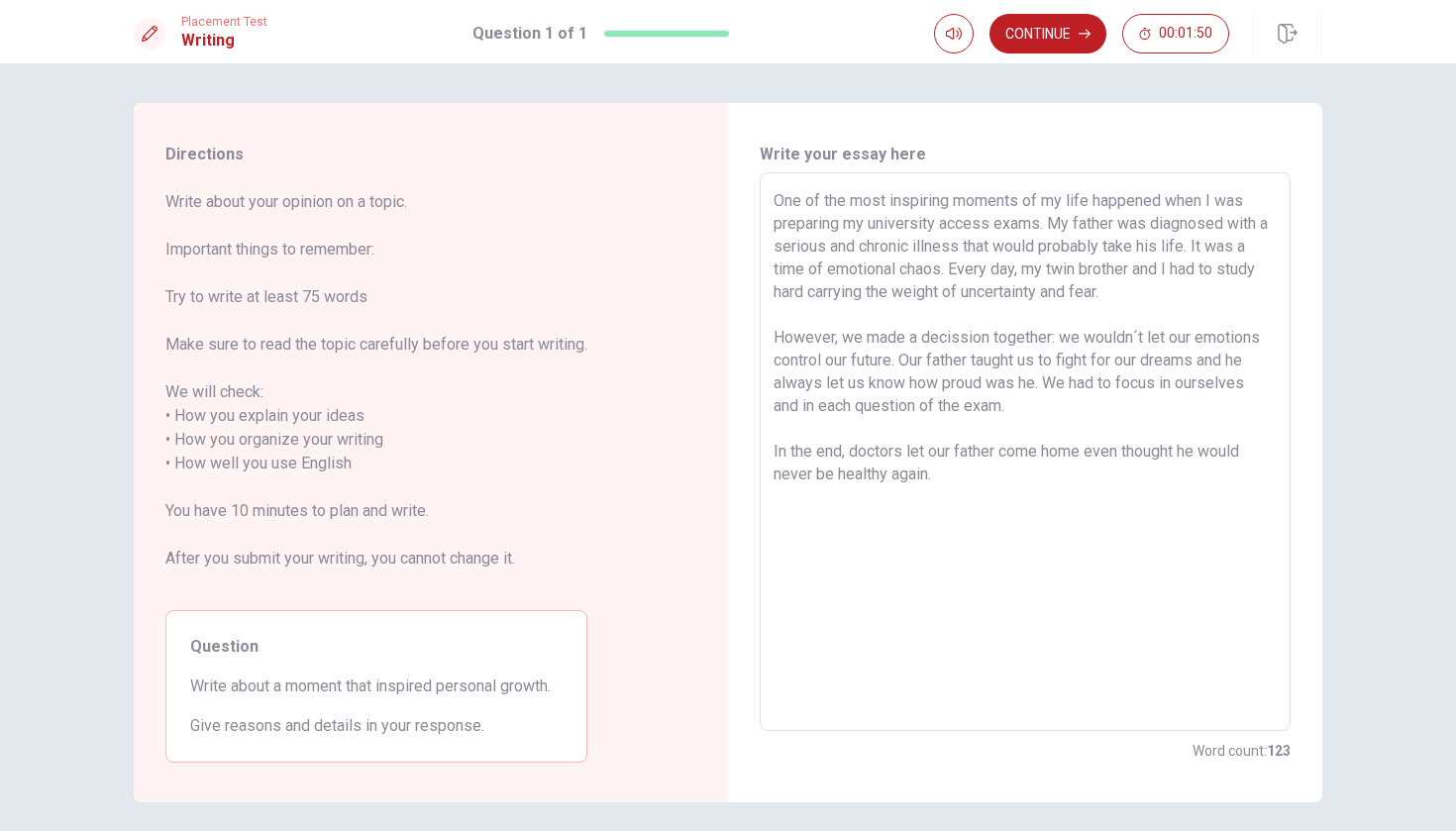 click on "Directions Write about your opinion on a topic.
Important things to remember:
Try to write at least 75 words
Make sure to read the topic carefully before you start writing.
We will check:
• How you explain your ideas
• How you organize your writing
• How well you use English
You have 10 minutes to plan and write.
After you submit your writing, you cannot change it.  Question Write about a moment that inspired personal growth. Give reasons and details in your response. Write your essay here x ​ Word count :  123 © Copyright  2025" at bounding box center [728, 447] 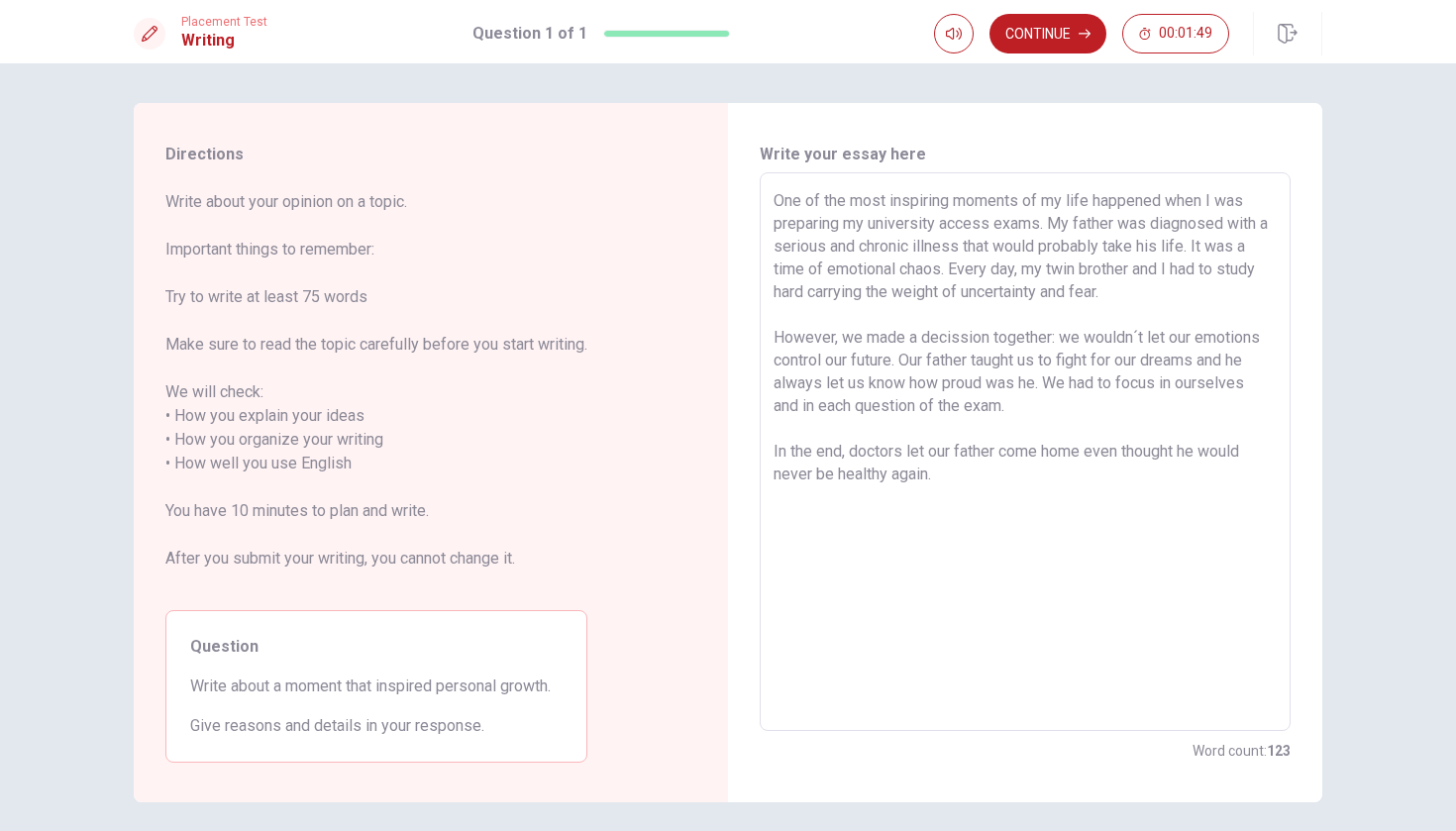 scroll, scrollTop: 74, scrollLeft: 0, axis: vertical 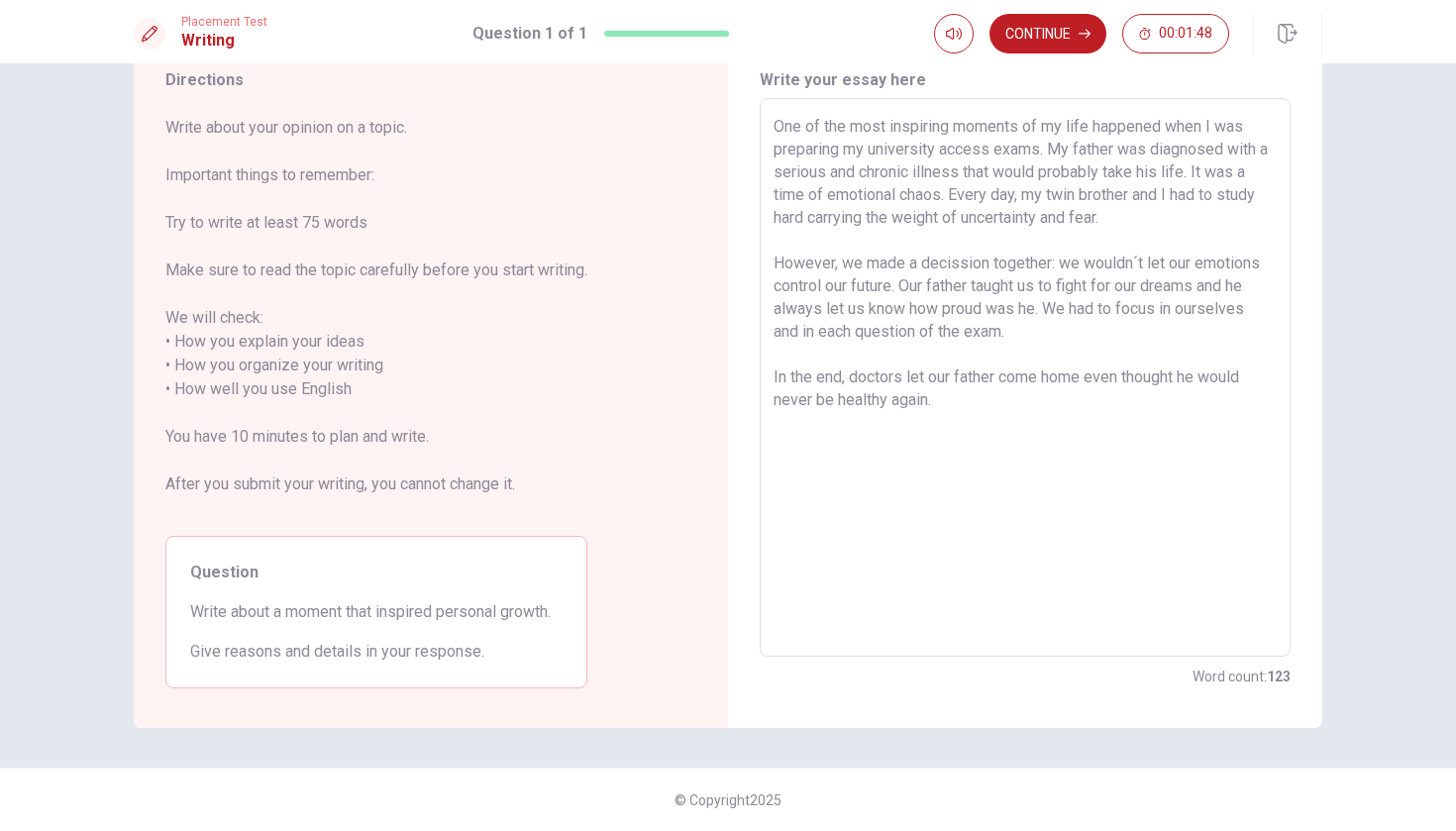 click on "One of the most inspiring moments of my life happened when I was preparing my university access exams. My father was diagnosed with a serious and chronic illness that would probably take his life. It was a time of emotional chaos. Every day, my twin brother and I had to study hard carrying the weight of uncertainty and fear.
However, we made a decission together: we wouldn´t let our emotions control our future. Our father taught us to fight for our dreams and he always let us know how proud was he. We had to focus in ourselves and in each question of the exam.
In the end, doctors let our father come home even thought he would never be healthy again." at bounding box center [1025, 377] 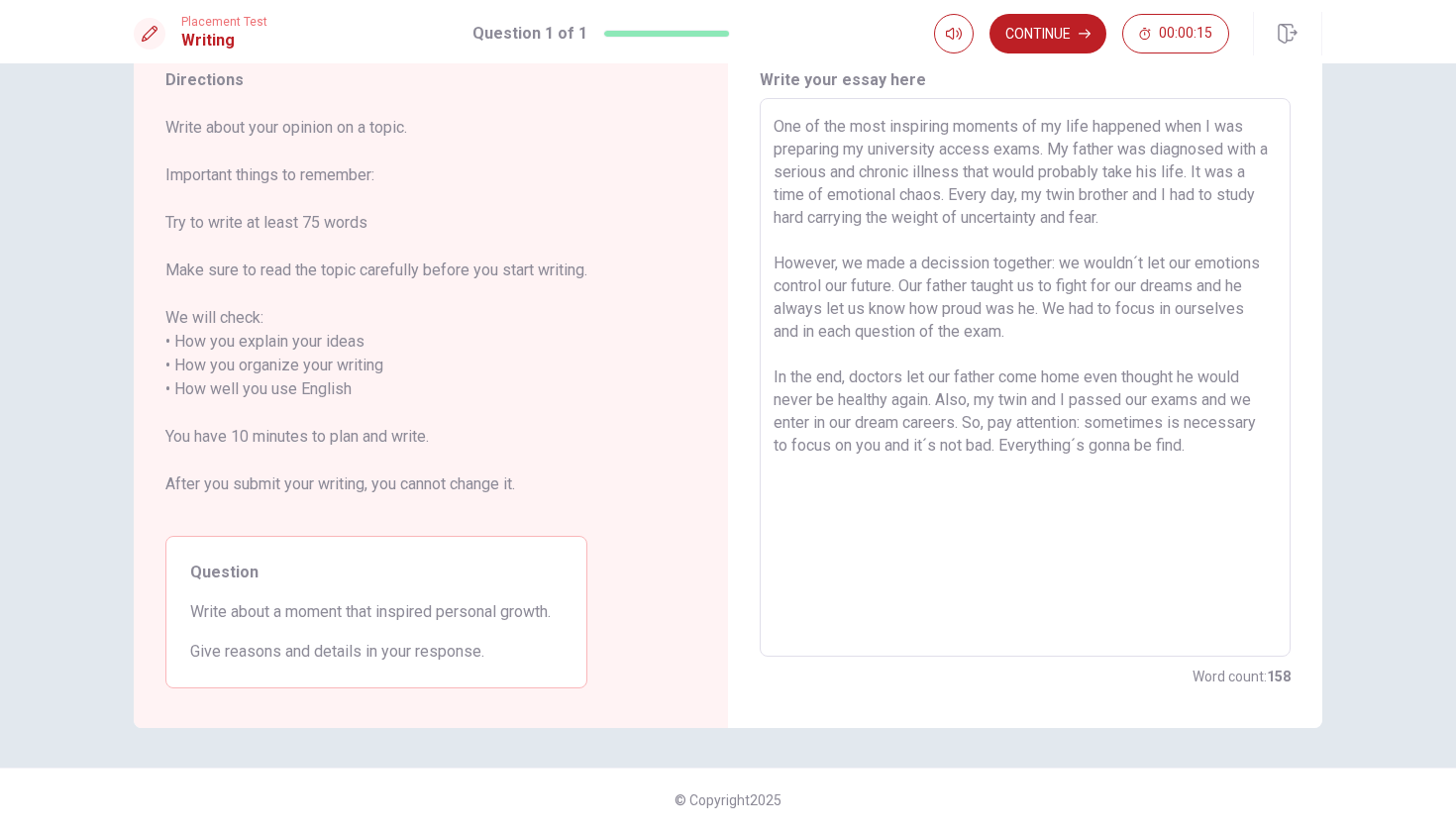 drag, startPoint x: 1137, startPoint y: 443, endPoint x: 1093, endPoint y: 445, distance: 44.04543 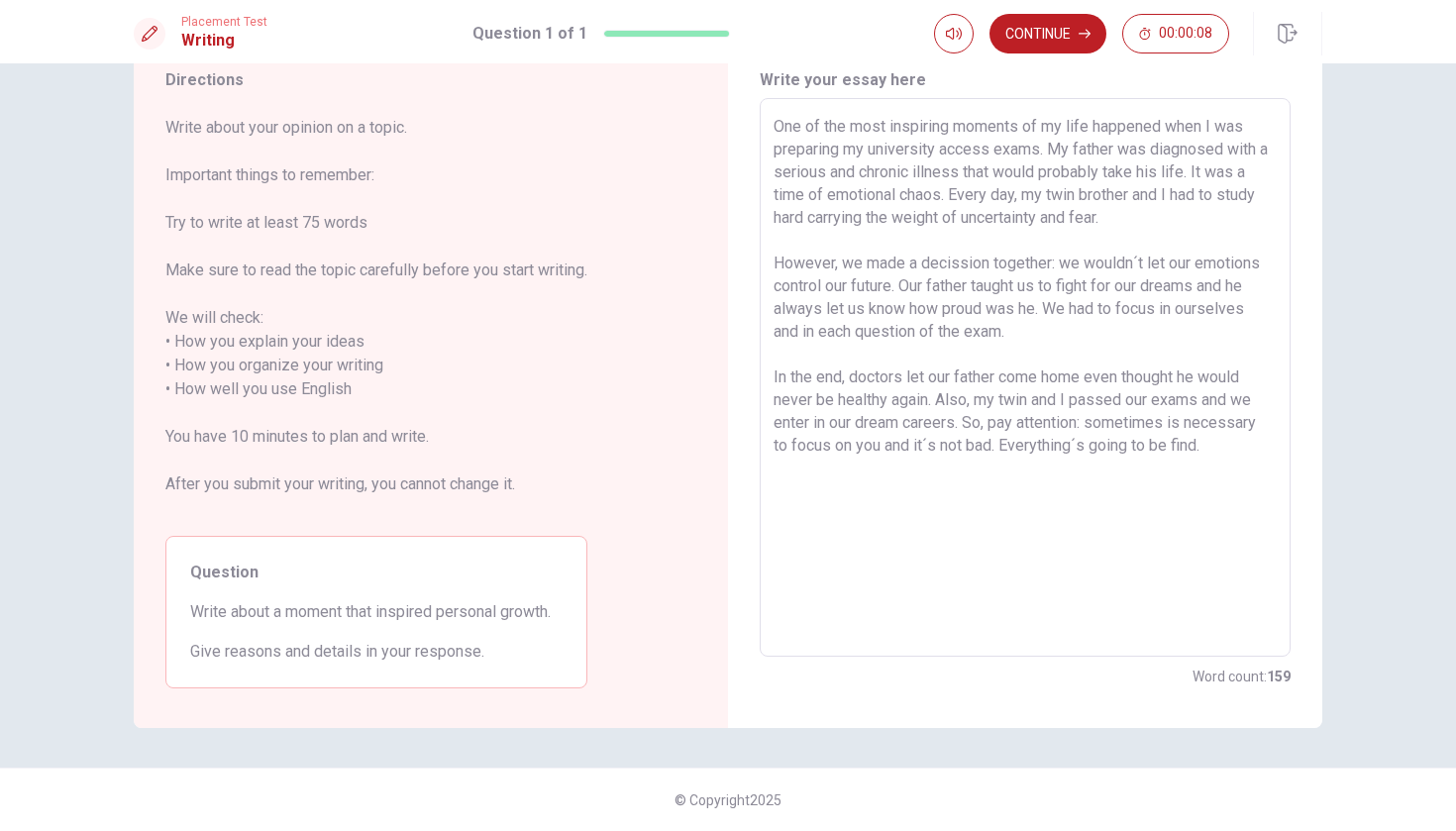 click on "One of the most inspiring moments of my life happened when I was preparing my university access exams. My father was diagnosed with a serious and chronic illness that would probably take his life. It was a time of emotional chaos. Every day, my twin brother and I had to study hard carrying the weight of uncertainty and fear.
However, we made a decission together: we wouldn´t let our emotions control our future. Our father taught us to fight for our dreams and he always let us know how proud was he. We had to focus in ourselves and in each question of the exam.
In the end, doctors let our father come home even thought he would never be healthy again. Also, my twin and I passed our exams and we enter in our dream careers. So, pay attention: sometimes is necessary to focus on you and it´s not bad. Everything´s going to be find." at bounding box center (1025, 377) 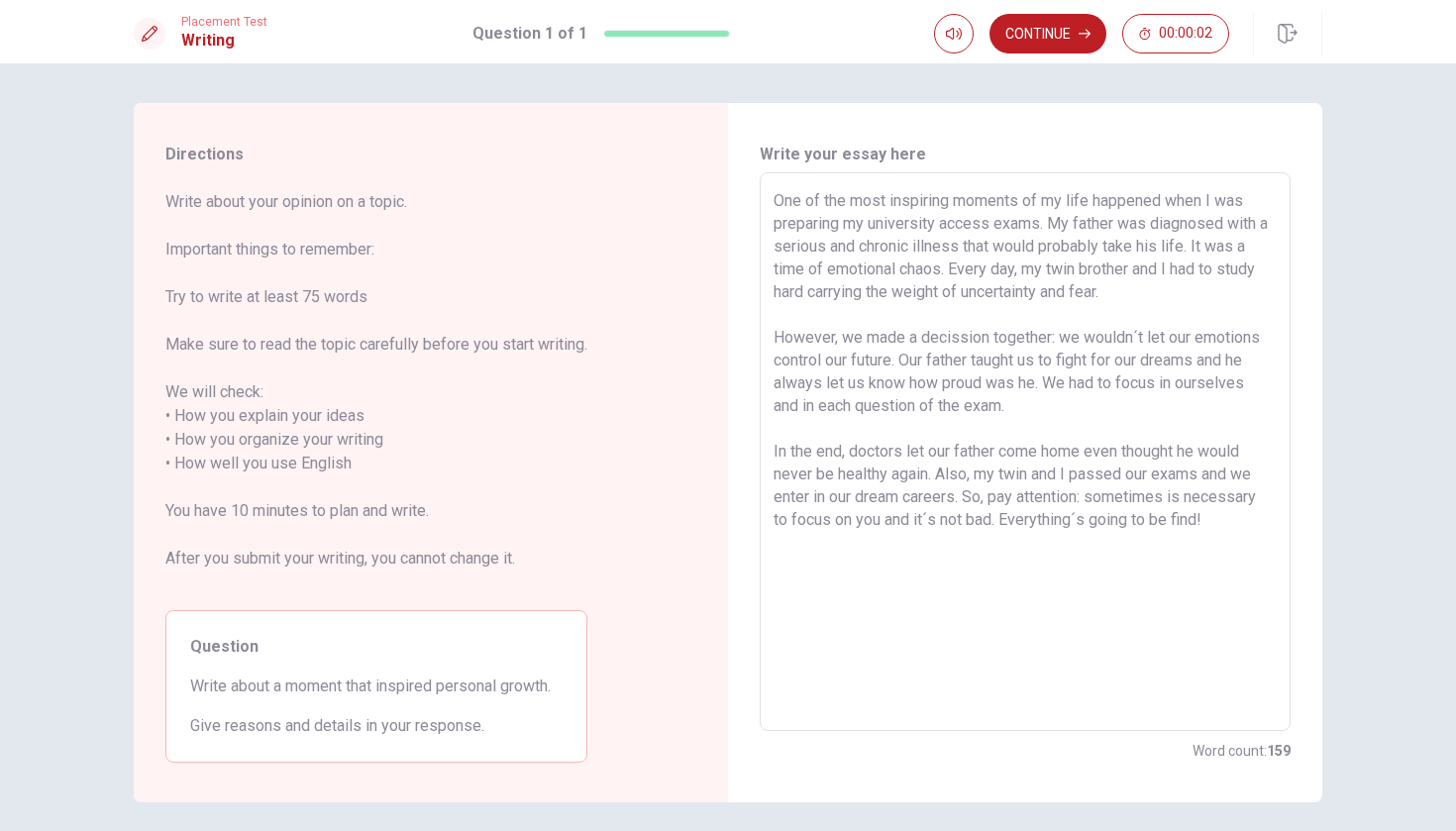 scroll, scrollTop: 0, scrollLeft: 0, axis: both 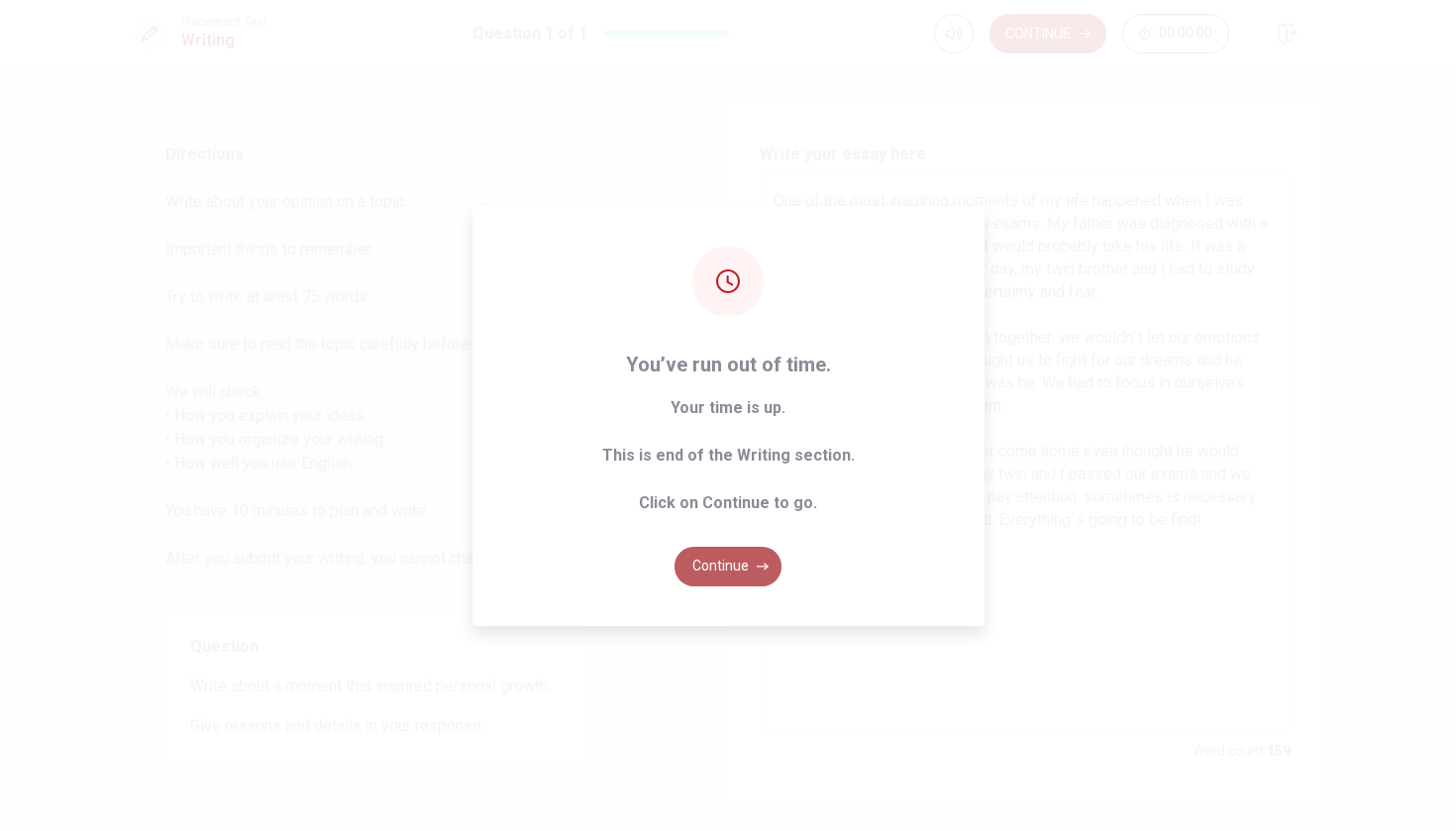 click on "Continue" at bounding box center (728, 567) 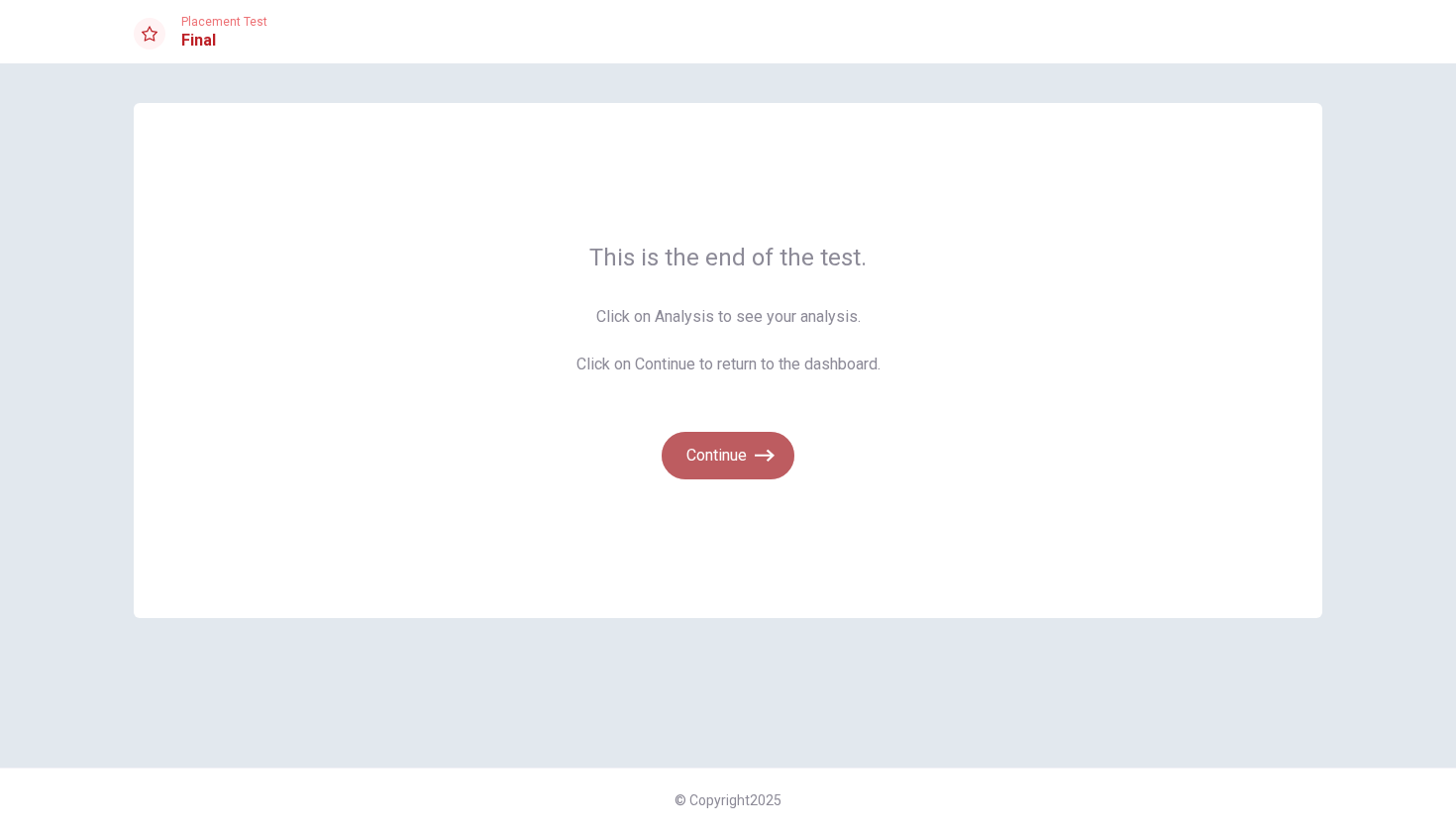 click 